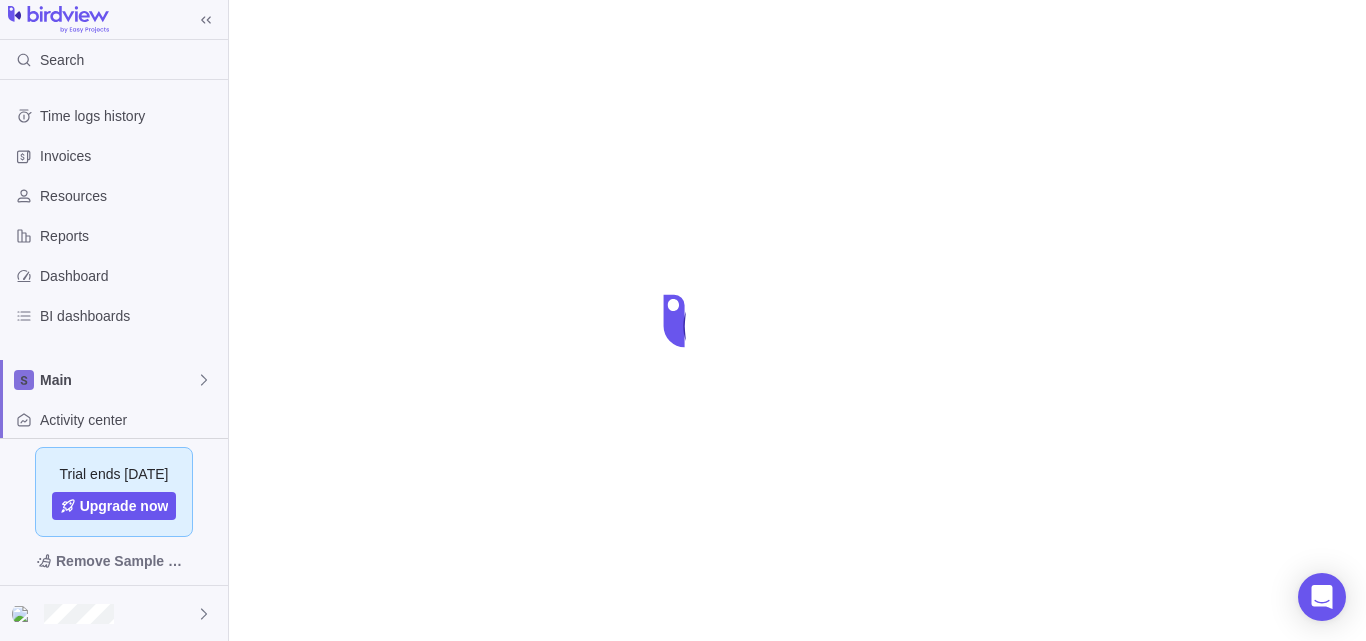 scroll, scrollTop: 0, scrollLeft: 0, axis: both 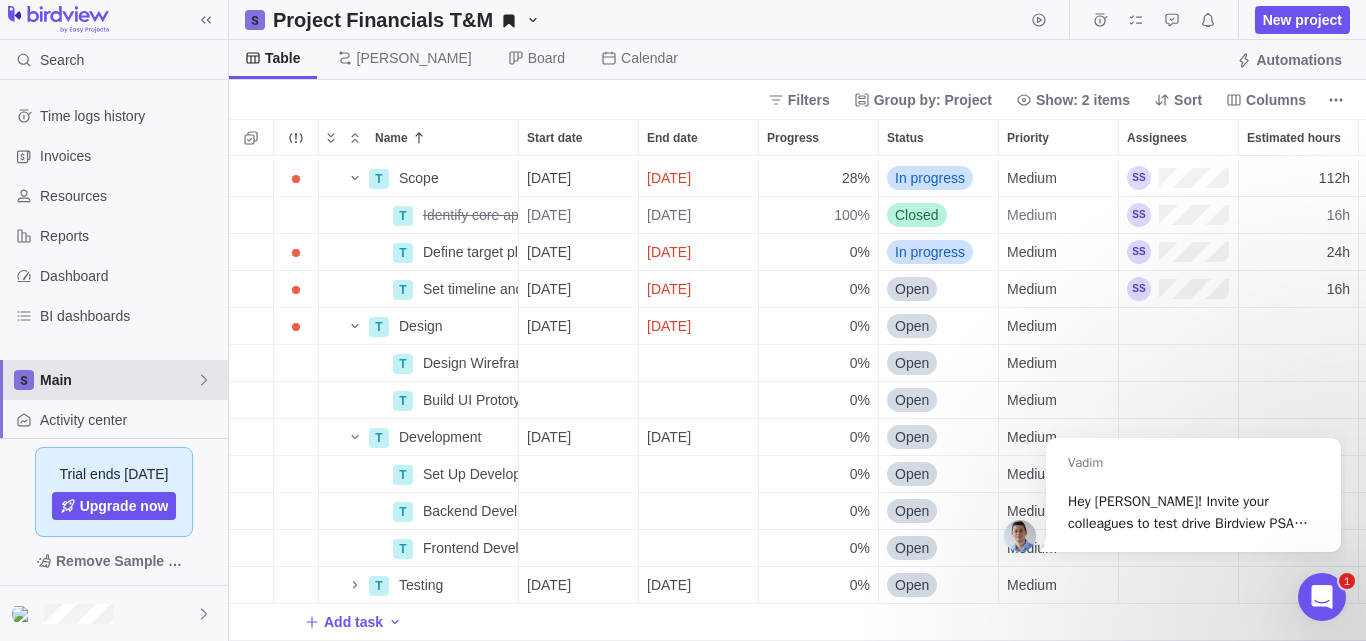 click on "Main" at bounding box center (118, 380) 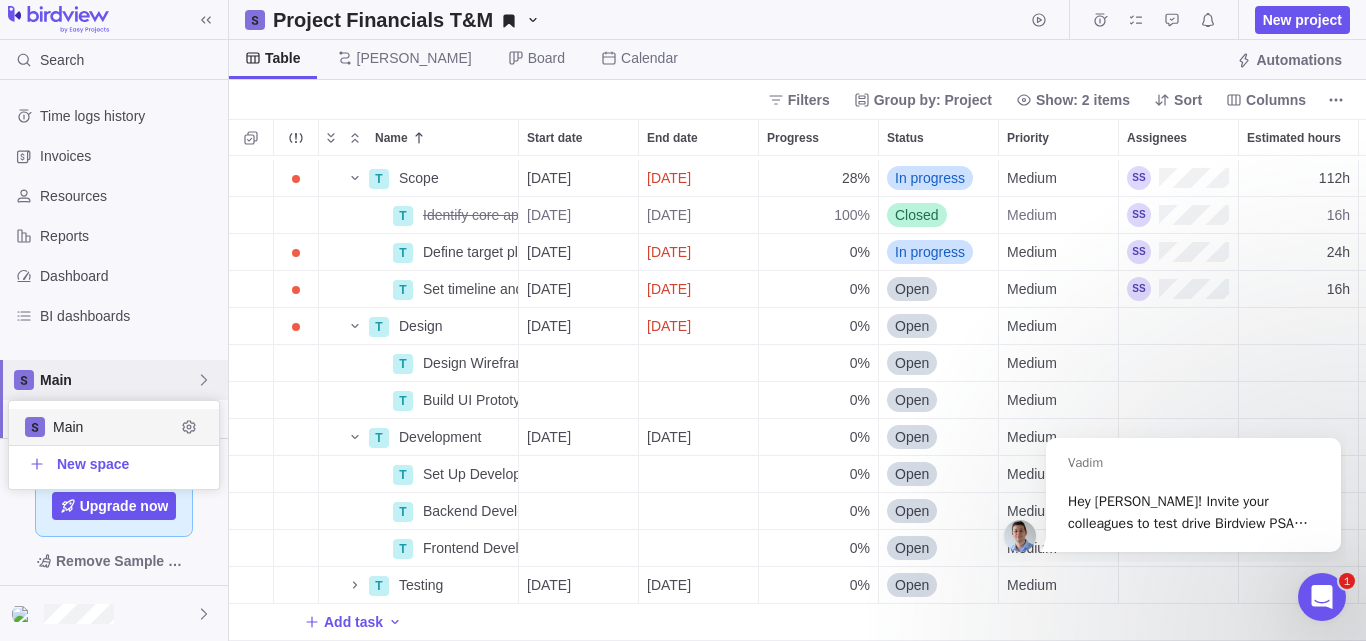 scroll, scrollTop: 16, scrollLeft: 16, axis: both 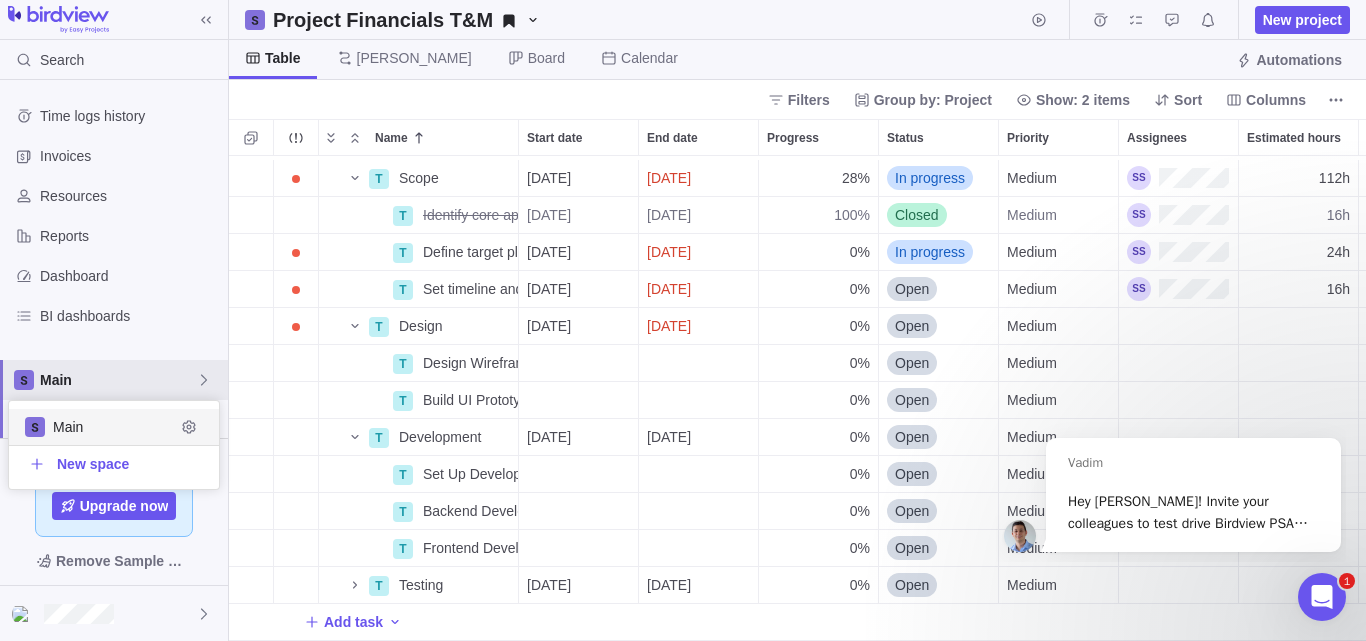 click on "Main" at bounding box center (114, 427) 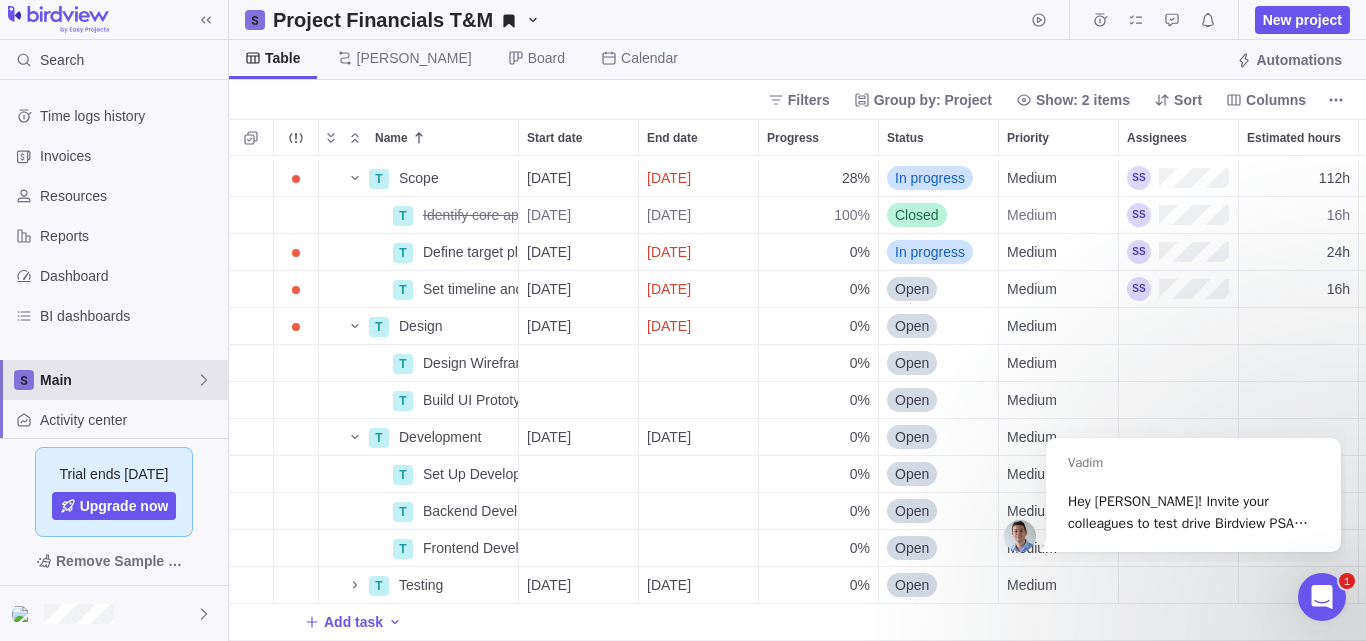 click 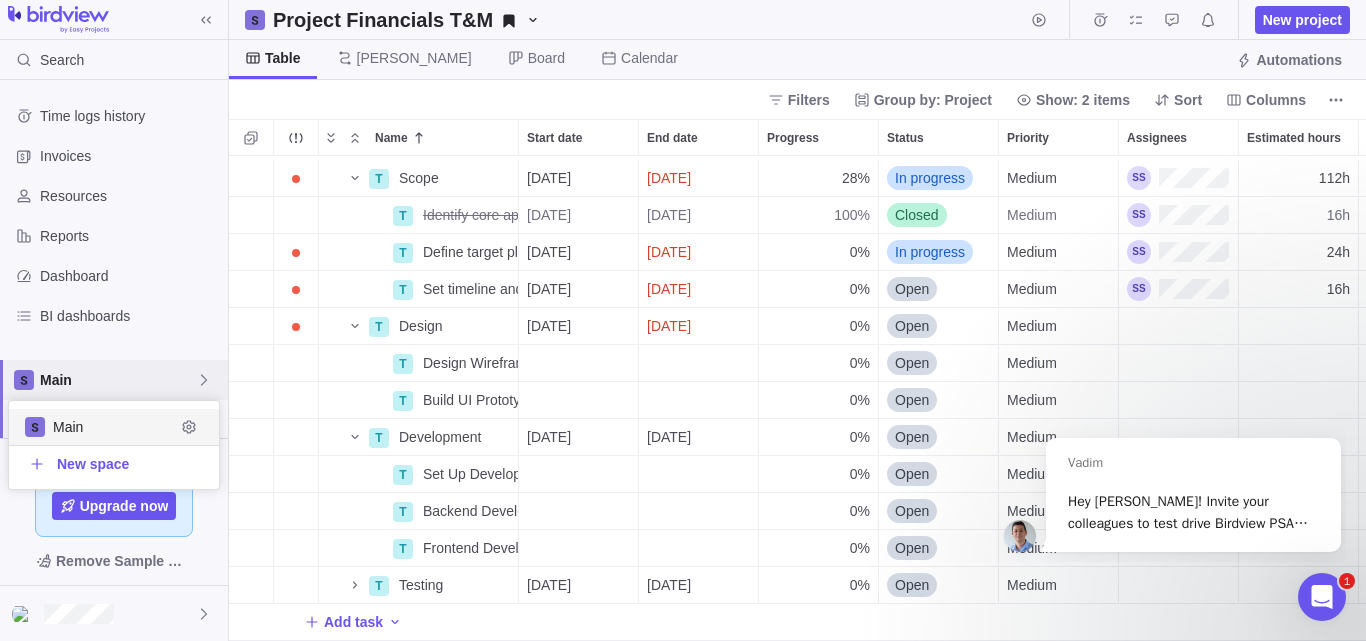 scroll, scrollTop: 16, scrollLeft: 16, axis: both 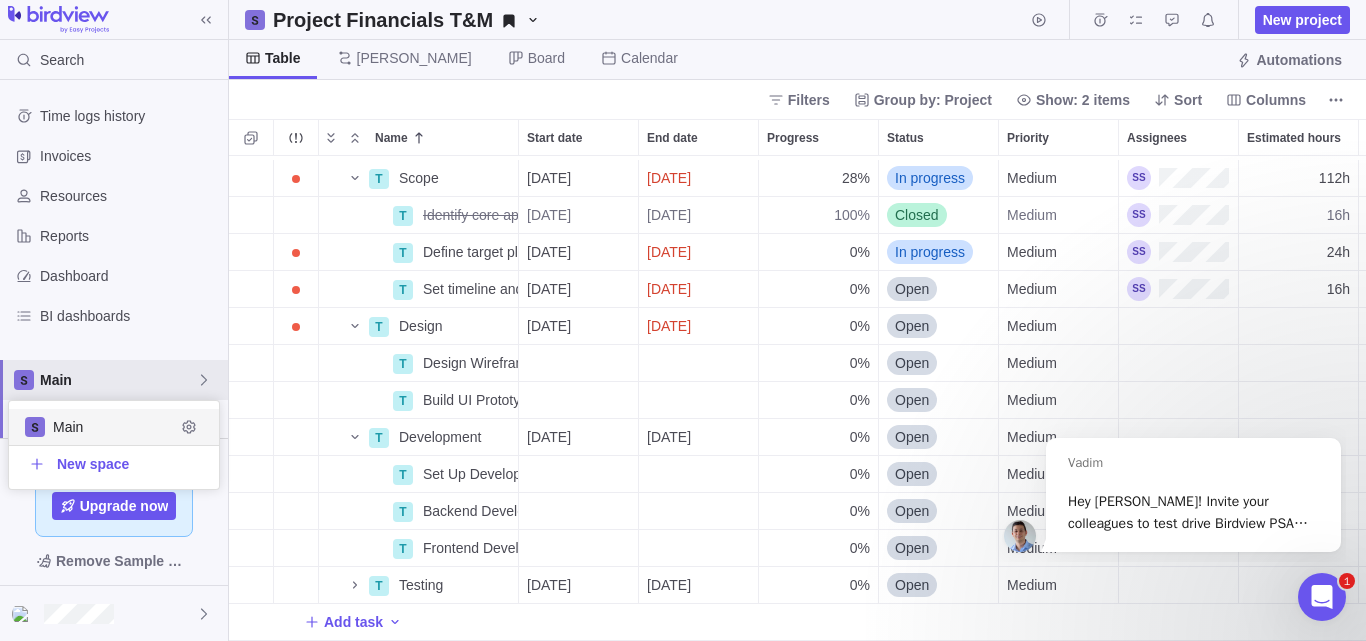 click 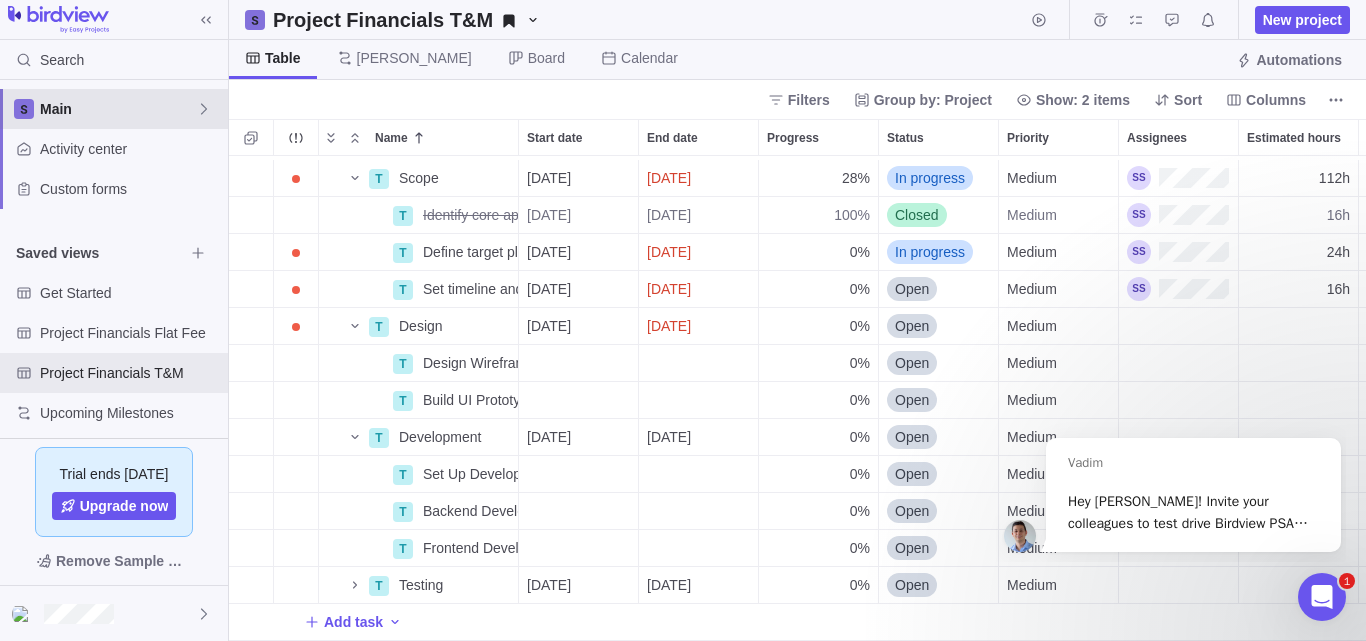 scroll, scrollTop: 282, scrollLeft: 0, axis: vertical 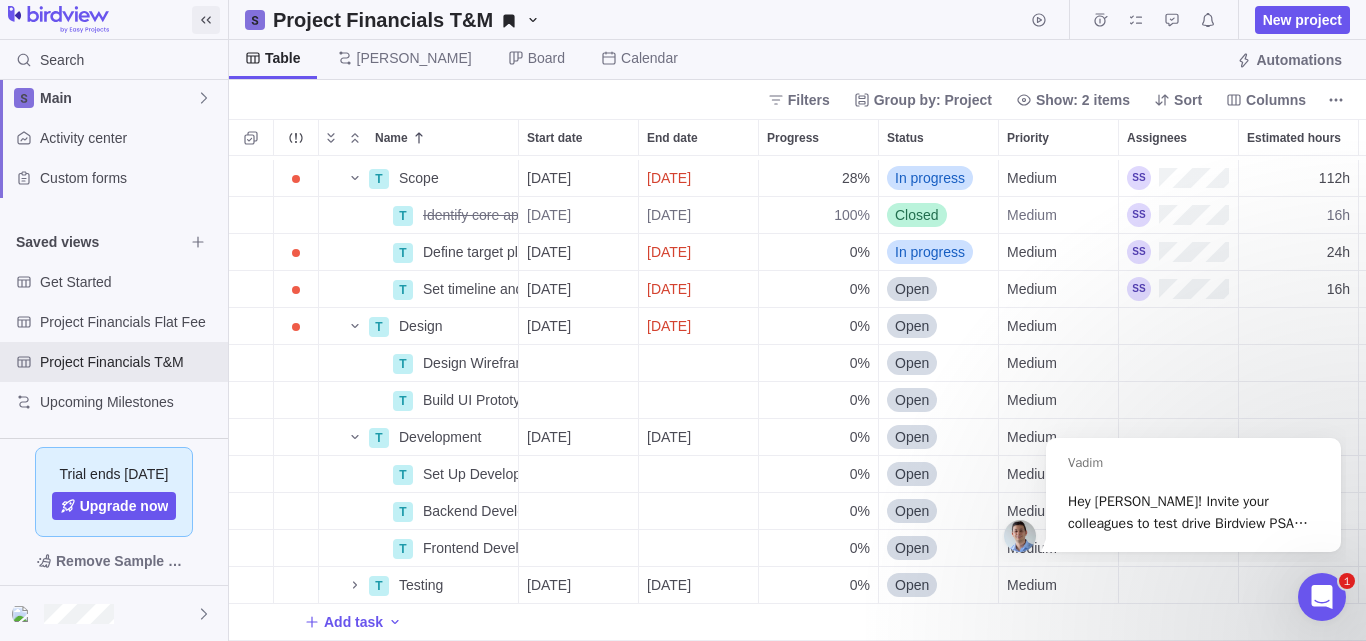 click 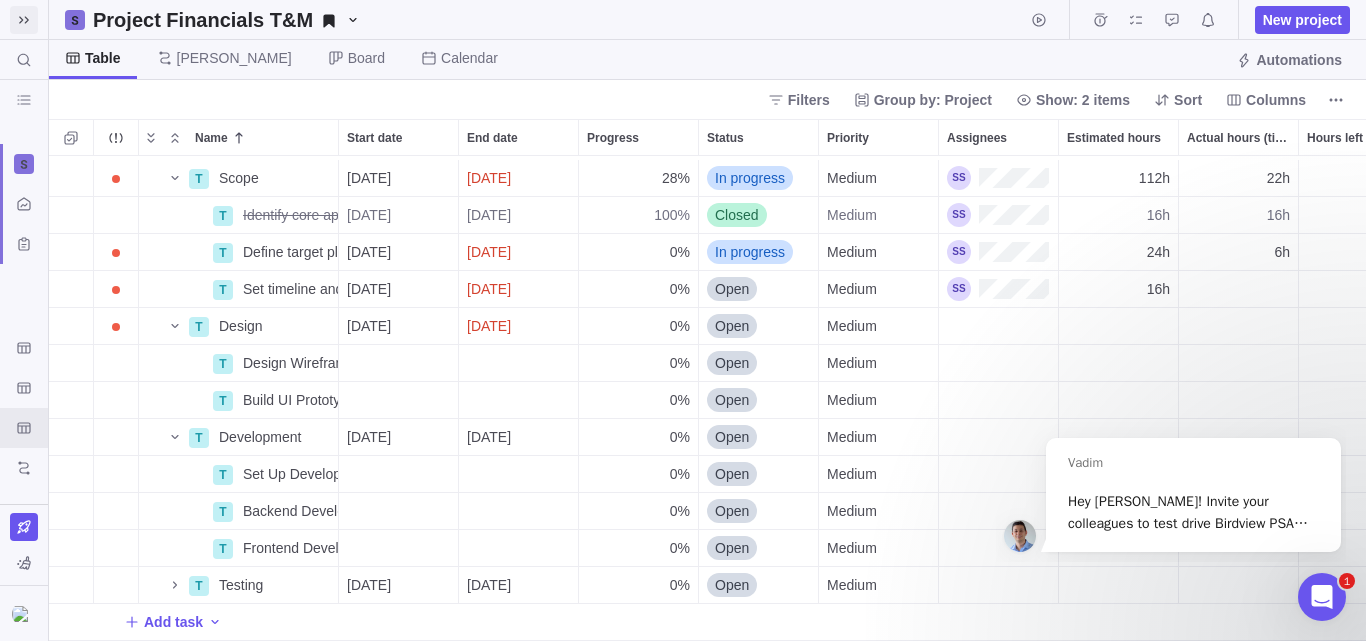 scroll, scrollTop: 16, scrollLeft: 16, axis: both 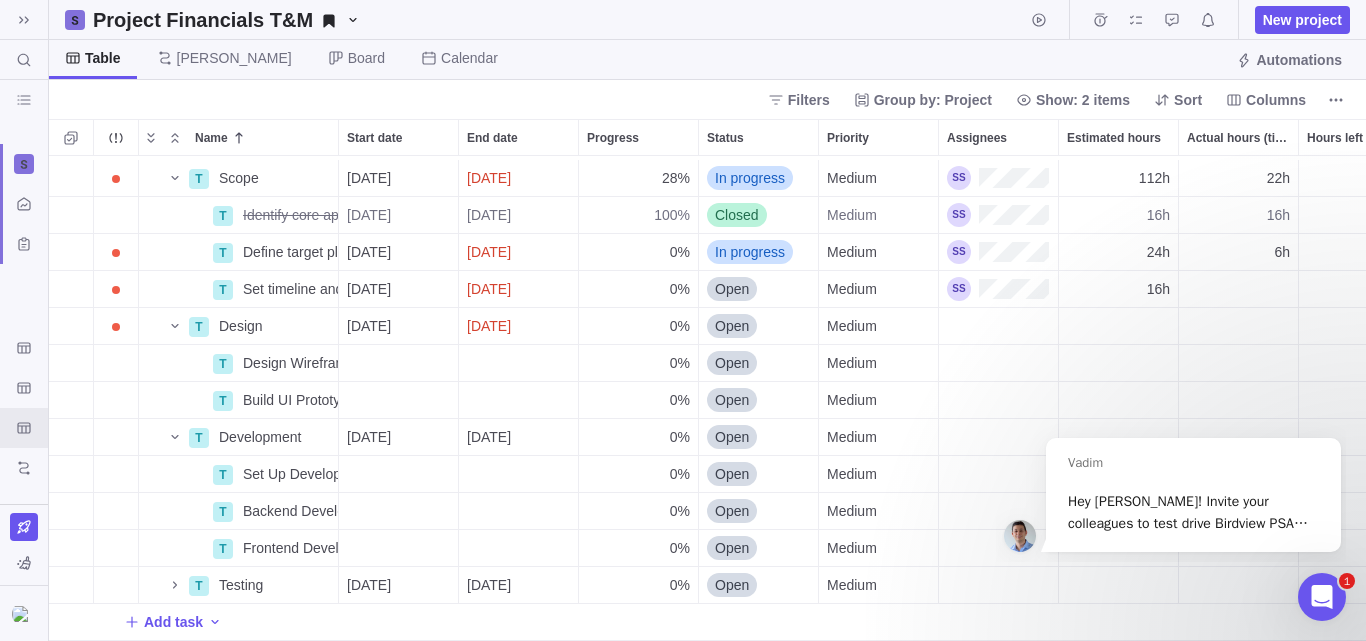 click 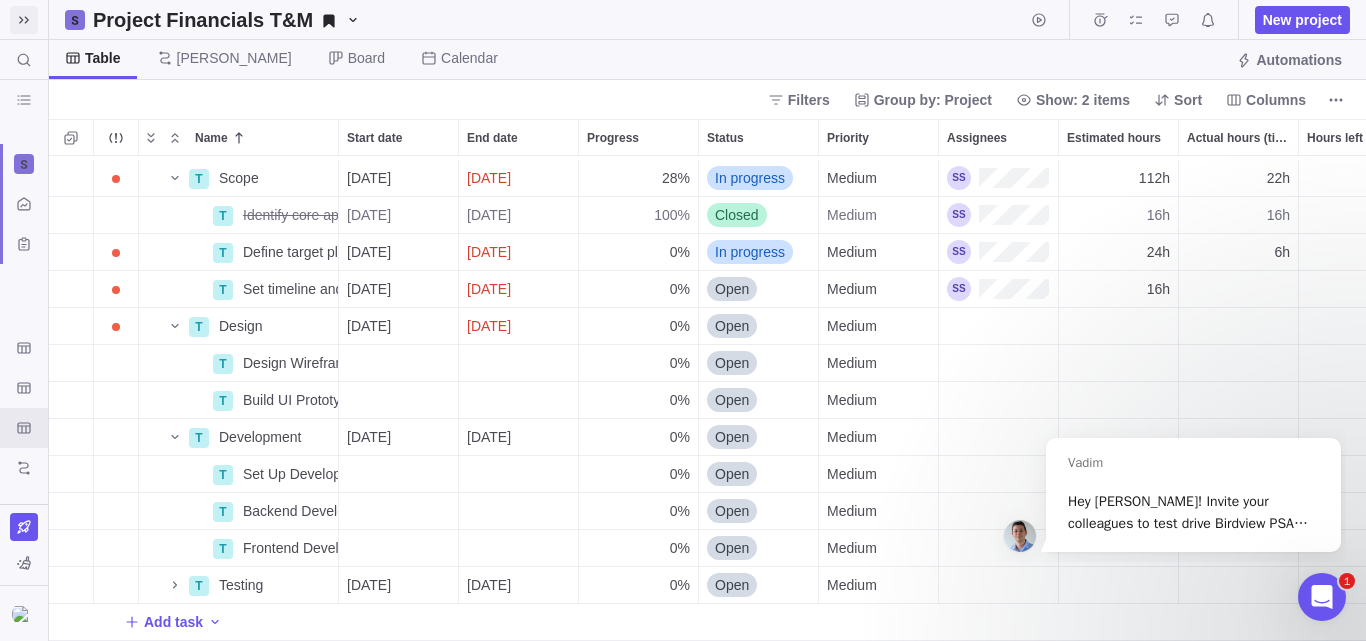 click 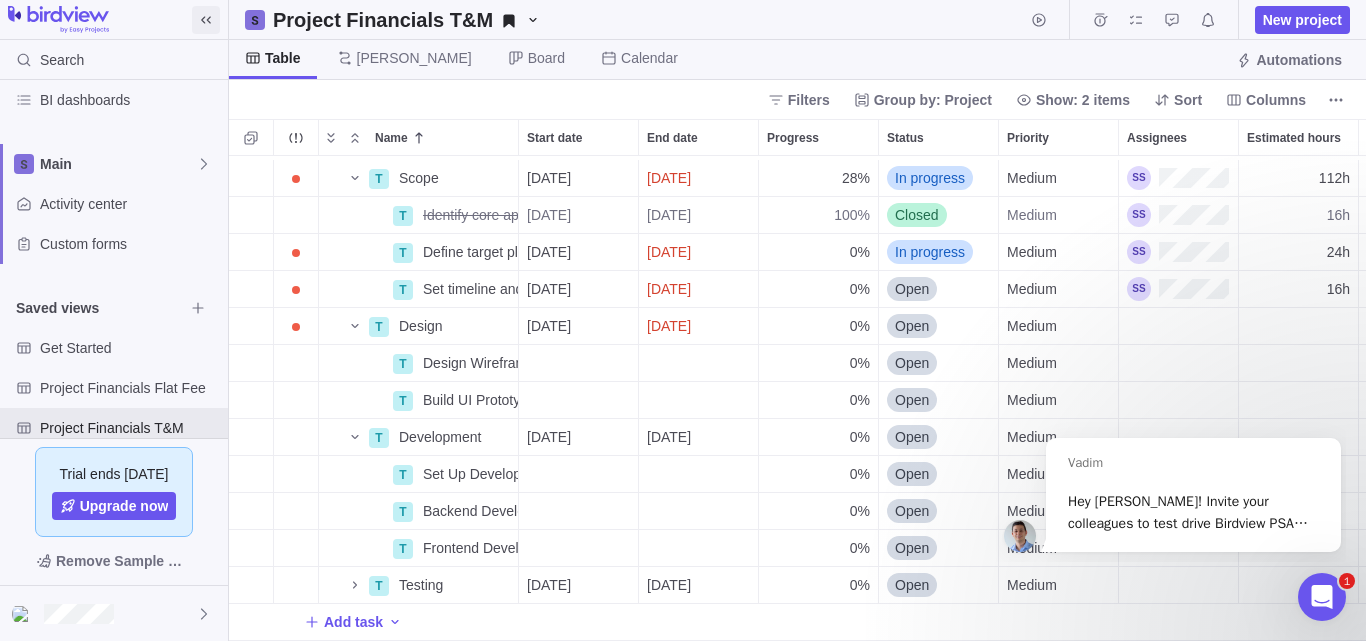 scroll, scrollTop: 470, scrollLeft: 1122, axis: both 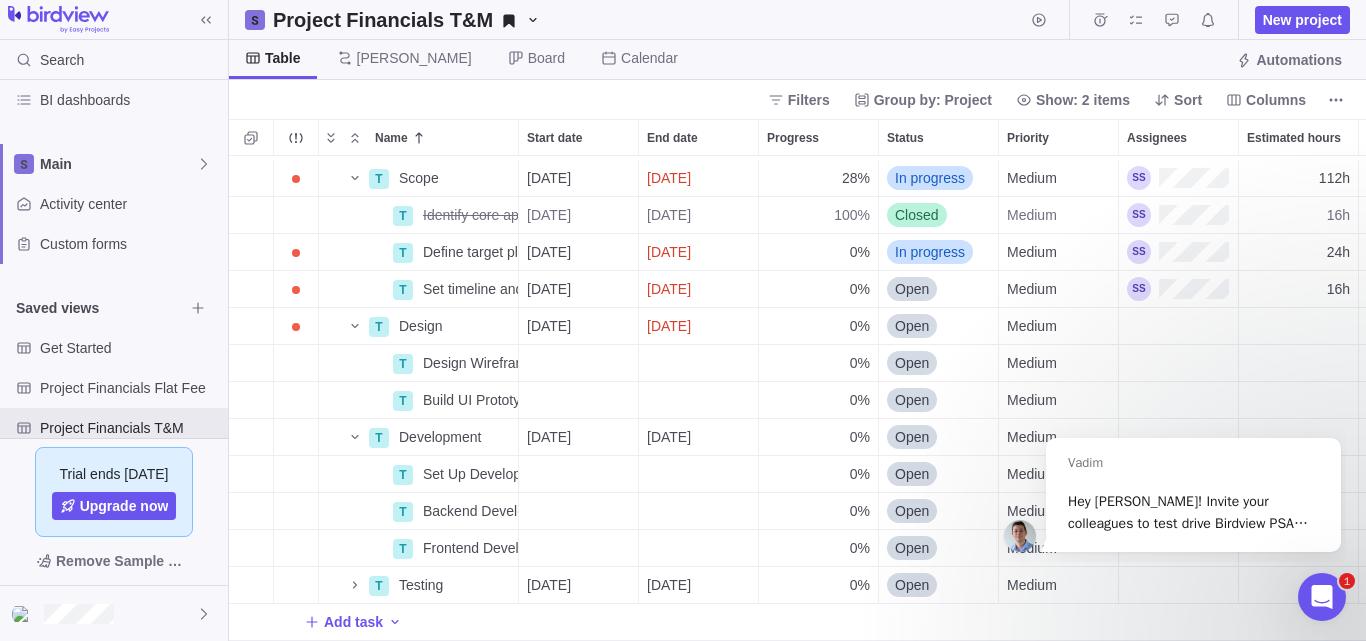 click at bounding box center (255, 20) 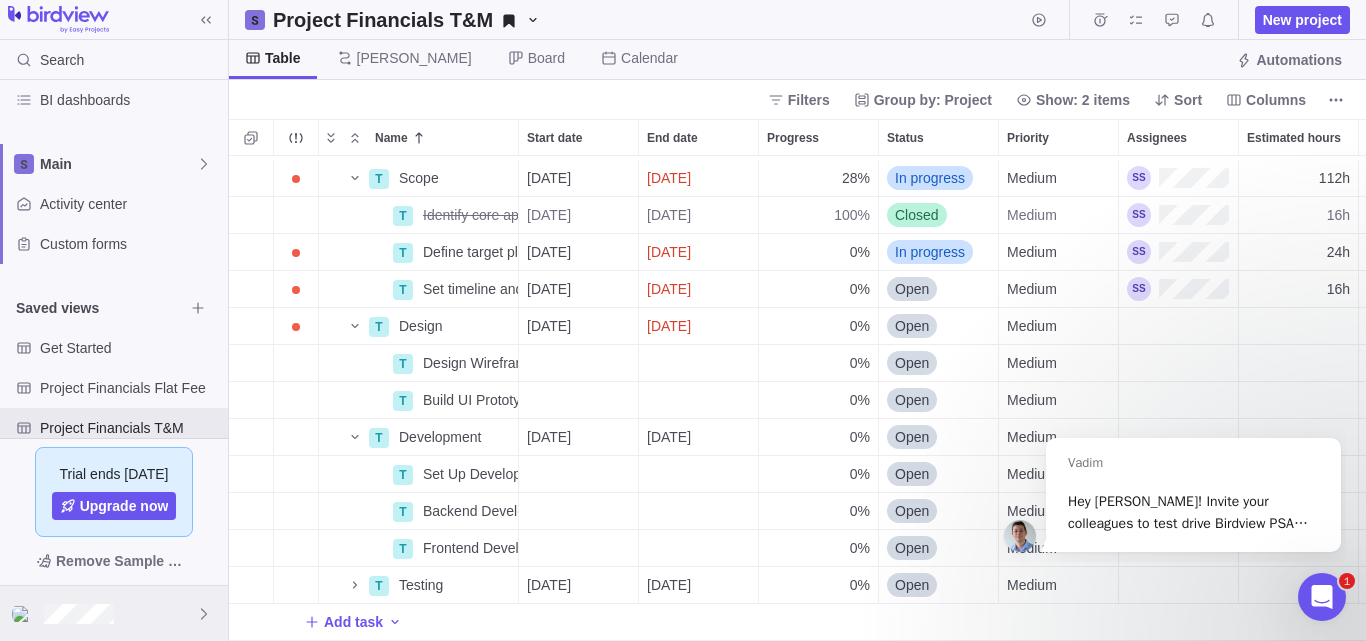 click at bounding box center (114, 613) 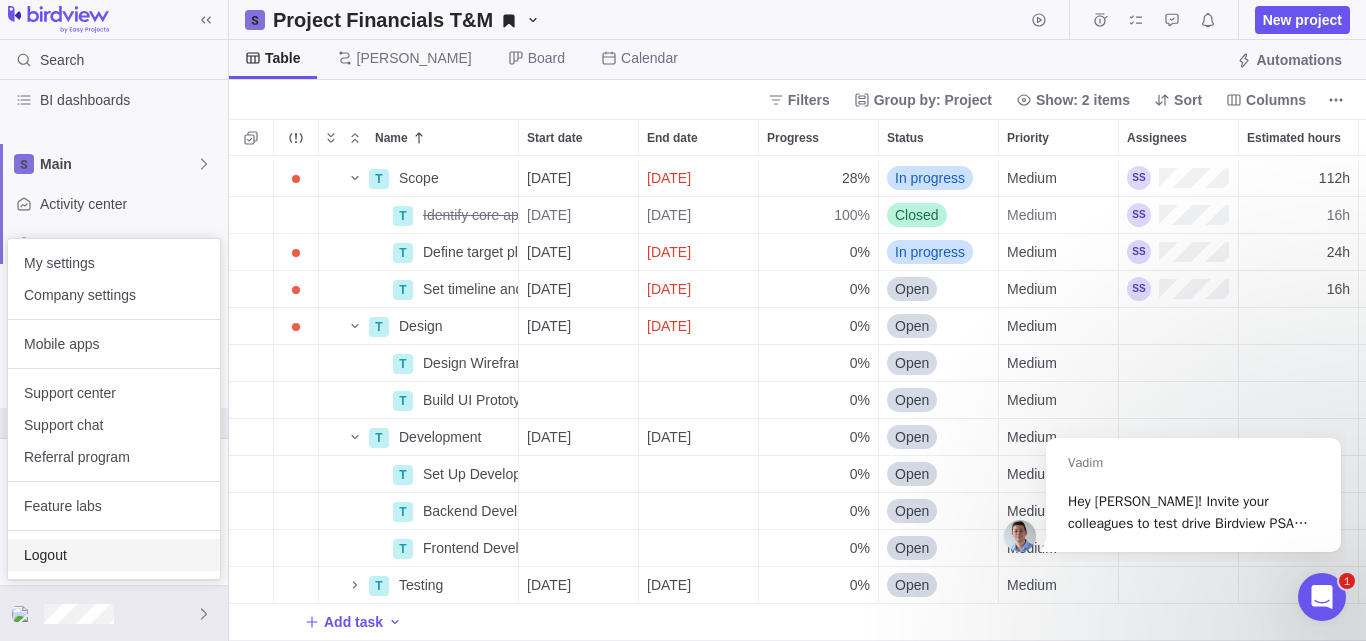 click on "Logout" at bounding box center [114, 555] 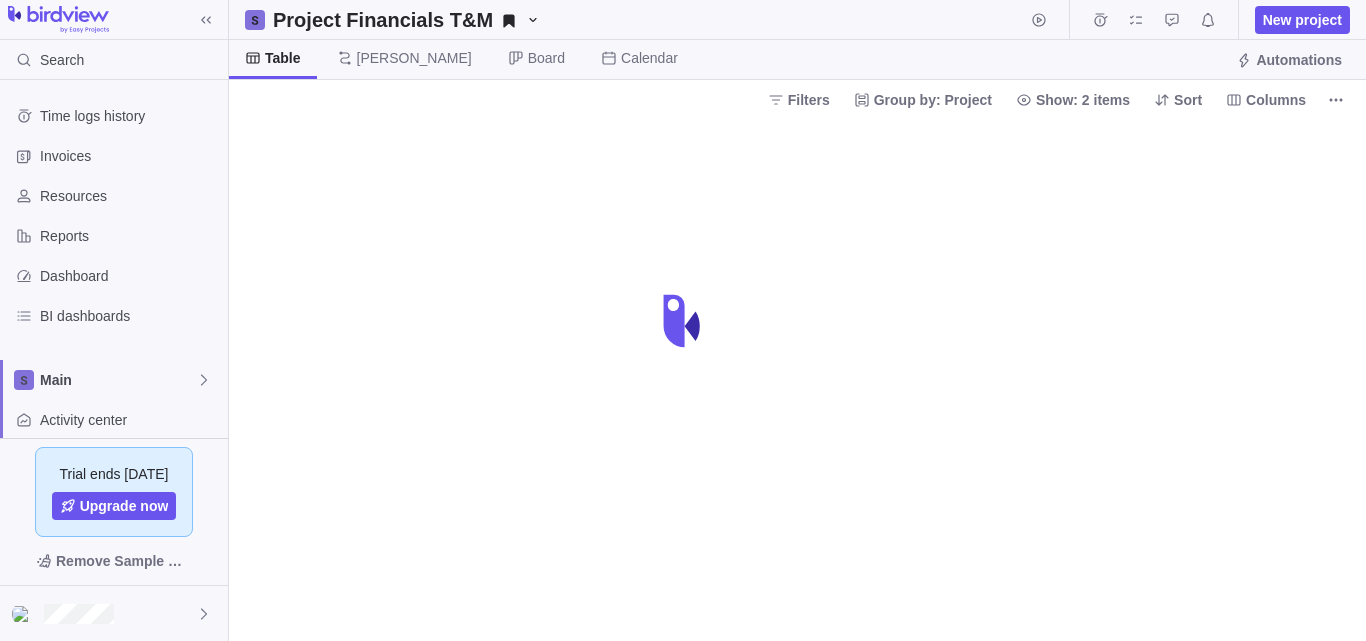 scroll, scrollTop: 0, scrollLeft: 0, axis: both 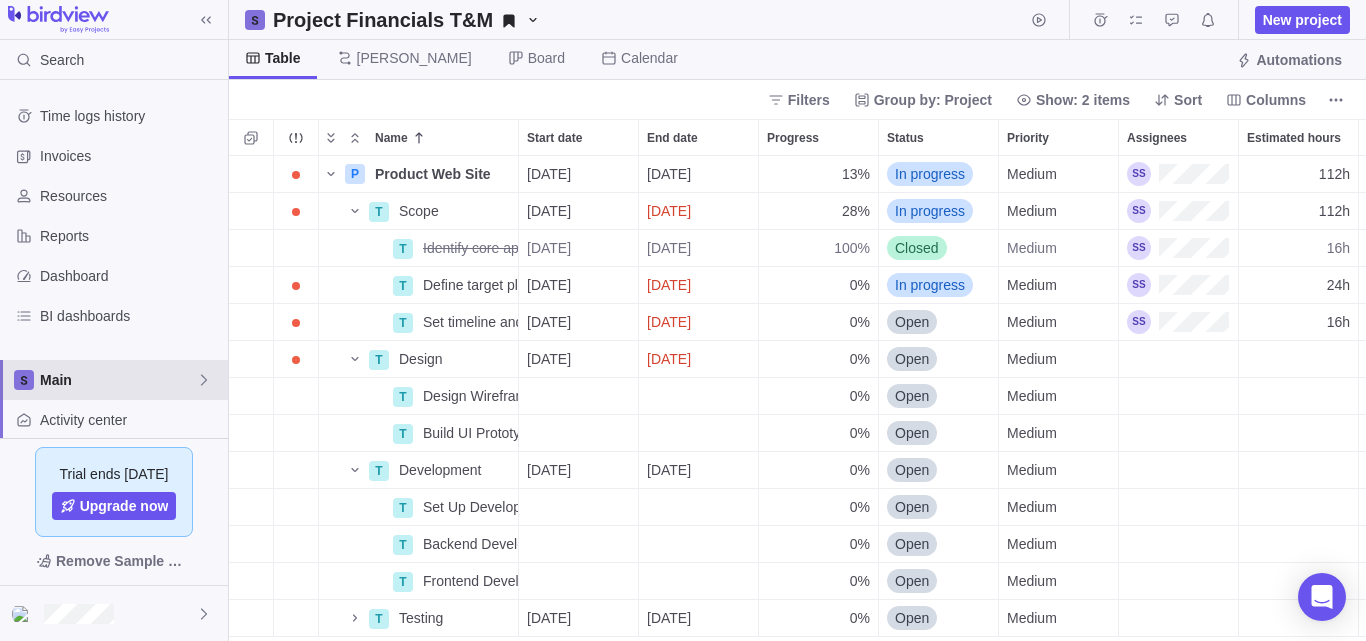 click 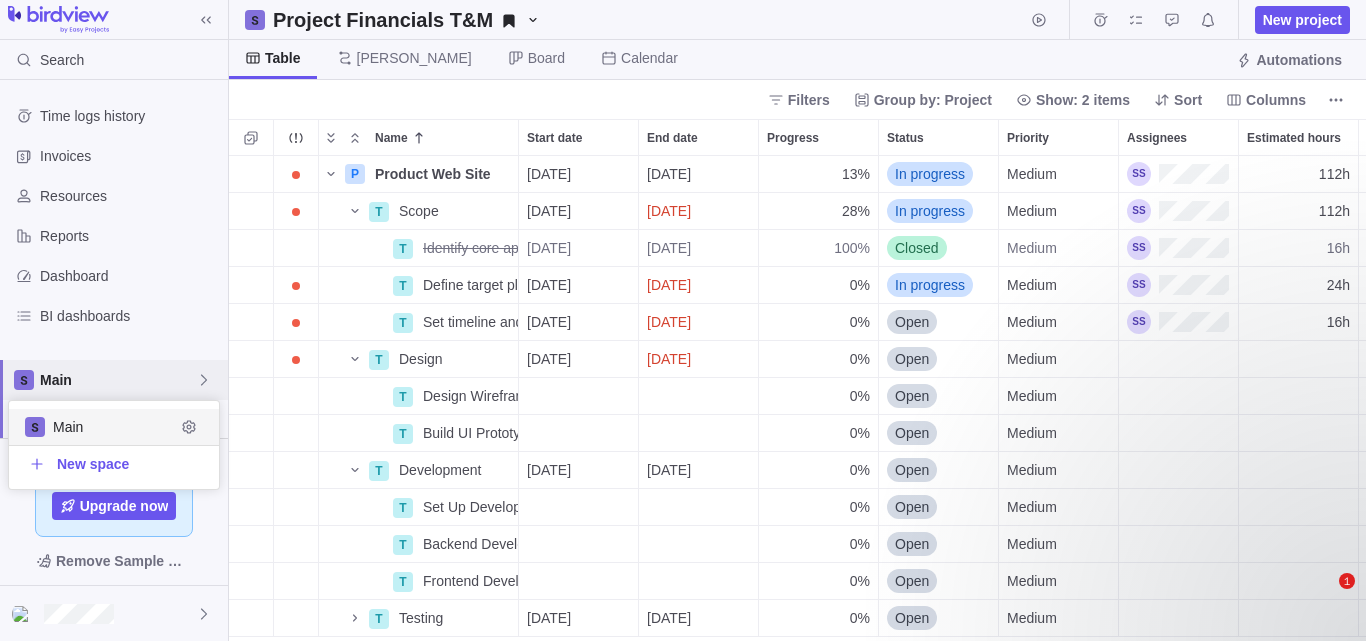scroll, scrollTop: 16, scrollLeft: 16, axis: both 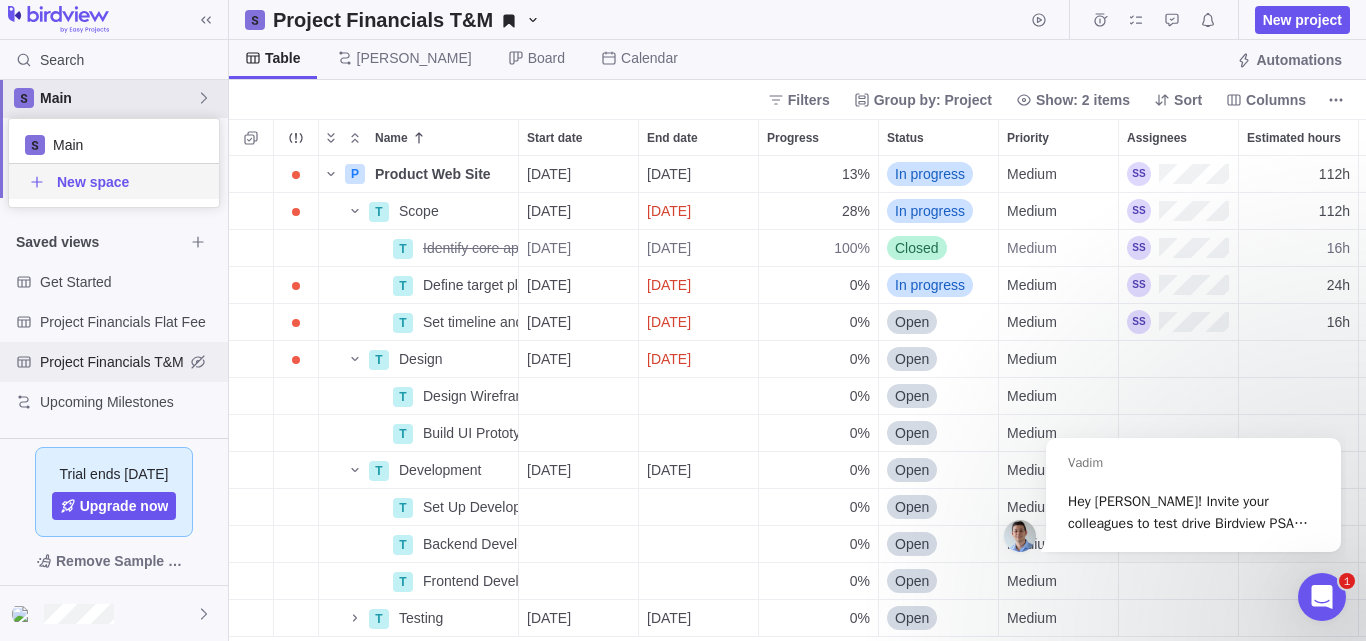click on "Time logs history Invoices Resources Reports Dashboard BI dashboards Main Activity center Custom forms Saved views Get Started Project Financials Flat Fee Project Financials T&M Upcoming Milestones" at bounding box center [114, 259] 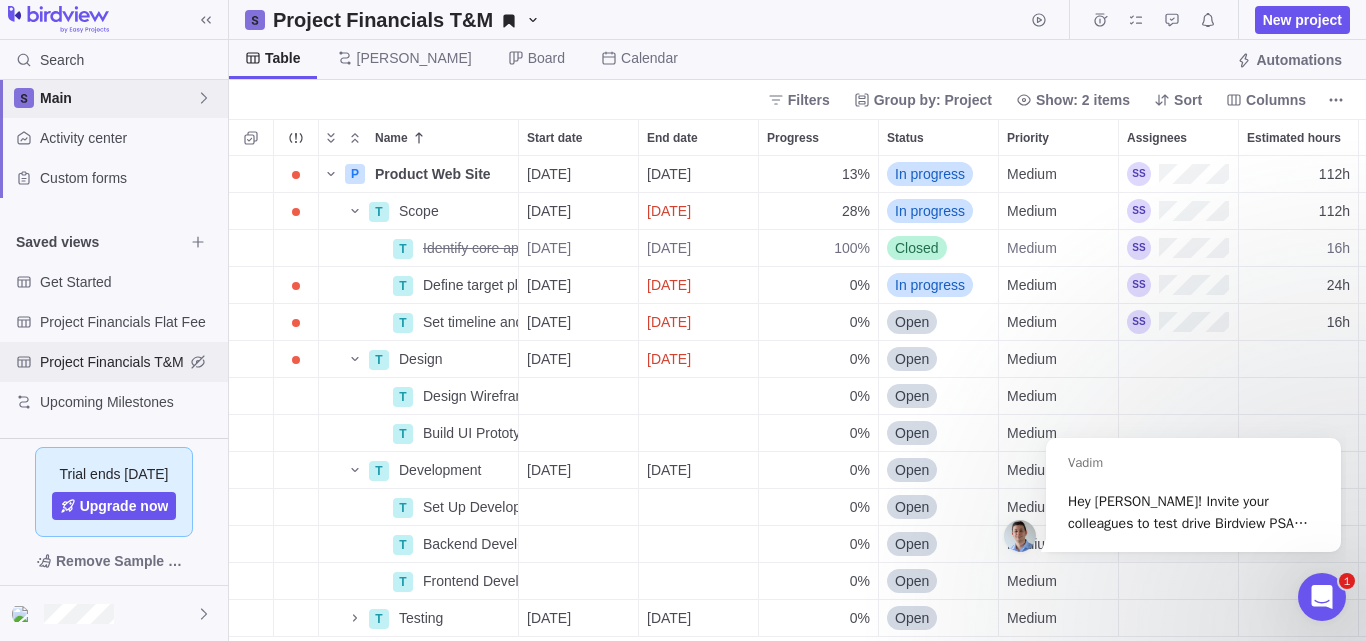scroll, scrollTop: 280, scrollLeft: 0, axis: vertical 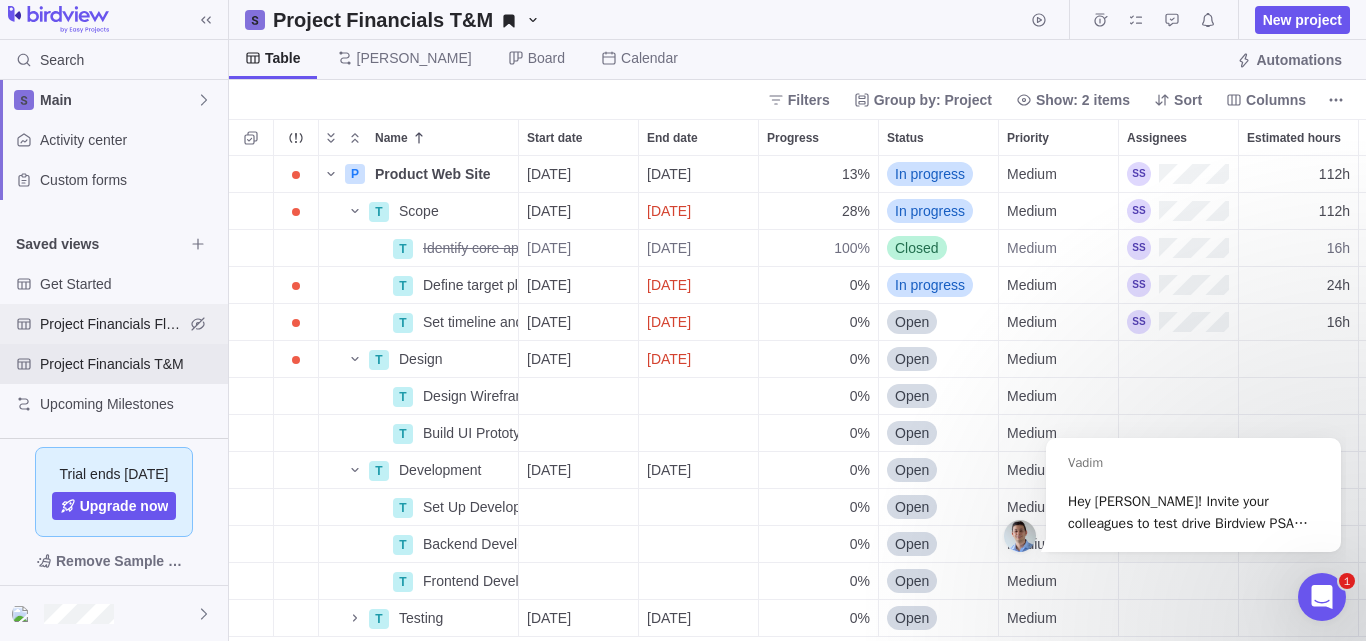 click on "Project Financials Flat Fee" at bounding box center (112, 324) 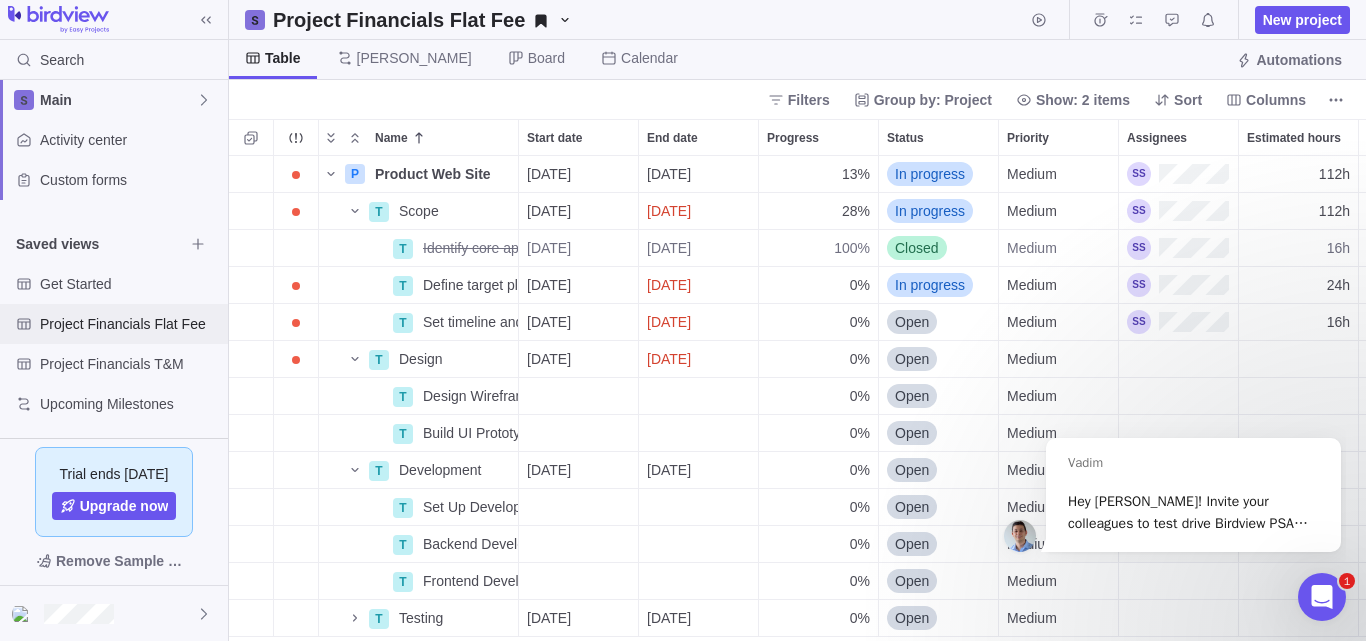 scroll, scrollTop: 16, scrollLeft: 16, axis: both 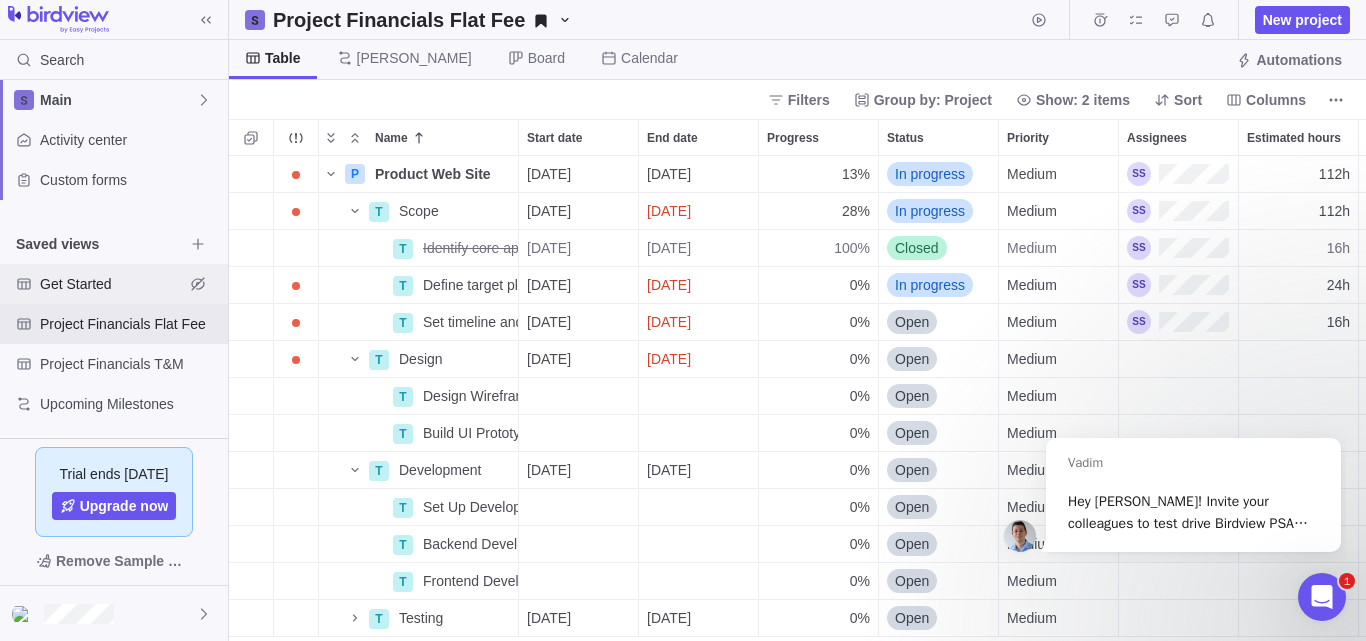 click on "Get Started" at bounding box center (112, 284) 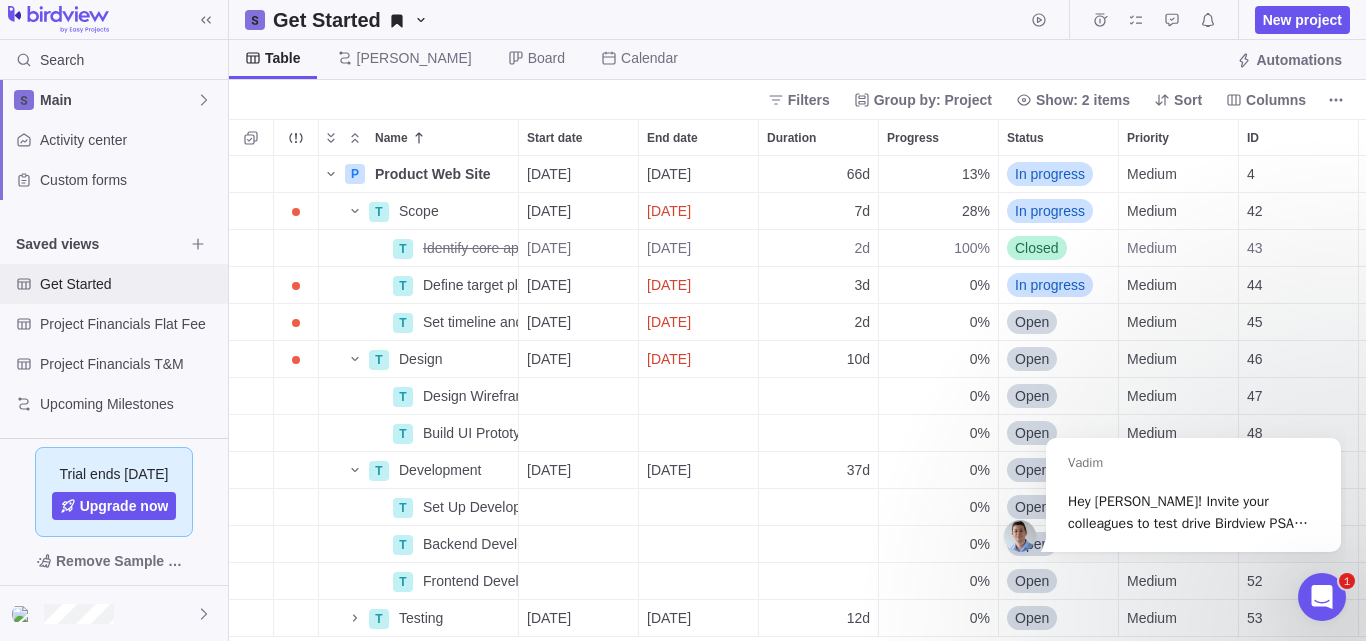 scroll, scrollTop: 16, scrollLeft: 16, axis: both 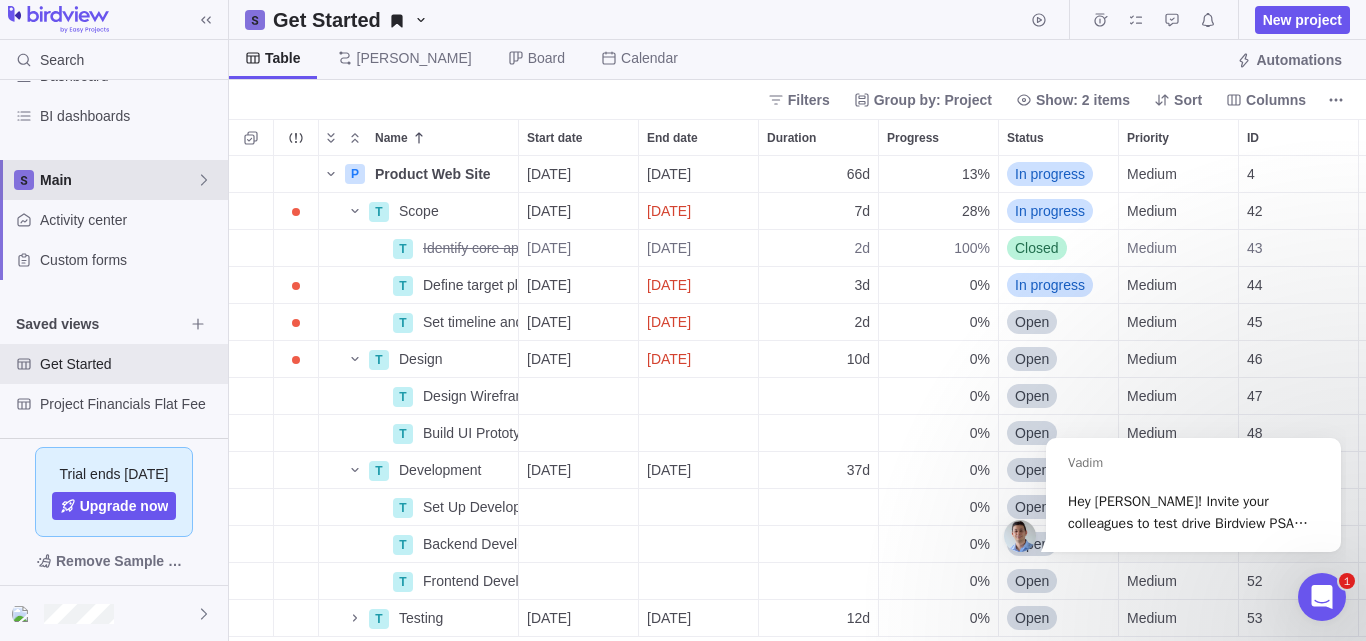 click 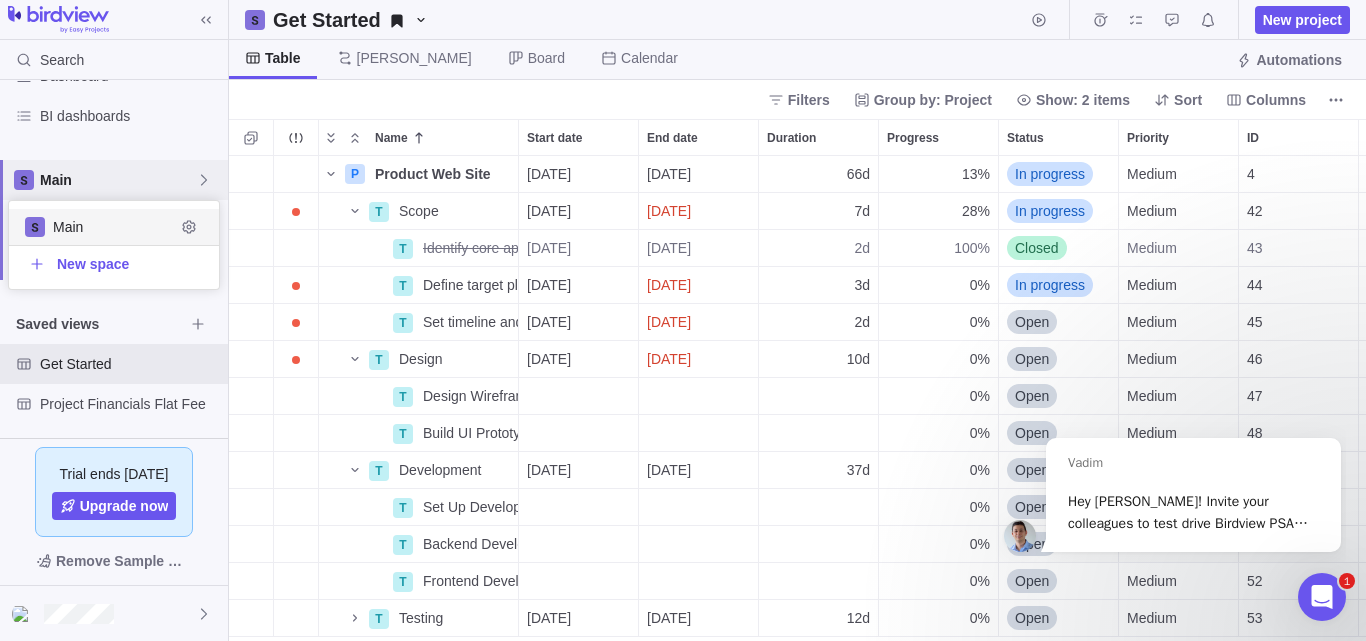 scroll, scrollTop: 16, scrollLeft: 16, axis: both 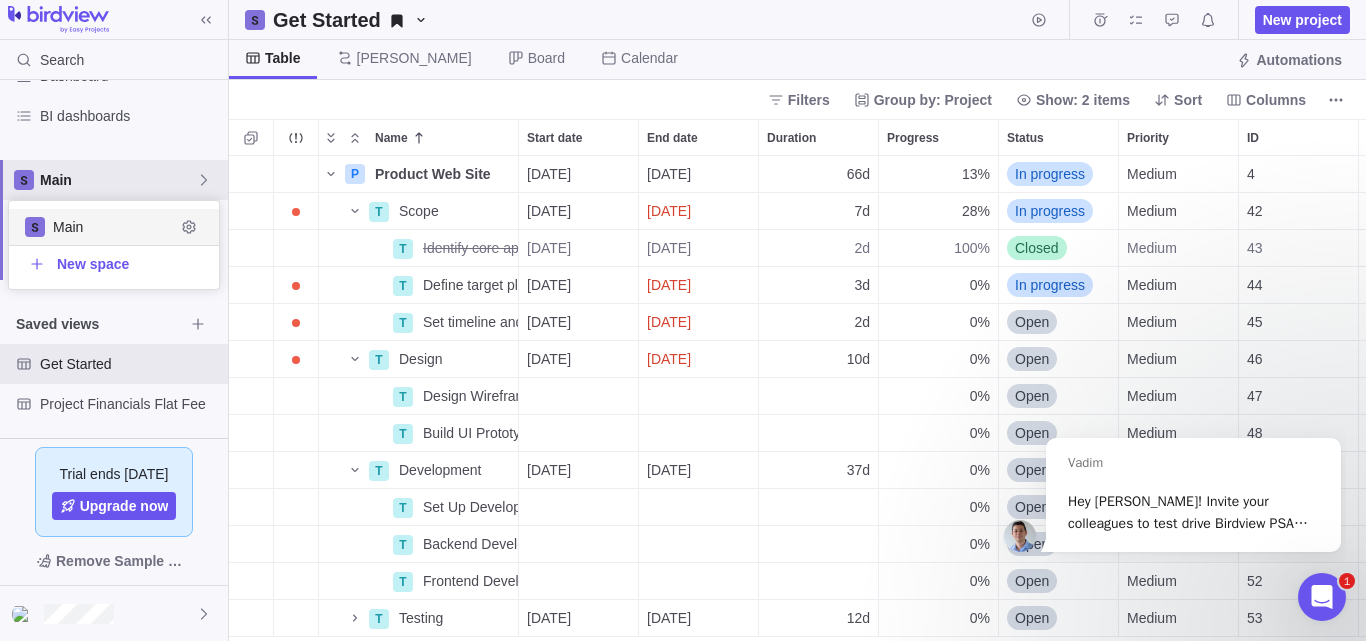 click on "Main" at bounding box center [114, 227] 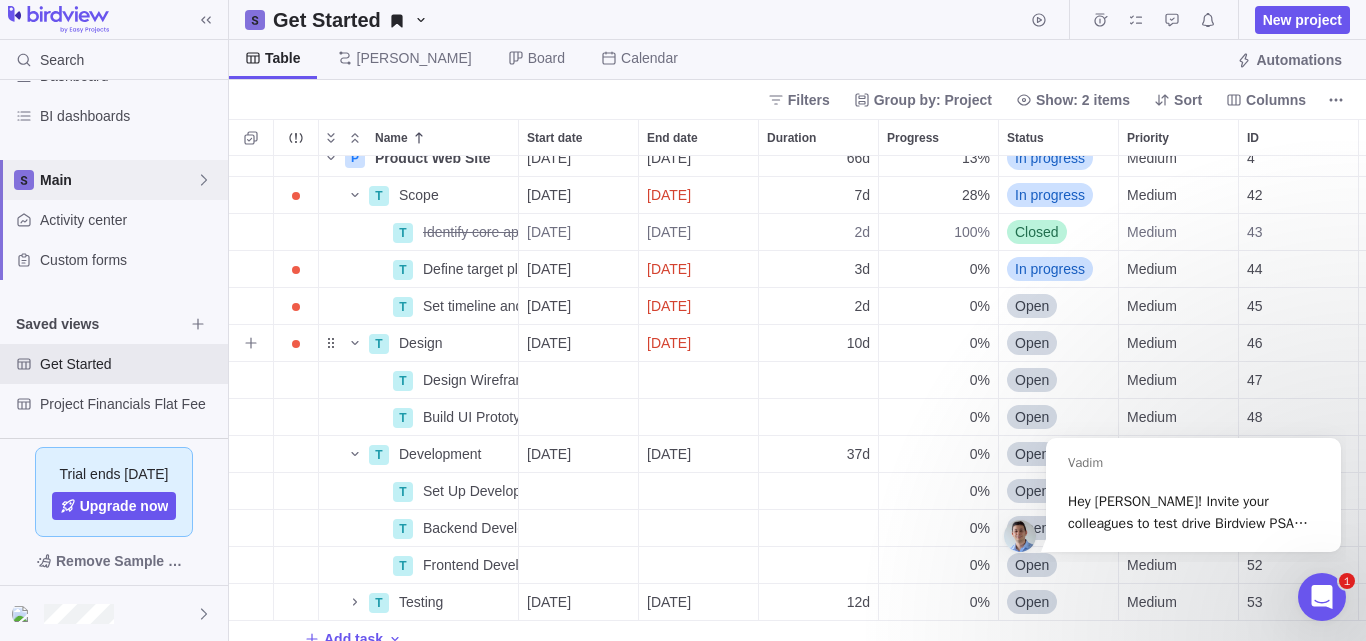 scroll, scrollTop: 0, scrollLeft: 0, axis: both 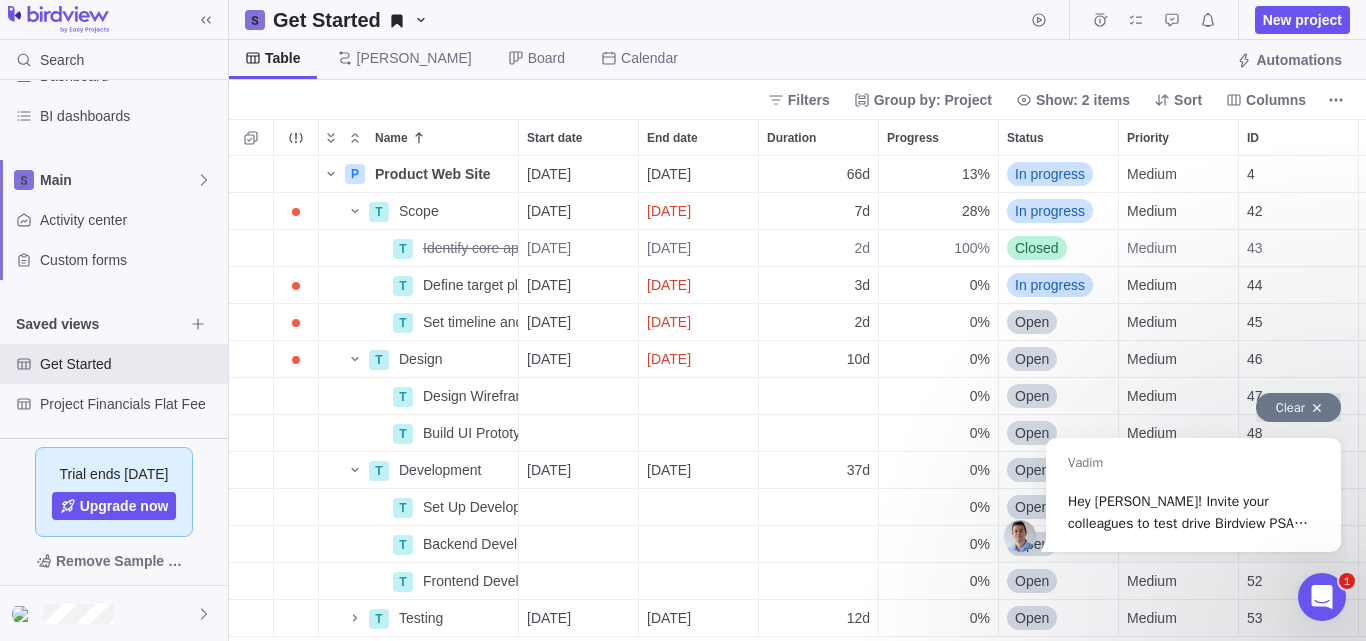 click at bounding box center [1317, 408] 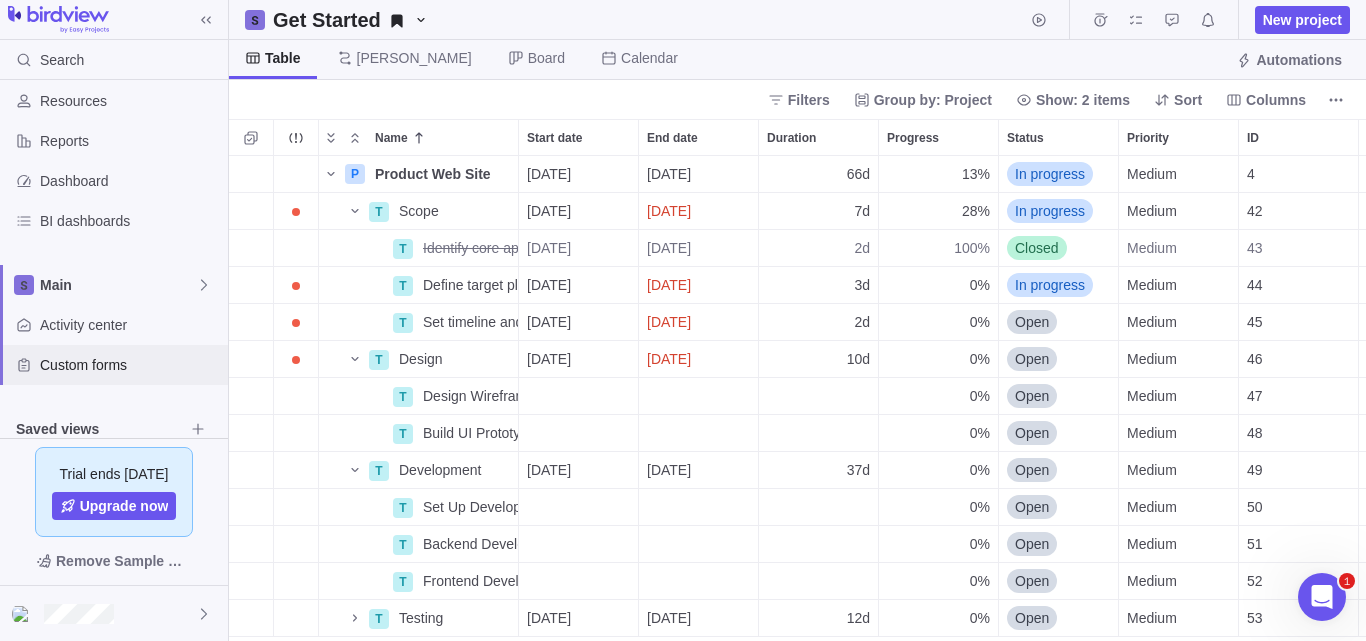 scroll, scrollTop: 0, scrollLeft: 0, axis: both 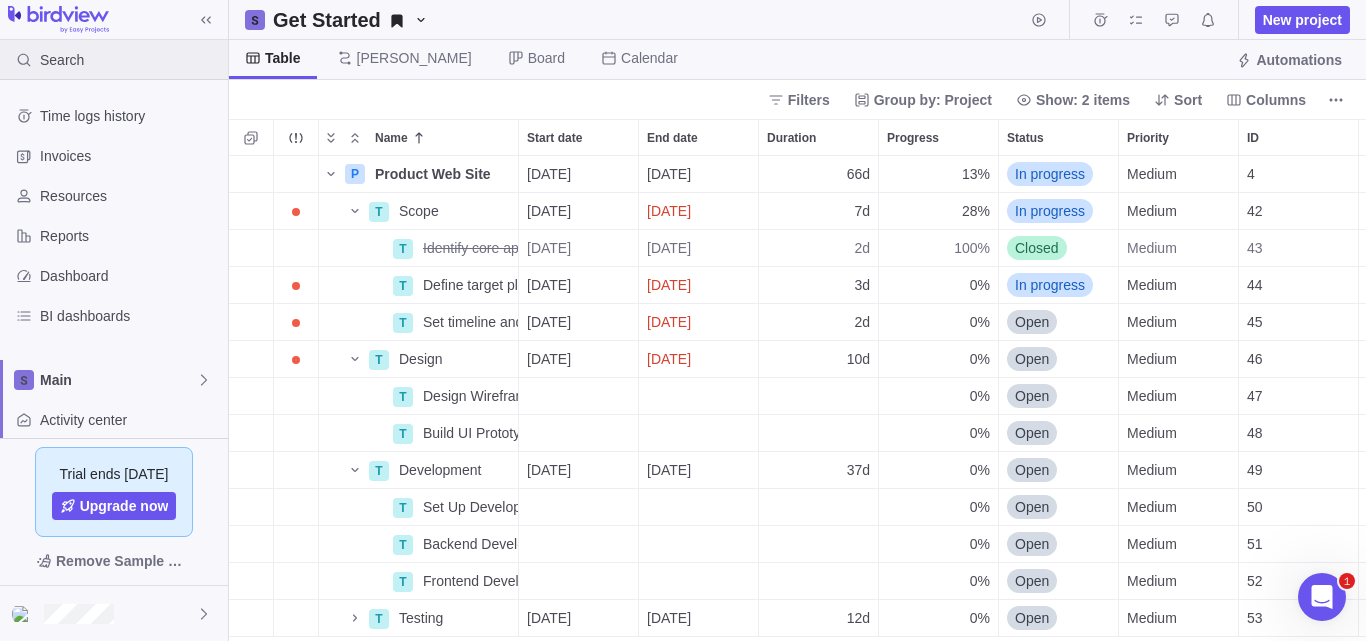 click on "Search" at bounding box center (46, 60) 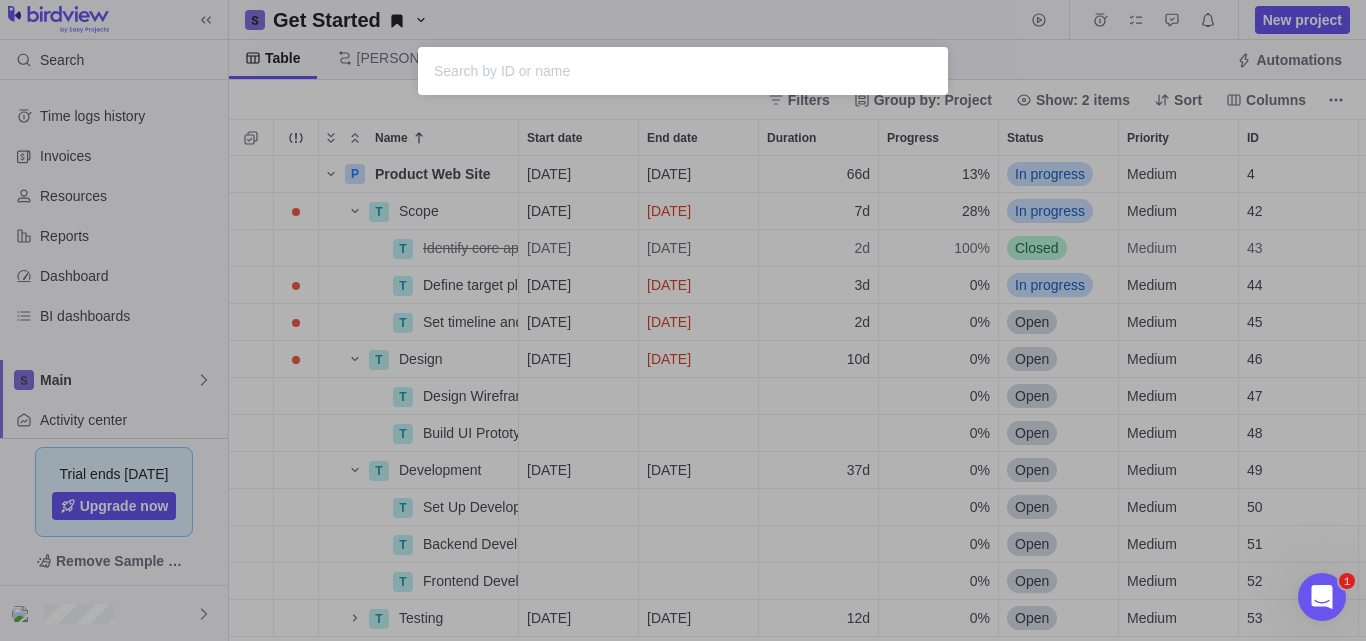 click on "Sorry, nothing was found" at bounding box center (683, 320) 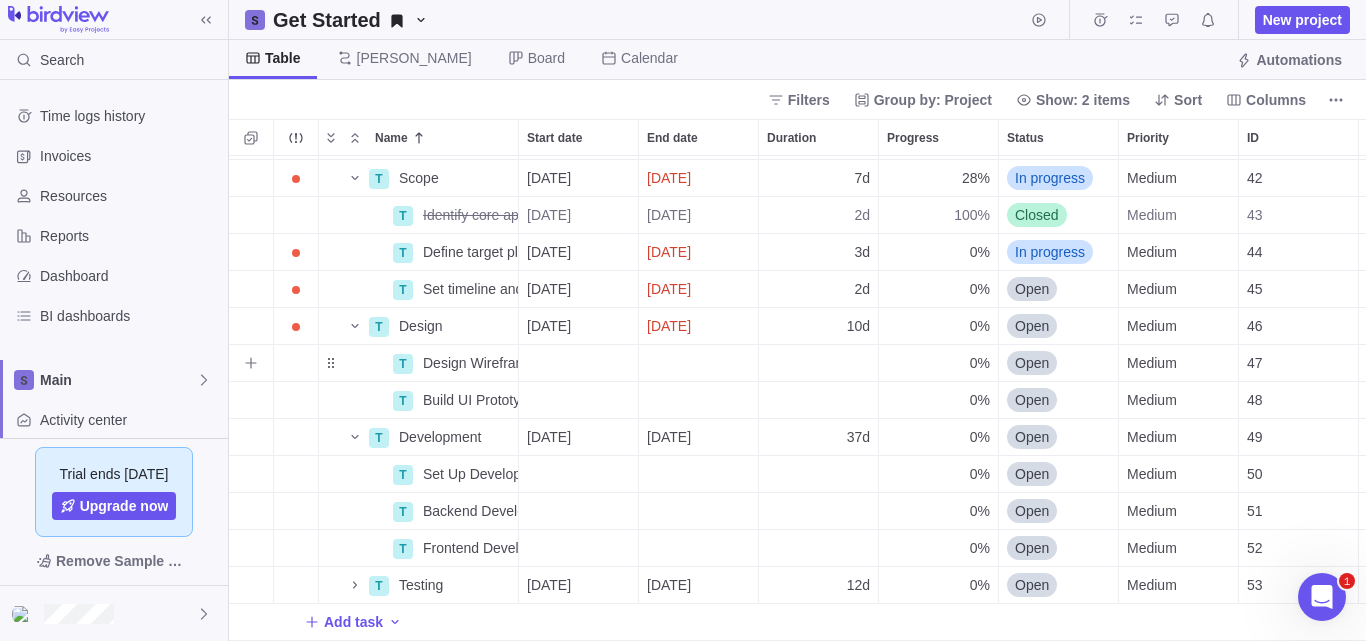 scroll, scrollTop: 0, scrollLeft: 0, axis: both 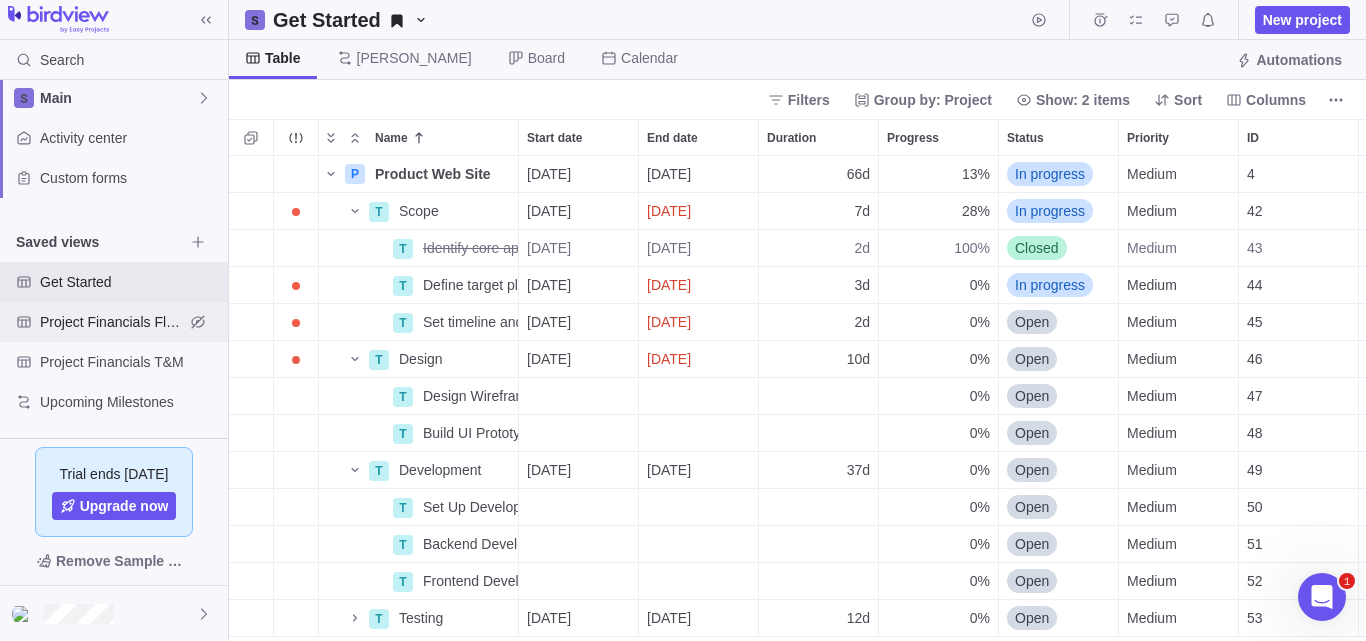 click on "Project Financials Flat Fee" at bounding box center (112, 322) 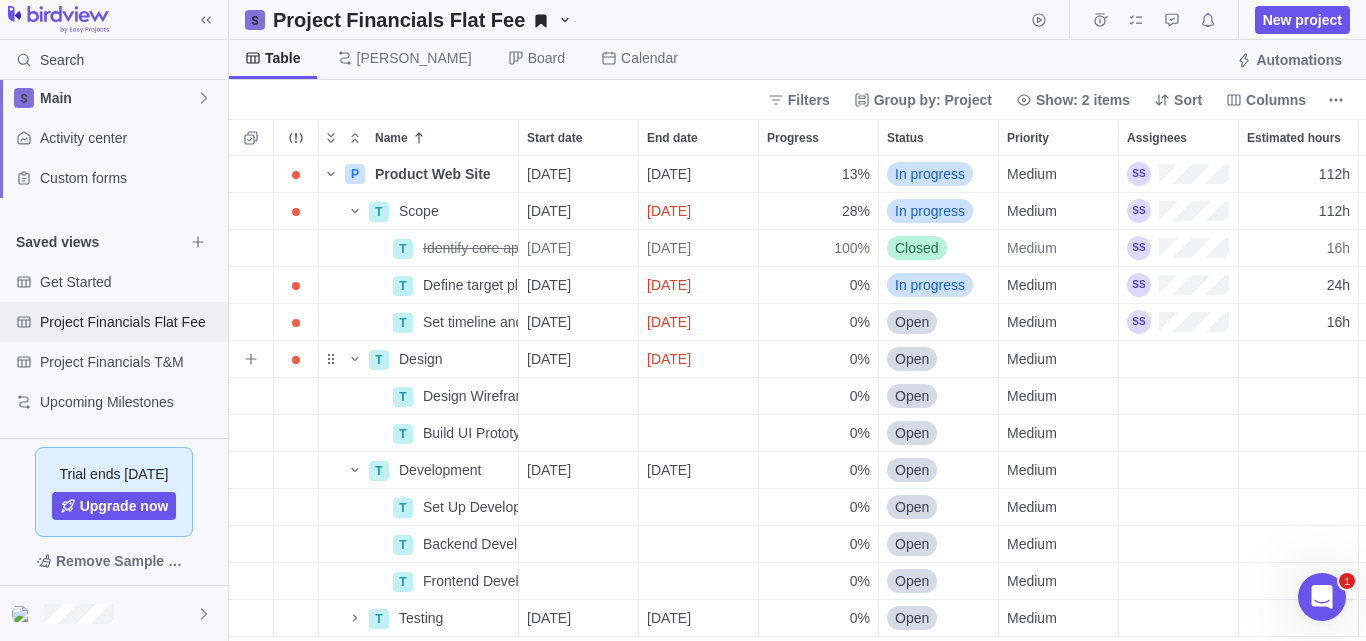 scroll, scrollTop: 16, scrollLeft: 16, axis: both 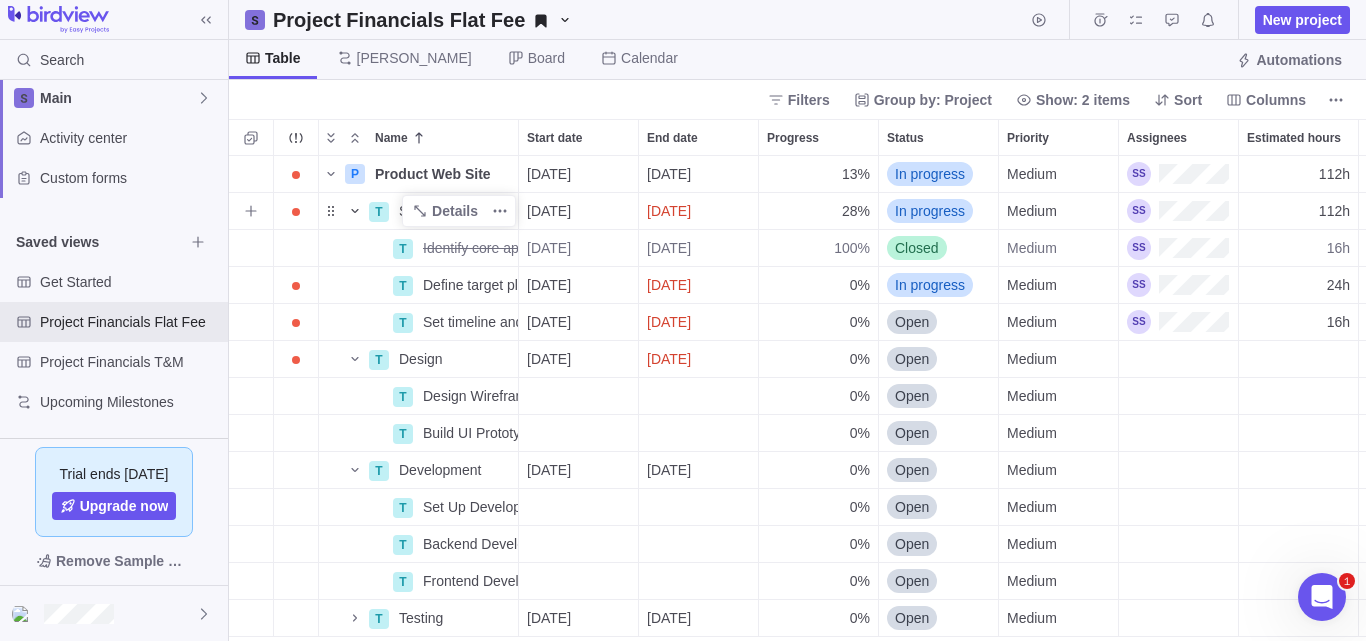 click 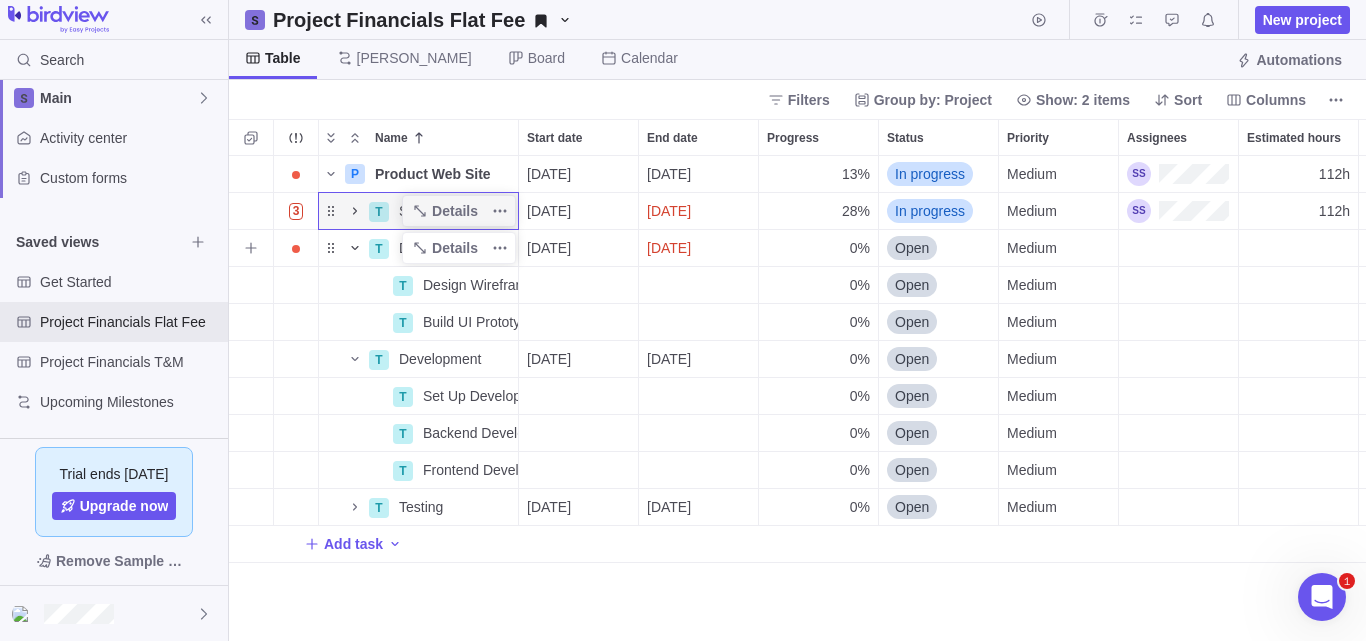 click 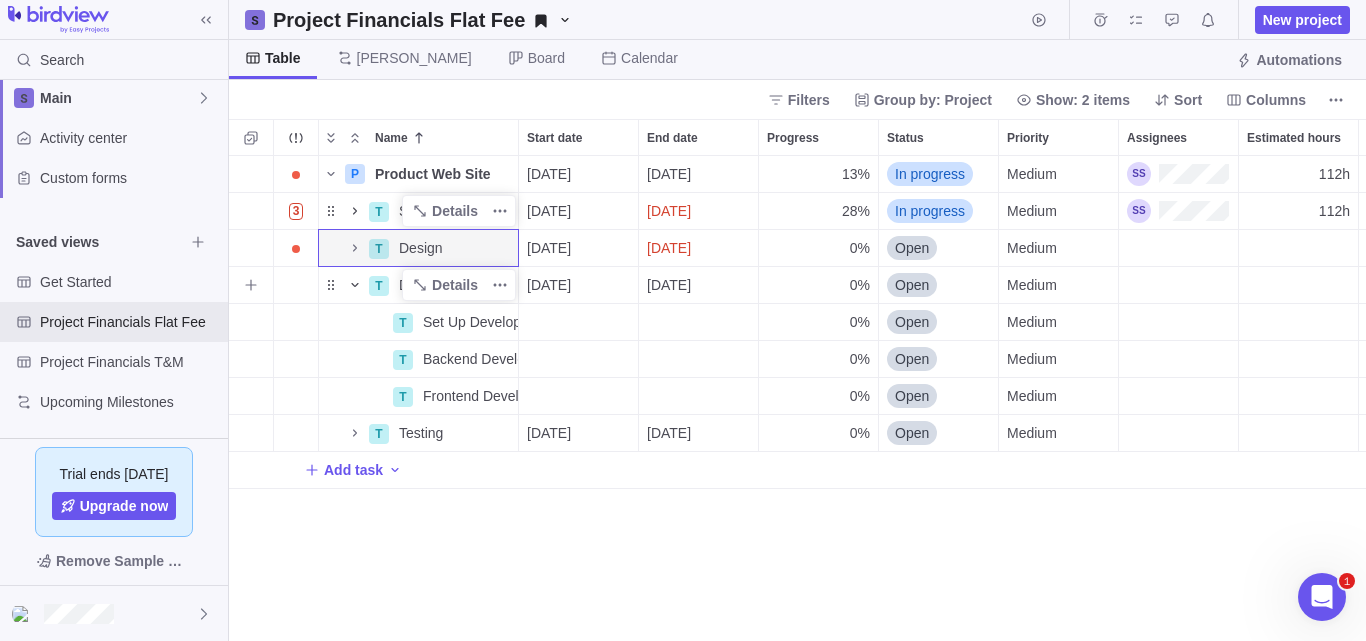 click 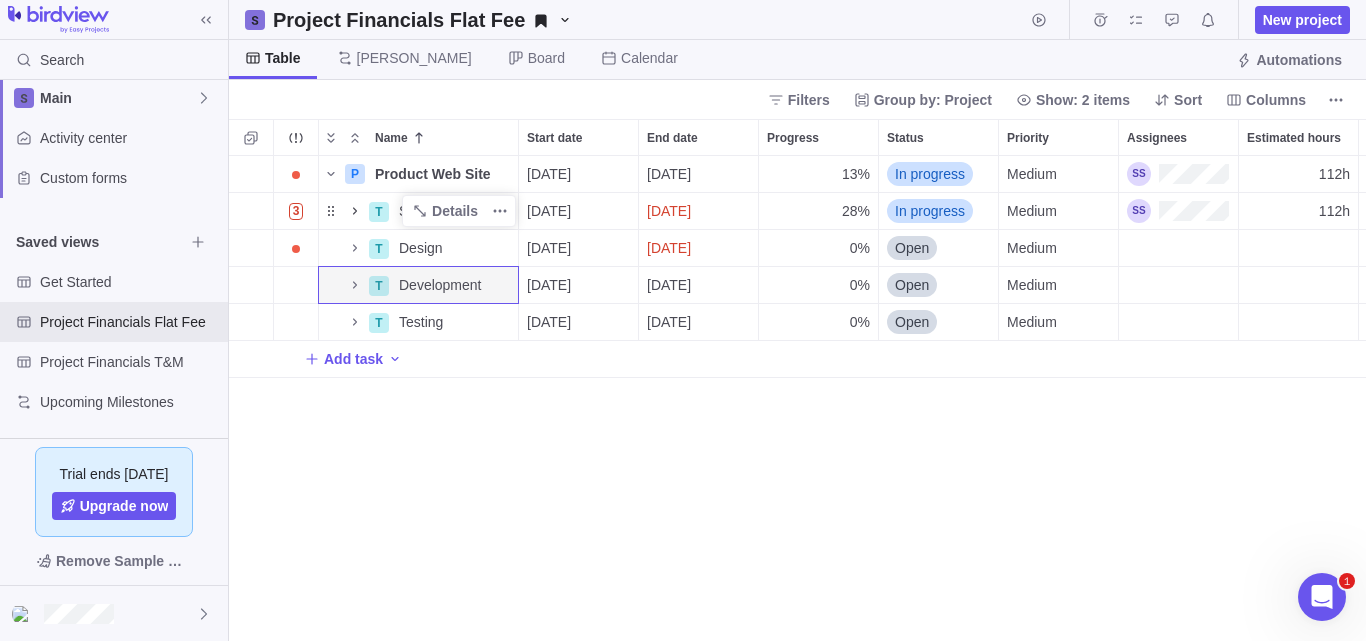 click on "P Product Web Site Details 05/01/2025 07/31/2025 13% In progress Medium 112h 22h 90h $100.00 $3,515.00 $-3,415.00 $20.00 $715.00 $-695.00 WebTech 3 T Scope Details 05/01/2025 05/09/2025 28% In progress Medium 112h 22h 90h $0.00 $3,415.00 $-3,360.00 $20.00 $715.00 $-695.00 T Design Details 05/12/2025 05/23/2025 0% Open Medium $0.00 $0.00 $0.00 $0.00 $0.00 $0.00 T Development Details 05/26/2025 07/15/2025 0% Open Medium $0.00 $0.00 $0.00 $0.00 $0.00 $0.00 T Testing Details 07/16/2025 07/31/2025 0% Open Medium $0.00 $0.00 $0.00 $0.00 $0.00 $0.00 Add task" at bounding box center [797, 398] 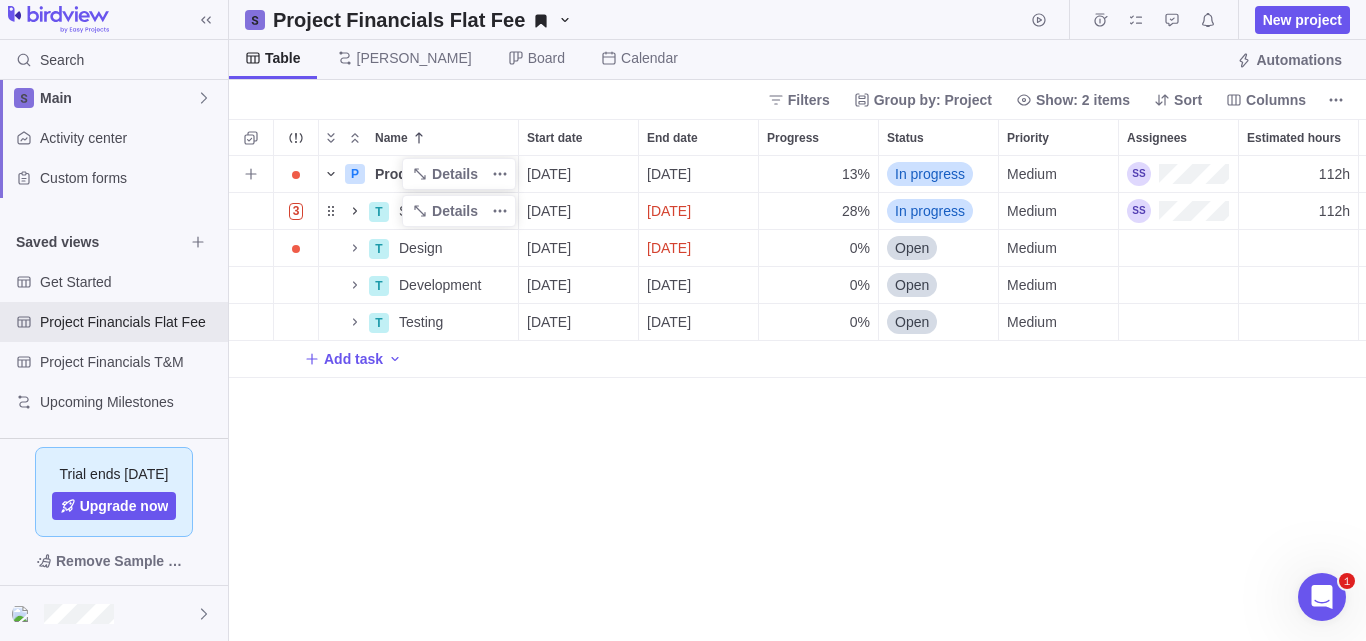click 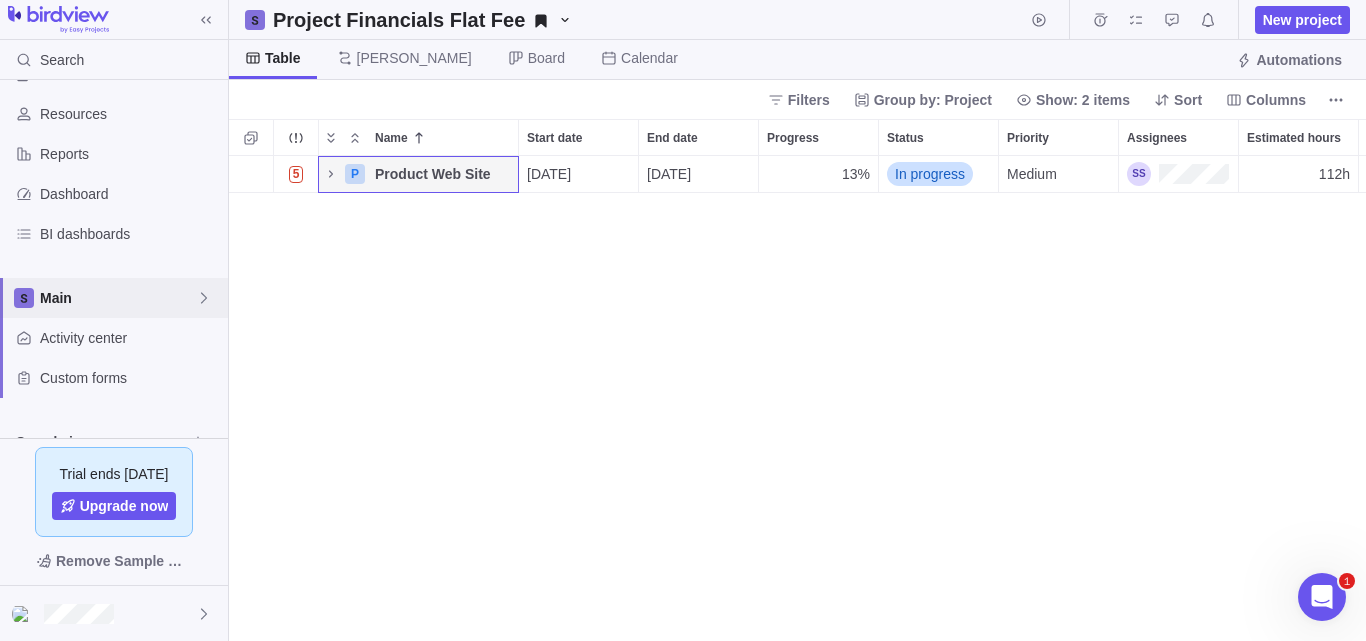 scroll, scrollTop: 28, scrollLeft: 0, axis: vertical 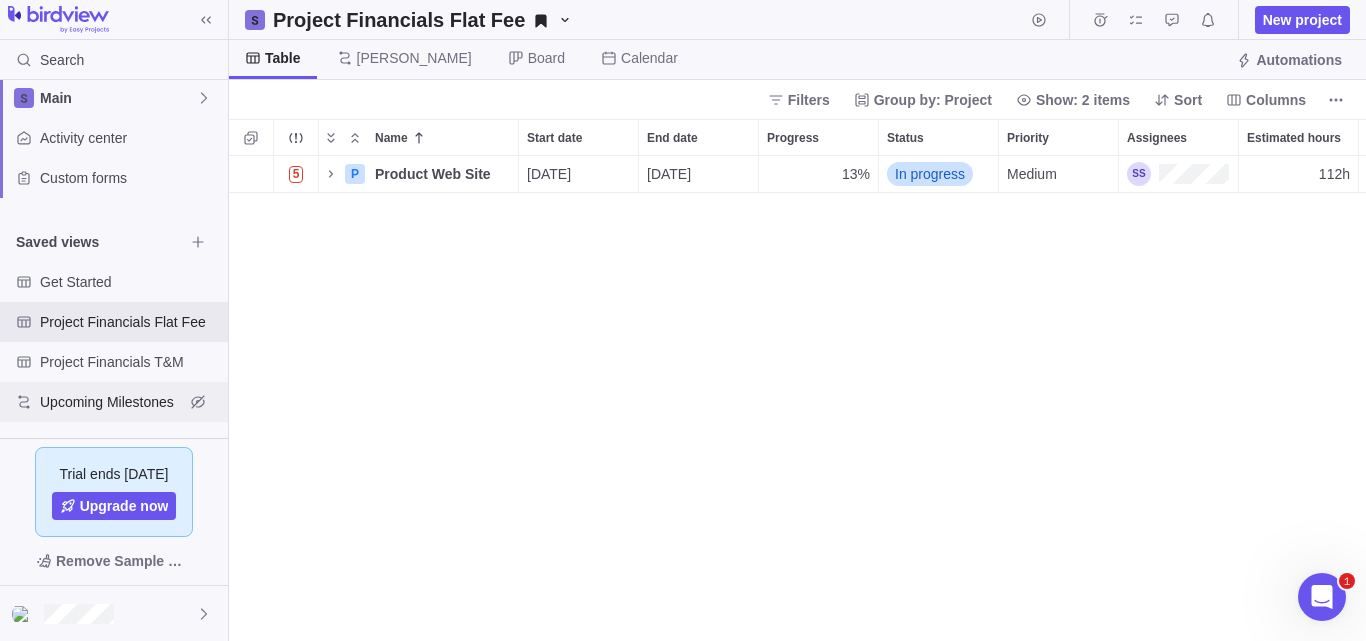 click on "Upcoming Milestones" at bounding box center (112, 402) 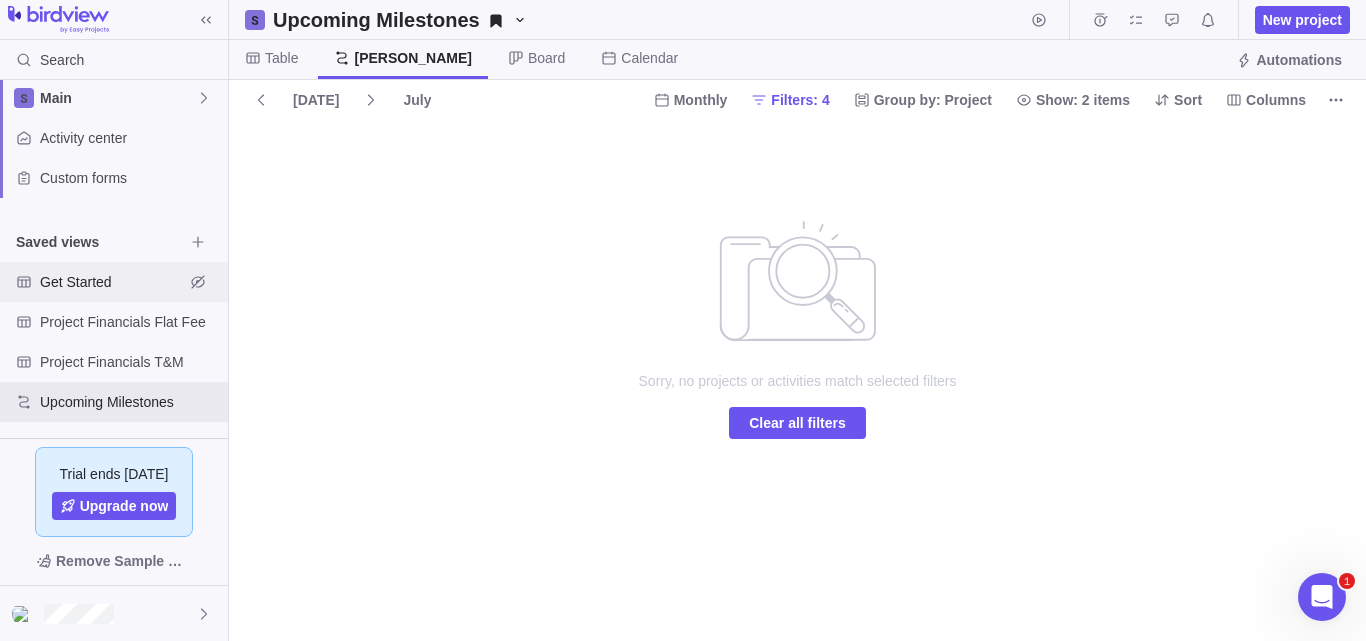 click on "Get Started" at bounding box center (112, 282) 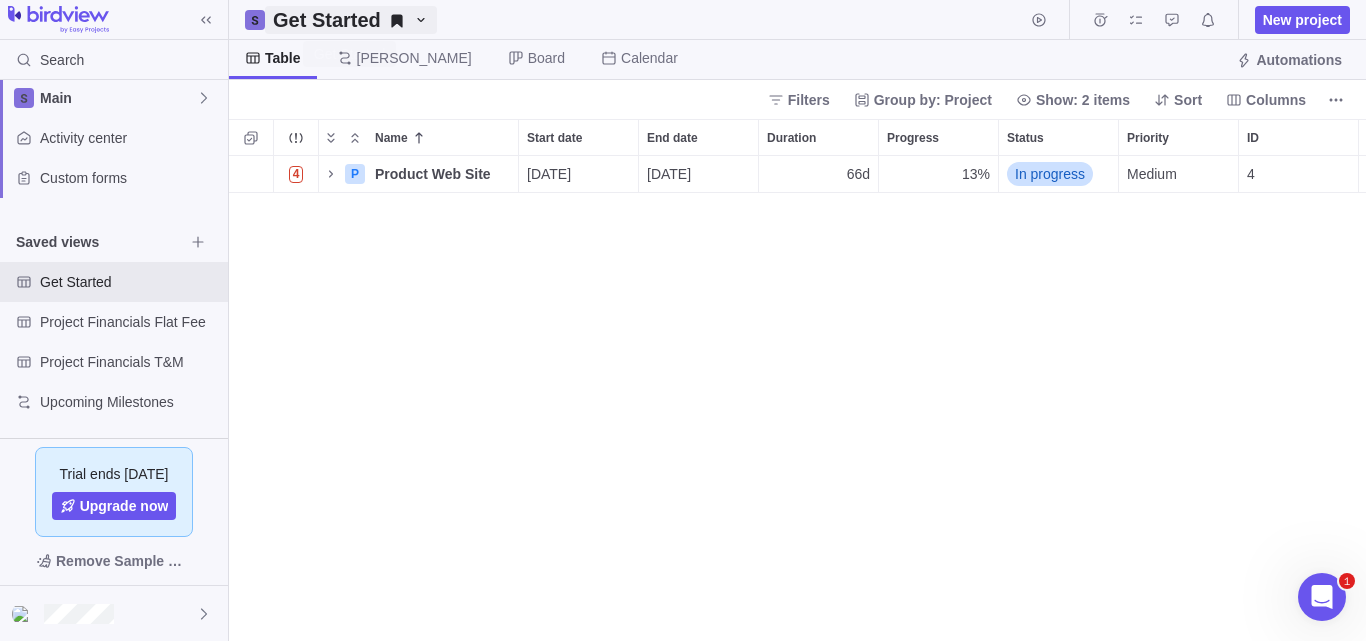click 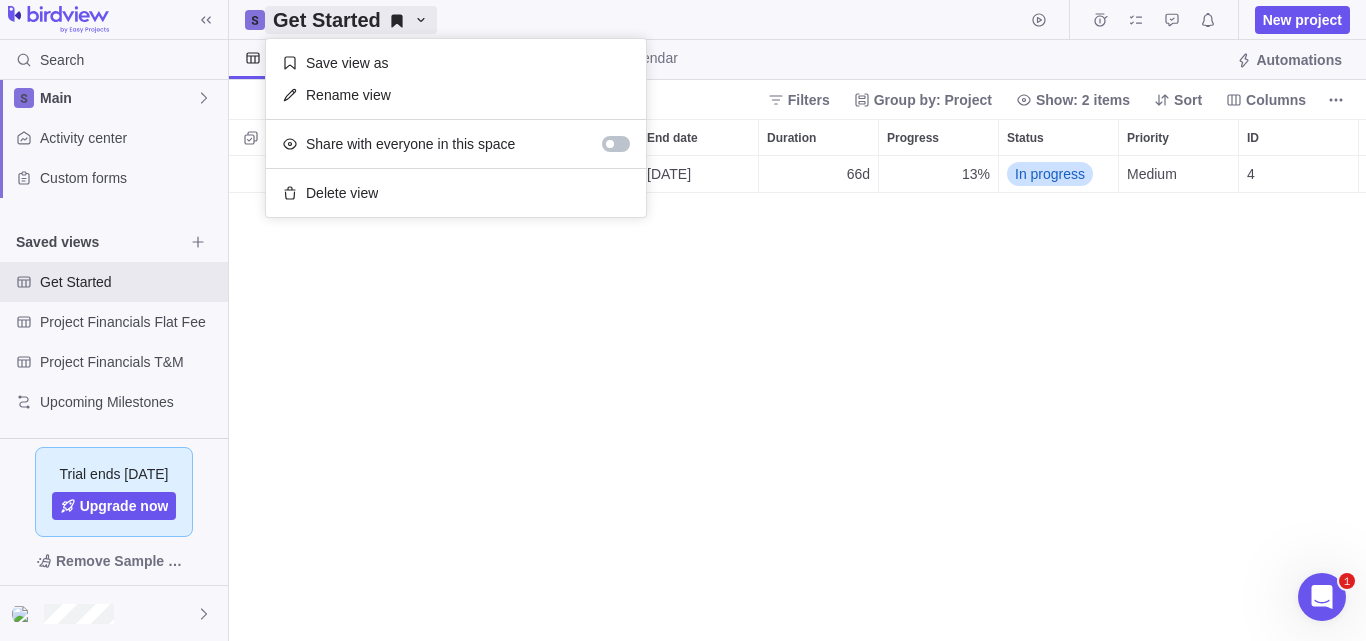 click on "Search Time logs history Invoices Resources Reports Dashboard BI dashboards Main Activity center Custom forms Saved views Get Started Project Financials Flat Fee Project Financials T&M Upcoming Milestones Trial ends in 15 days Upgrade now Remove Sample Data Get Started New project Table Gantt Board Calendar Automations Filters Group by: Project Show: 2 items Sort Columns Name Start date End date Duration Progress Status Priority ID Dependency Assignees Estimated hours Actual hours (timelogs) Hours left Portfolio Customer 4 P Product Web Site Details 05/01/2025 07/31/2025 66d 13% In progress Medium 4 112h 22h 90h WebTech Filters Activity status Default Workflow Project status Default Workflow Activity assignees More Project start date Previous year Previous month Previous week Yesterday Today This week This month This year Next week Next month Filter by period Project end date Previous year Previous month Previous week Yesterday Today This week This month This year Next week Next month Projects 1" at bounding box center [683, 320] 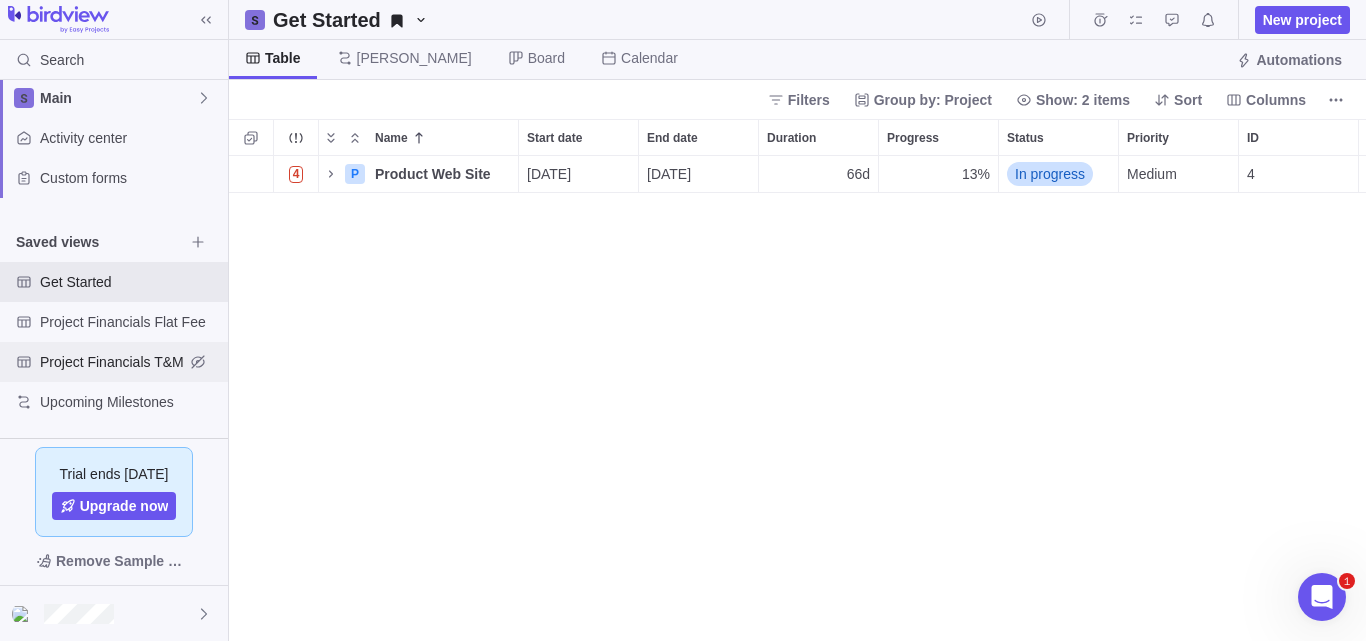 click on "Project Financials T&M" at bounding box center (112, 362) 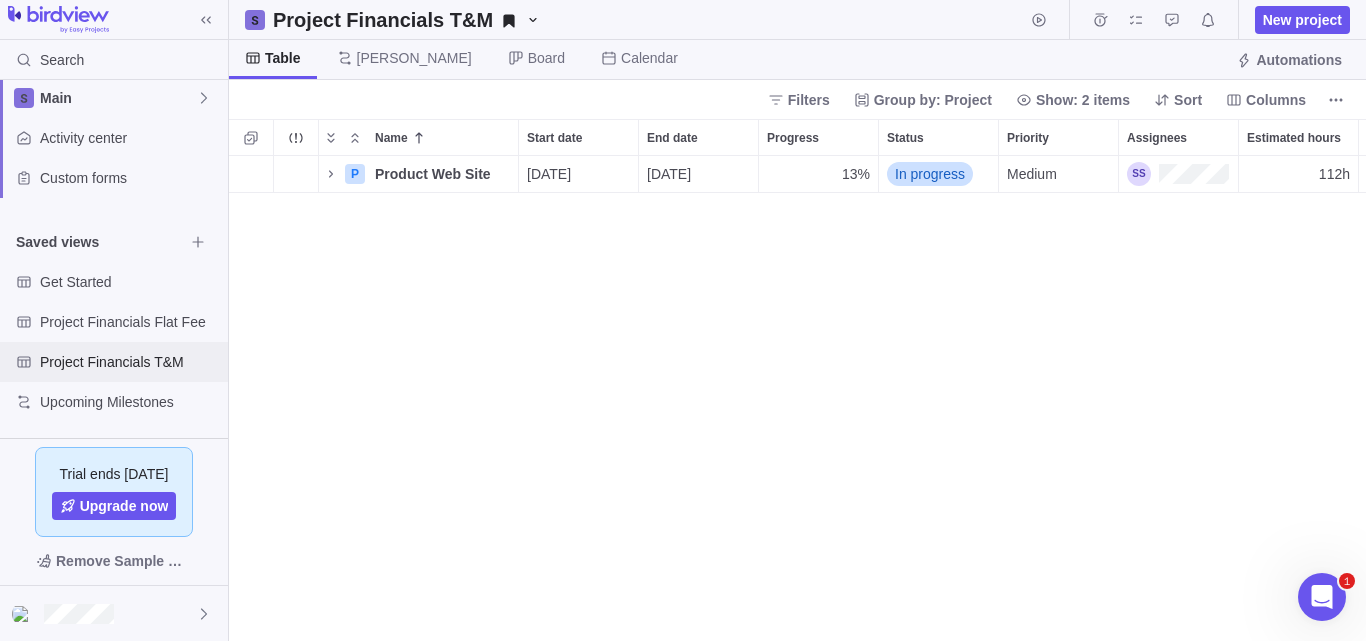 scroll, scrollTop: 16, scrollLeft: 16, axis: both 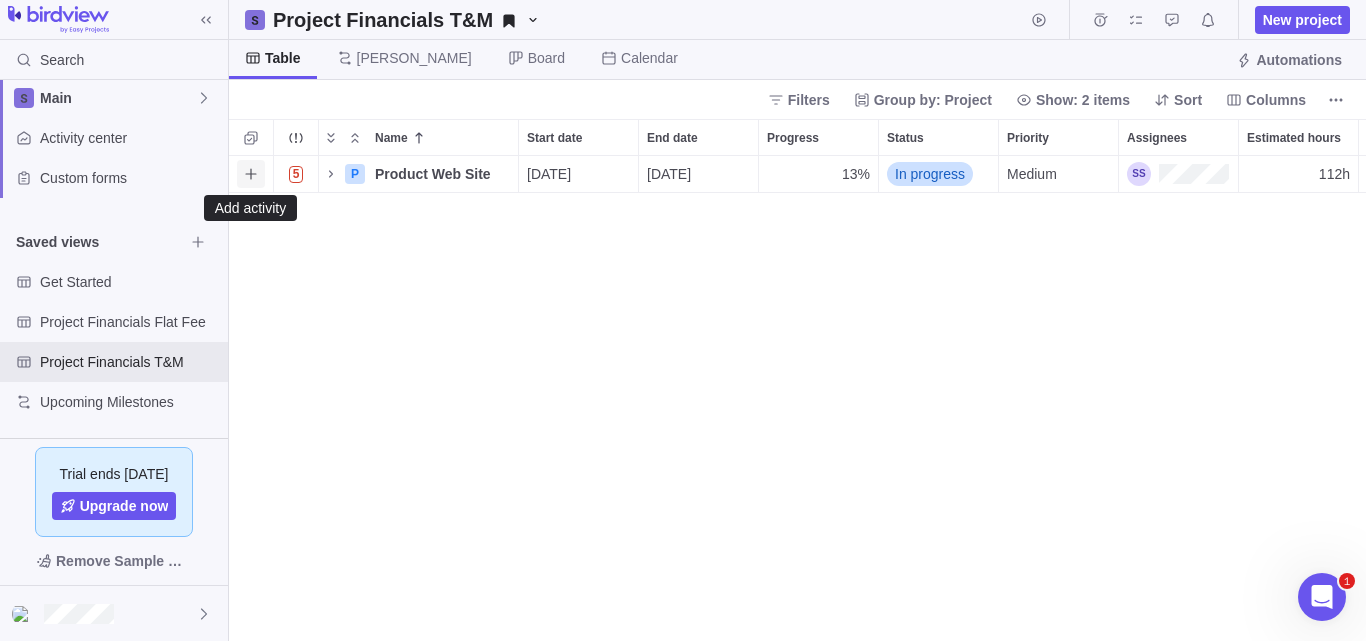 click 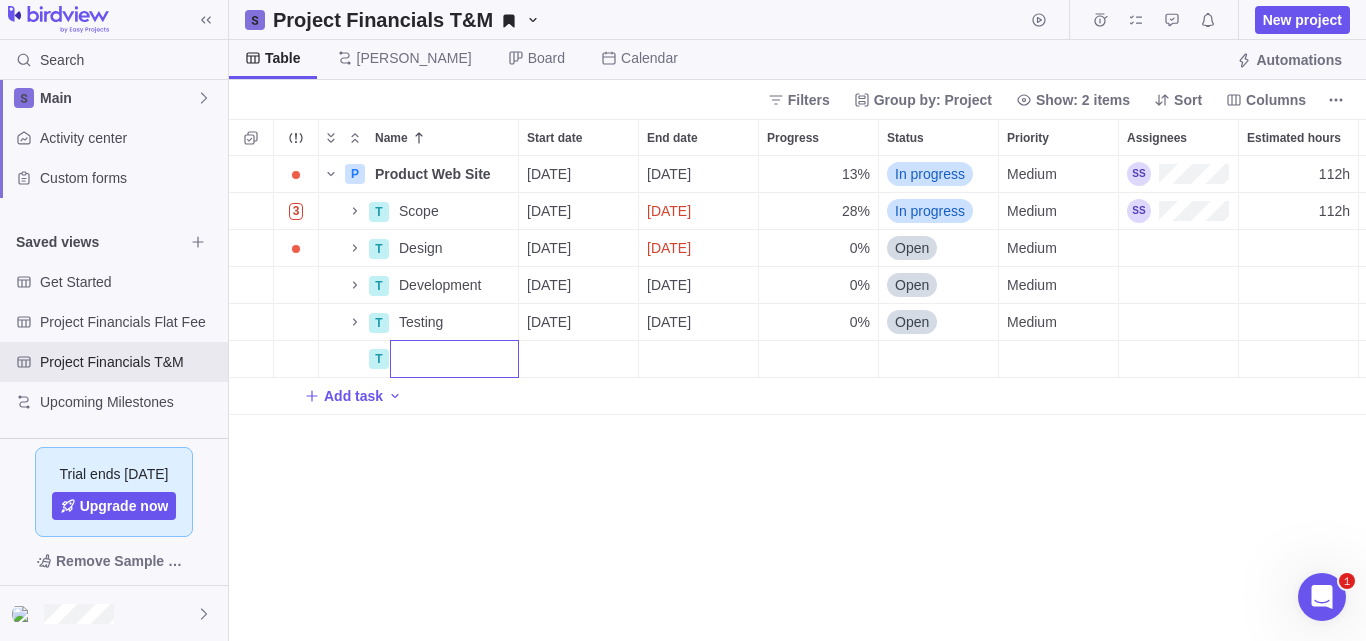click on "P Product Web Site Details 05/01/2025 07/31/2025 13% In progress Medium 112h 22h 90h $100.00 $3,515.00 $-3,415.00 $20.00 $715.00 $-695.00 $100.00 $120.00 $20.00 WebTech 3 T Scope Details 05/01/2025 05/09/2025 28% In progress Medium 112h 22h 90h $0.00 $3,415.00 $-3,360.00 $20.00 $715.00 $-695.00 $20.00 T Design Details 05/12/2025 05/23/2025 0% Open Medium $0.00 $0.00 $0.00 $0.00 $0.00 $0.00 $0.00 T Development Details 05/26/2025 07/15/2025 0% Open Medium $0.00 $0.00 $0.00 $0.00 $0.00 $0.00 $0.00 T Testing Details 07/16/2025 07/31/2025 0% Open Medium $0.00 $0.00 $0.00 $0.00 $0.00 $0.00 $0.00 T Add task" at bounding box center (797, 398) 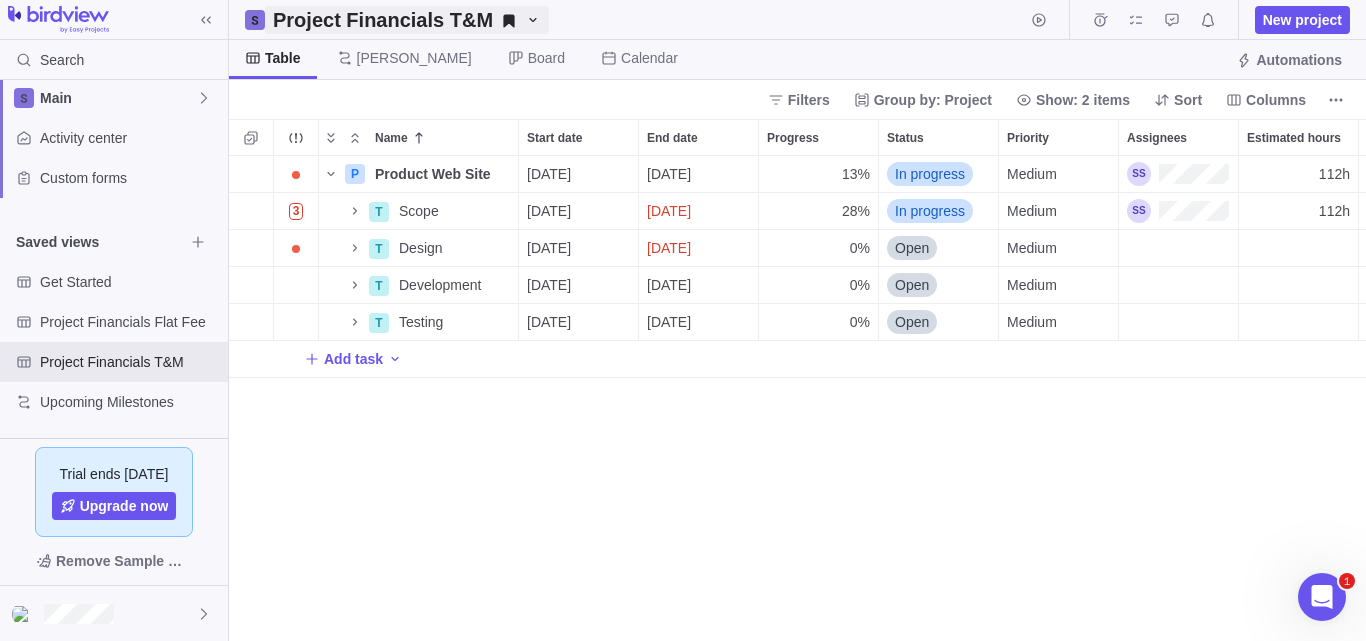 click 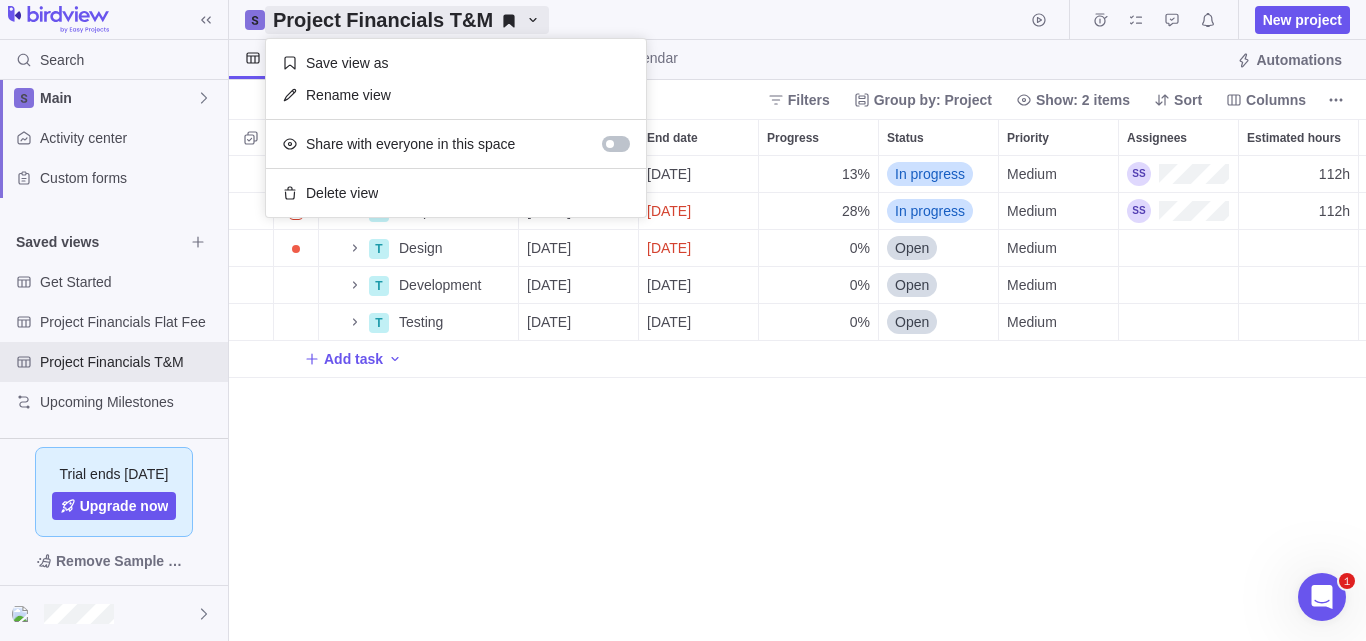 click on "Search Time logs history Invoices Resources Reports Dashboard BI dashboards Main Activity center Custom forms Saved views Get Started Project Financials Flat Fee Project Financials T&M Upcoming Milestones Trial ends in 15 days Upgrade now Remove Sample Data Project Financials T&M New project Table Gantt Board Calendar Automations Filters Group by: Project Show: 2 items Sort Columns Name Start date End date Progress Status Priority Assignees Estimated hours Actual hours (timelogs) Hours left Total budget EAC cost Budget variance Billable Actual cost Profit Total target revenue EAC billable Revenue variance Portfolio Customer P Product Web Site Details 05/01/2025 07/31/2025 13% In progress Medium 112h 22h 90h $100.00 $3,515.00 $-3,415.00 $20.00 $715.00 $-695.00 $100.00 $120.00 $20.00 WebTech 3 T Scope Details 05/01/2025 05/09/2025 28% In progress Medium 112h 22h 90h $0.00 $3,415.00 $-3,360.00 $20.00 $715.00 $-695.00 $20.00 T Design Details 05/12/2025 05/23/2025 0% Open Medium $0.00 $0.00 $0.00 $0.00" at bounding box center (683, 320) 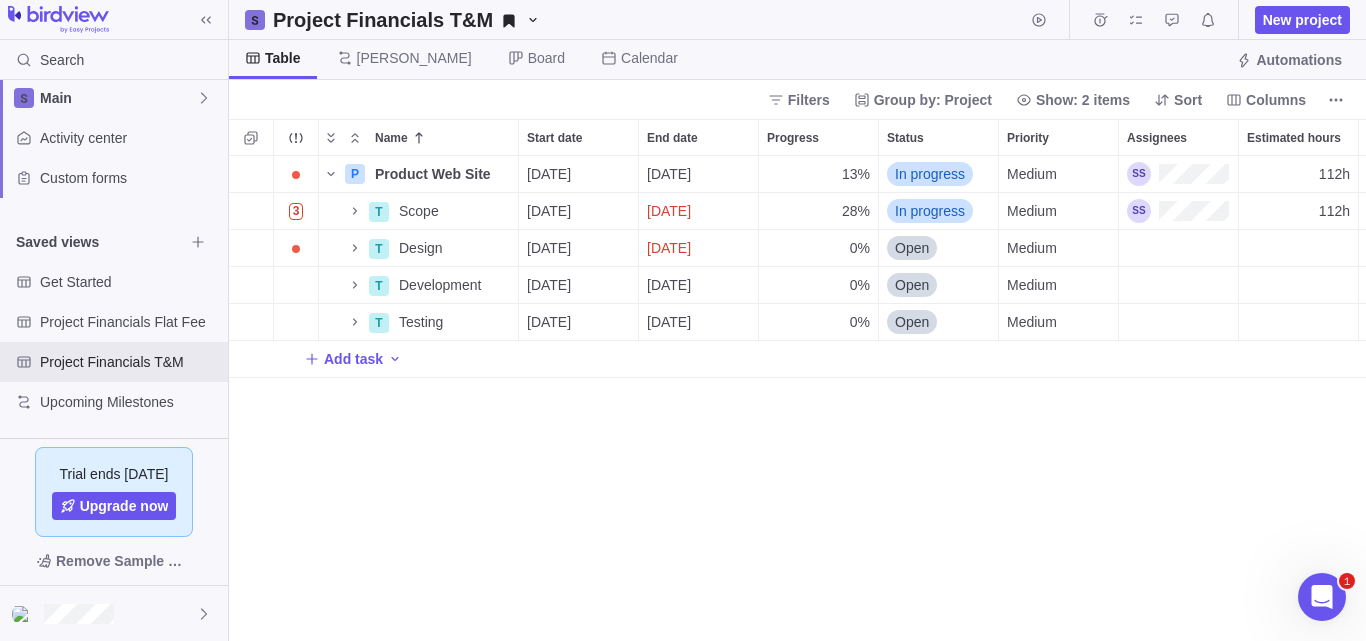 click on "Saved views" at bounding box center (100, 242) 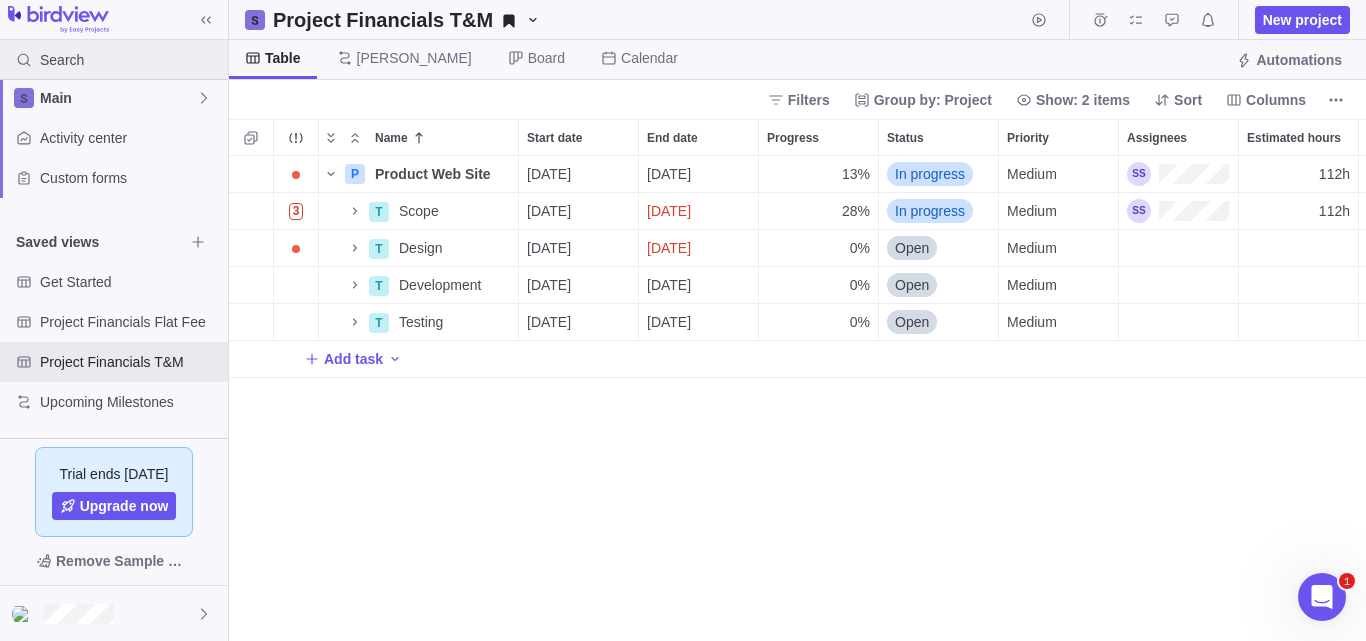 click on "Search" at bounding box center [62, 60] 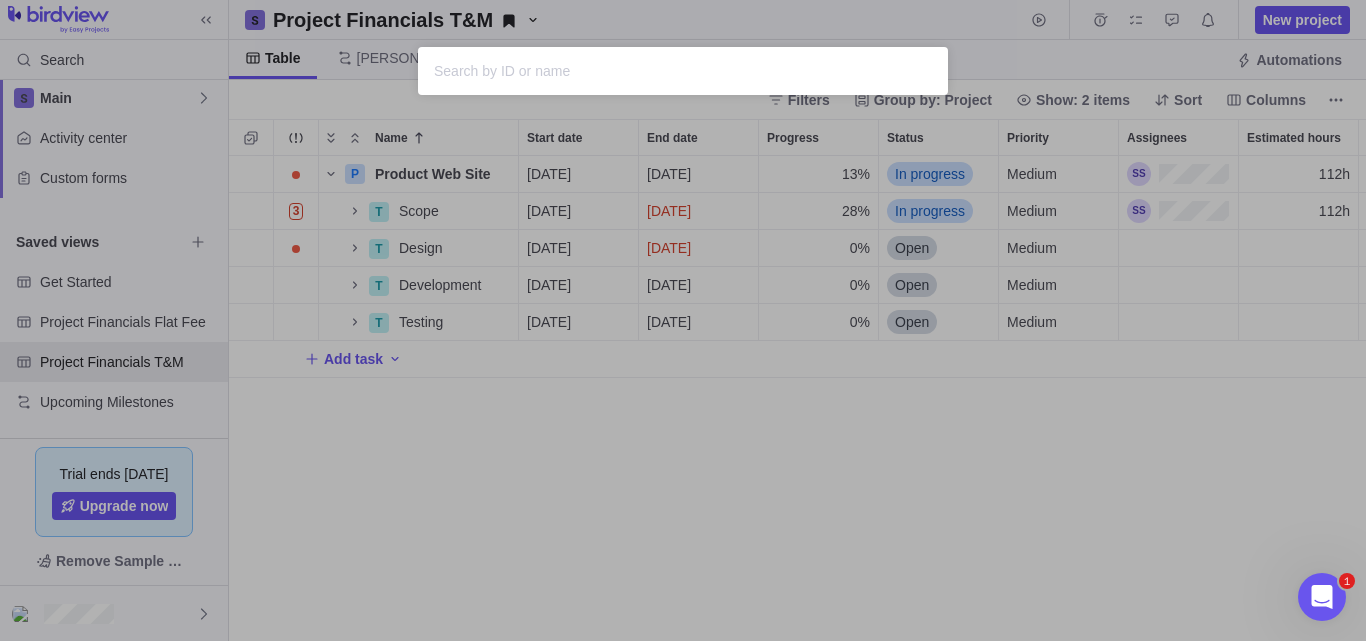 click on "Sorry, nothing was found" at bounding box center (683, 320) 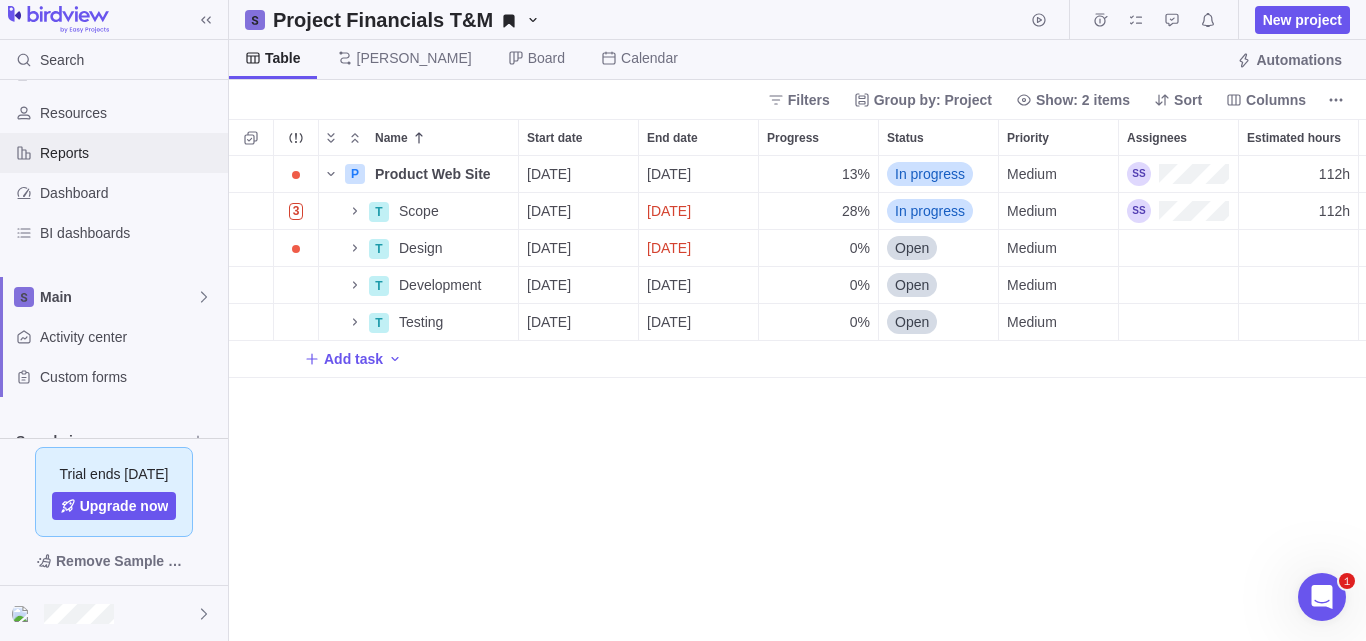 scroll, scrollTop: 82, scrollLeft: 0, axis: vertical 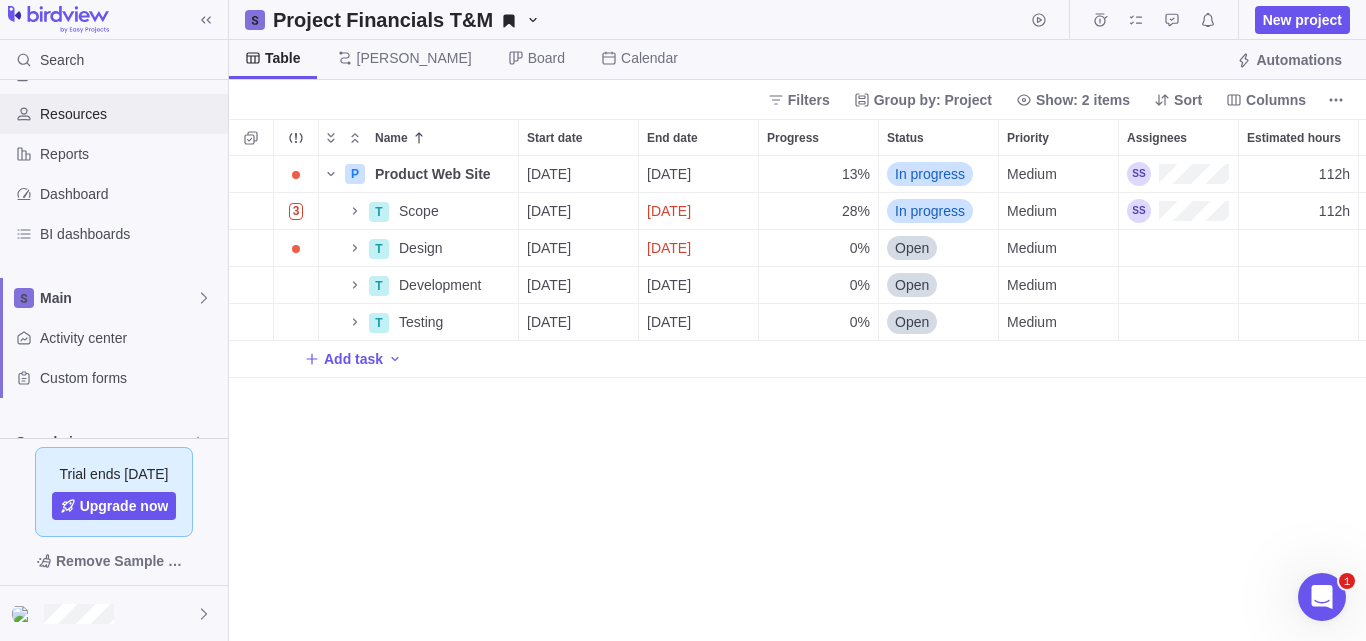click on "Resources" at bounding box center (130, 114) 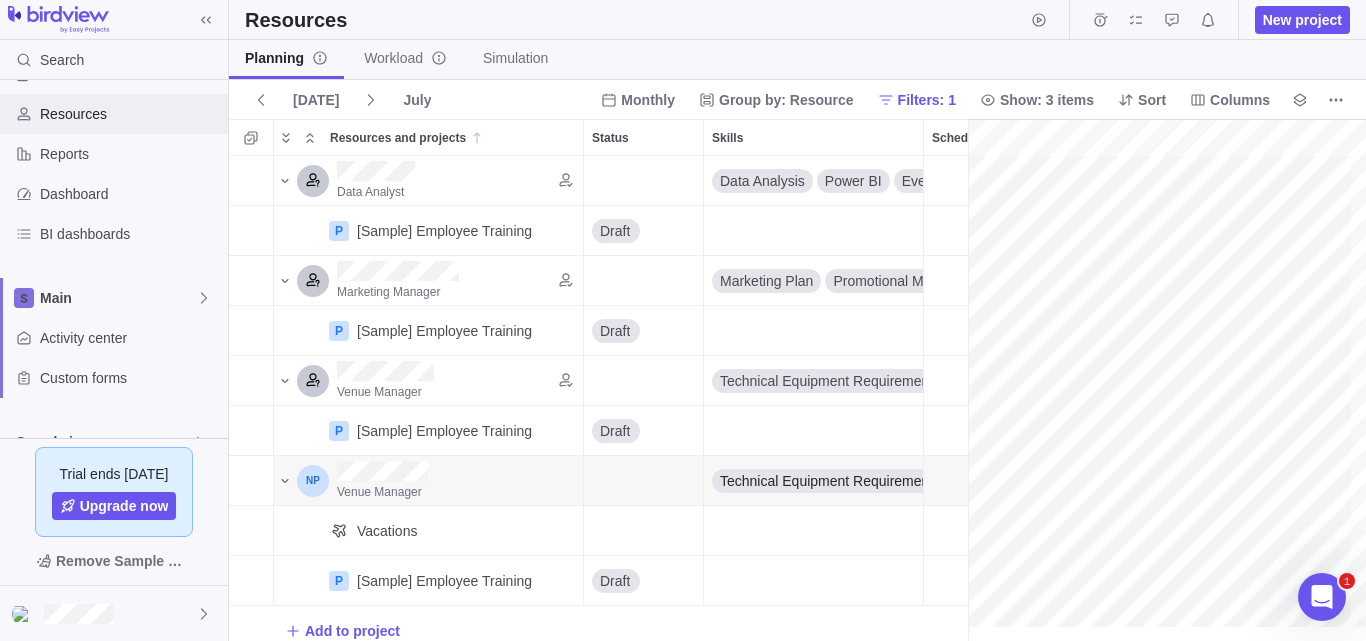 scroll, scrollTop: 16, scrollLeft: 16, axis: both 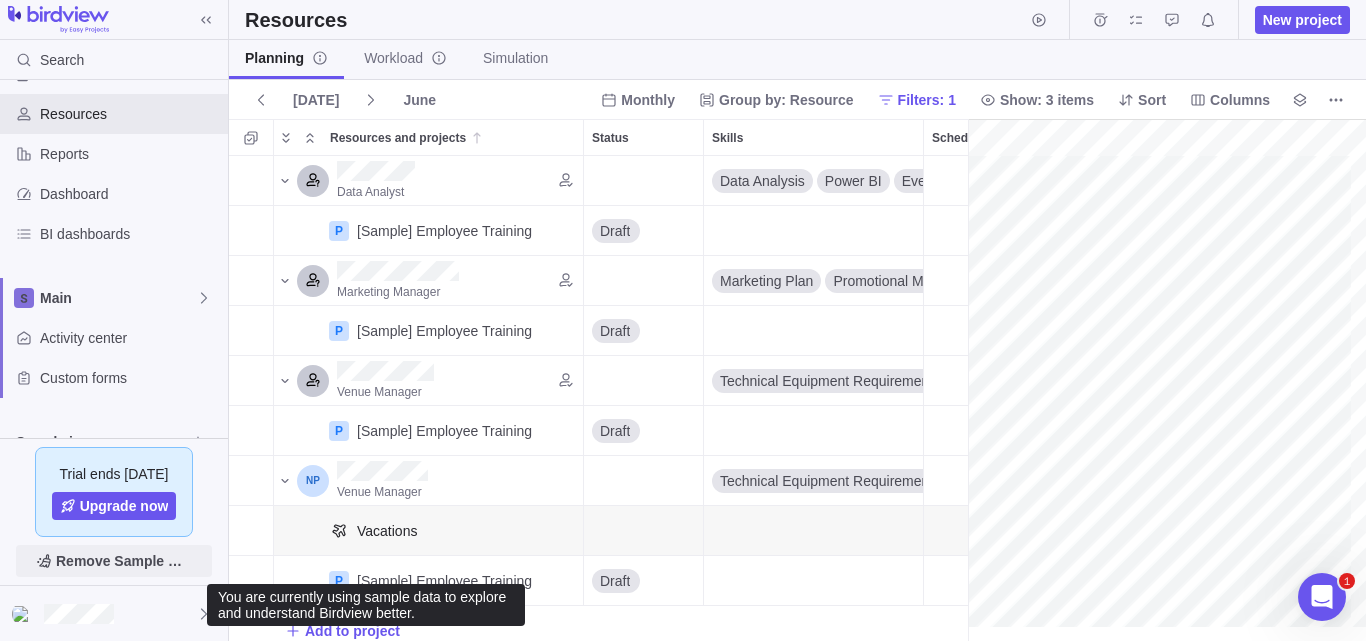 click on "Remove Sample Data" at bounding box center [124, 561] 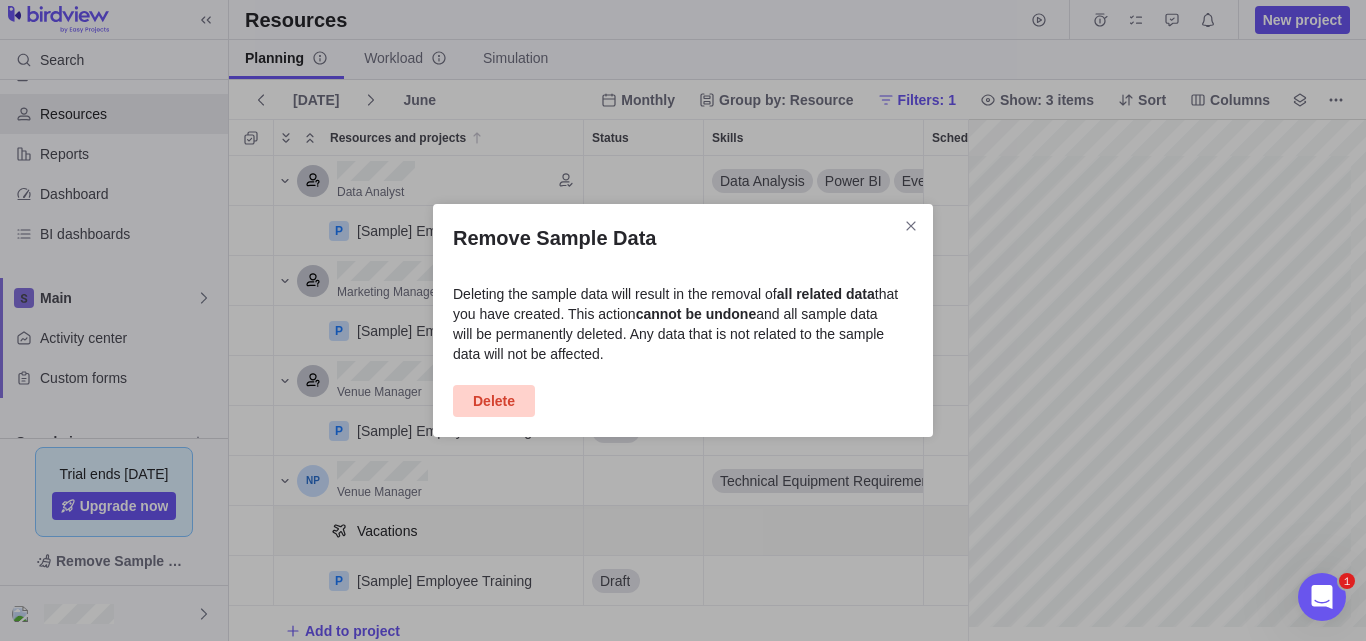 click on "Delete" at bounding box center [494, 401] 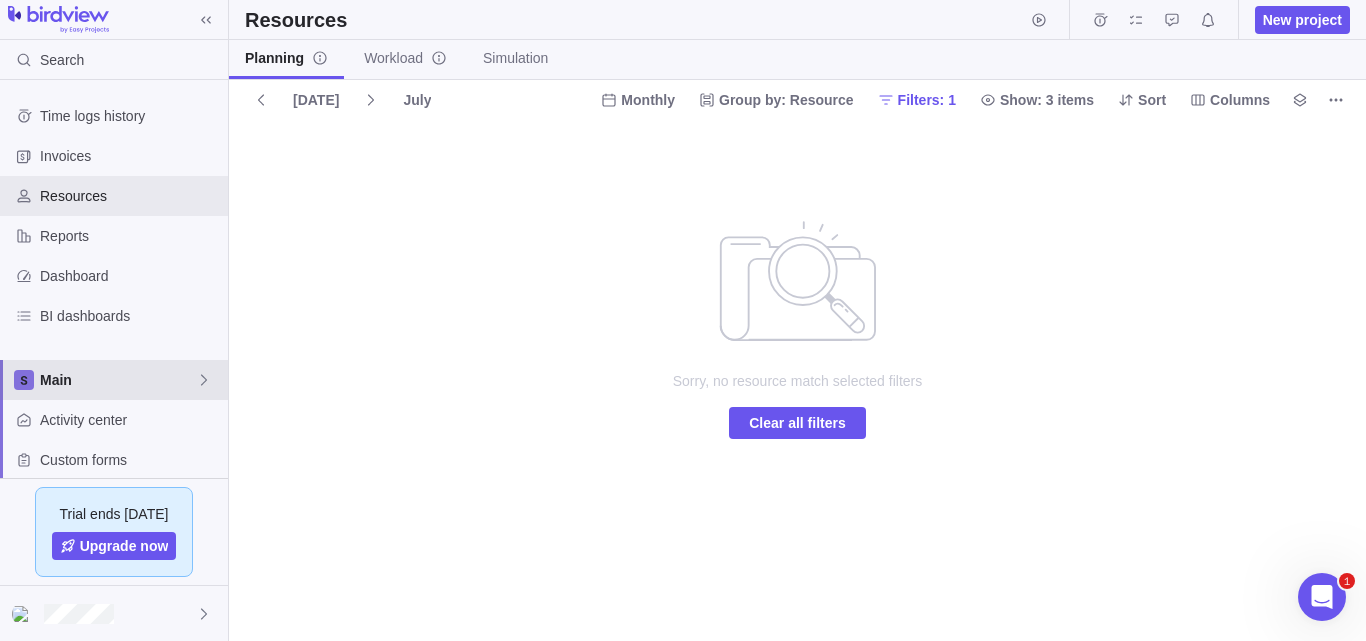 click on "Main" at bounding box center (114, 380) 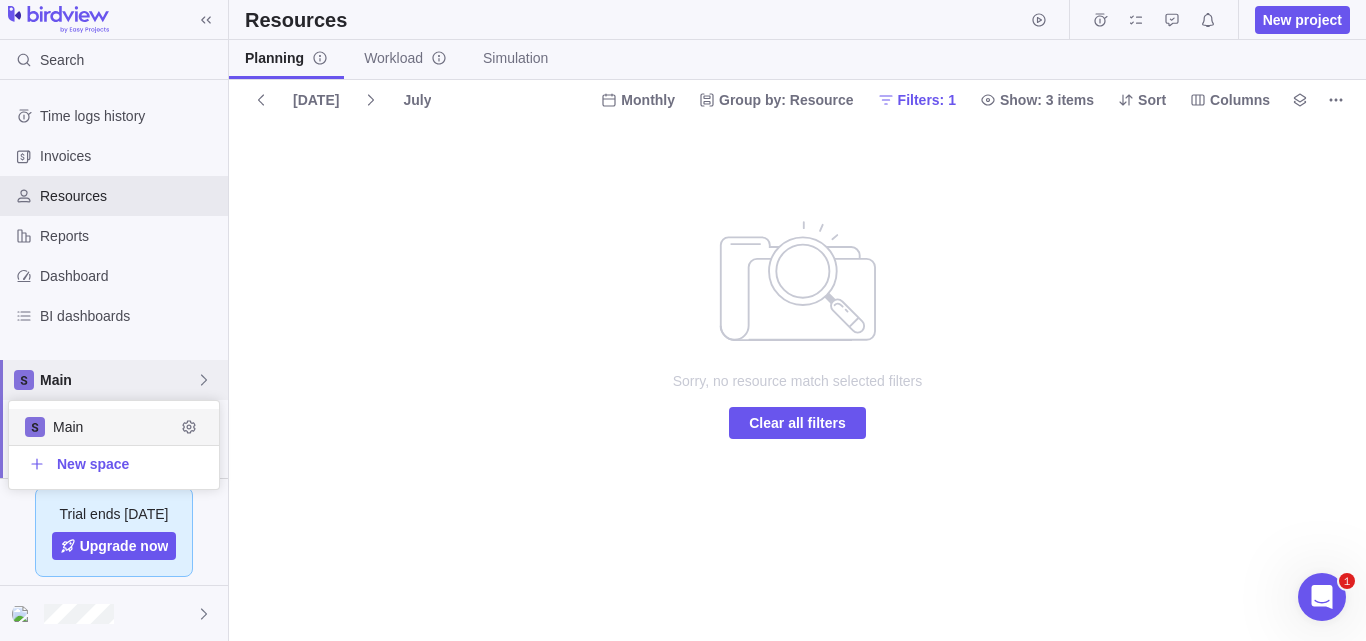 scroll, scrollTop: 16, scrollLeft: 16, axis: both 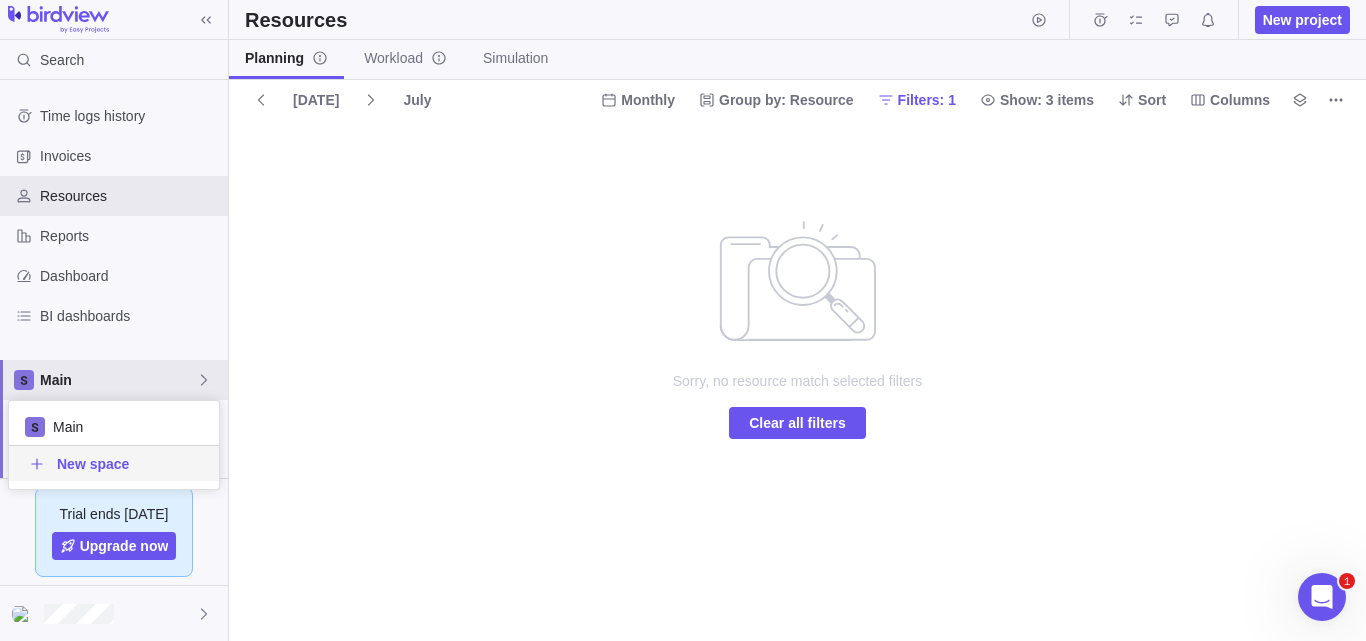 click on "New space" at bounding box center (93, 464) 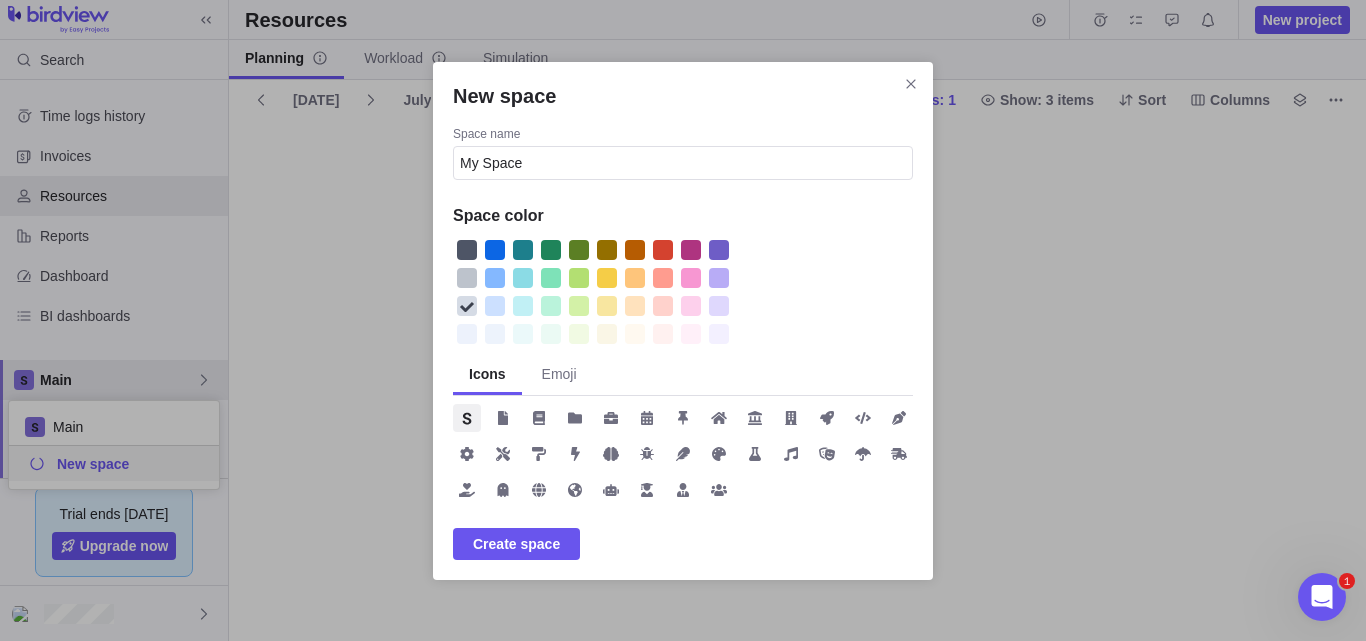 type on "My Space" 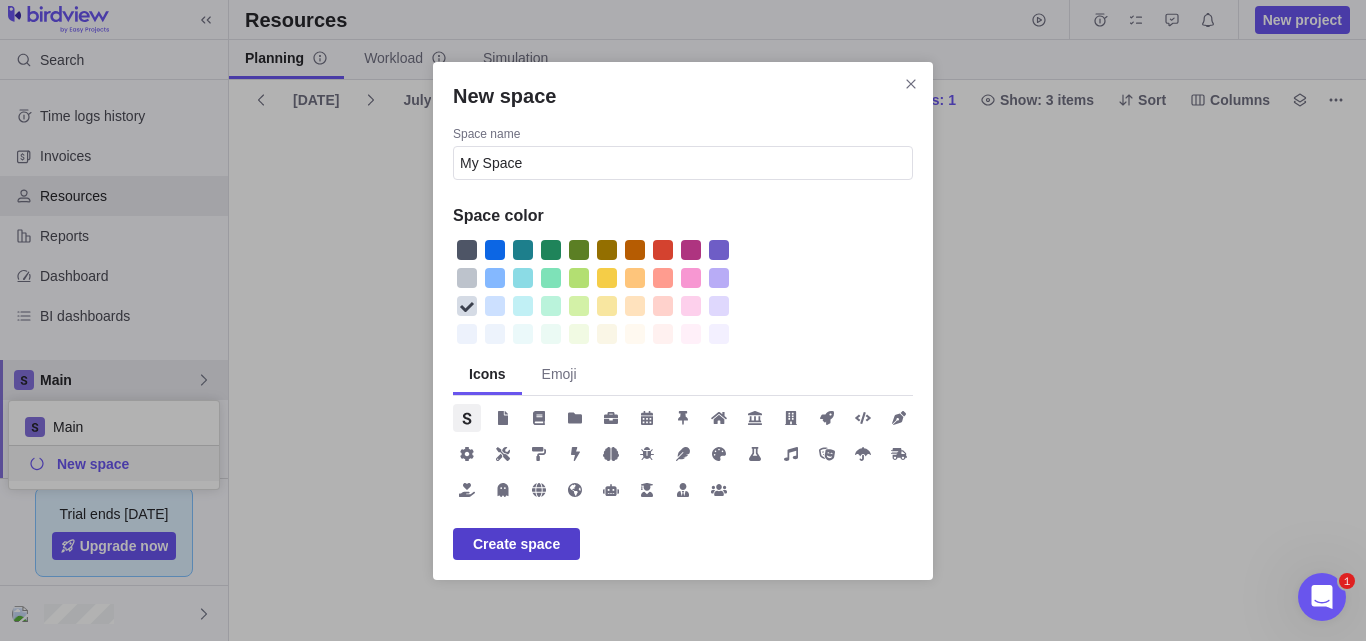 click on "Create space" at bounding box center (516, 544) 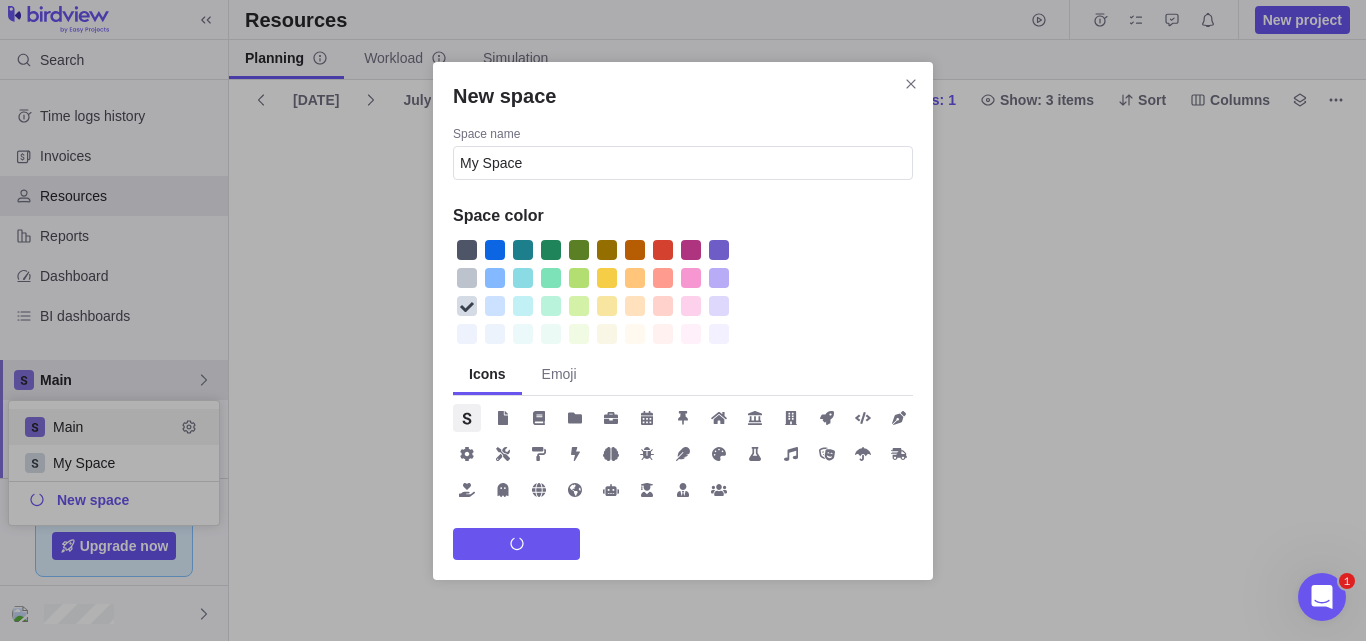 scroll, scrollTop: 16, scrollLeft: 16, axis: both 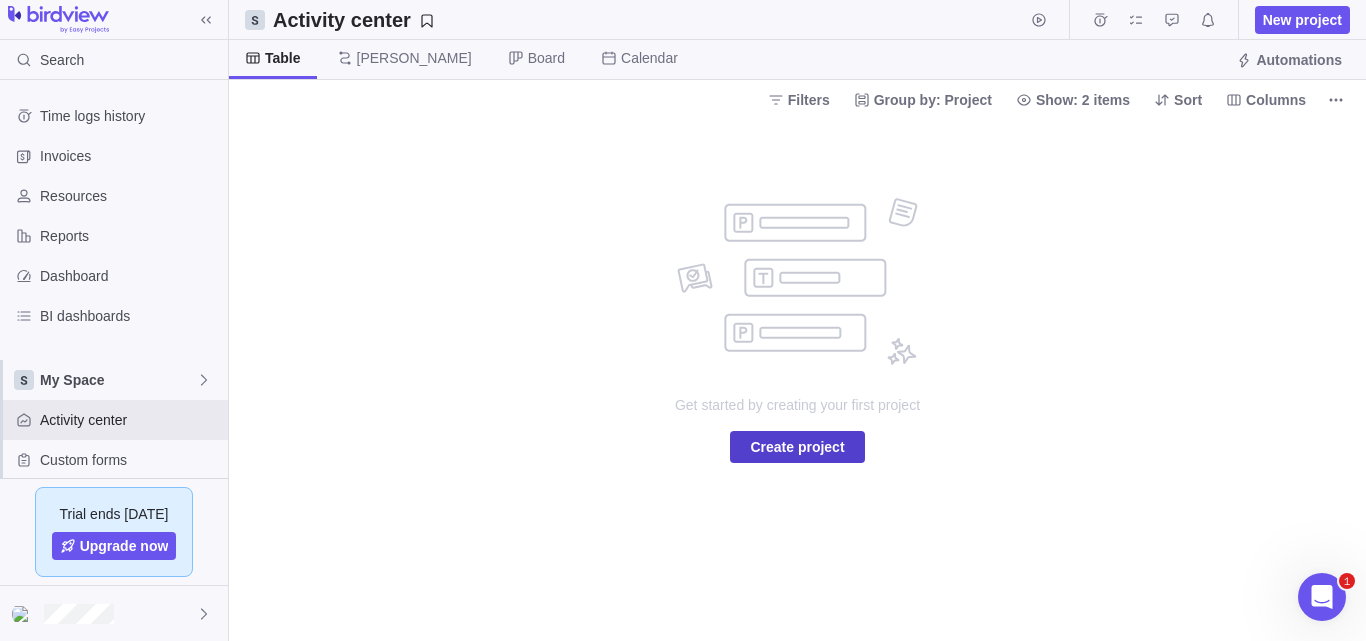 click on "Create project" at bounding box center (797, 447) 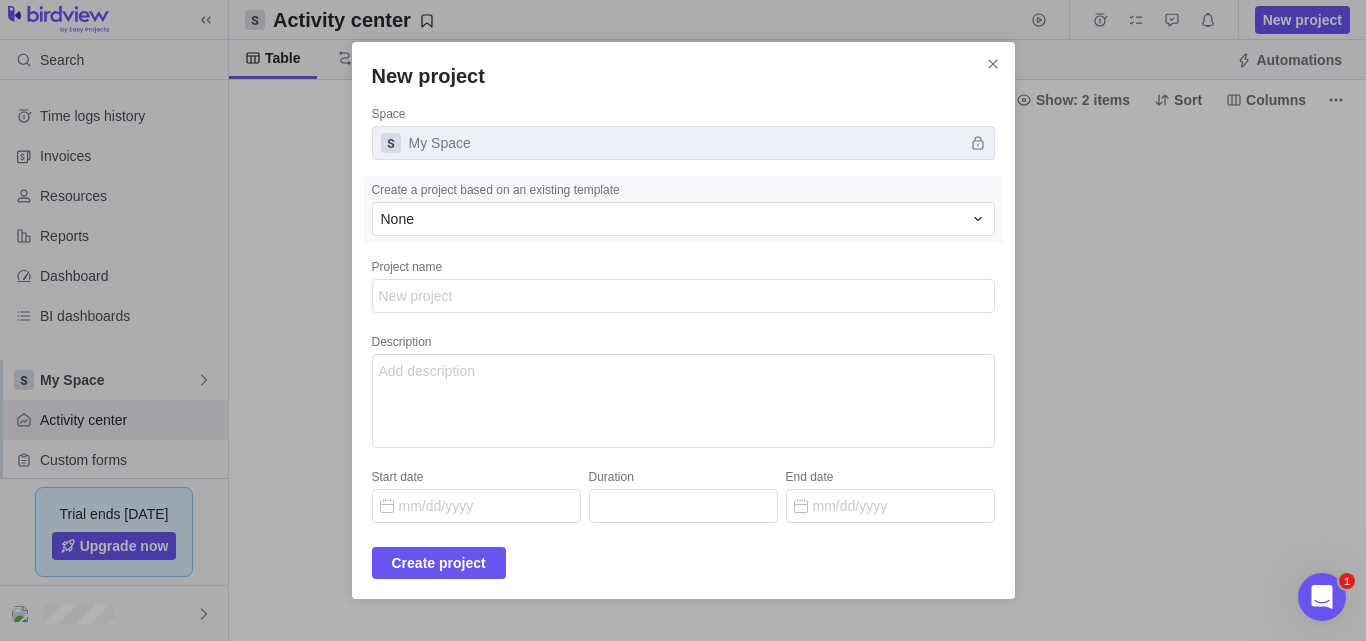 click on "Project name" at bounding box center [683, 296] 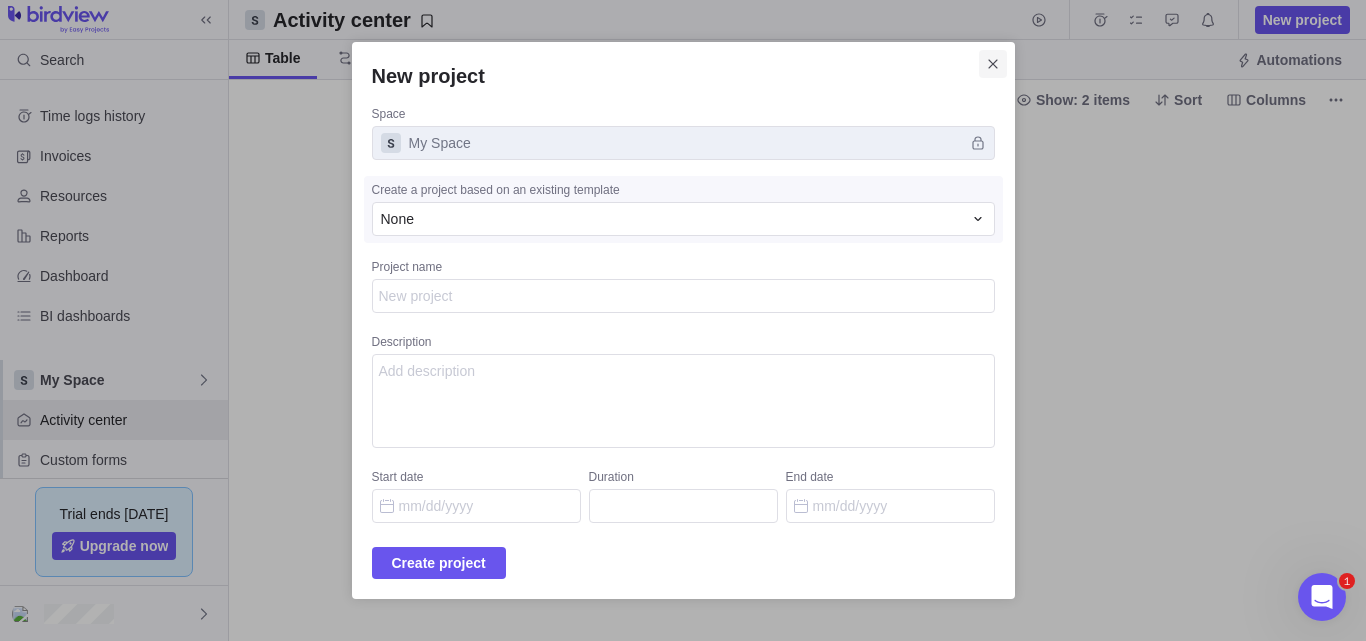 click 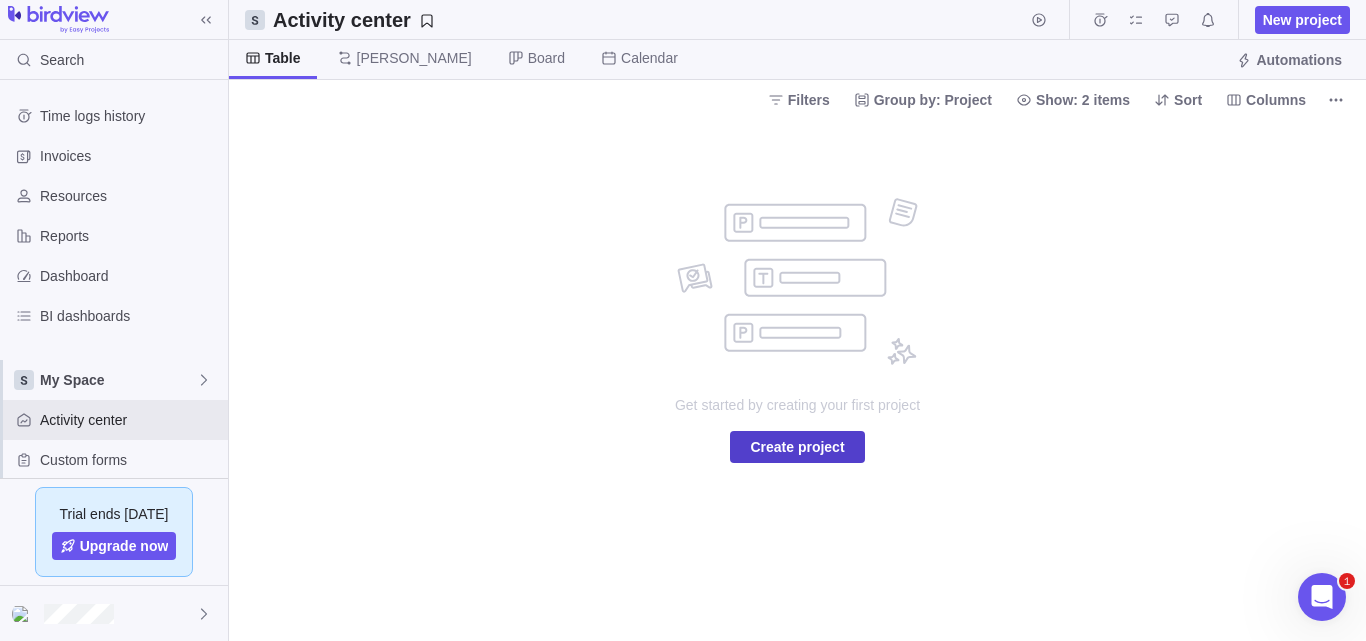 click on "Create project" at bounding box center (797, 447) 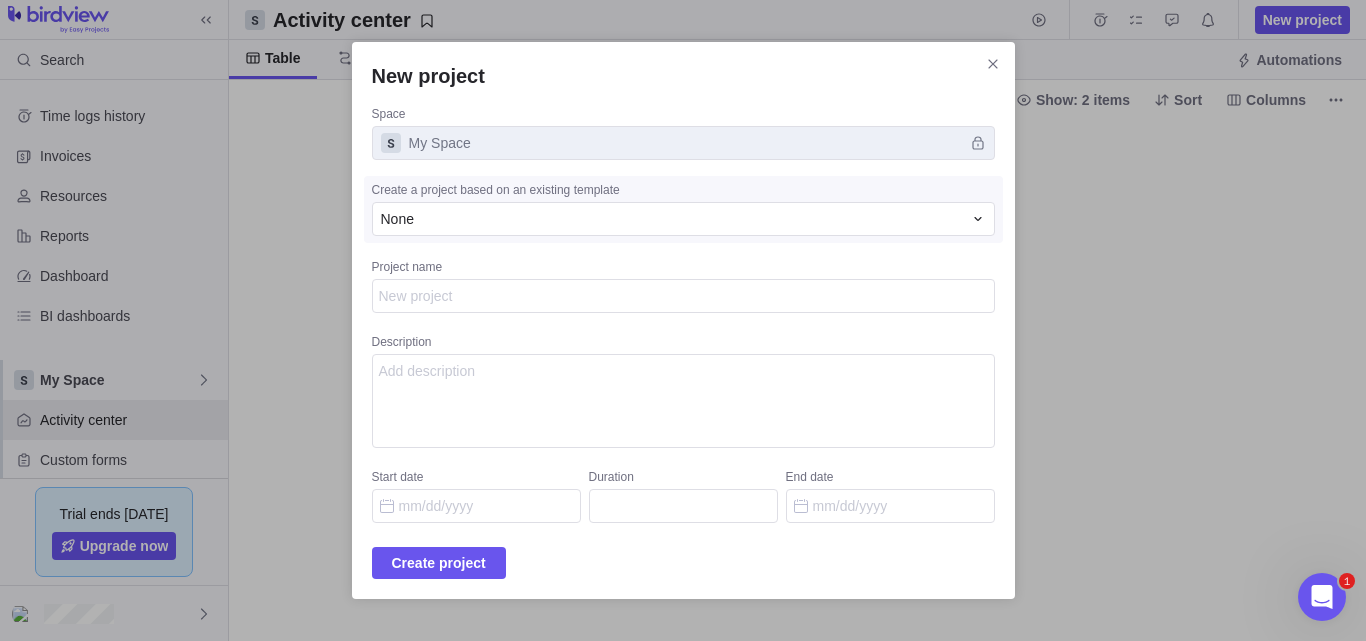 click on "Project name" at bounding box center (683, 296) 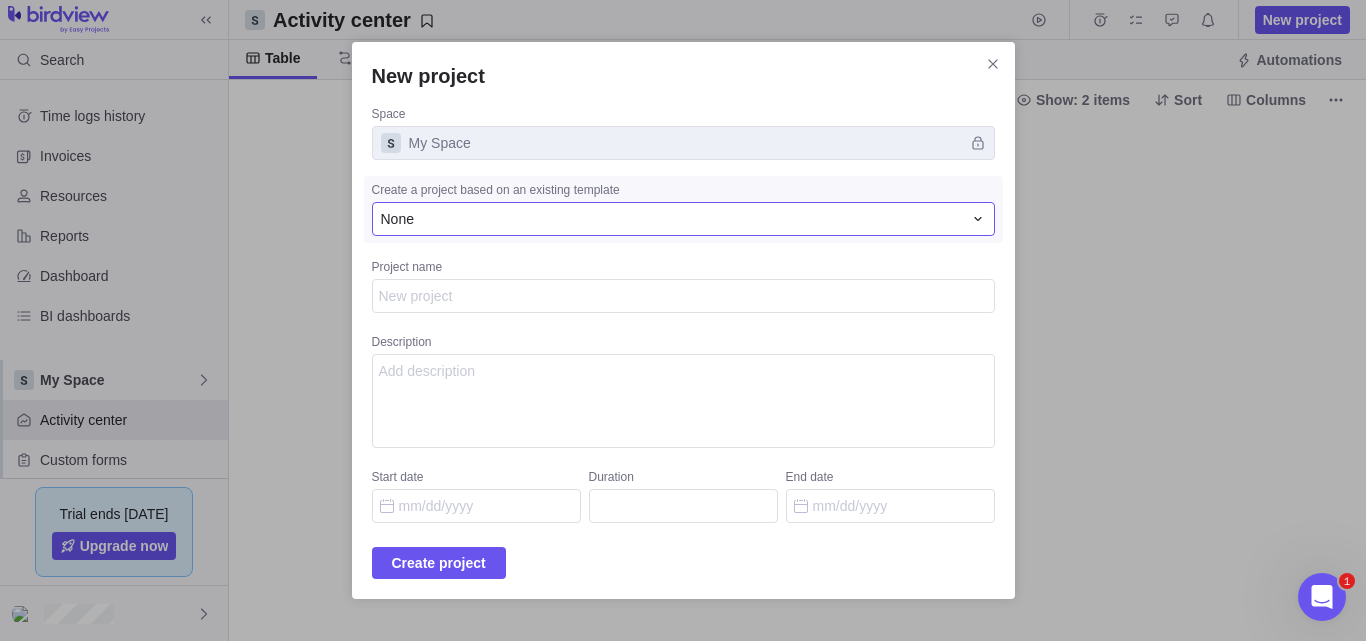 click 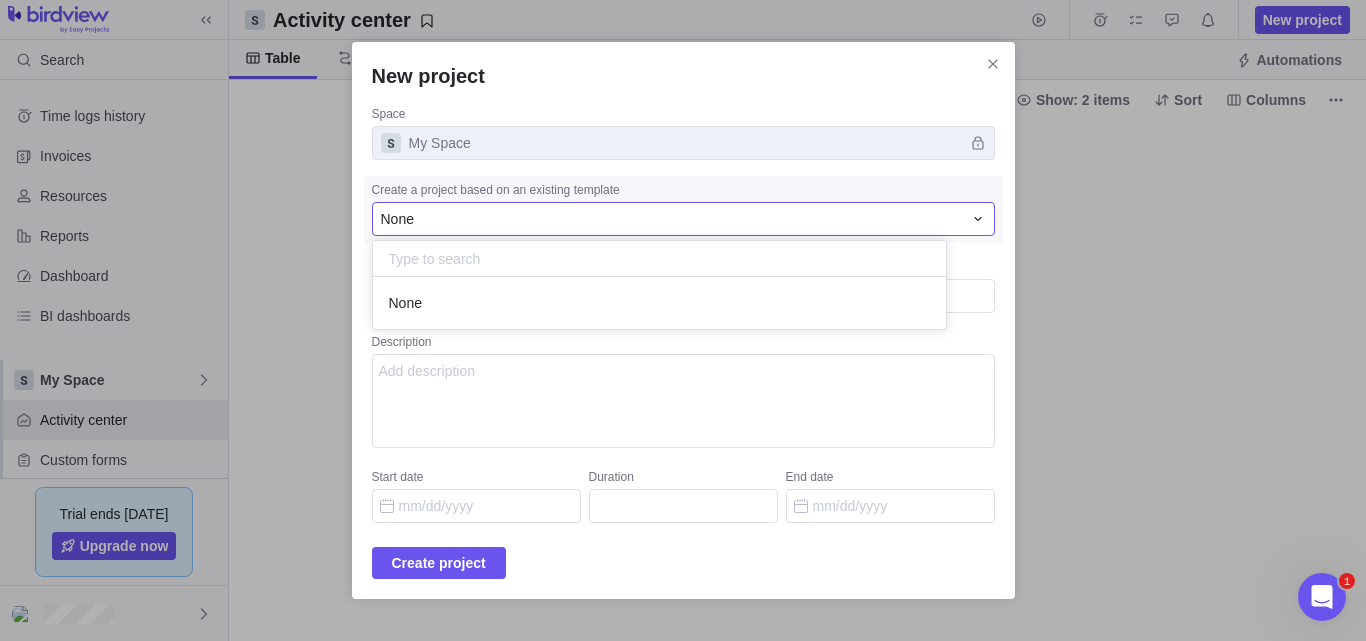scroll, scrollTop: 16, scrollLeft: 16, axis: both 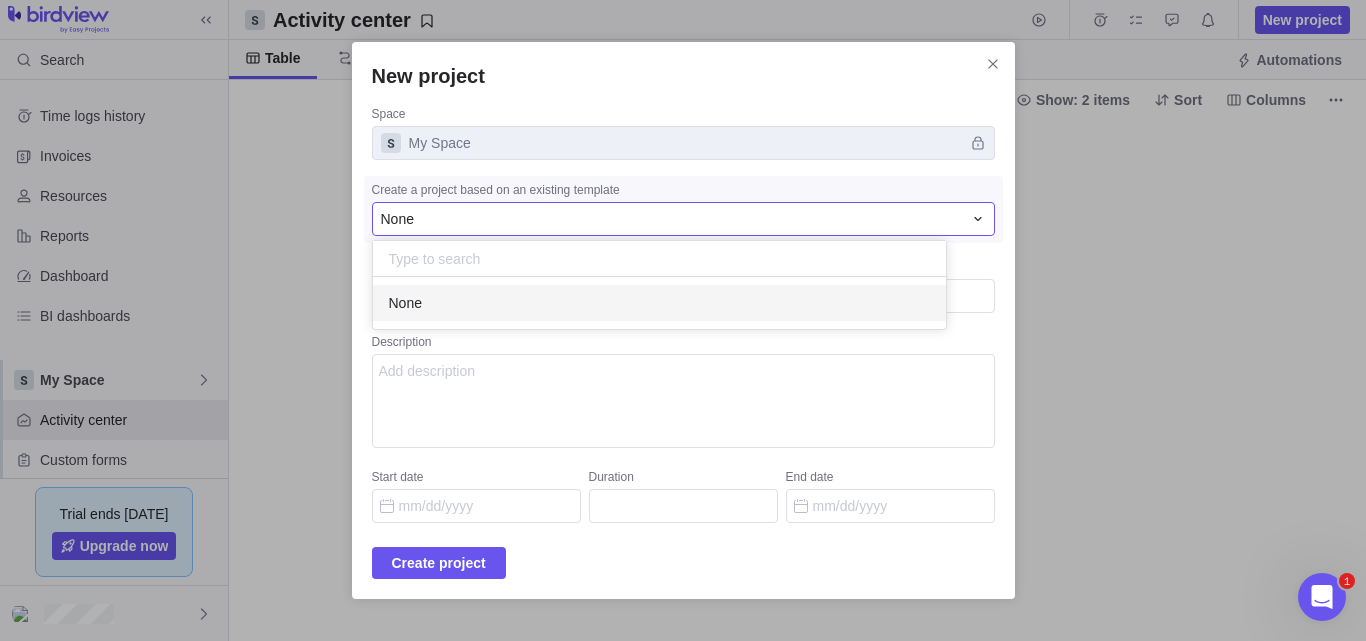 click on "None" at bounding box center (659, 303) 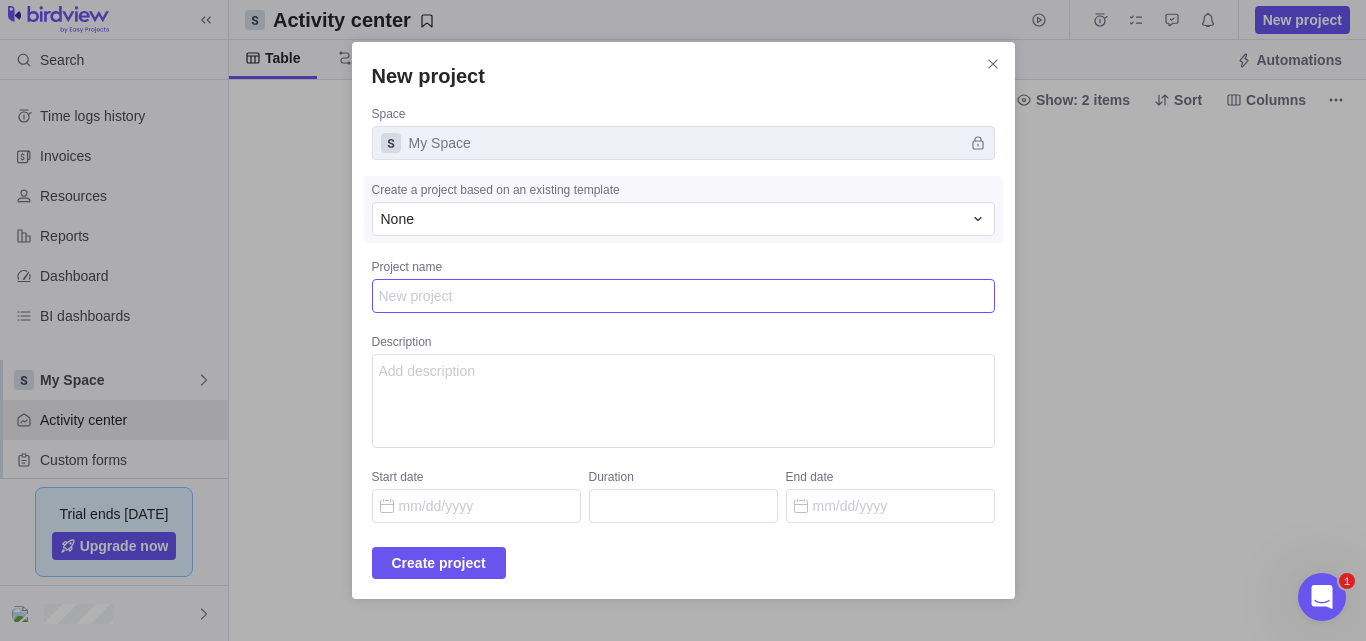 click on "Project name" at bounding box center [683, 296] 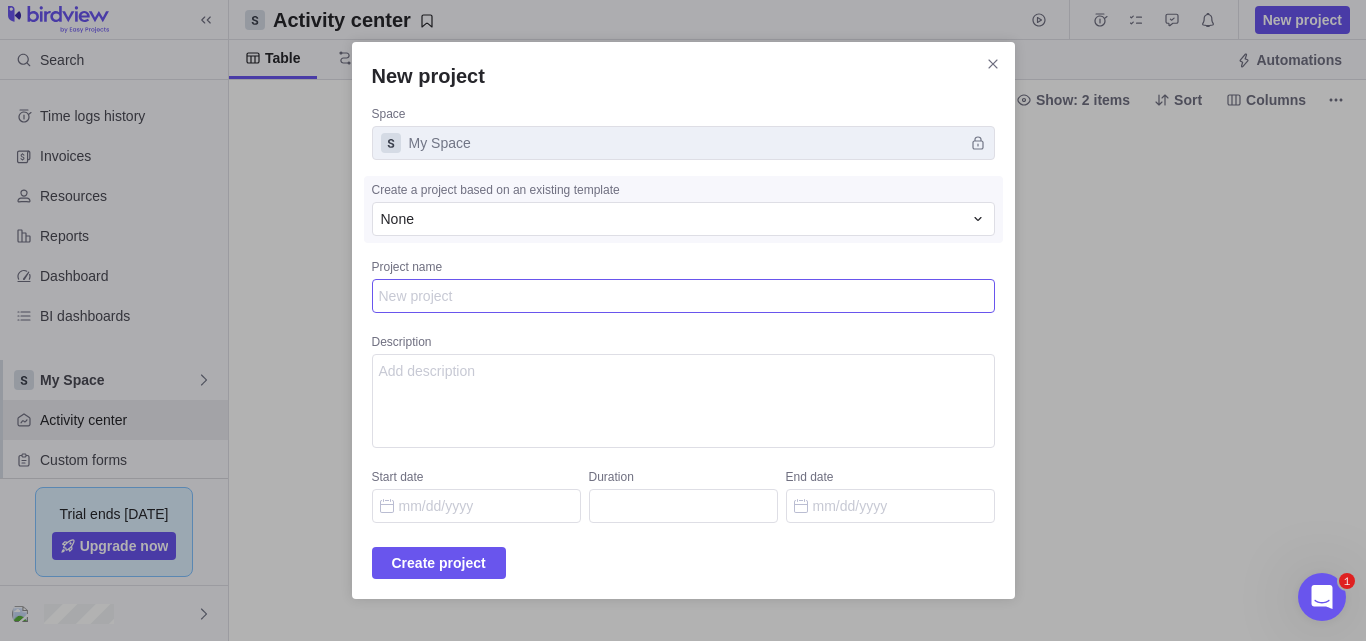 type on "x" 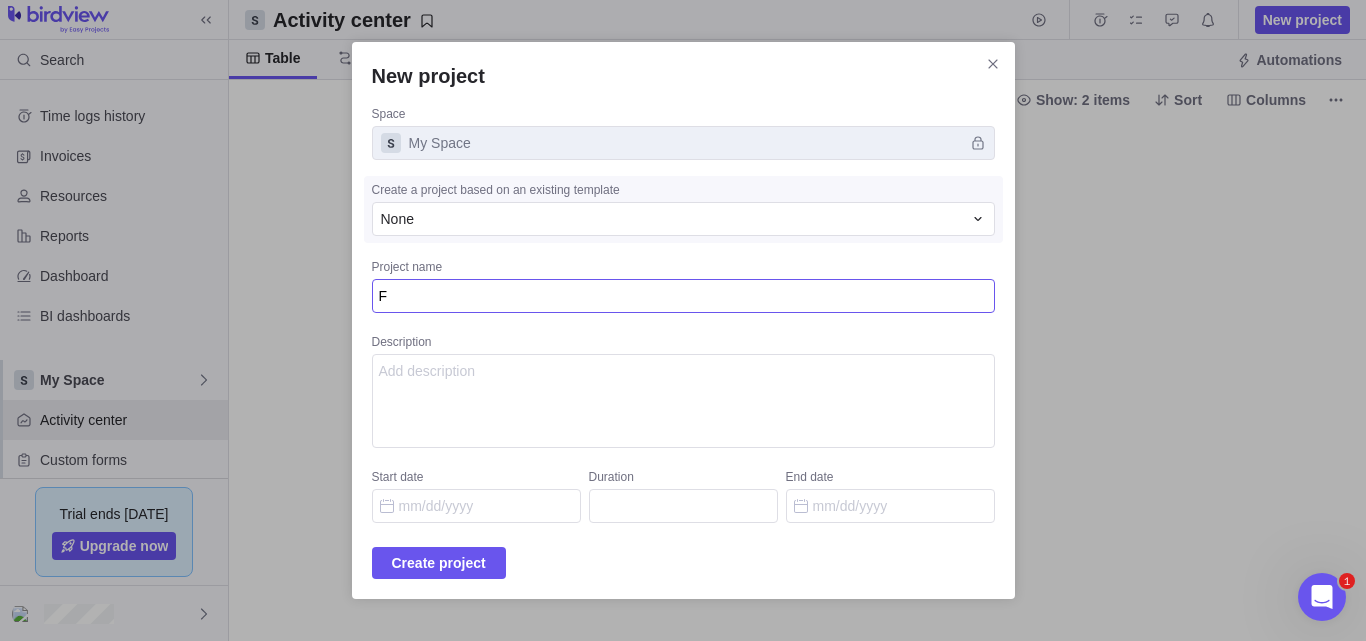 type on "x" 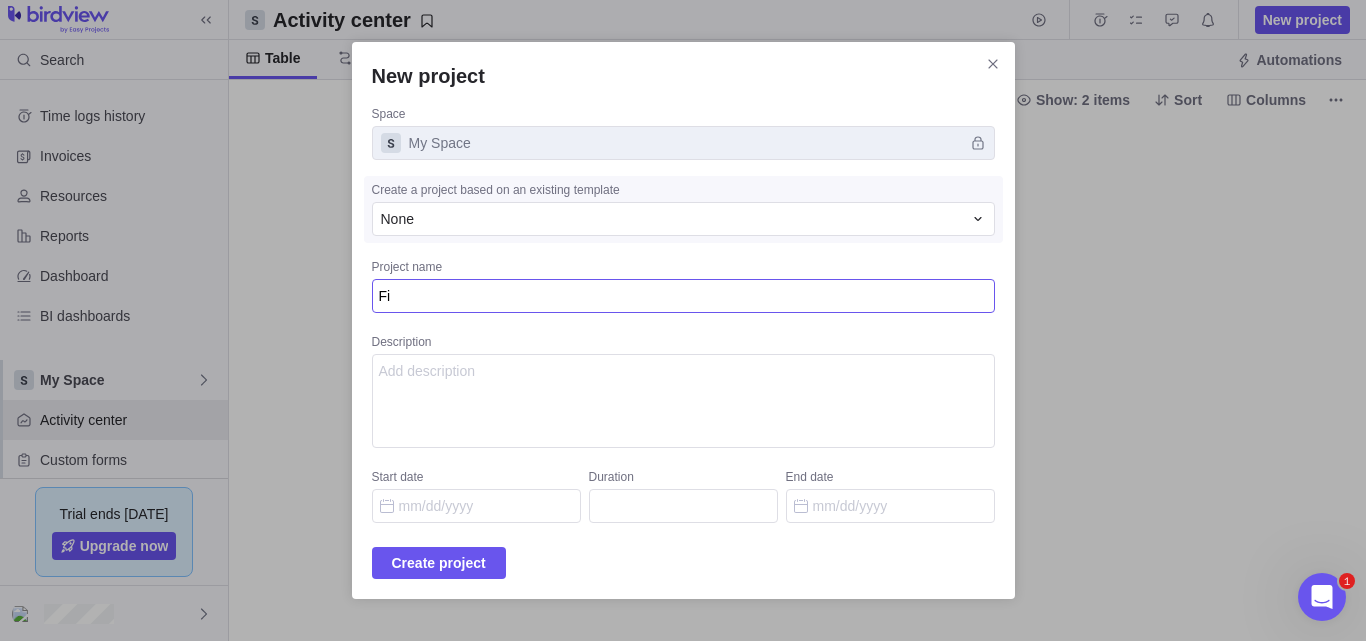 type on "x" 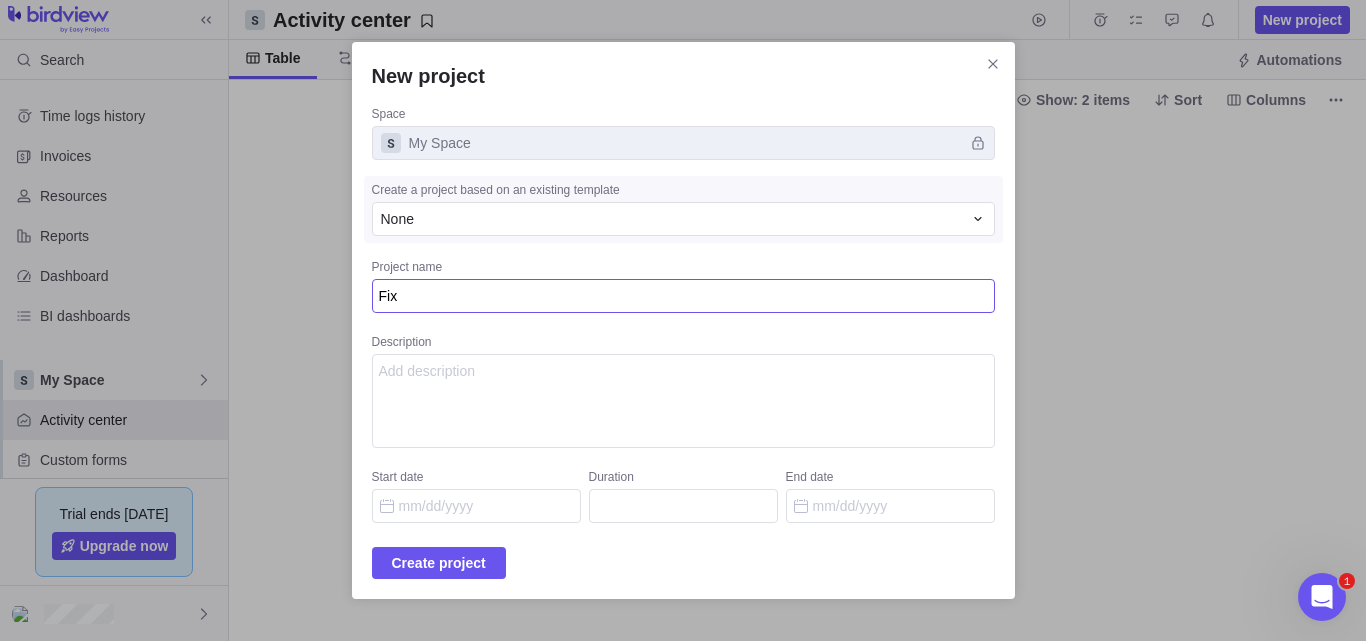 type on "x" 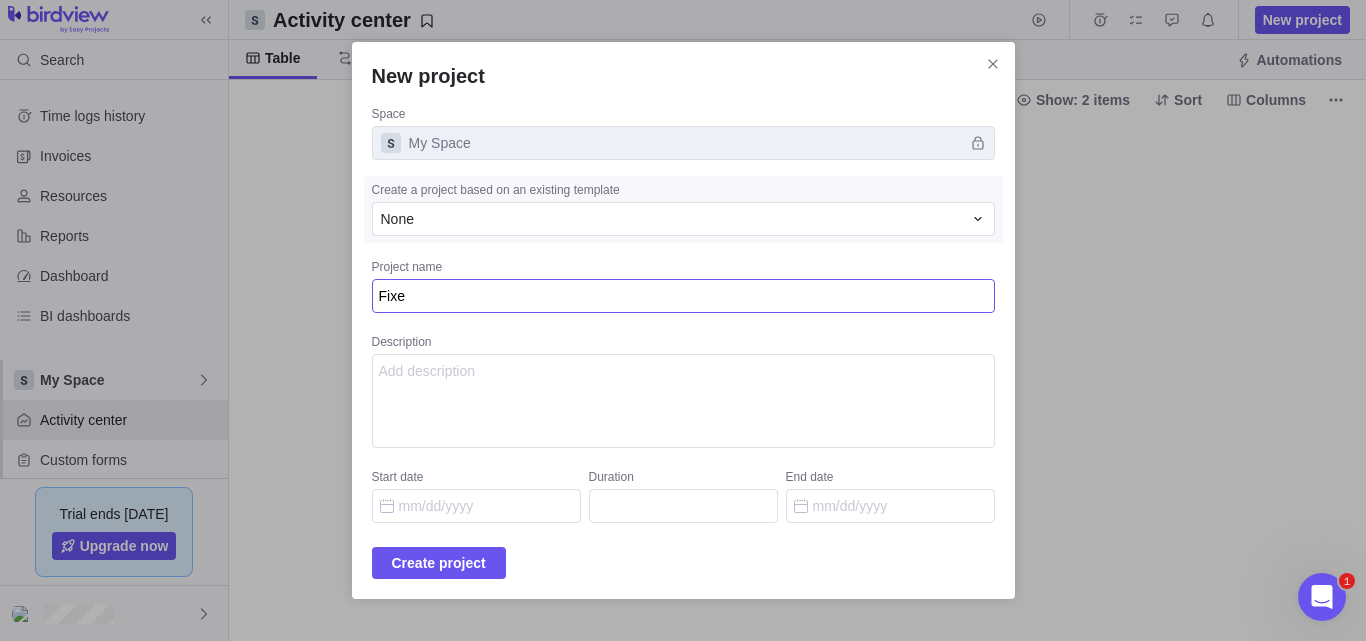 type on "x" 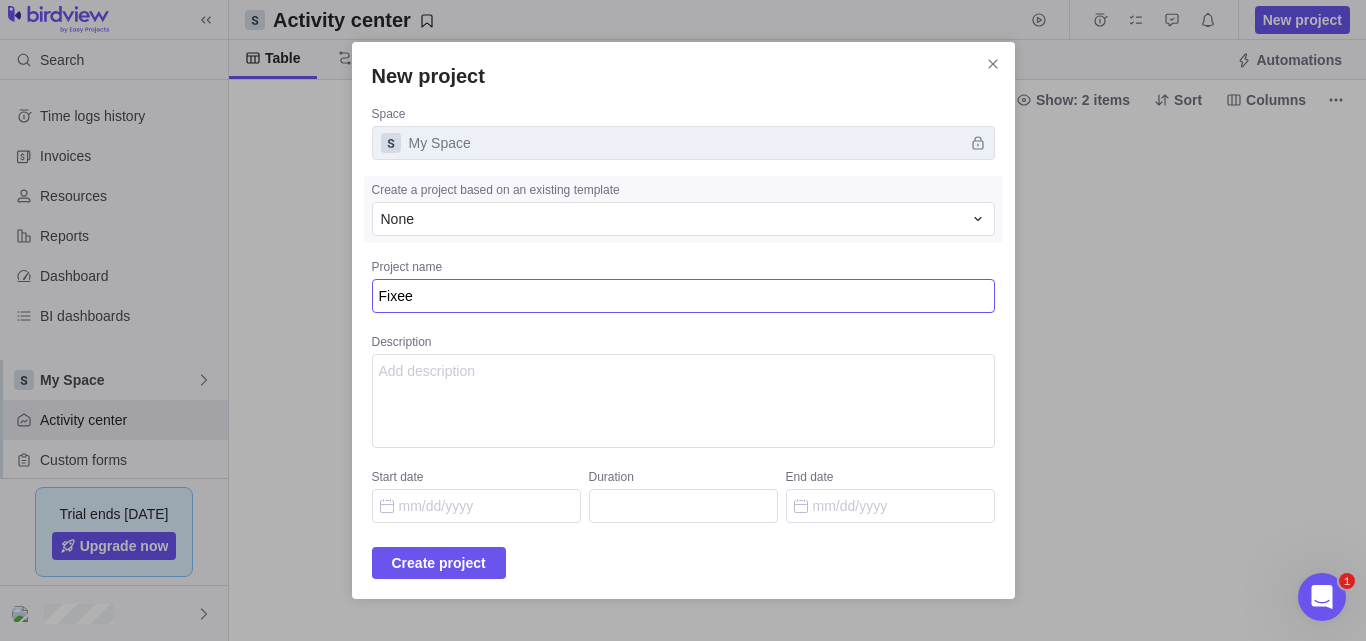 type on "x" 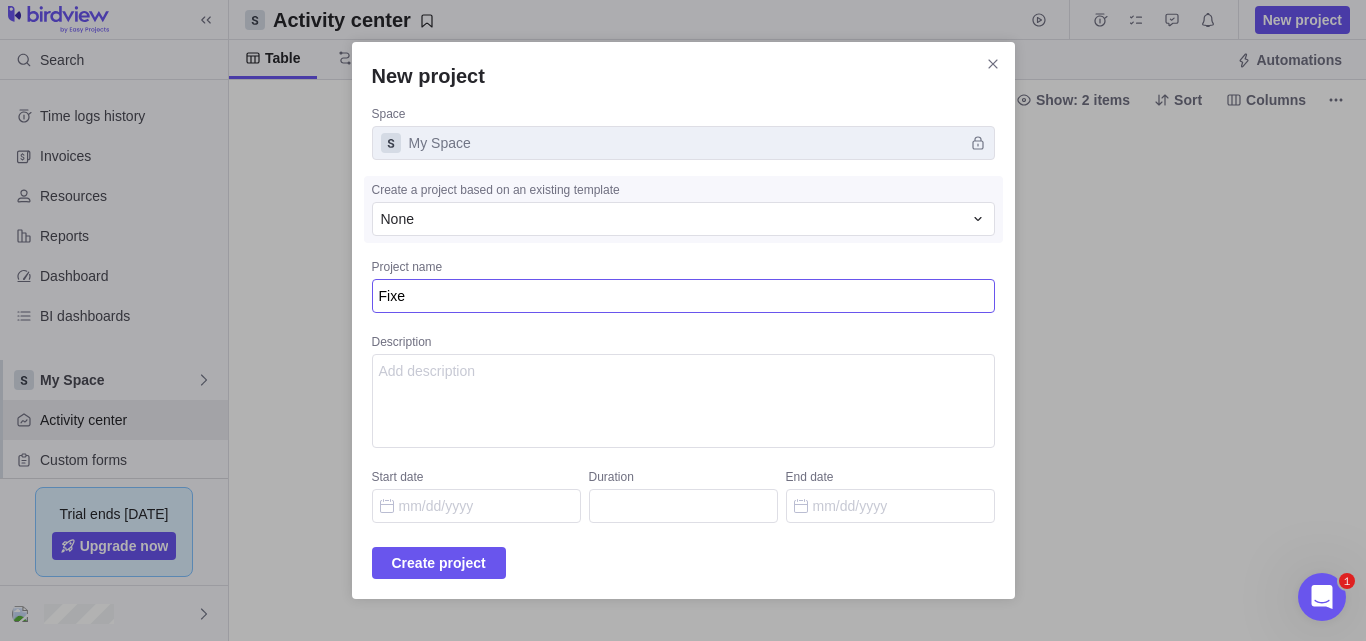 type on "x" 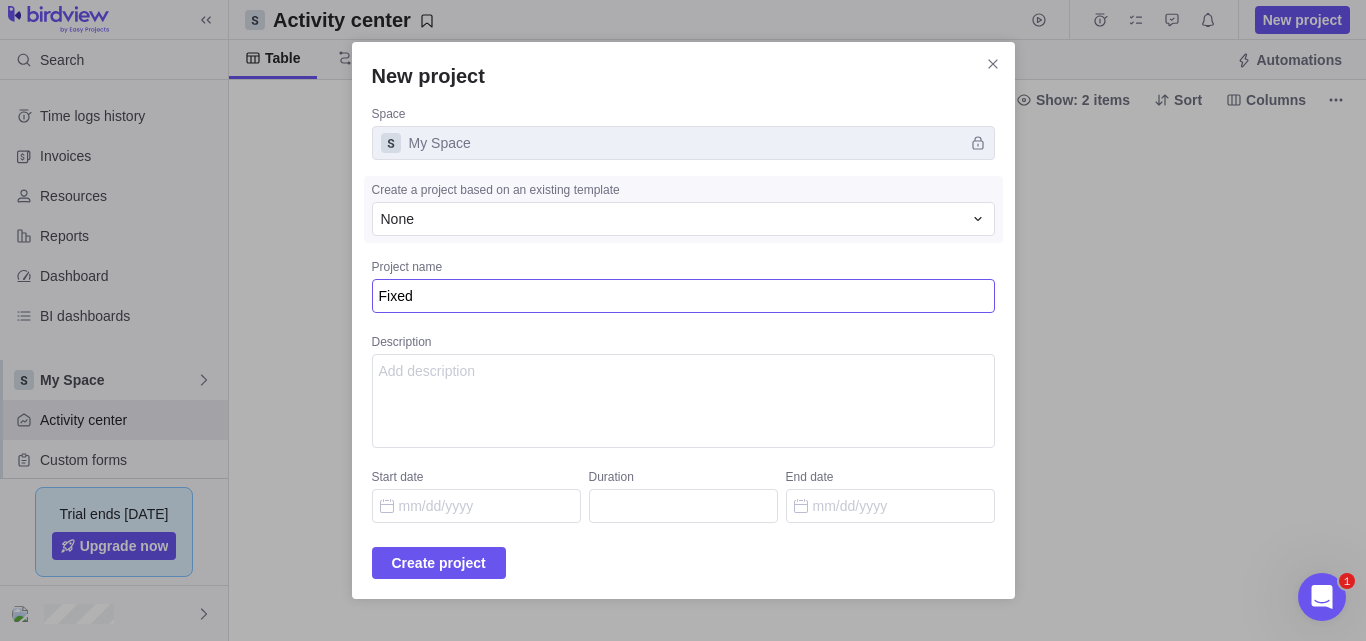 type on "Fixed" 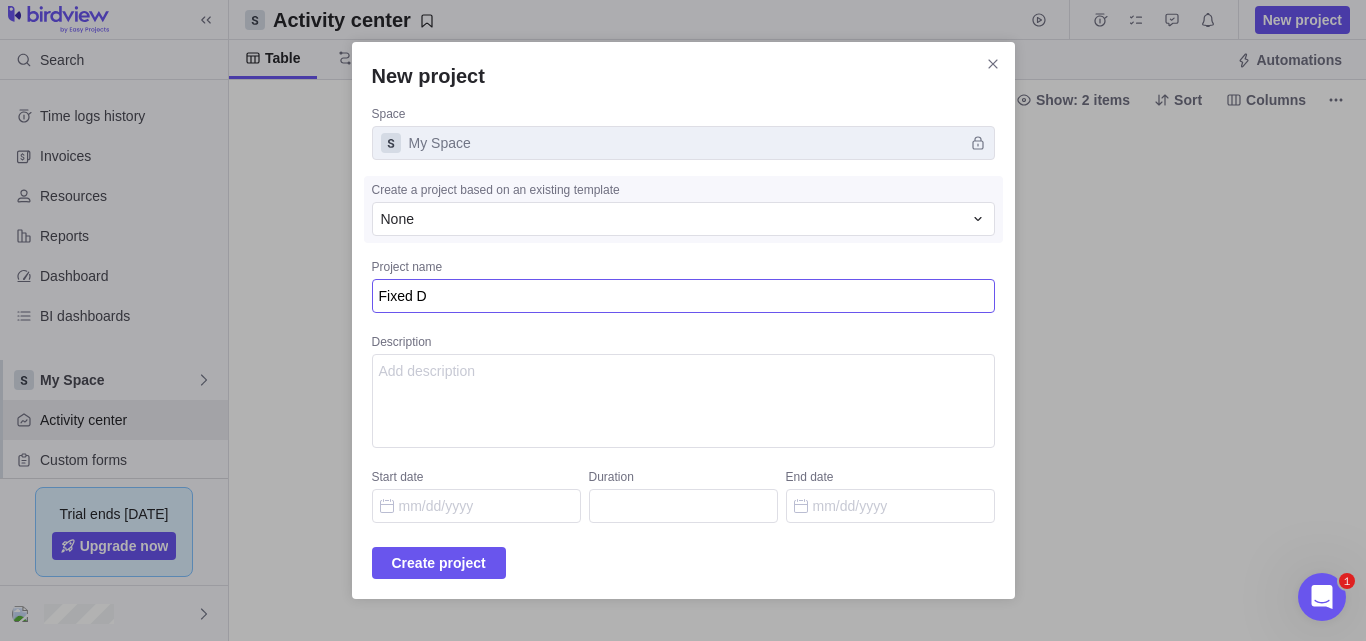 type on "x" 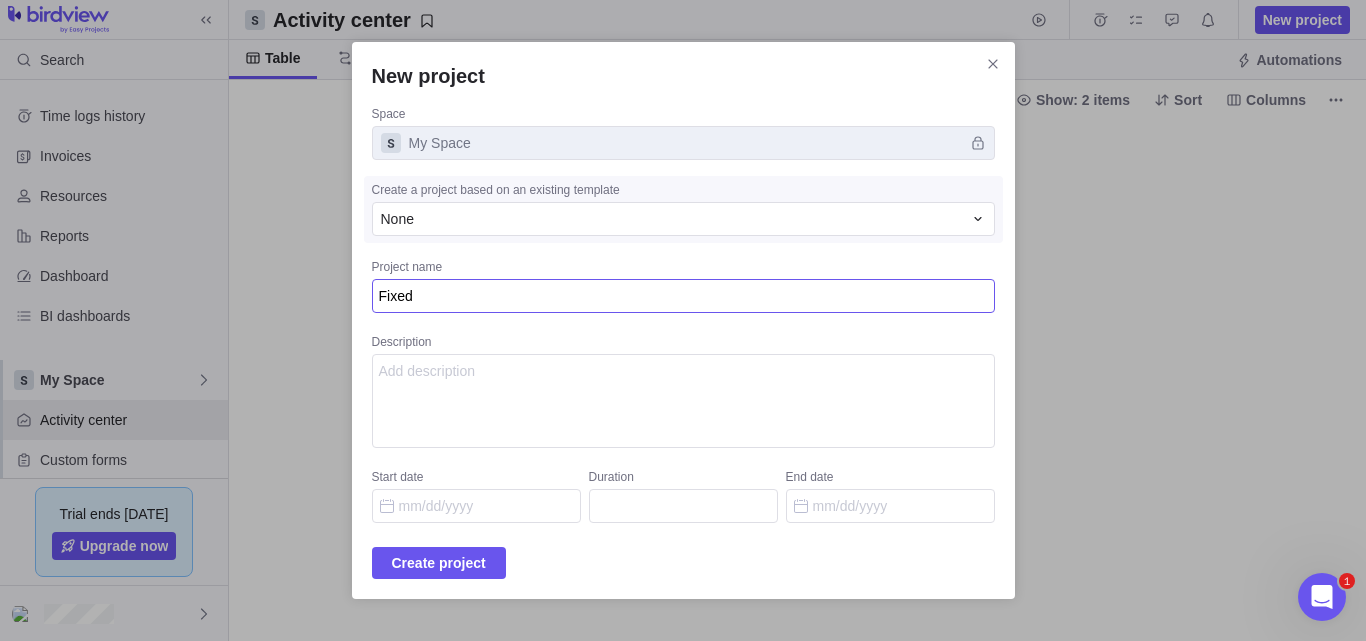 type on "x" 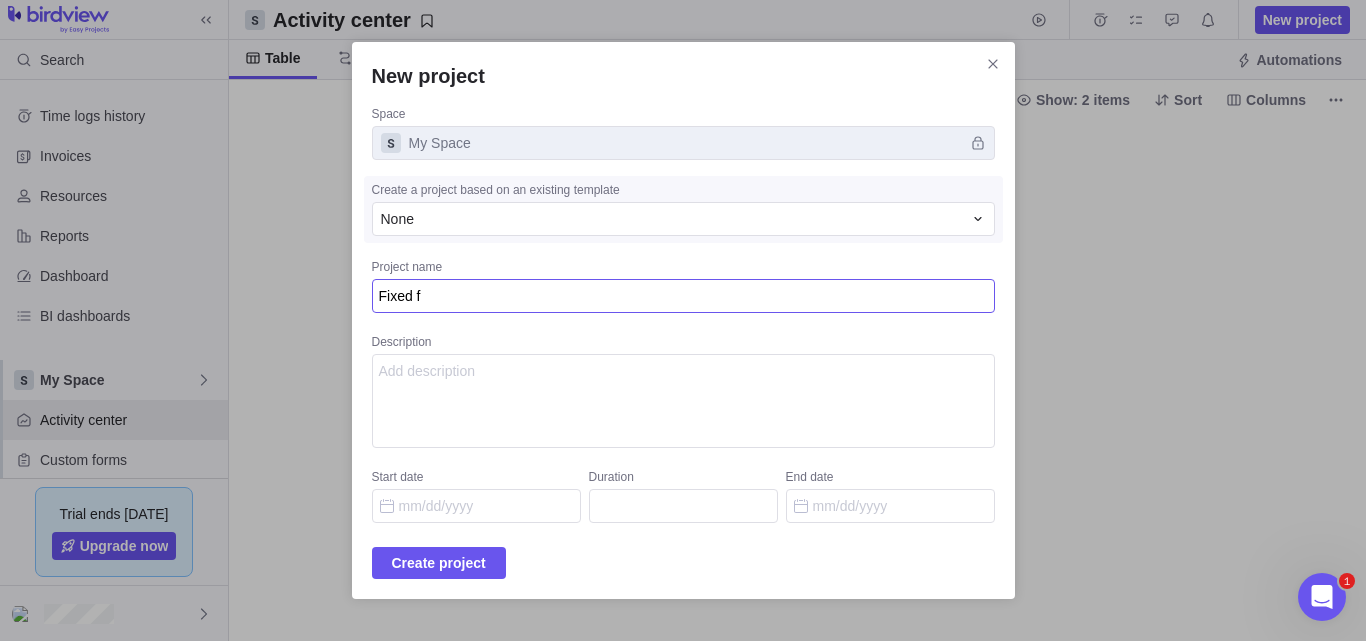 type on "x" 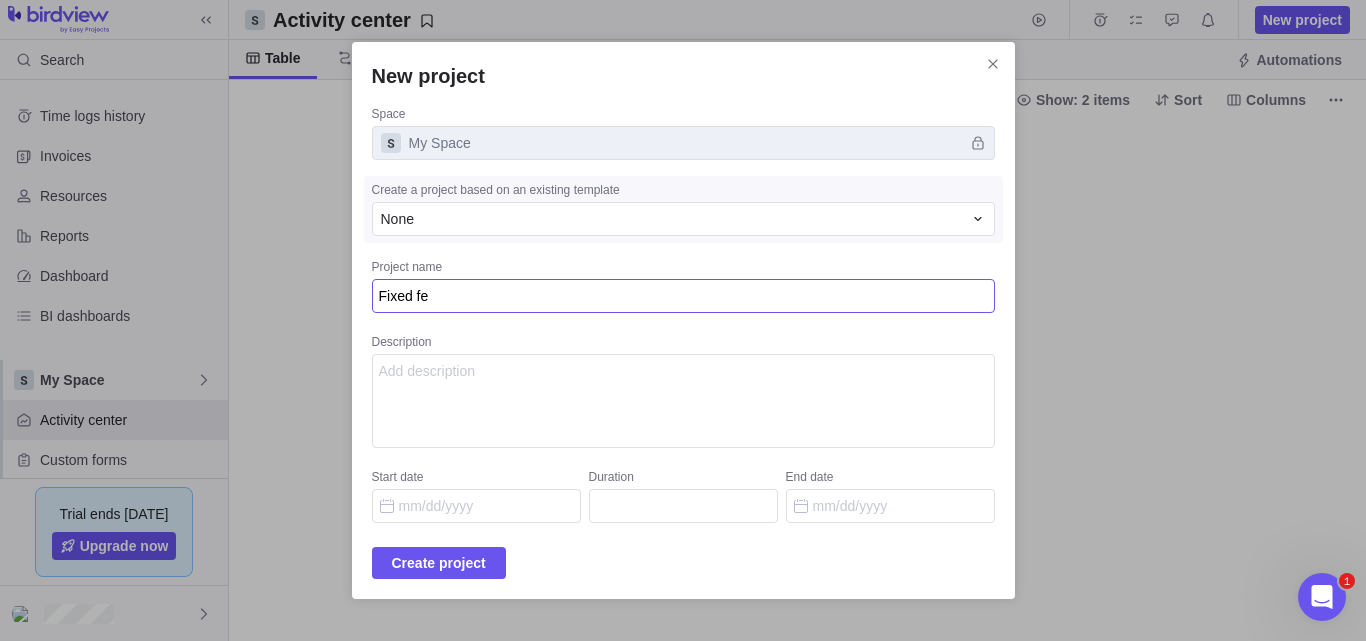 type on "x" 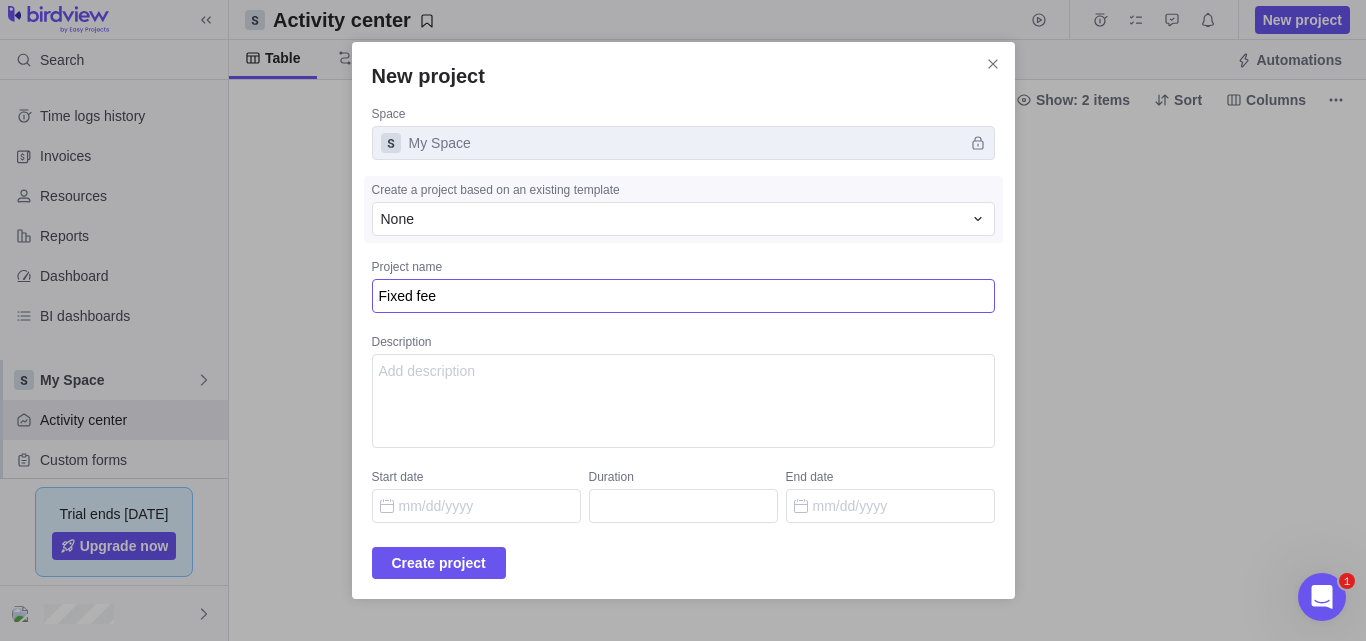 type on "x" 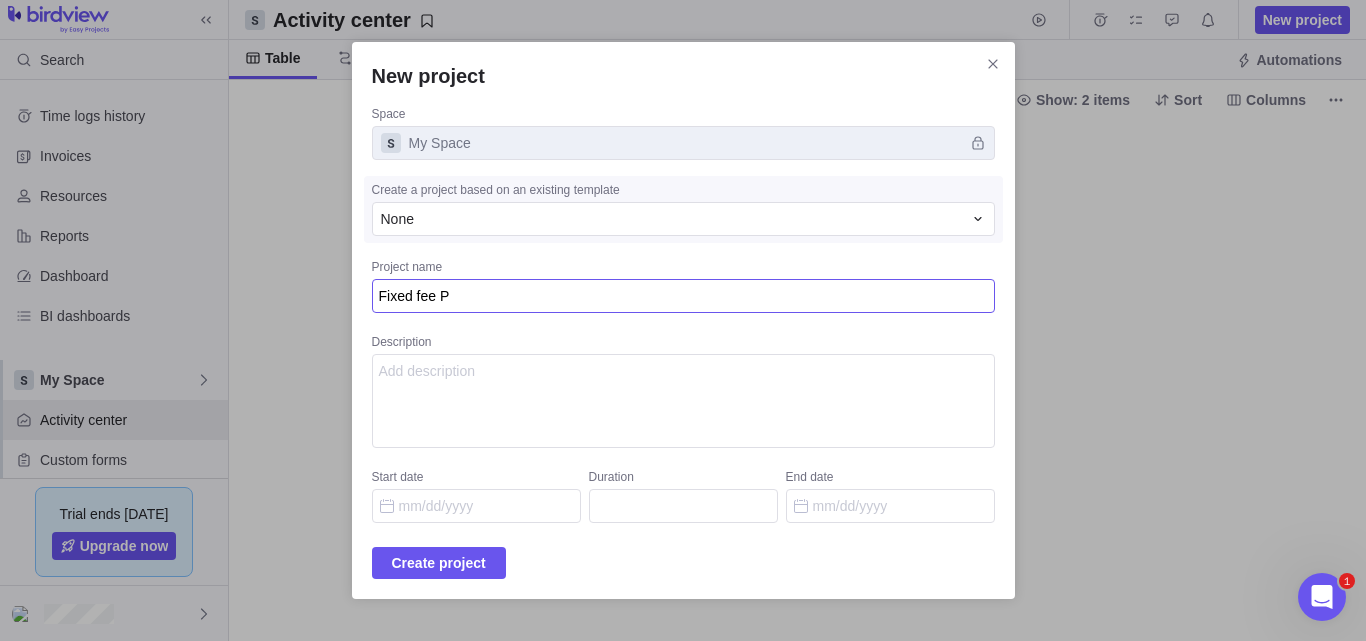 type on "x" 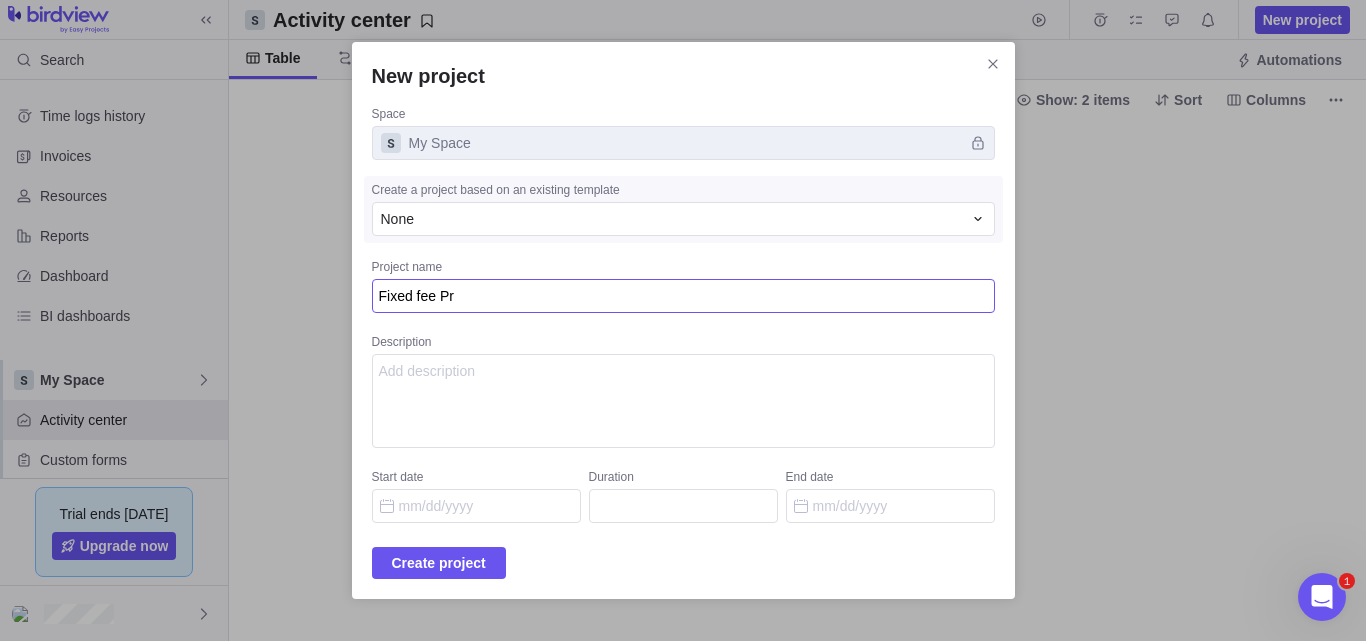 type on "x" 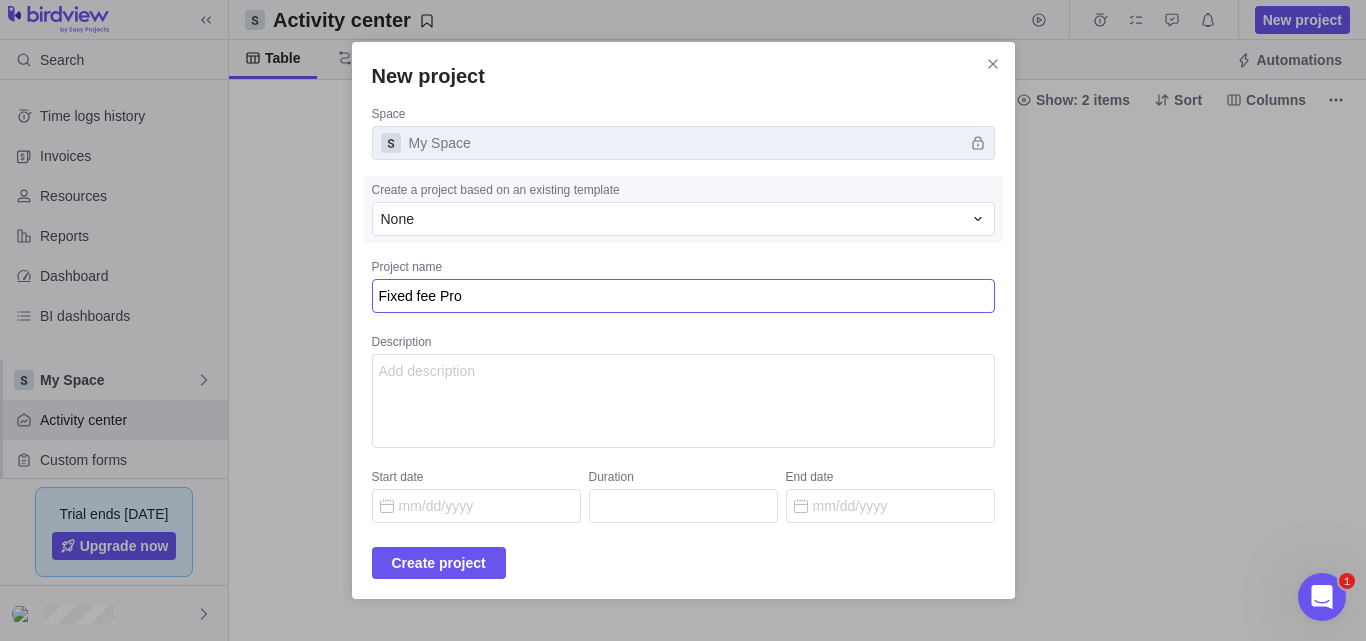 type on "x" 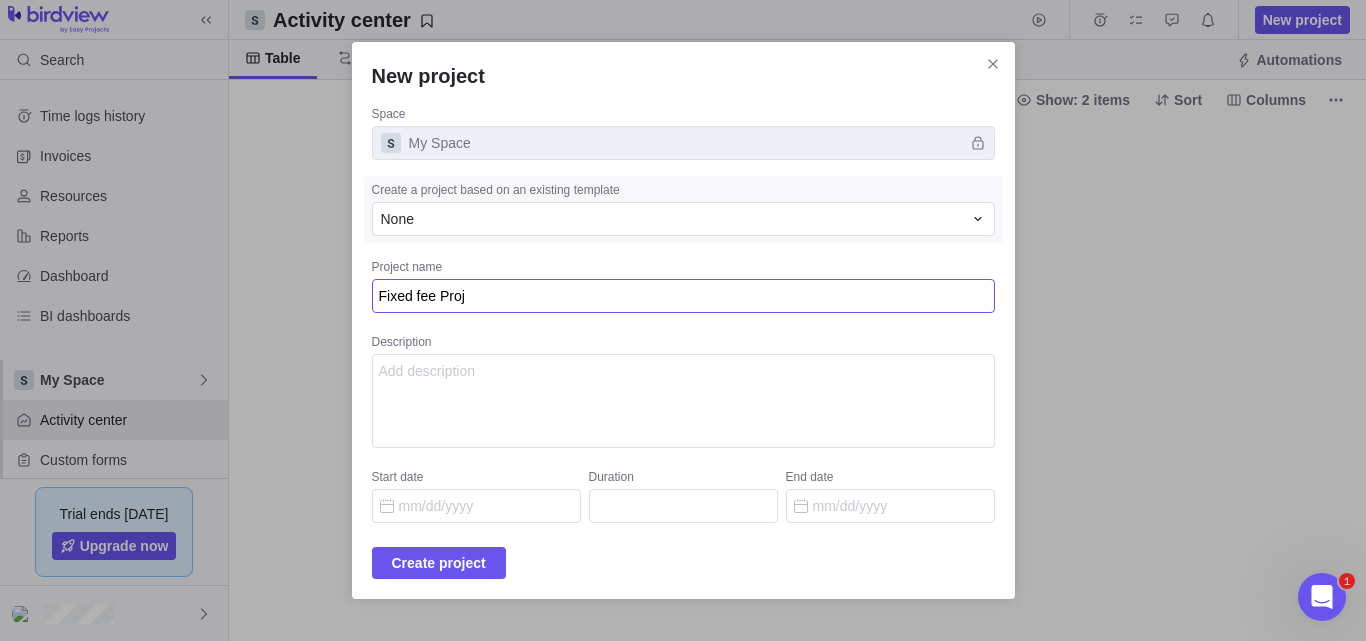 type on "x" 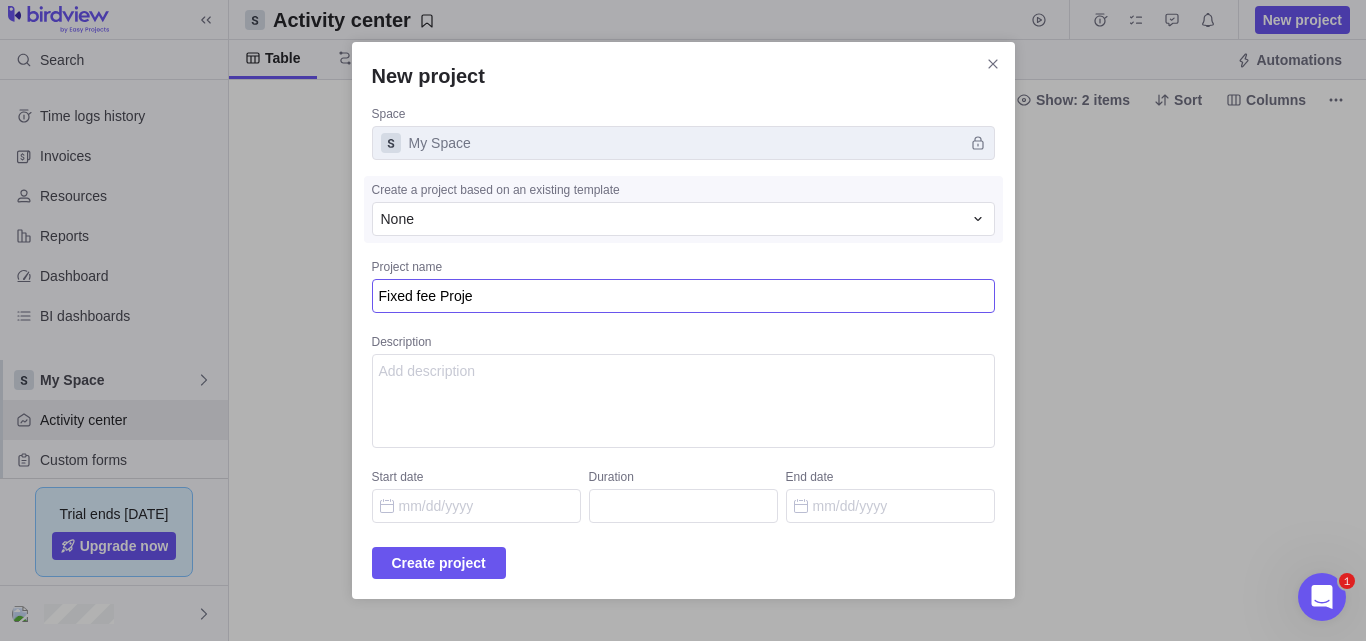 type on "x" 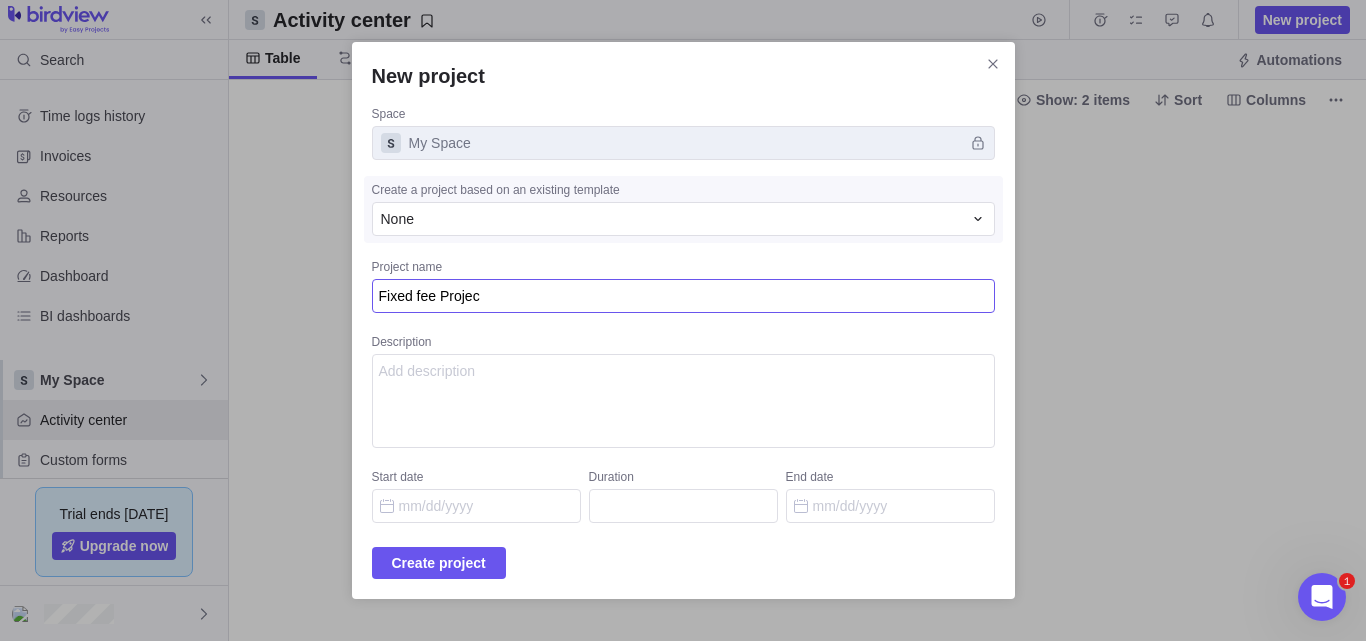 type on "x" 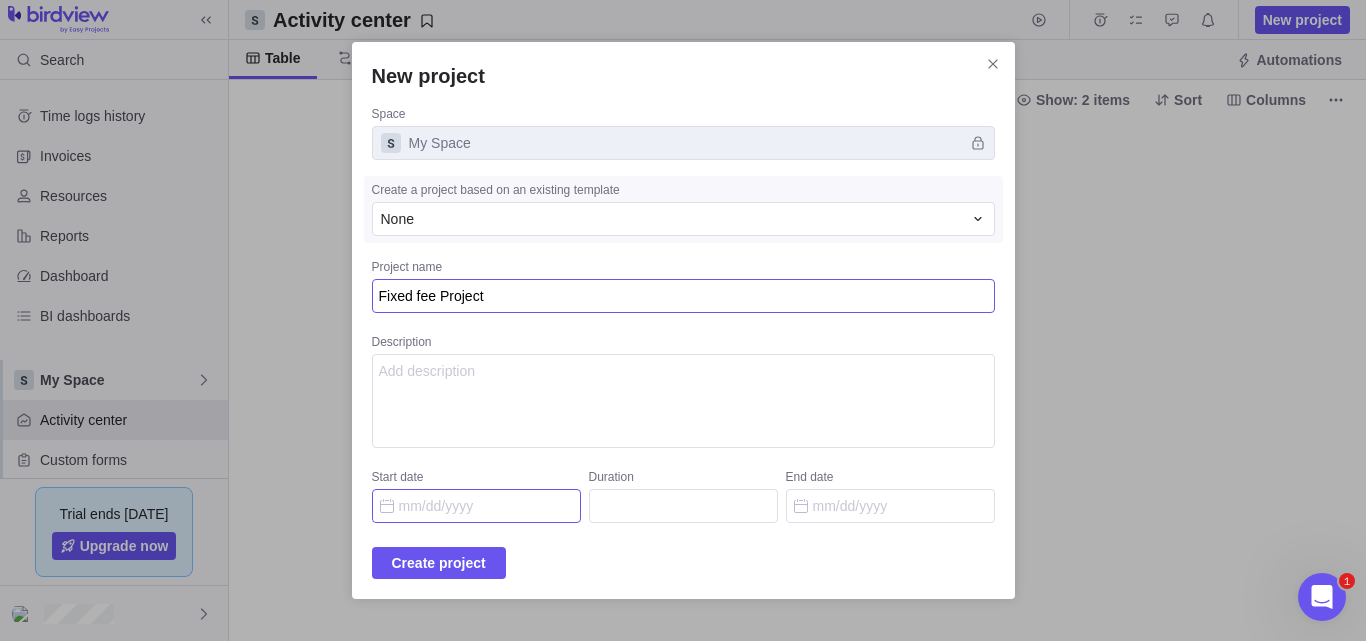 type on "Fixed fee Project" 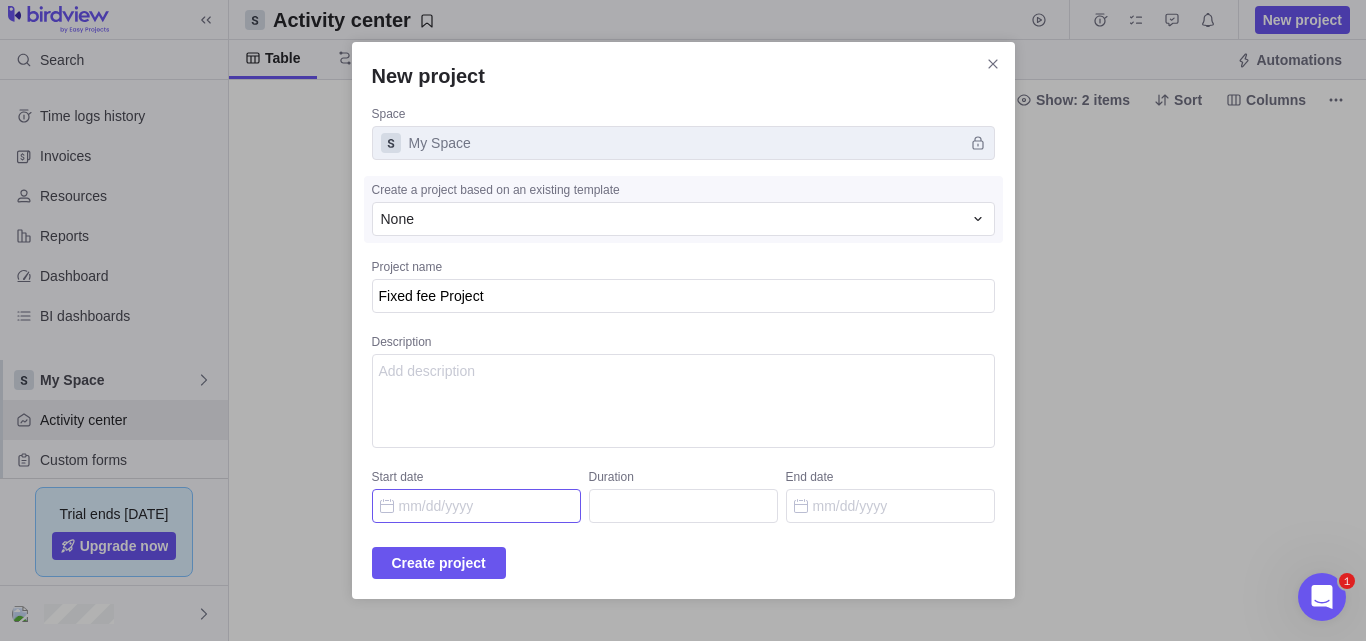 click on "Start date" at bounding box center [476, 506] 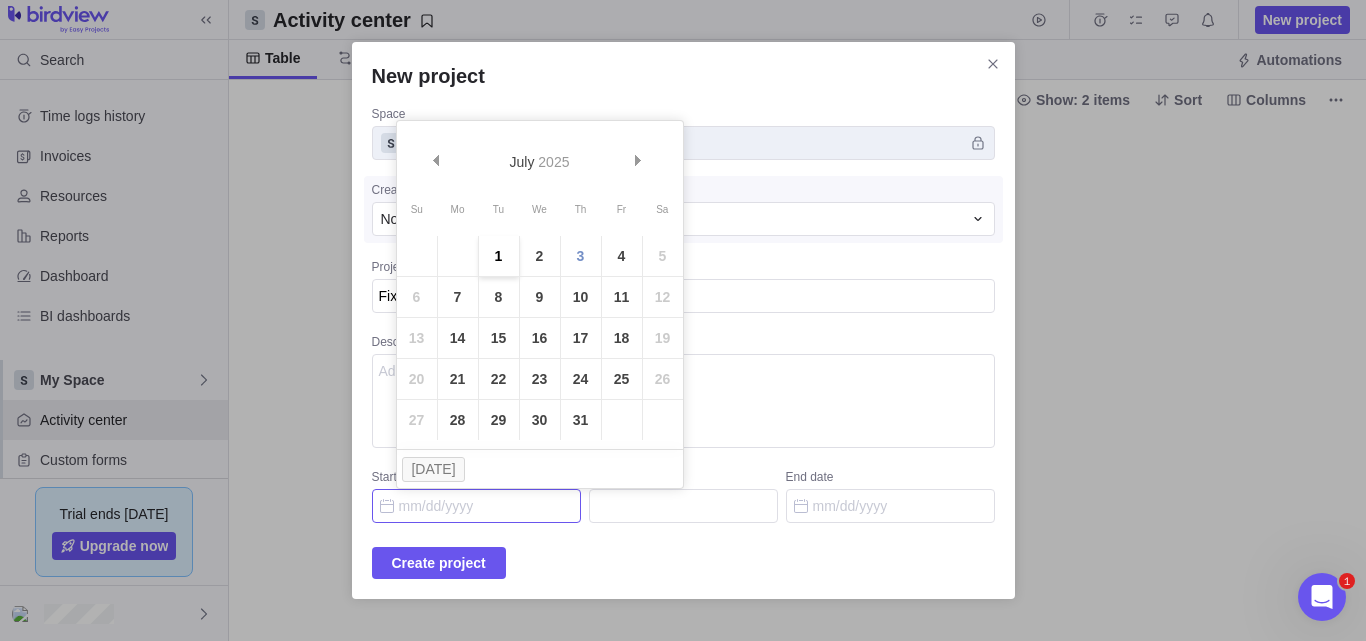 click on "1" at bounding box center [499, 256] 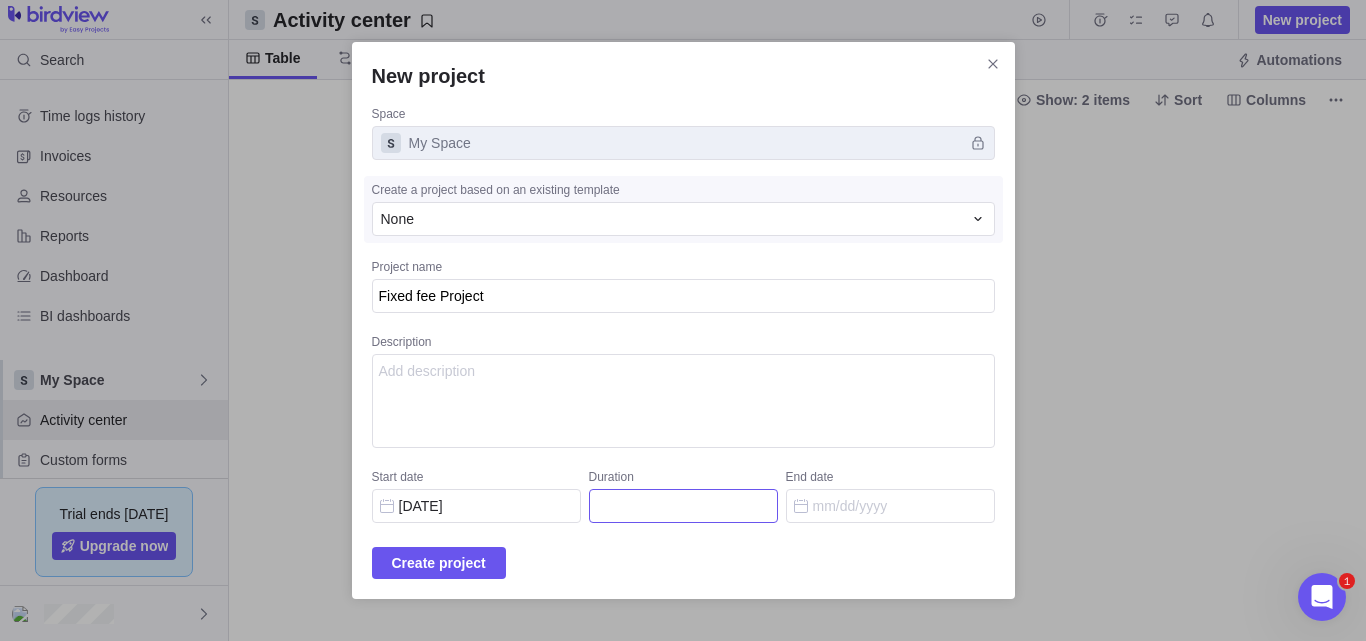 click on "Duration" at bounding box center [683, 506] 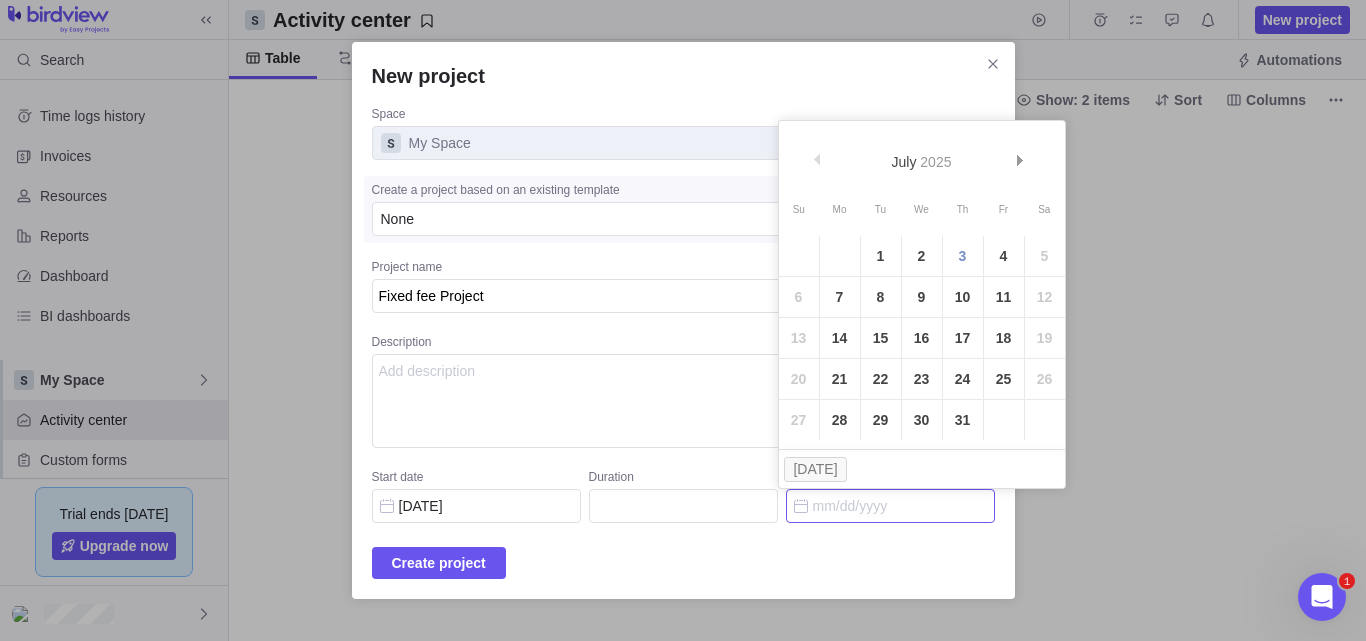 click on "End date" at bounding box center [890, 506] 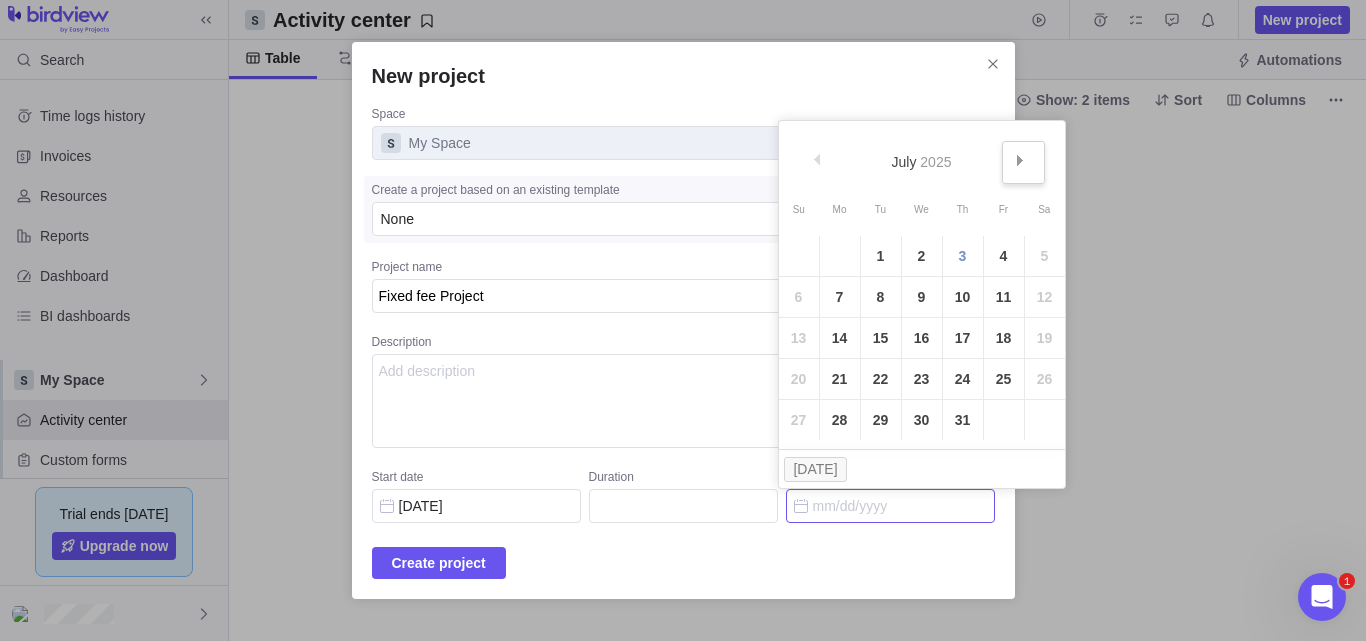 click on "Next" at bounding box center [1023, 162] 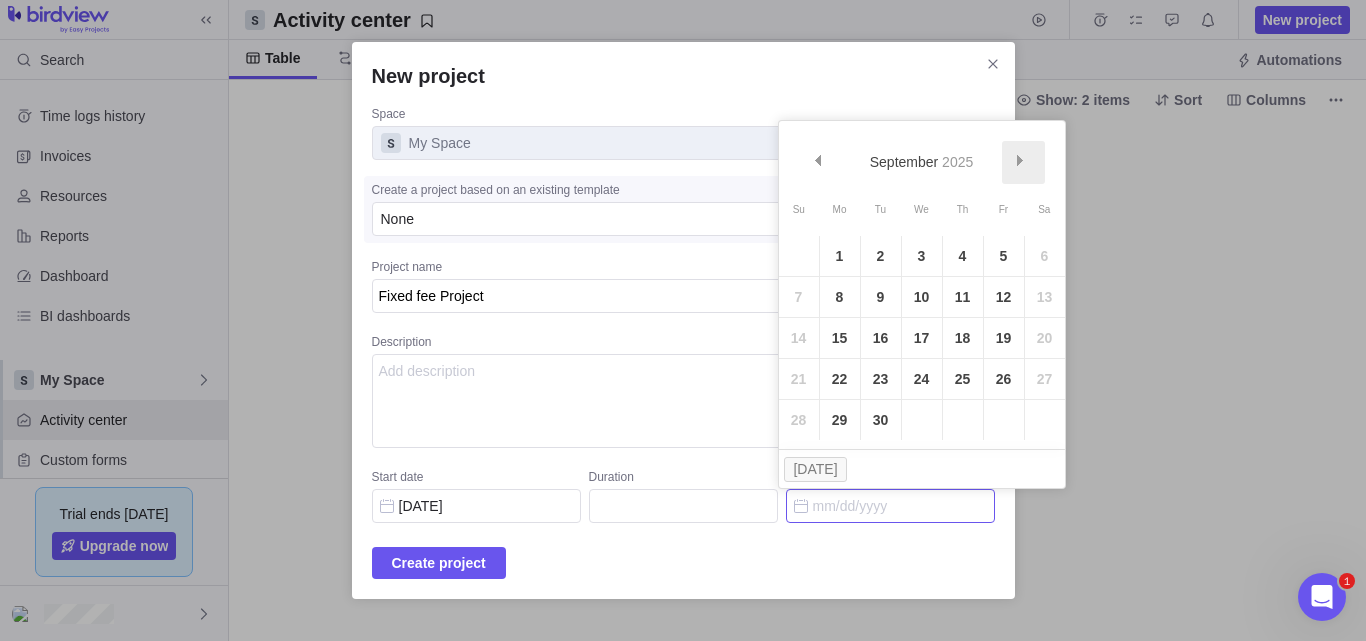 click on "Next" at bounding box center (1023, 162) 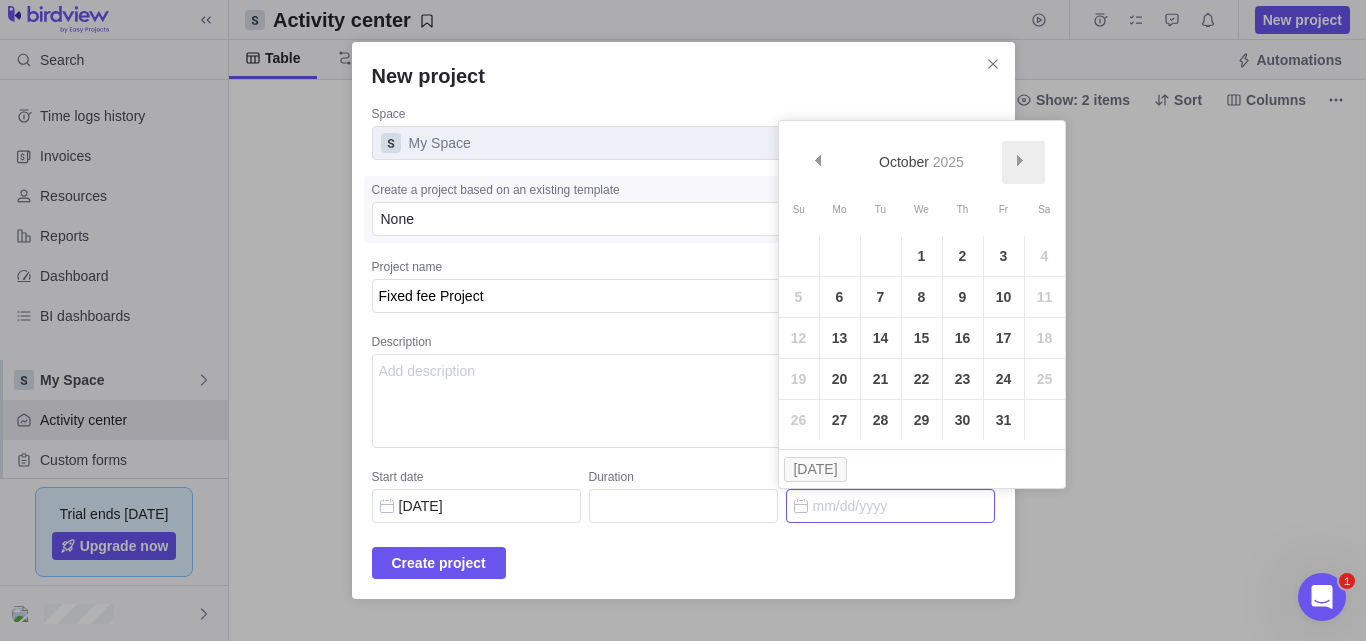 click on "Next" at bounding box center (1023, 162) 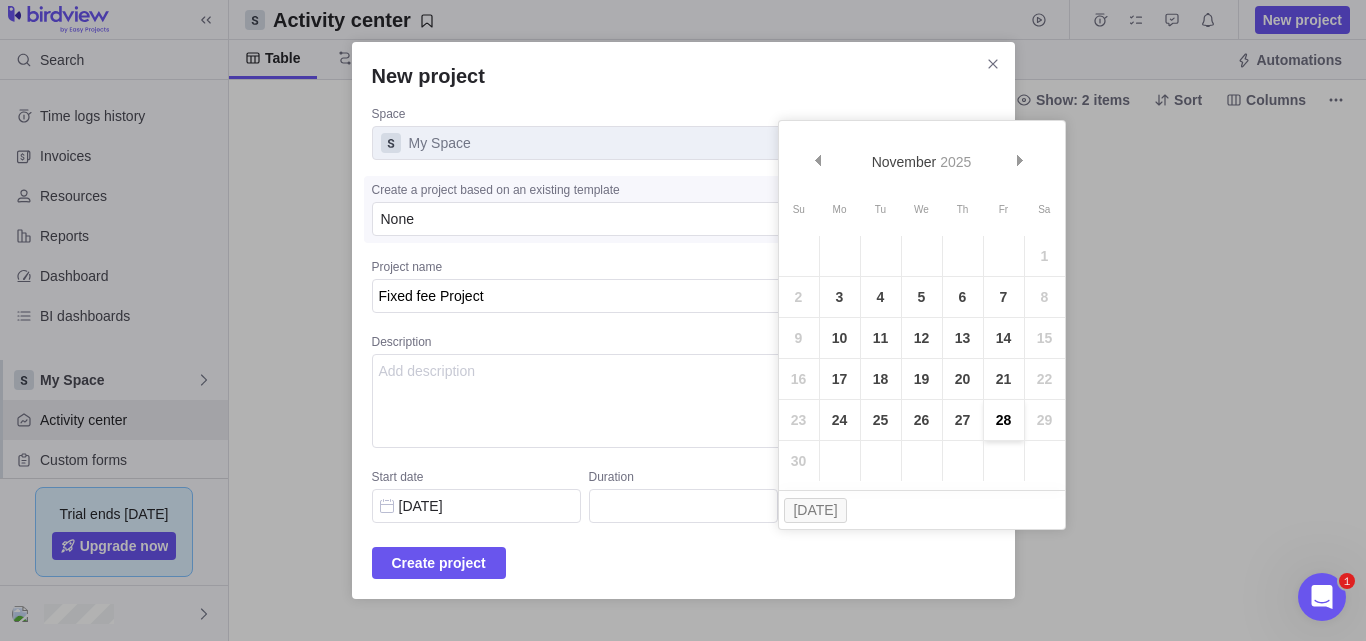 click on "28" at bounding box center [1004, 420] 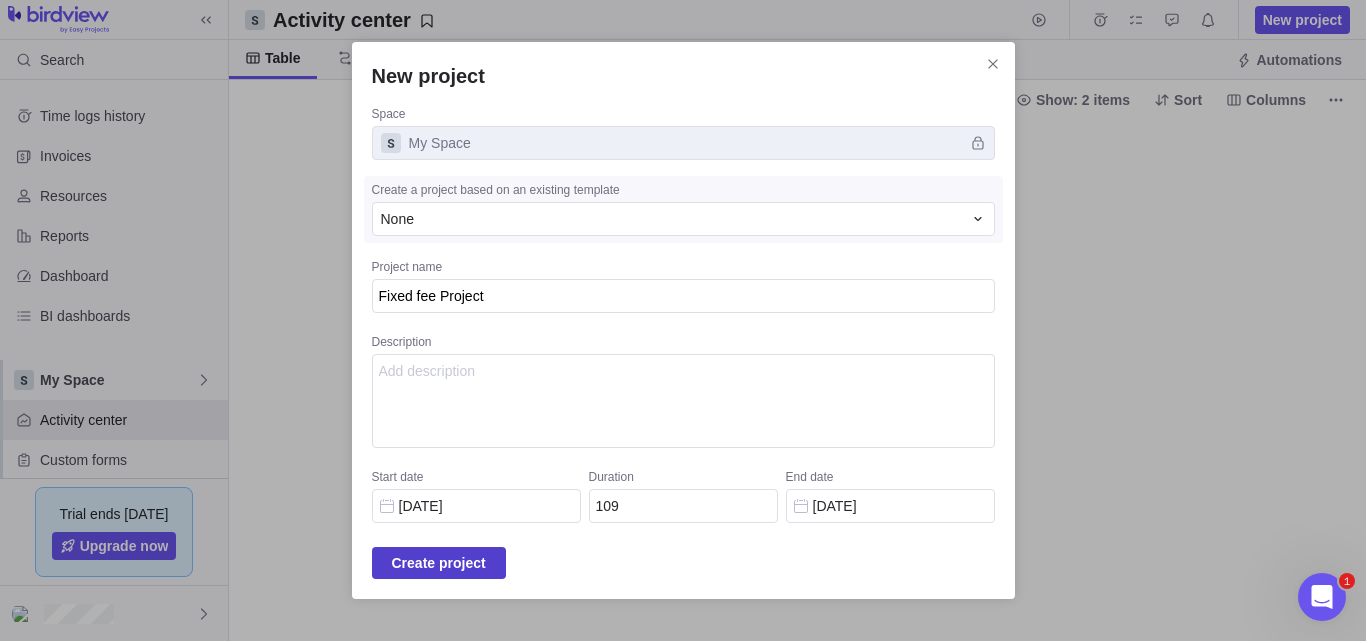 click on "Create project" at bounding box center (439, 563) 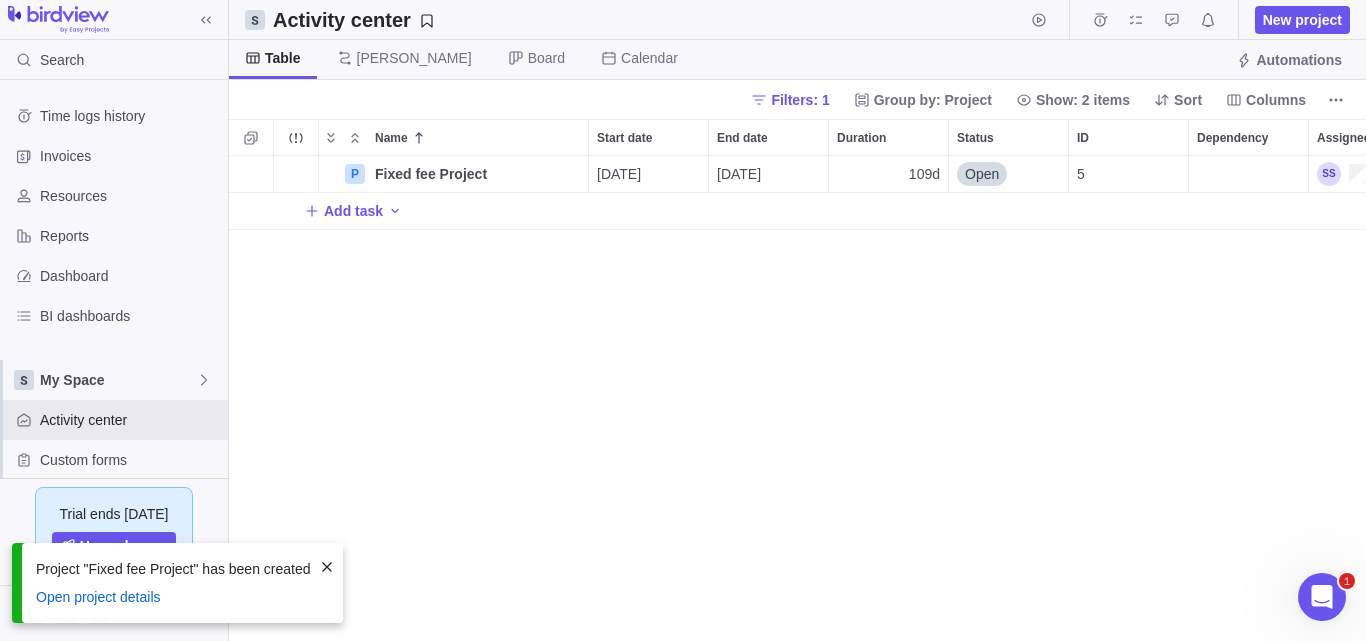 scroll, scrollTop: 16, scrollLeft: 16, axis: both 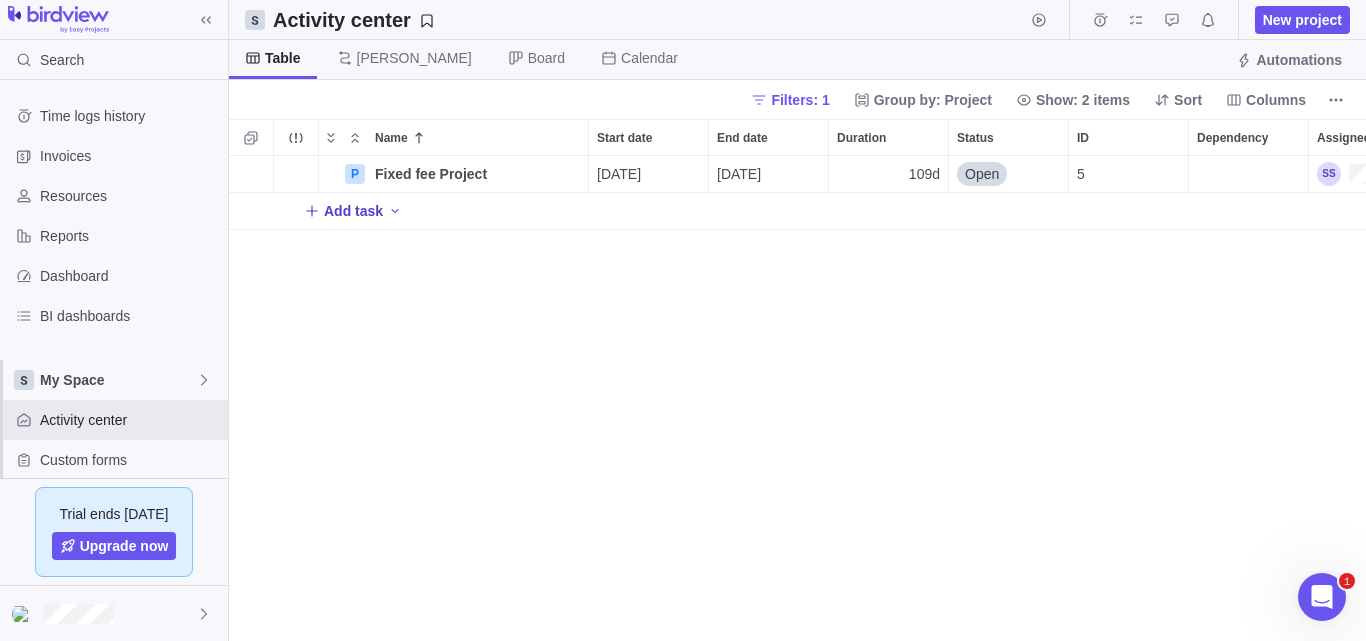 click on "Add task" at bounding box center (353, 211) 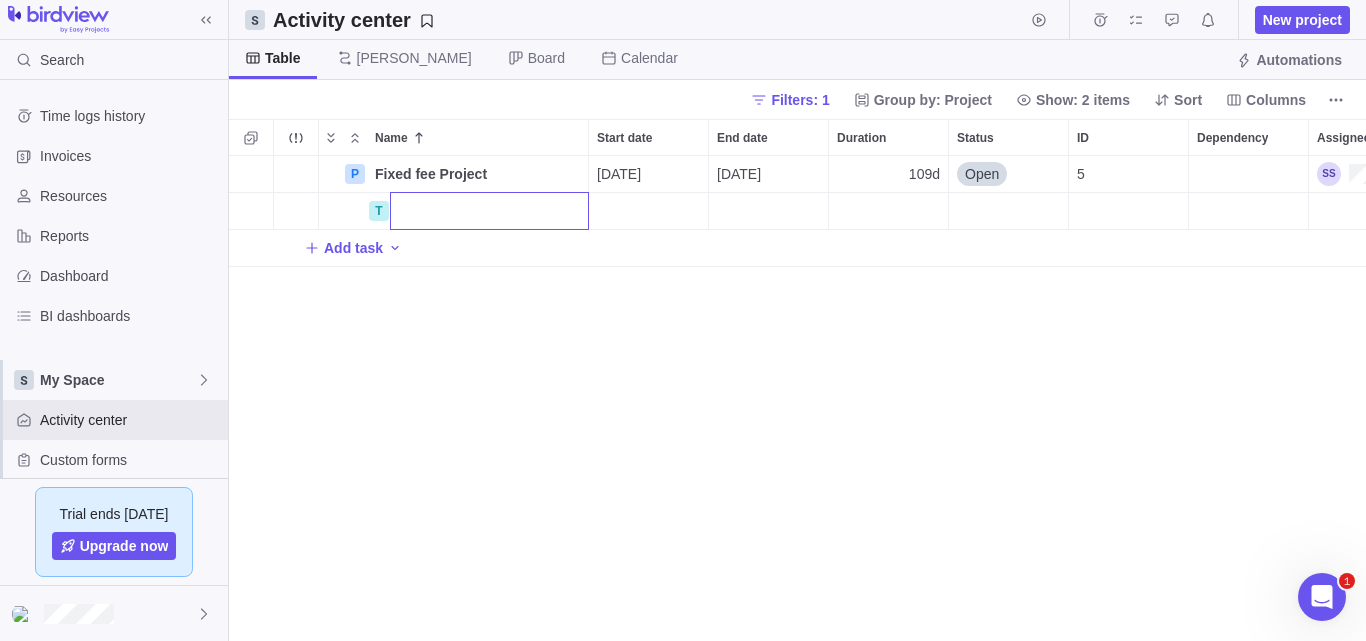 click at bounding box center (489, 211) 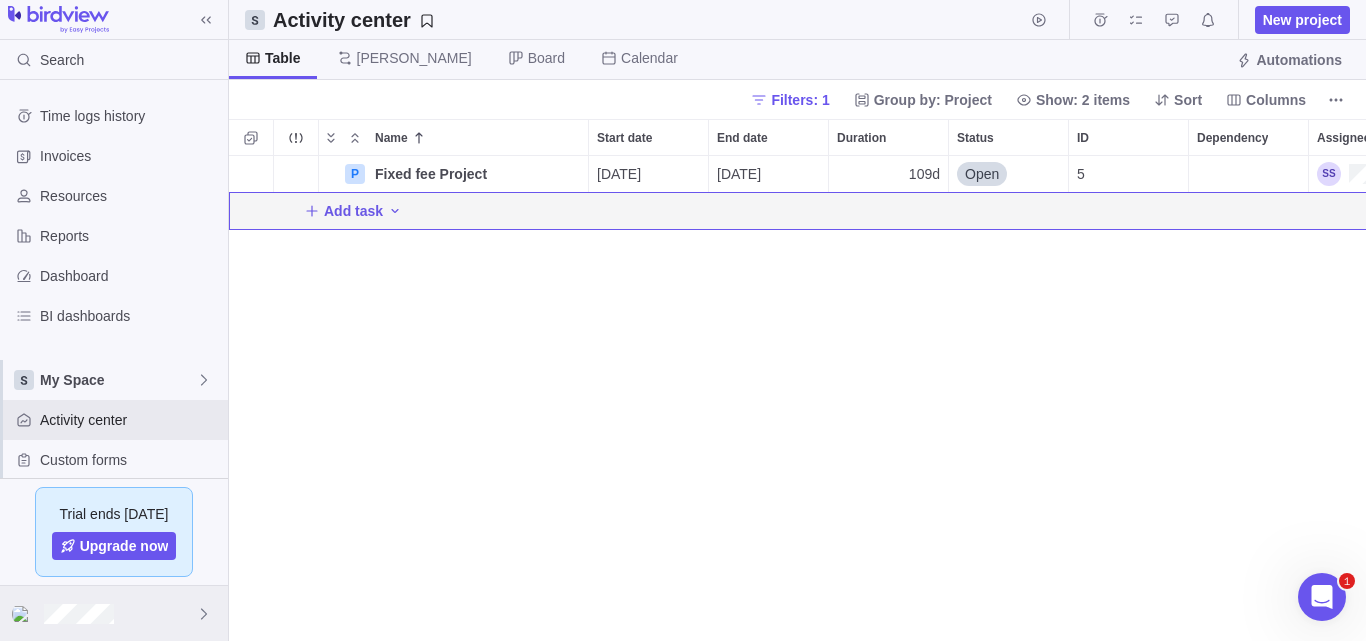click at bounding box center (114, 613) 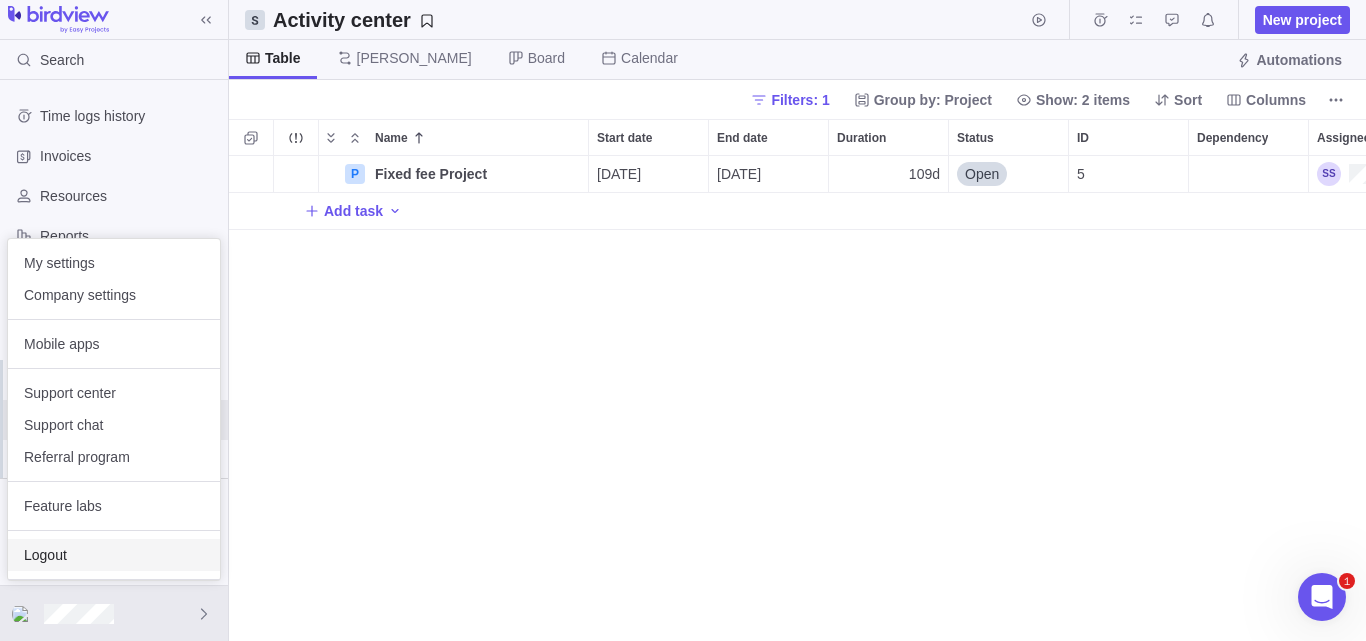 click on "Logout" at bounding box center (114, 555) 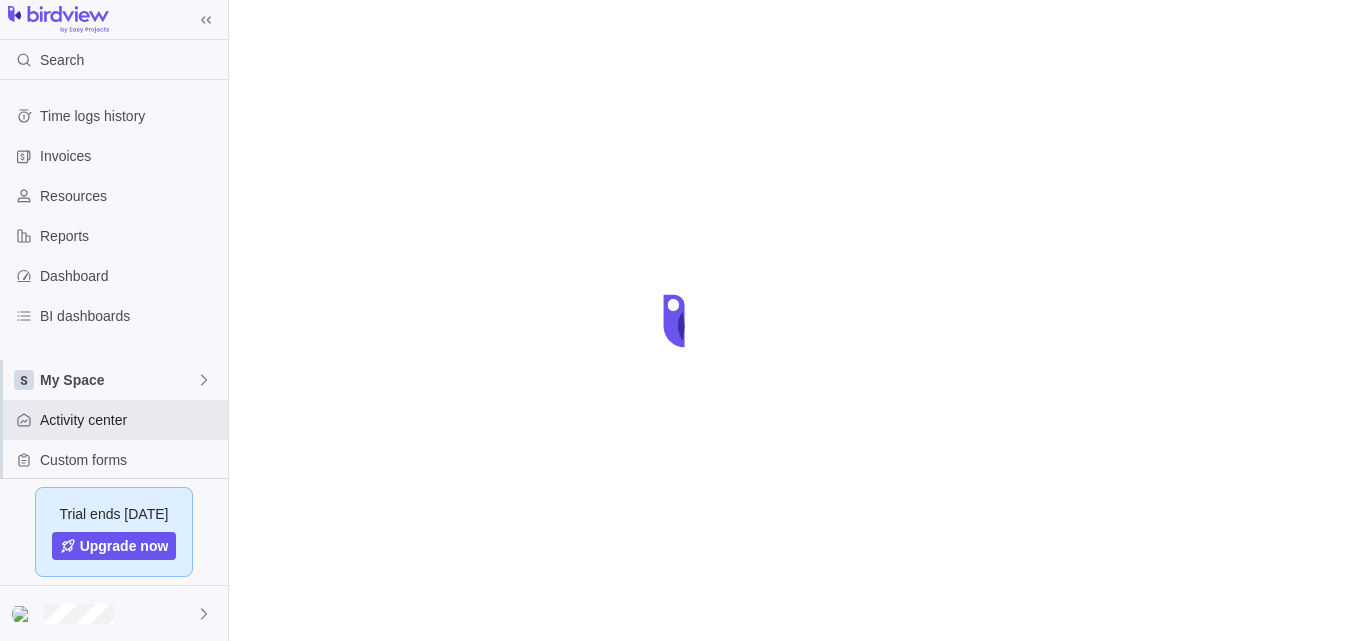 scroll, scrollTop: 0, scrollLeft: 0, axis: both 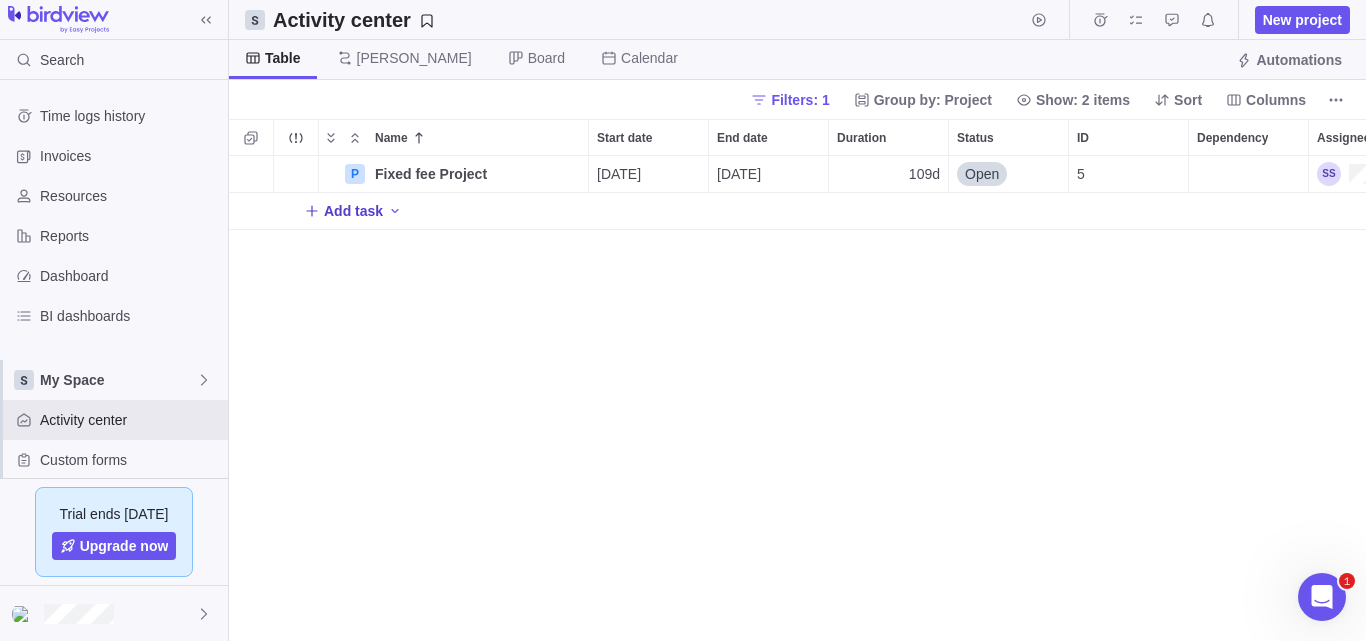 click on "Add task" at bounding box center [353, 211] 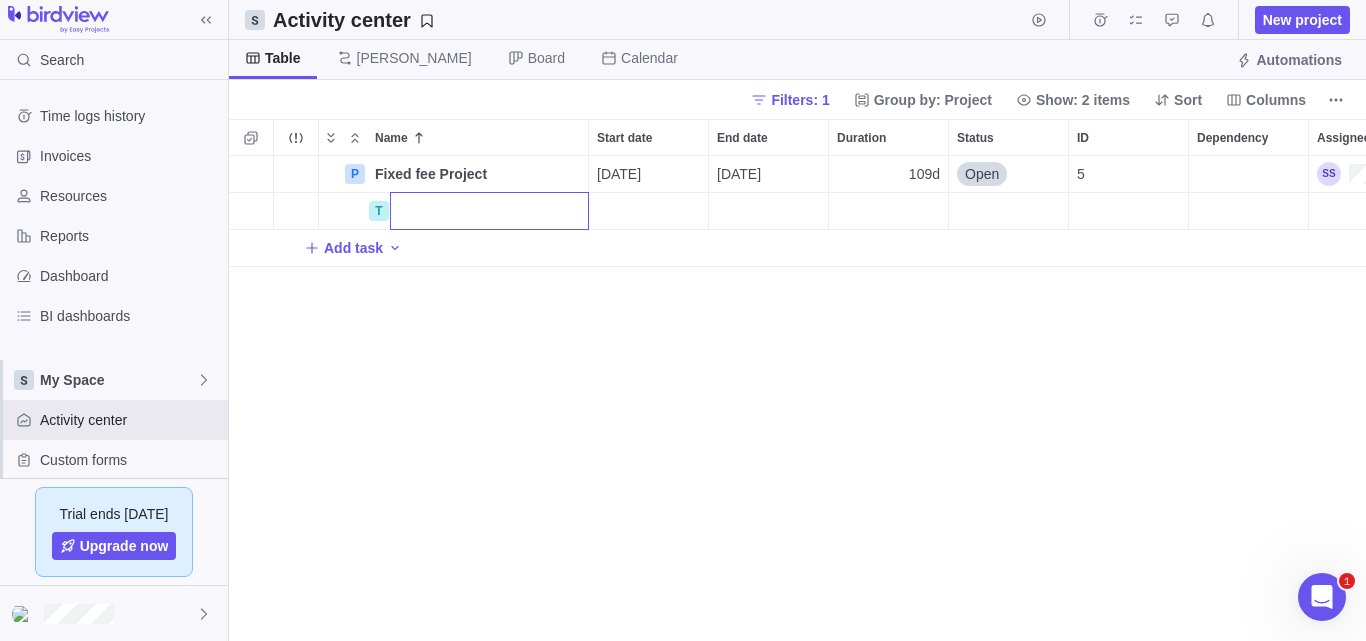 click at bounding box center [489, 211] 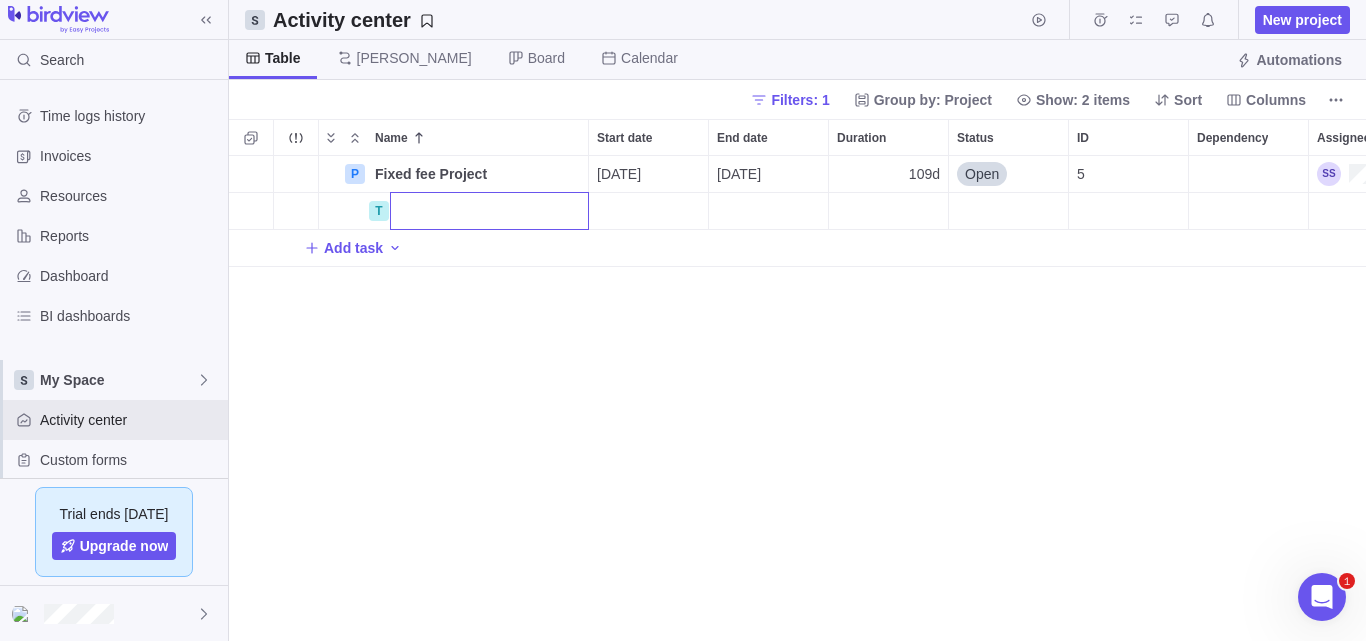 type on "T" 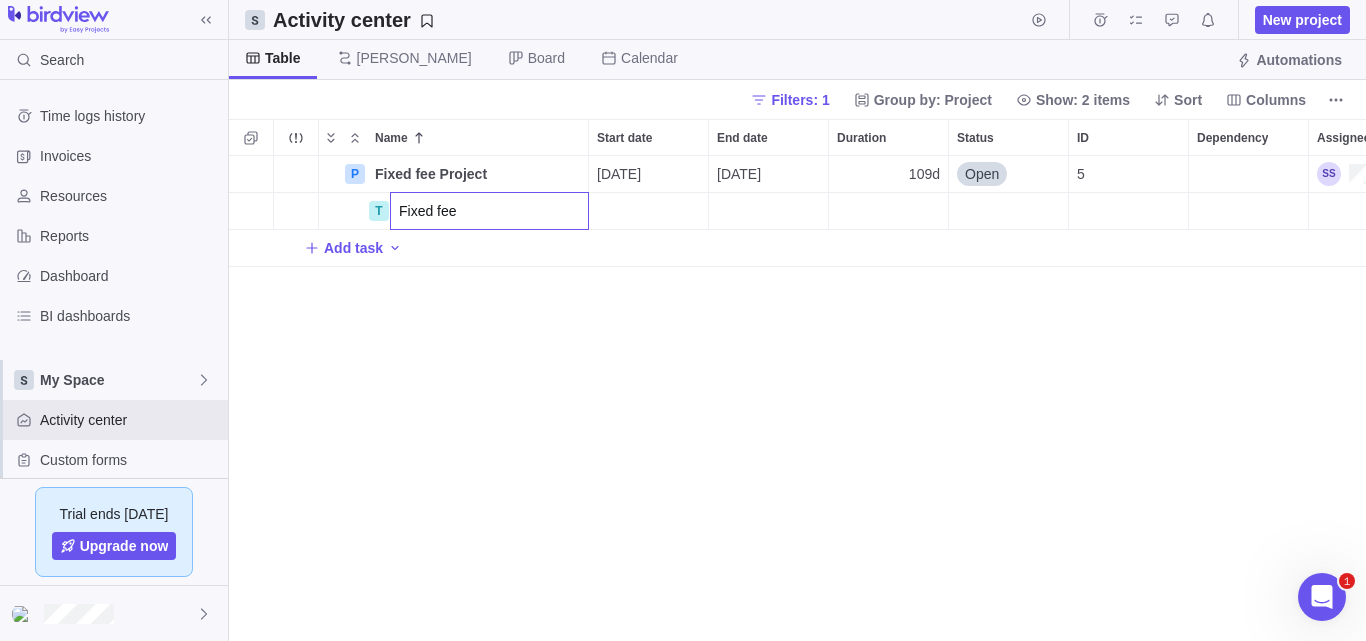 type on "Fixed fee" 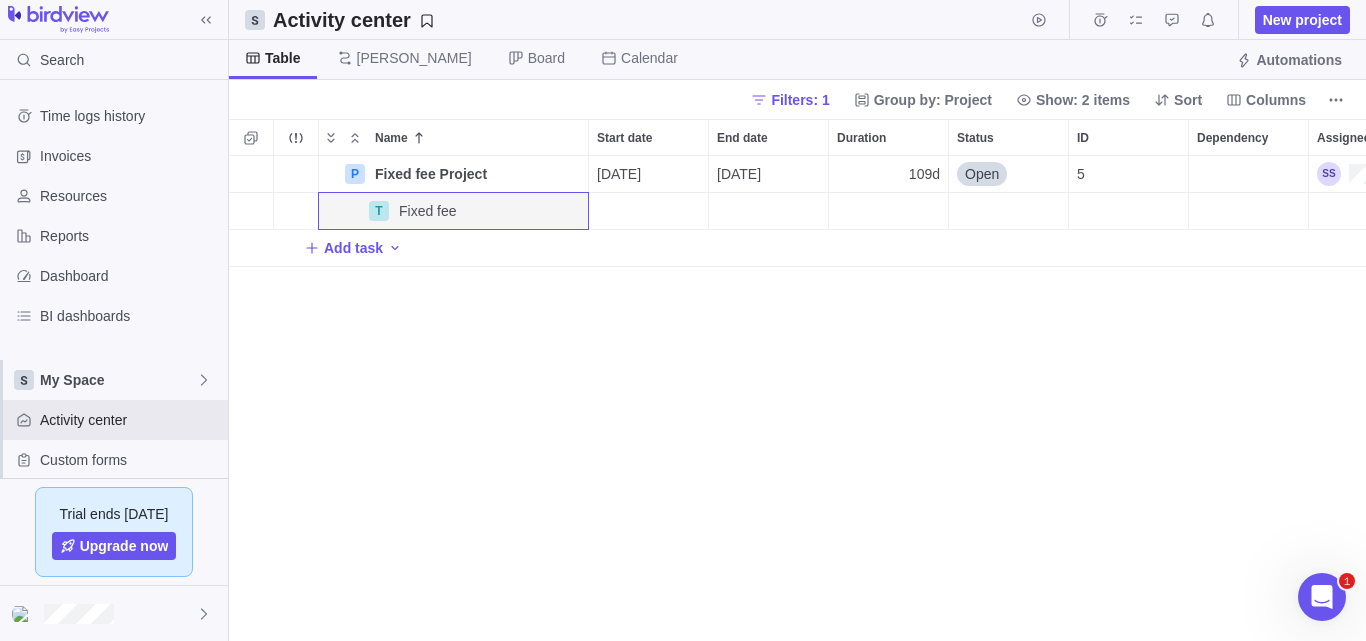 click at bounding box center (648, 211) 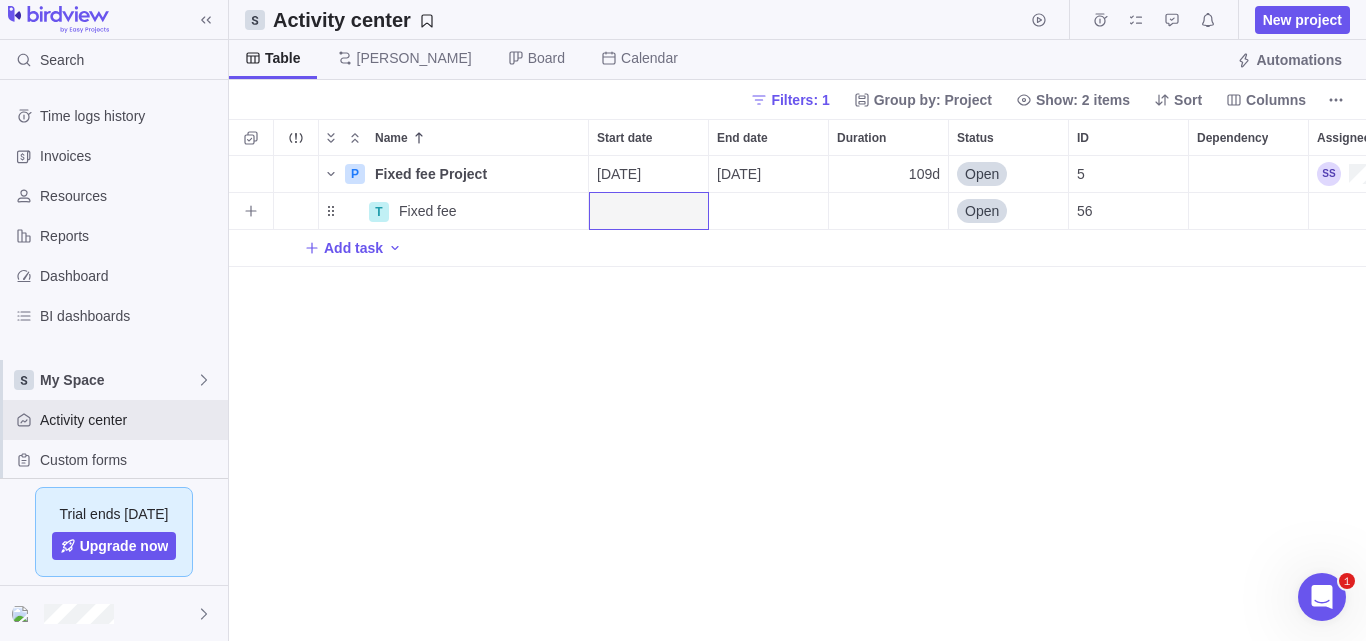 click at bounding box center [648, 211] 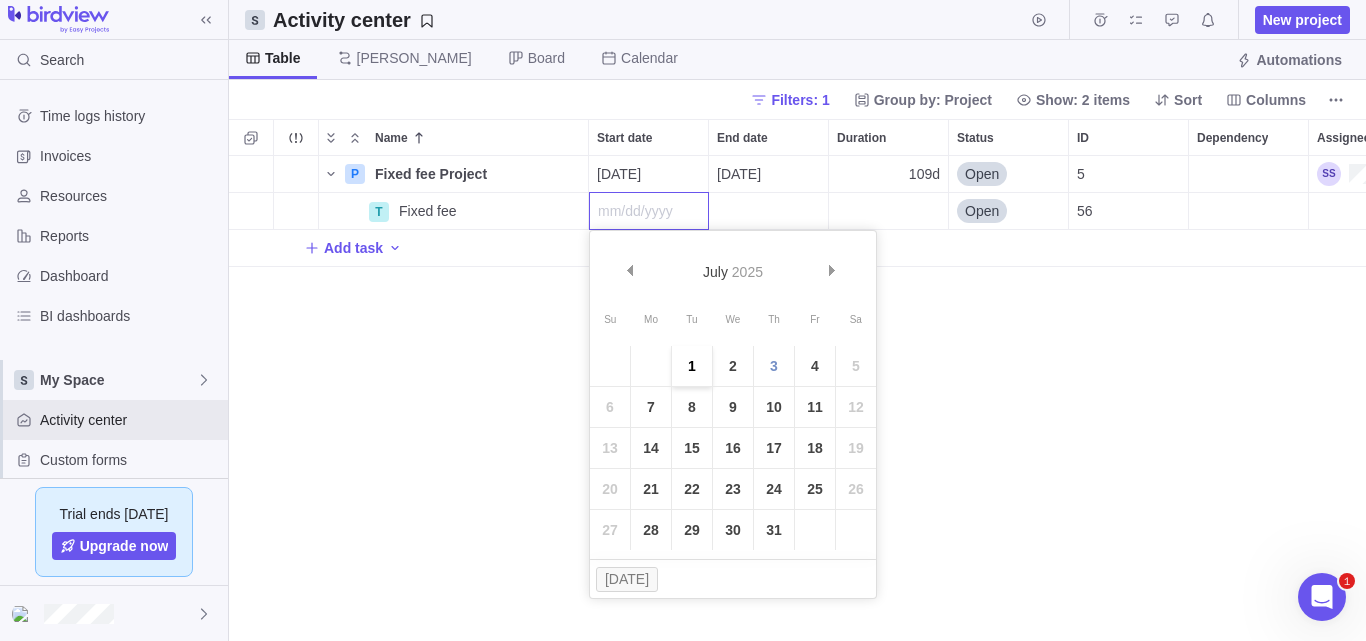 click on "1" at bounding box center [692, 366] 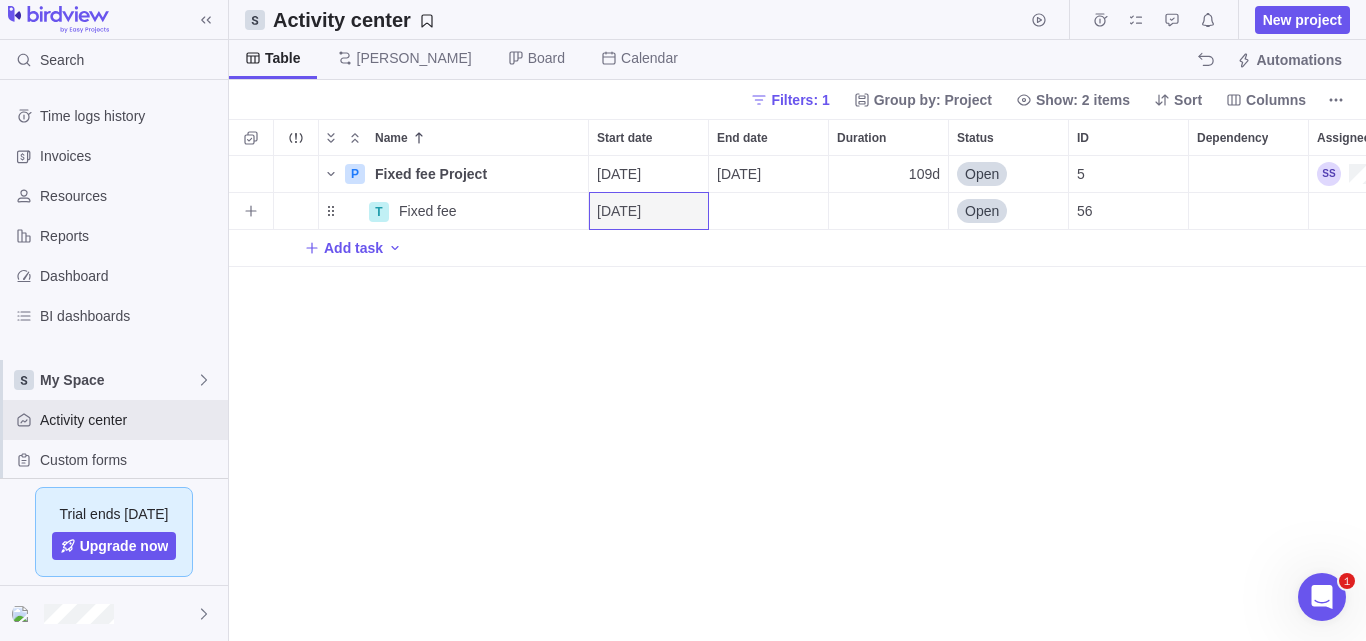 click at bounding box center (768, 211) 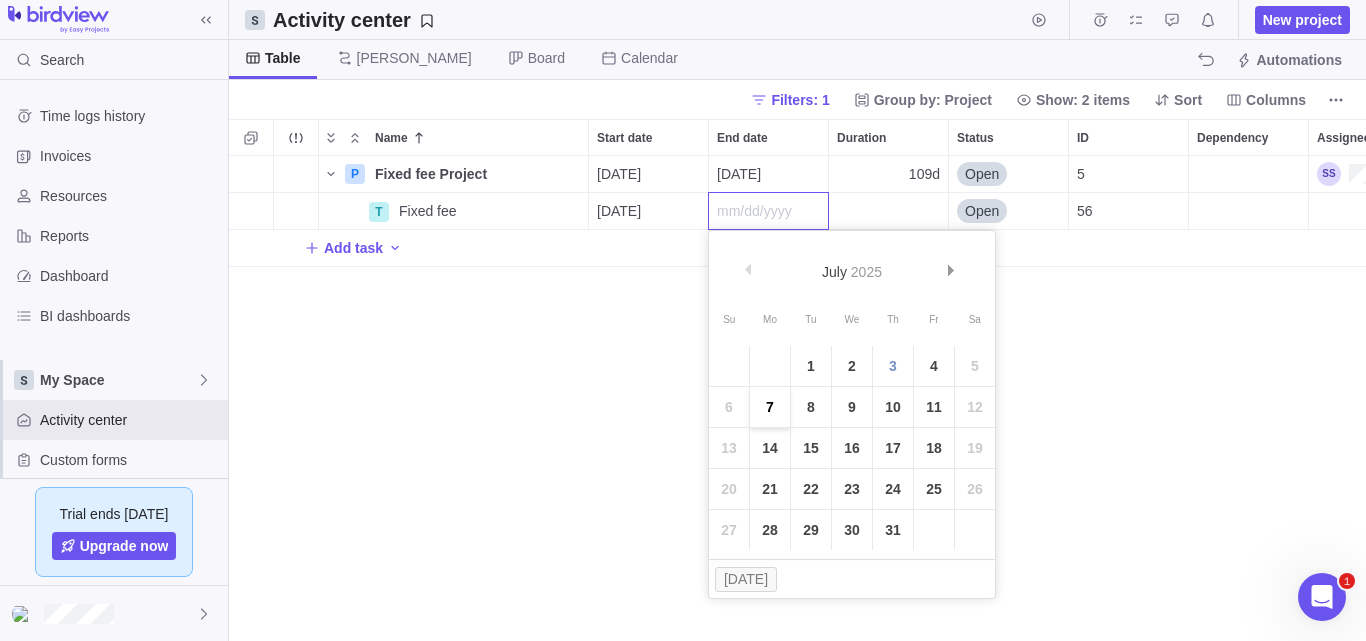 click on "7" at bounding box center (770, 407) 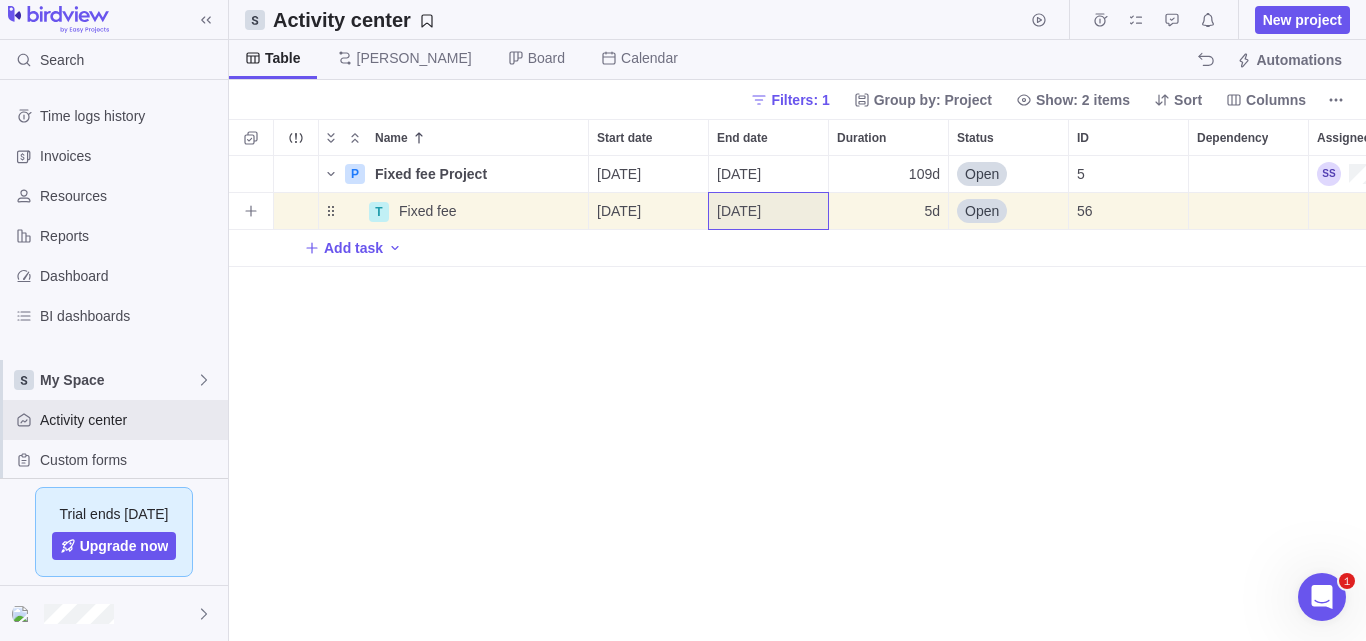 click on "5d" at bounding box center (888, 211) 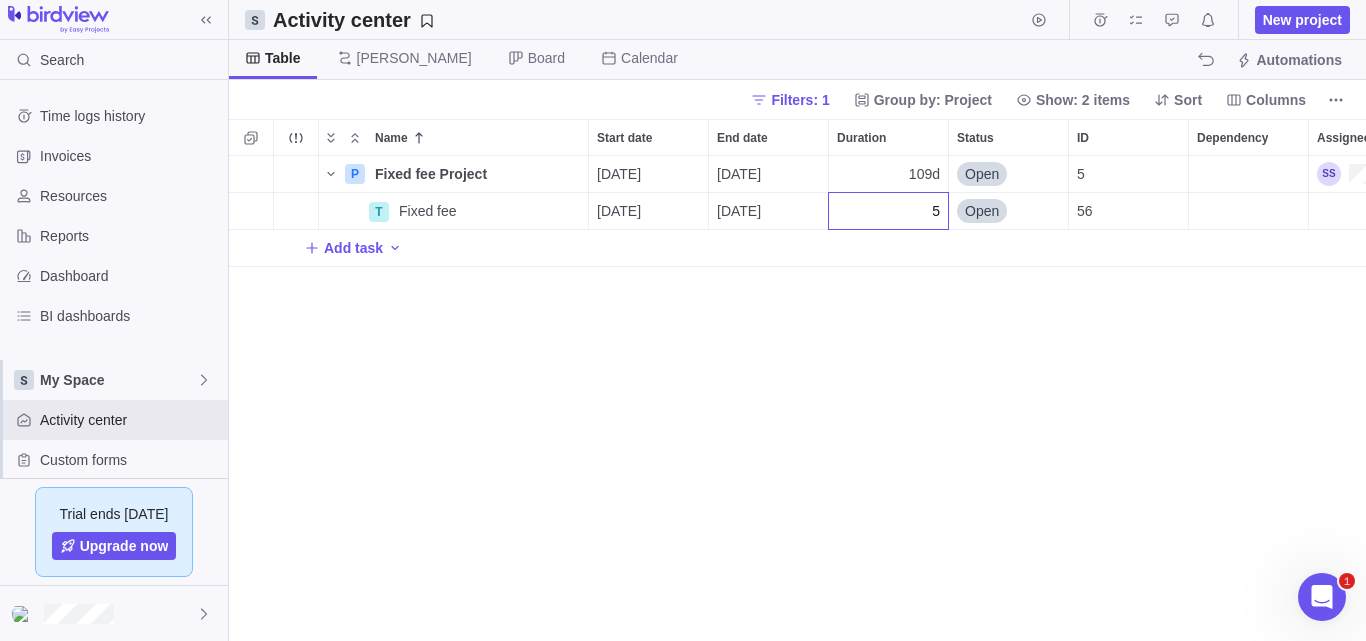 click on "P Fixed fee Project Details 07/01/2025 11/28/2025 109d Open 5 T Fixed fee Details 07/01/2025 07/07/2025 5 Open 56 Add task" at bounding box center [797, 398] 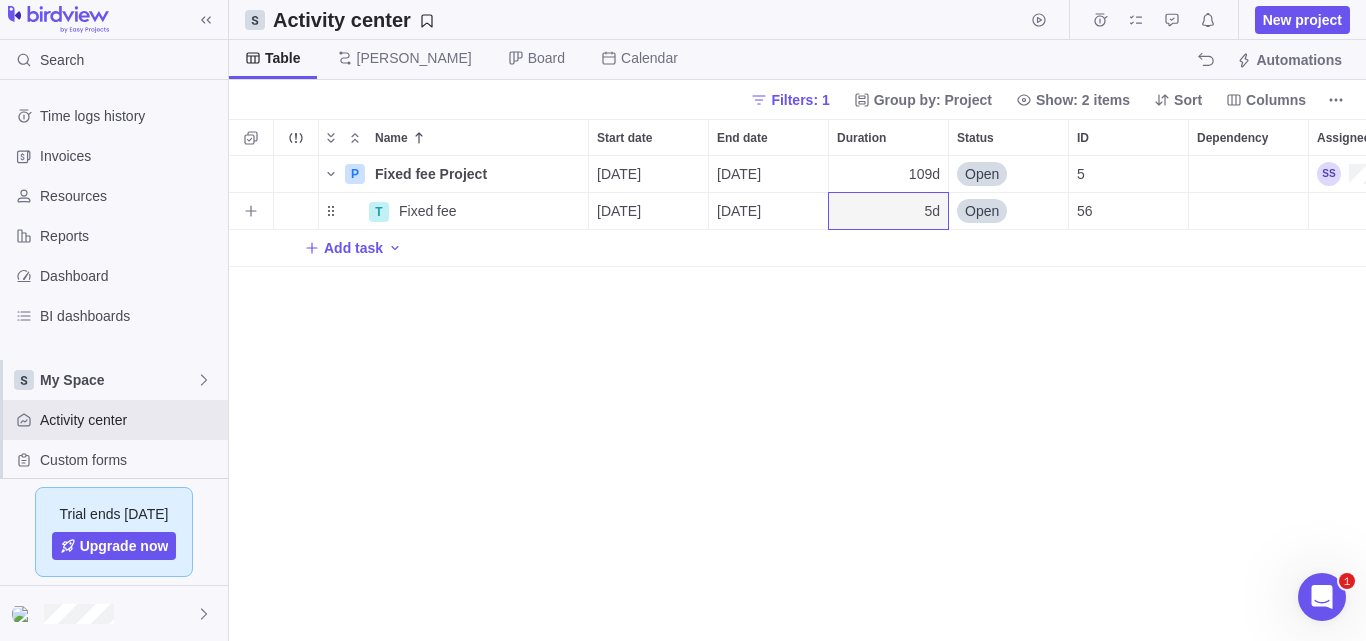click at bounding box center [1248, 211] 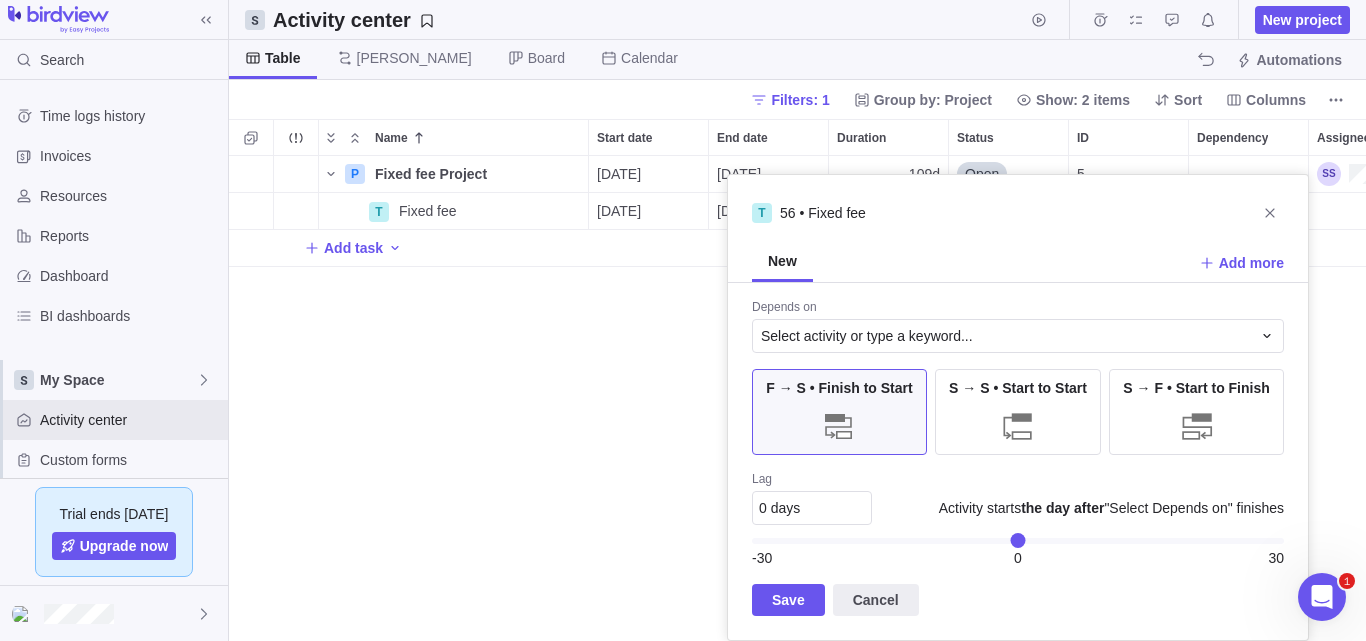 click on "P Fixed fee Project Details [DATE] [DATE] 109d Open 5 T Fixed fee Details [DATE] [DATE] 5d Open 56 Add task" at bounding box center (797, 398) 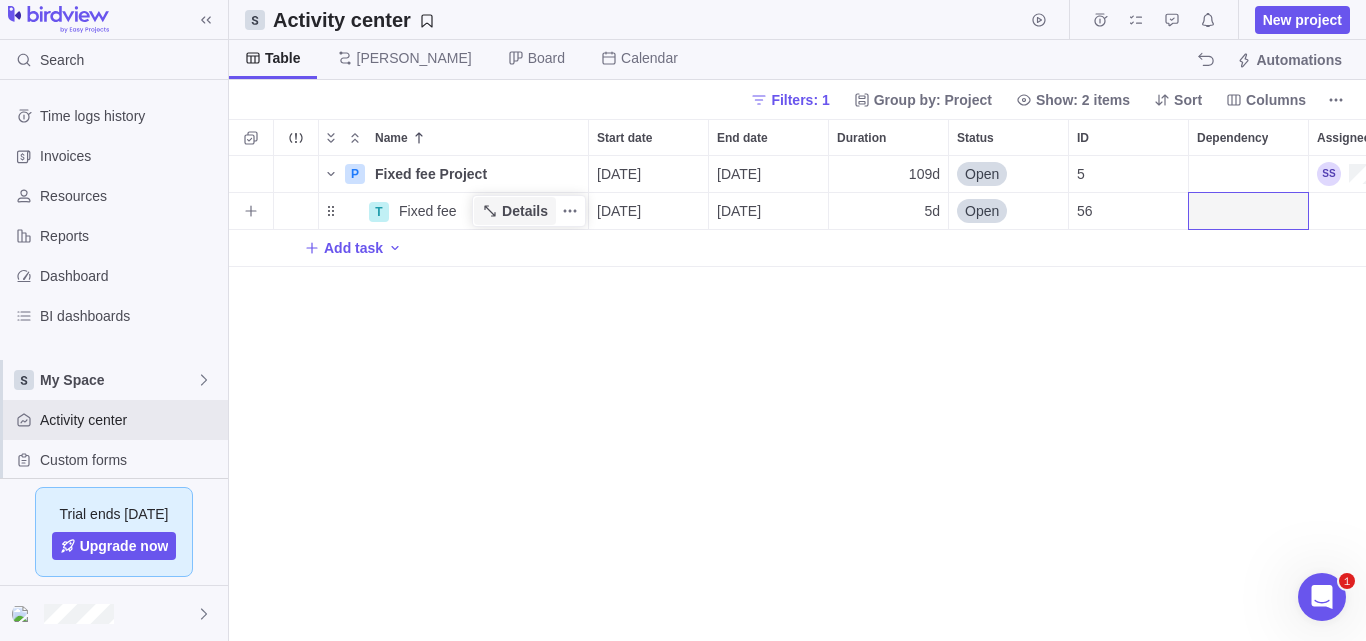 click 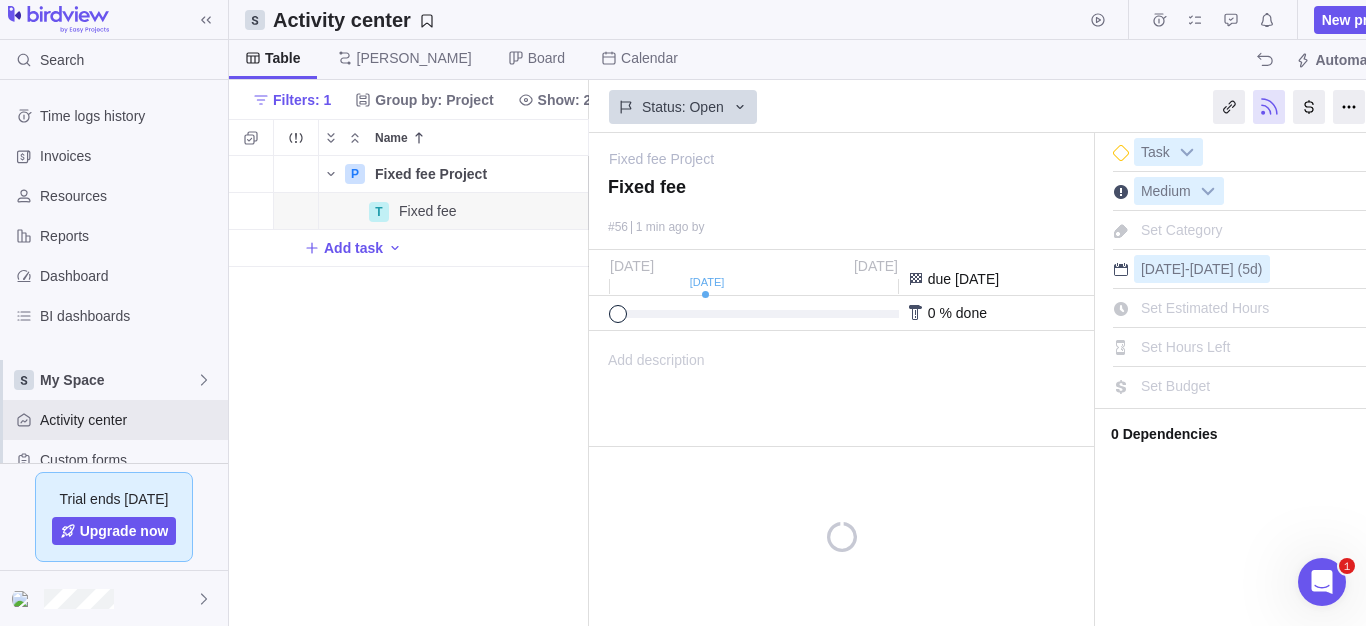 scroll, scrollTop: 455, scrollLeft: 345, axis: both 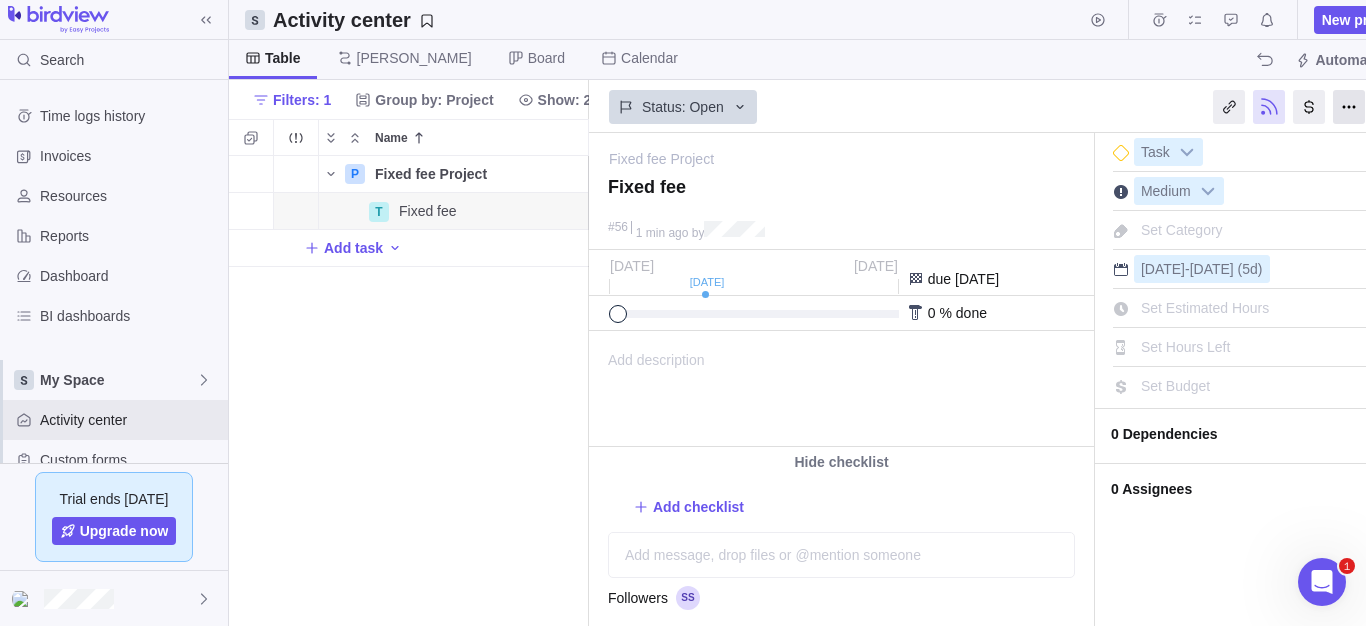 click at bounding box center [1349, 107] 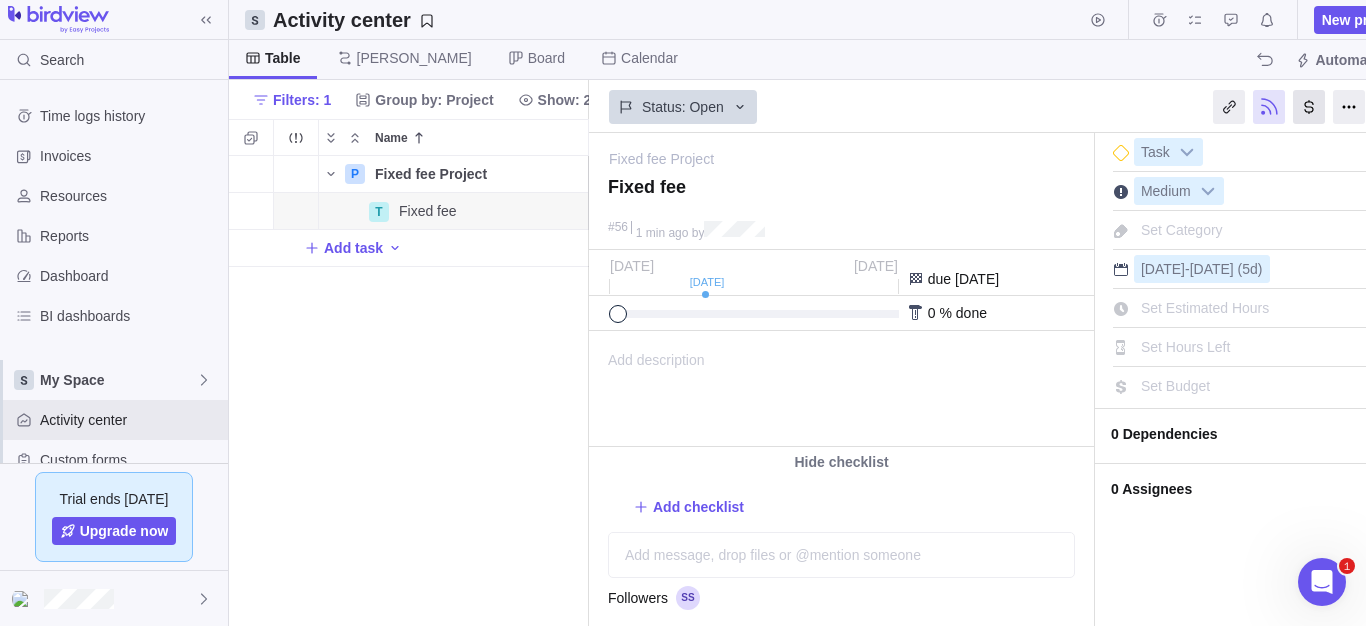 click at bounding box center [1309, 107] 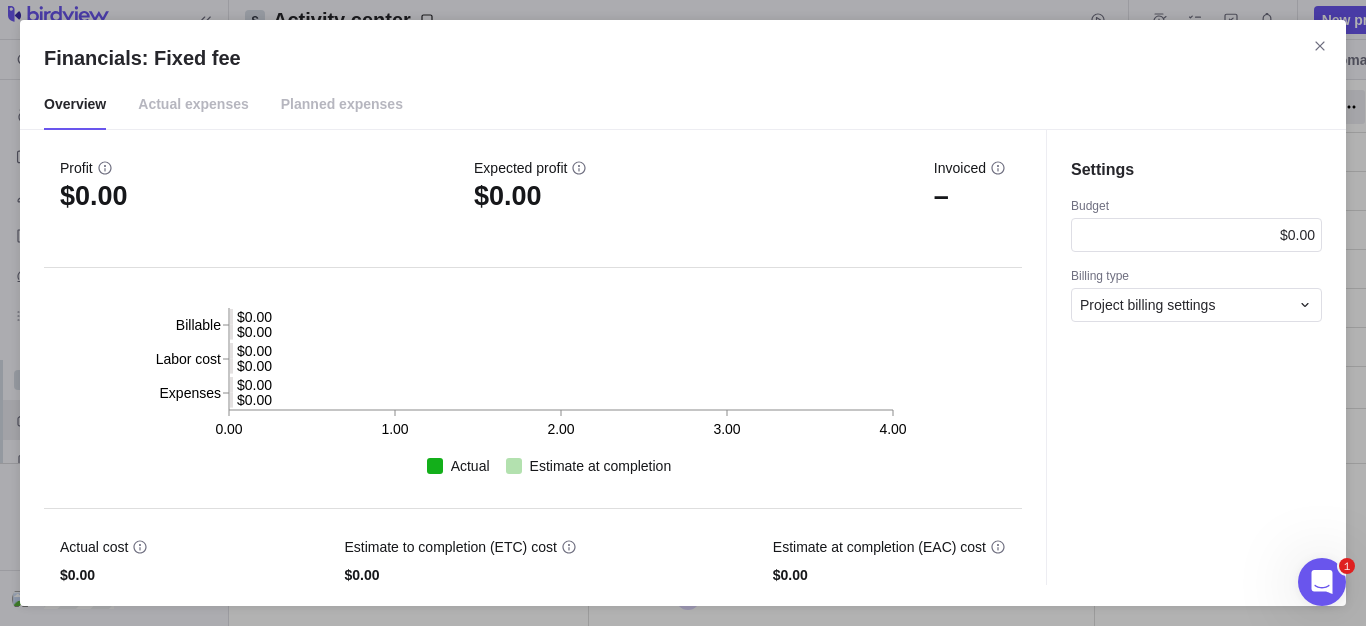 click on "Actual expenses" at bounding box center [193, 105] 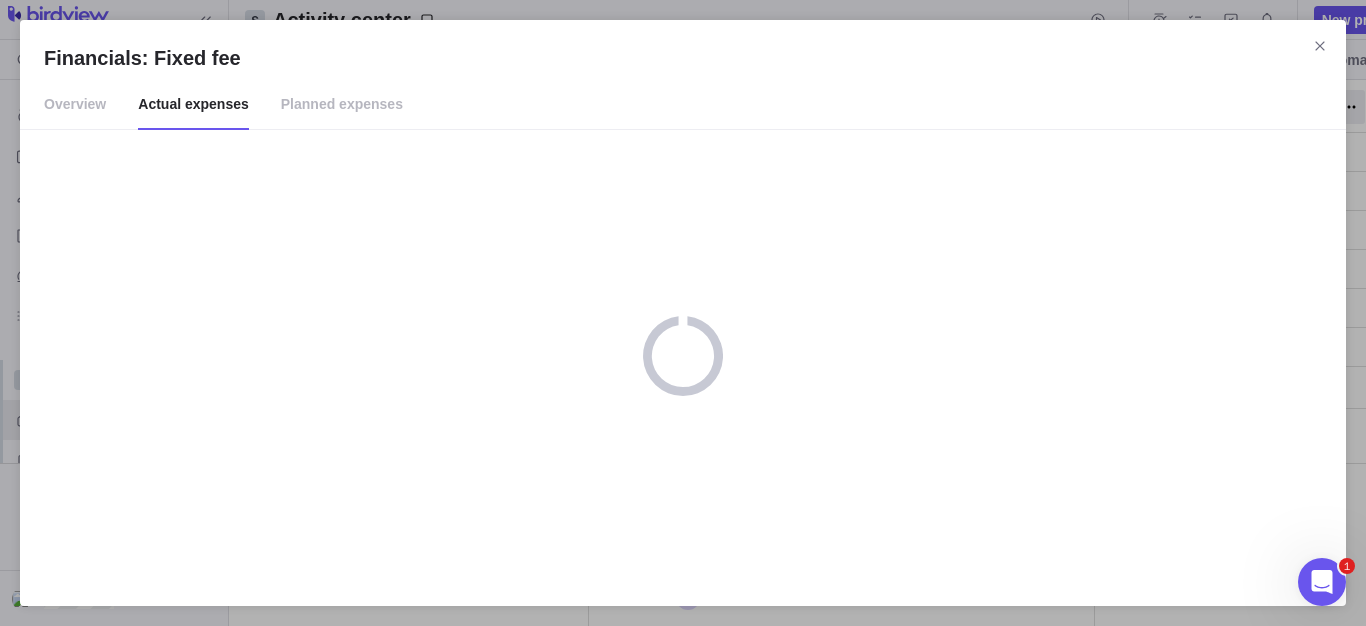 click on "Planned expenses" at bounding box center [342, 105] 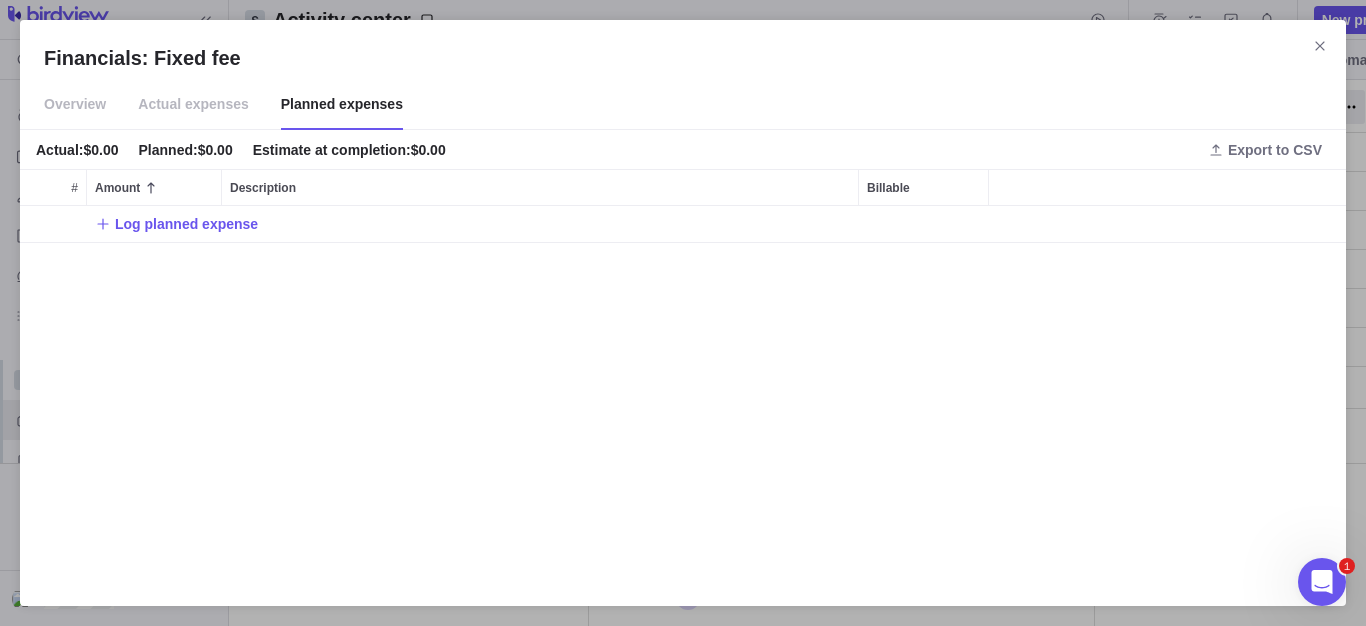 scroll, scrollTop: 16, scrollLeft: 16, axis: both 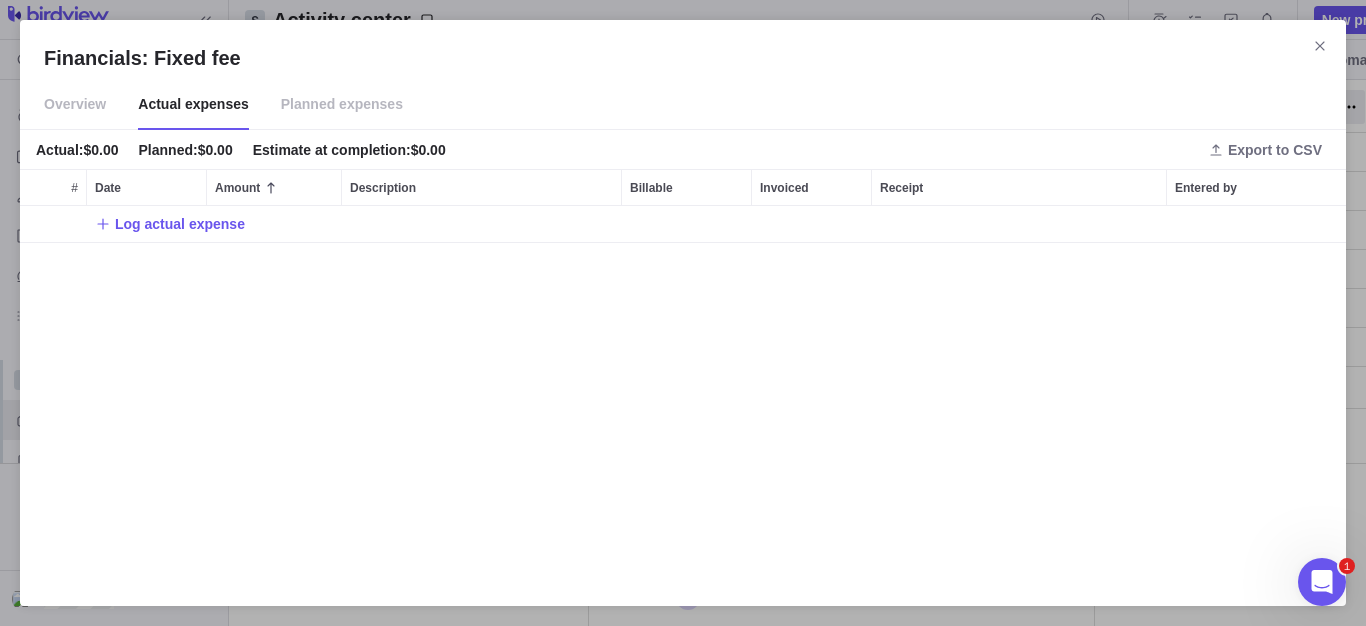 click on "Overview" at bounding box center [75, 105] 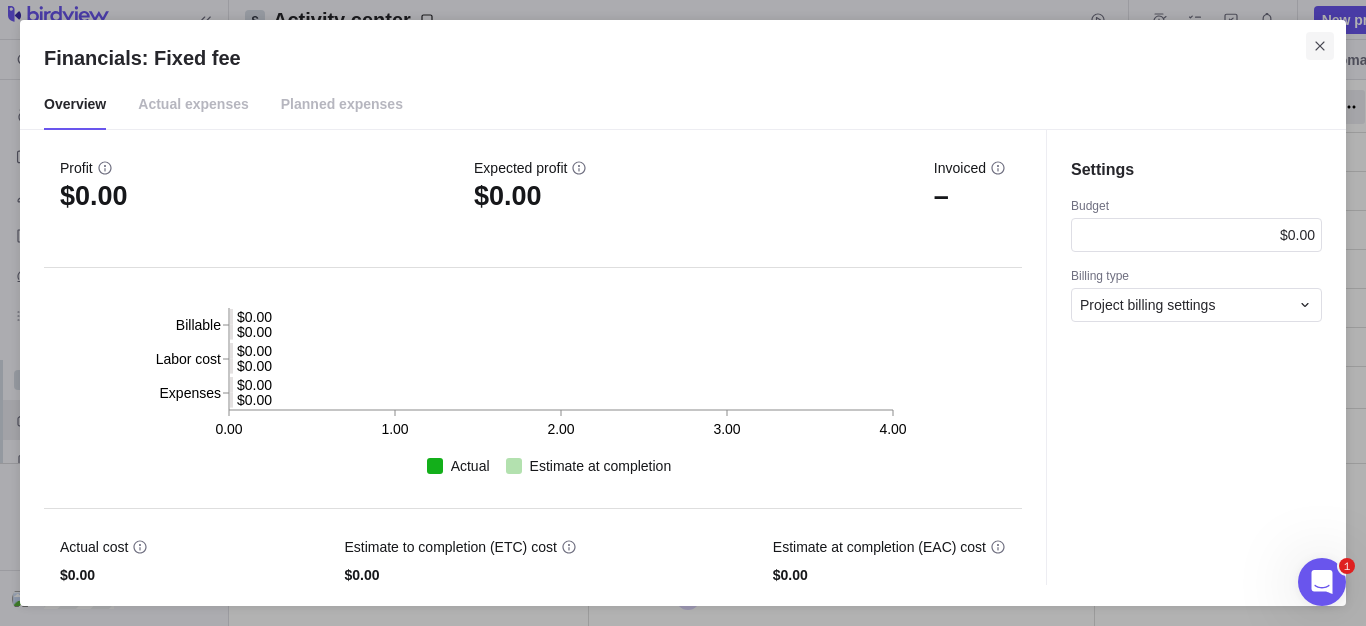 click 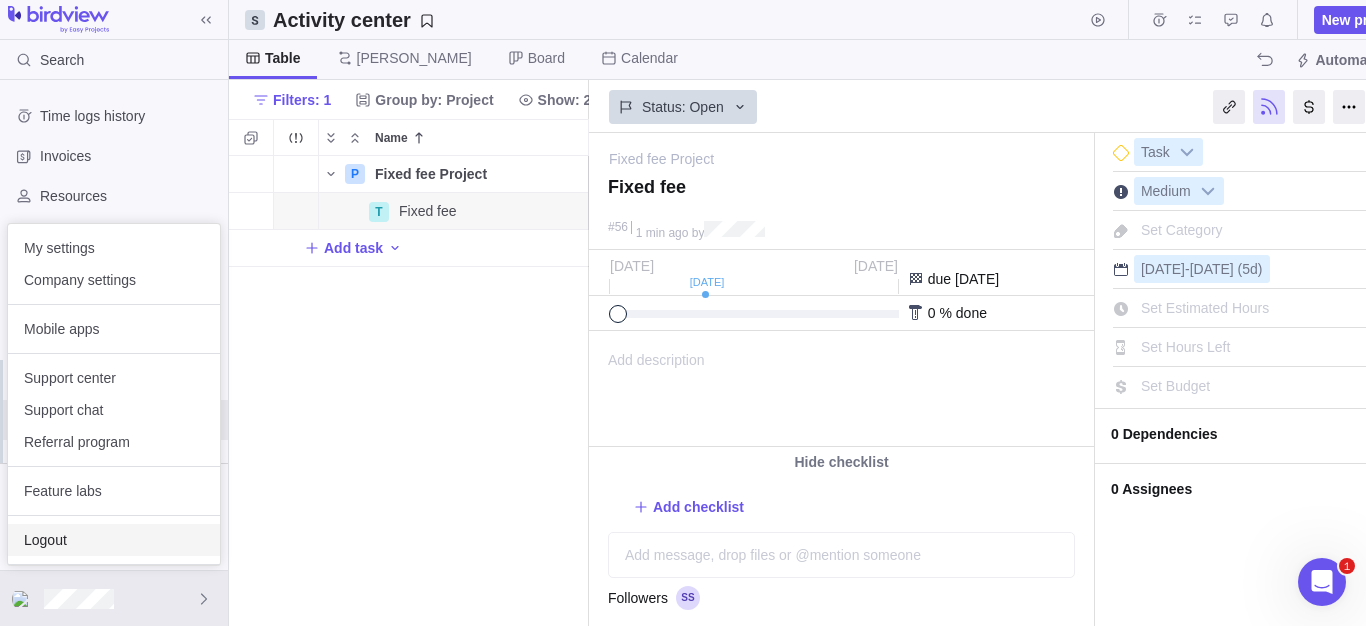 click on "Logout" at bounding box center [114, 540] 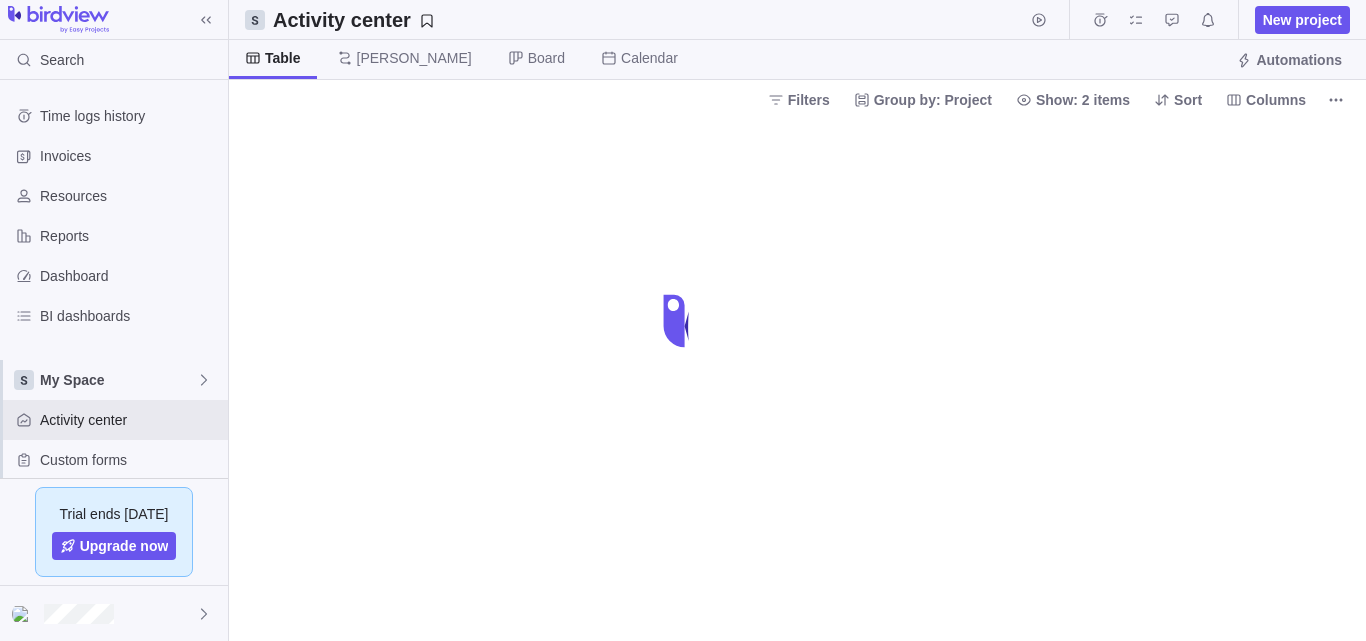 scroll, scrollTop: 0, scrollLeft: 0, axis: both 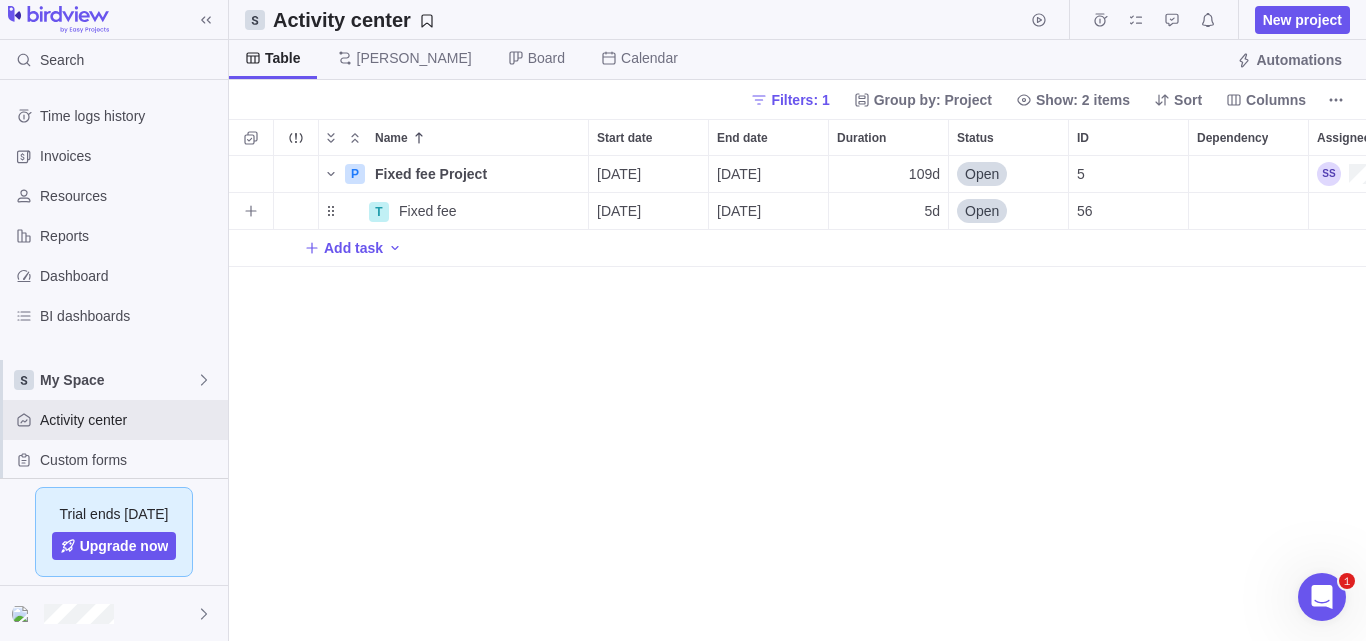 click at bounding box center [1248, 211] 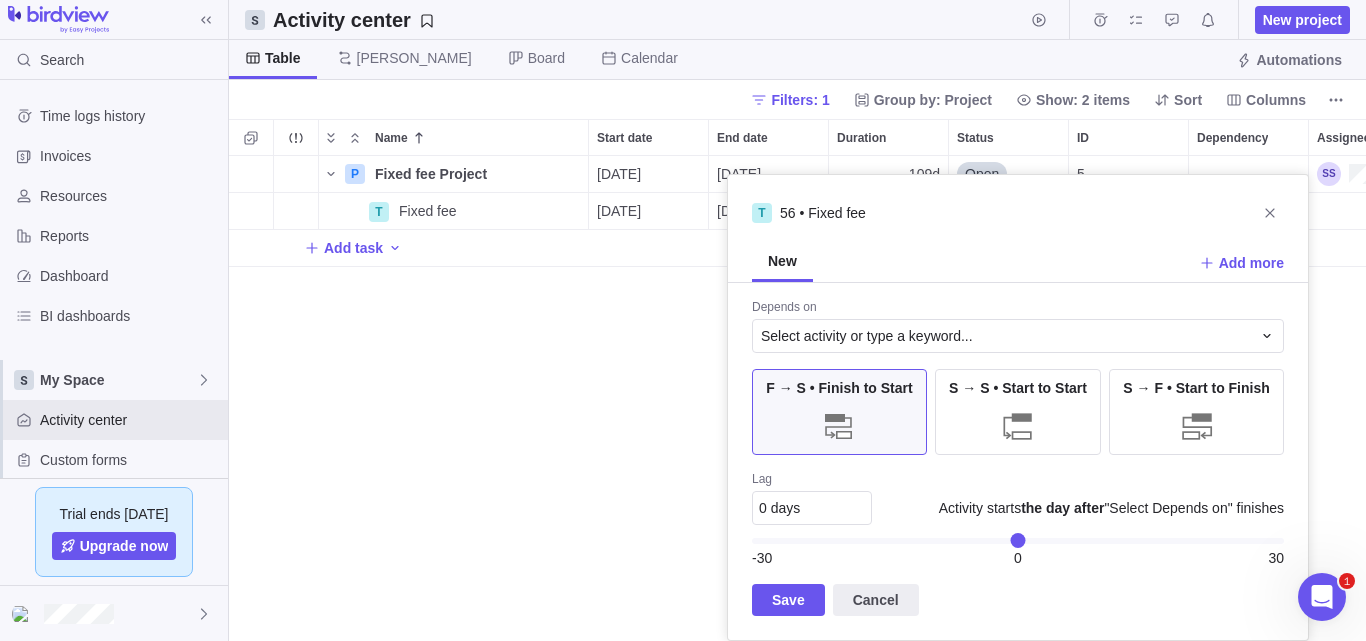 click on "P Fixed fee Project Details [DATE] [DATE] 109d Open 5 T Fixed fee Details [DATE] [DATE] 5d Open 56 Add task" at bounding box center [797, 398] 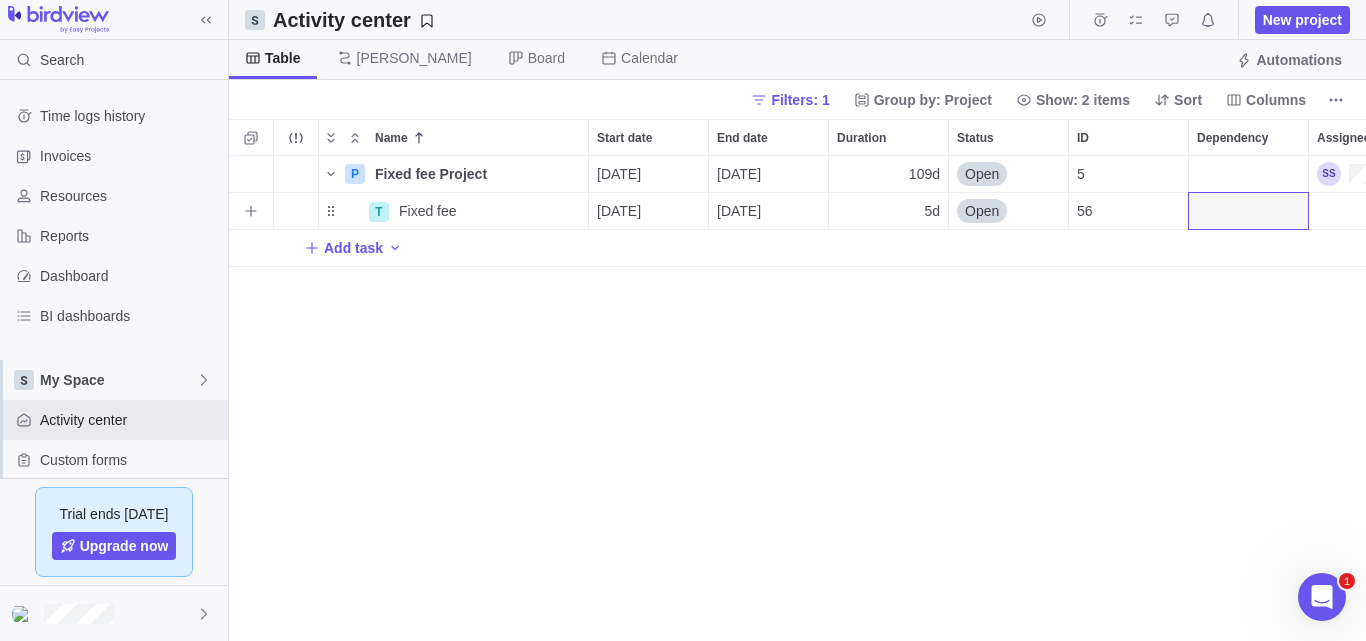 click on "Details" at bounding box center (0, 0) 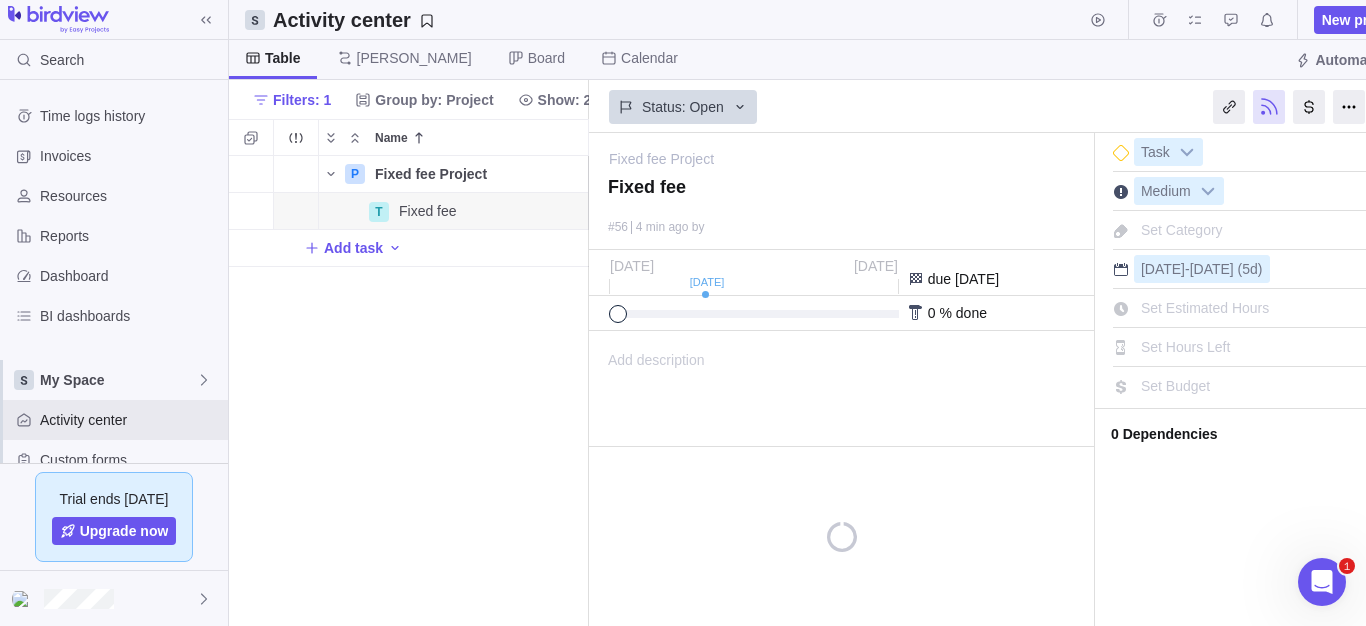 scroll, scrollTop: 455, scrollLeft: 345, axis: both 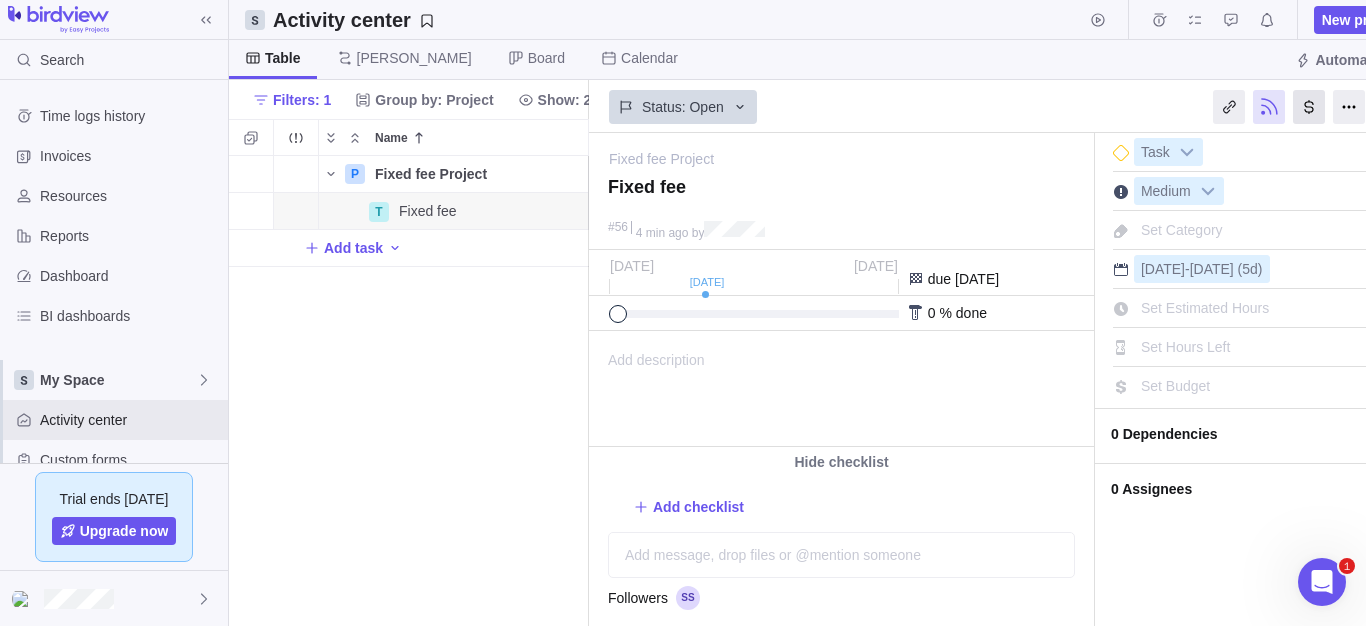 click at bounding box center (1309, 107) 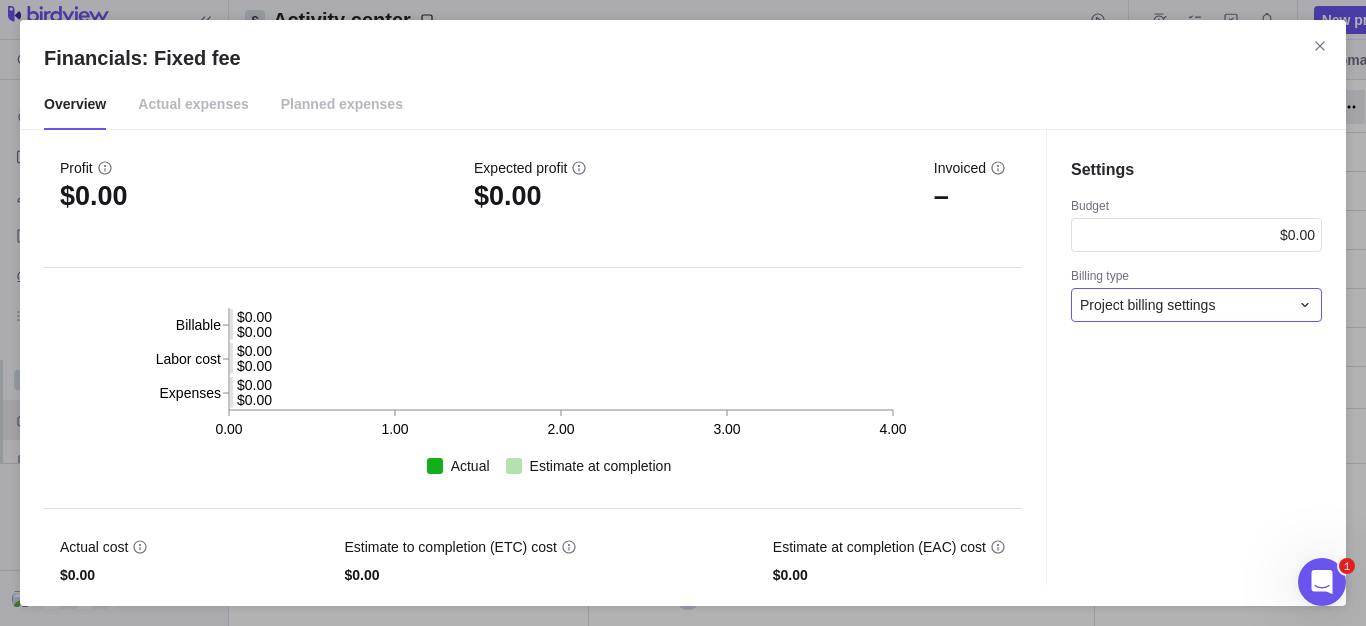 click 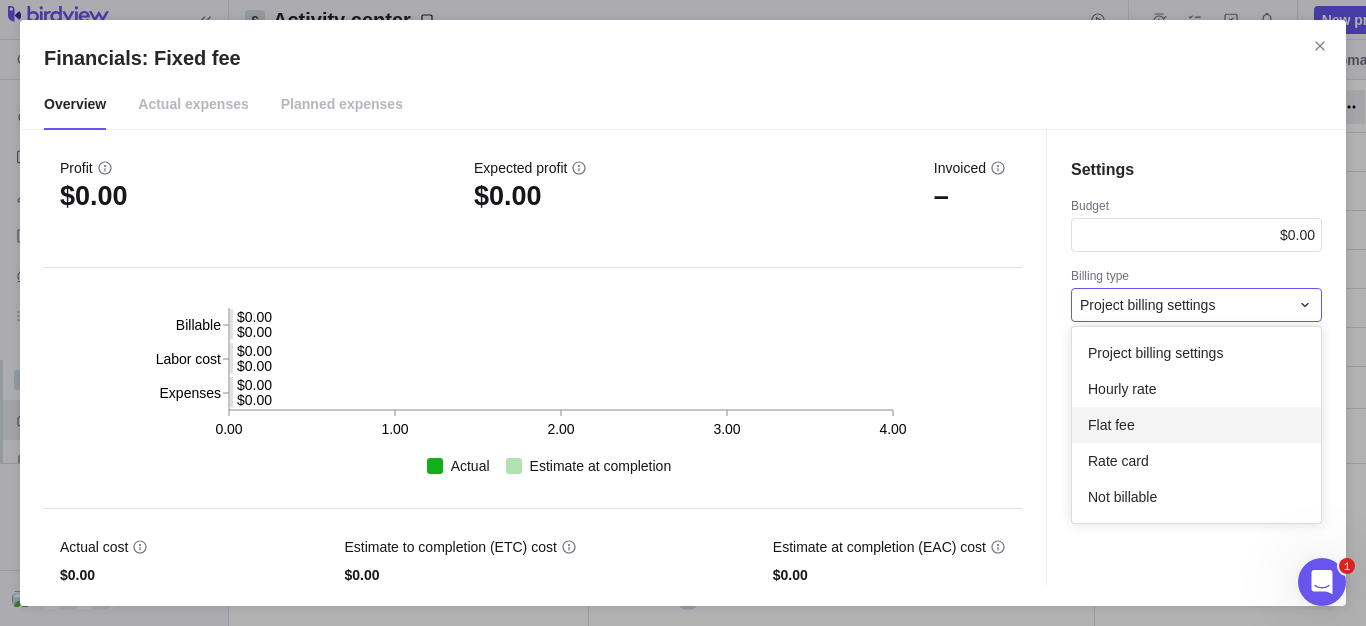 click on "Flat fee" at bounding box center [1196, 425] 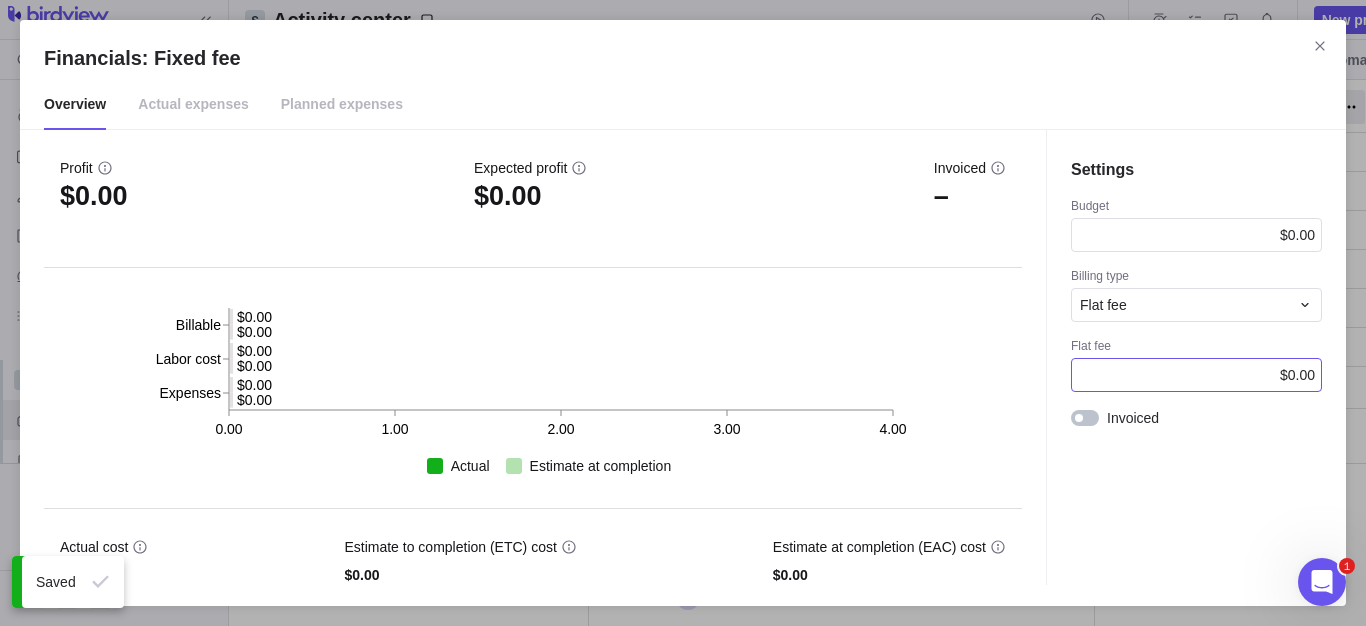 click on "$0.00" at bounding box center [1196, 375] 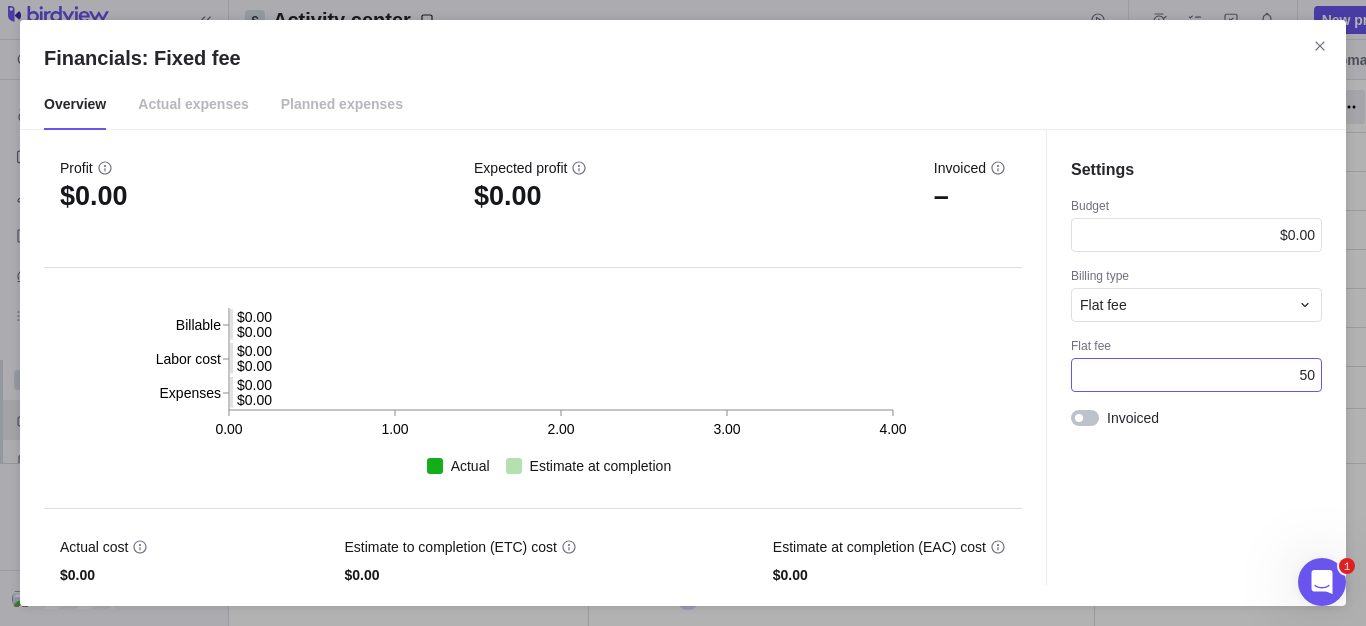 type on "500" 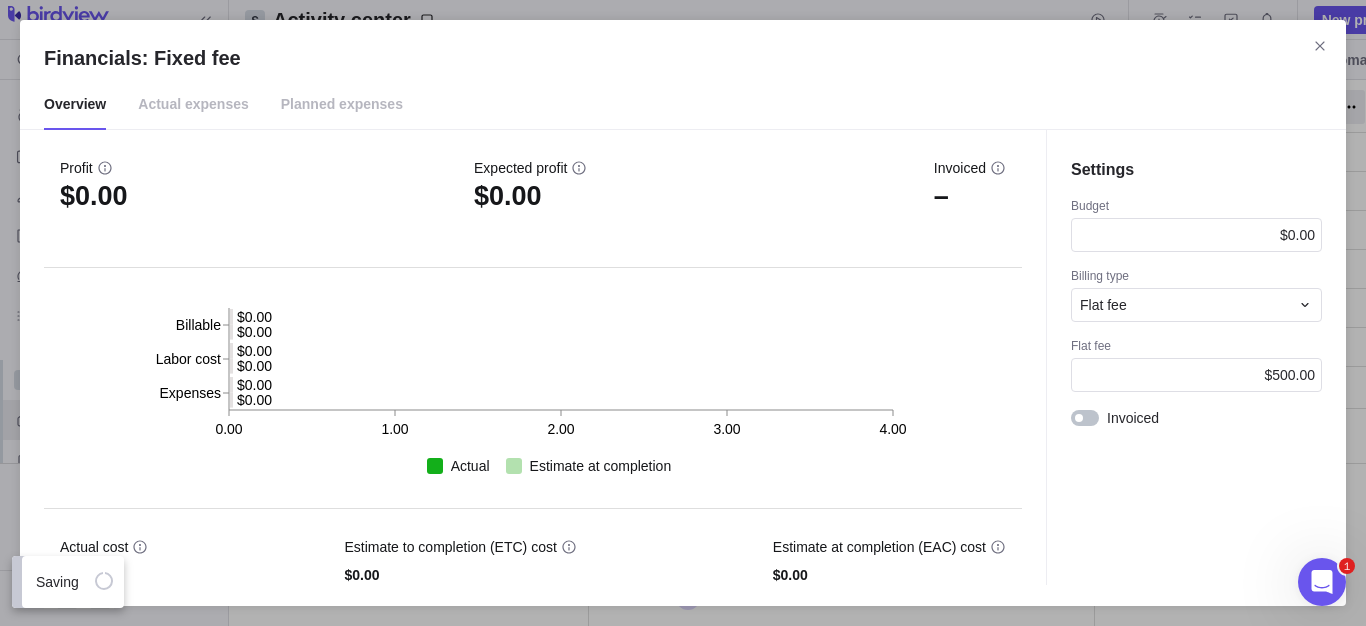 click on "Settings Budget $0.00 Billing type Flat fee Flat fee $500.00 Invoiced" at bounding box center [1196, 357] 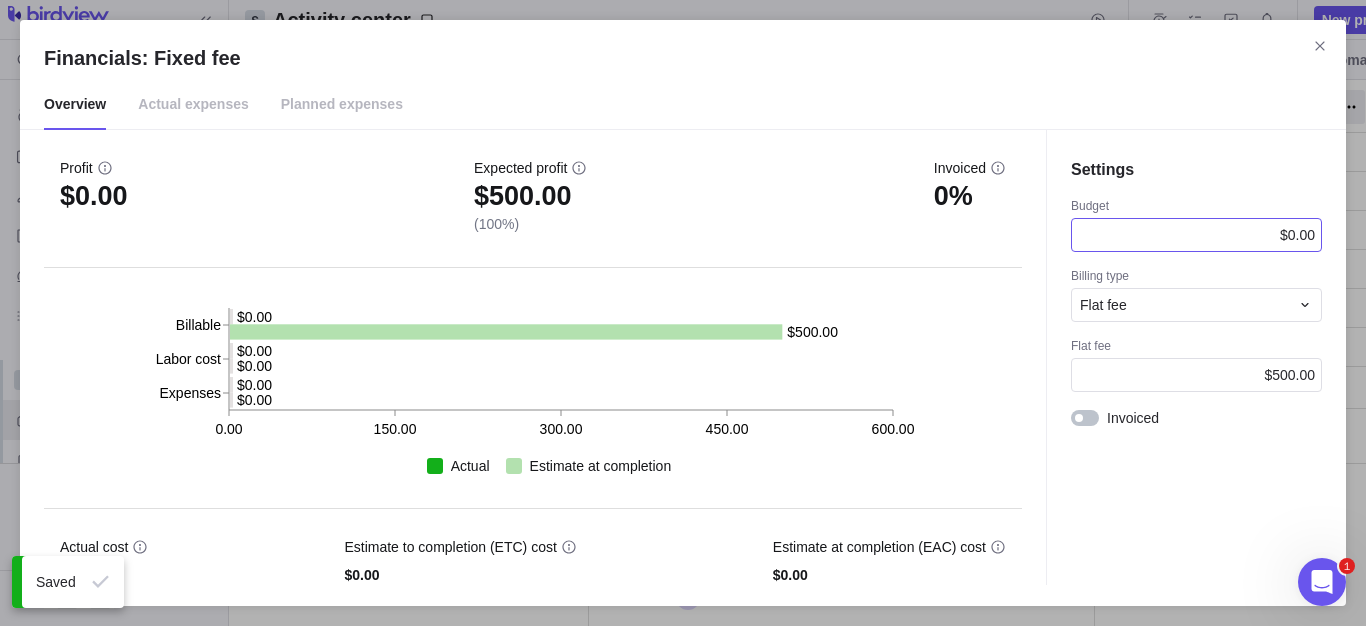 click on "$0.00" at bounding box center [1297, 235] 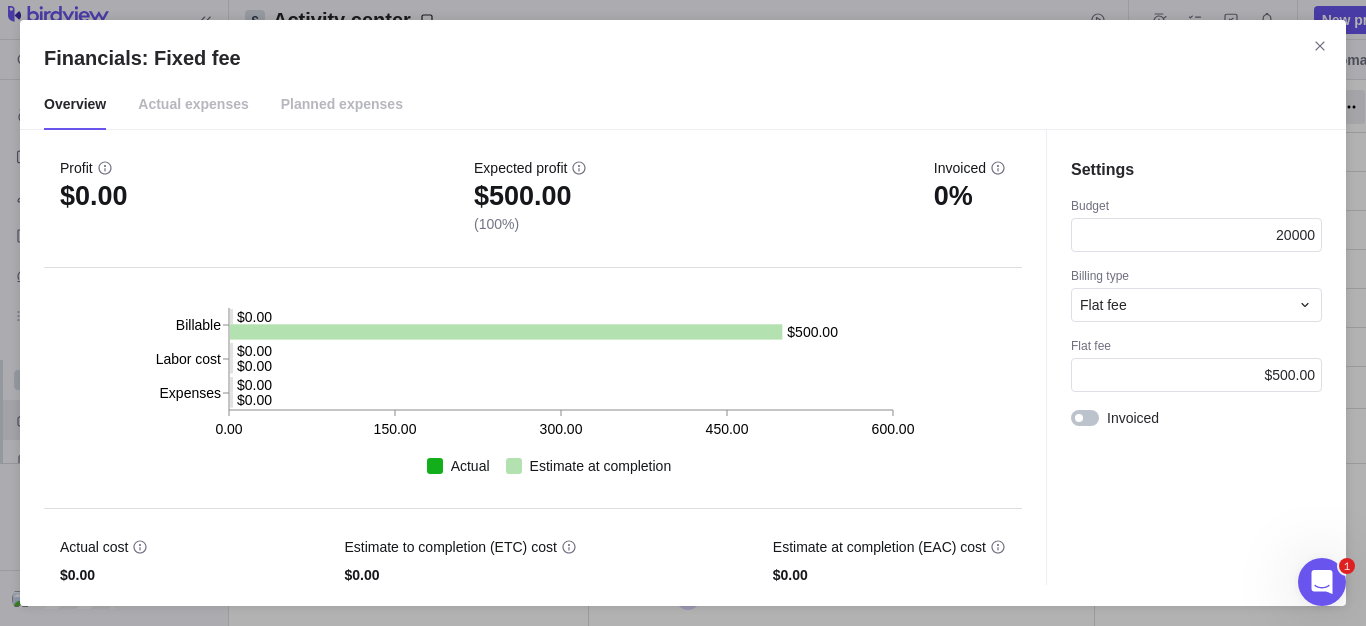 type on "2000" 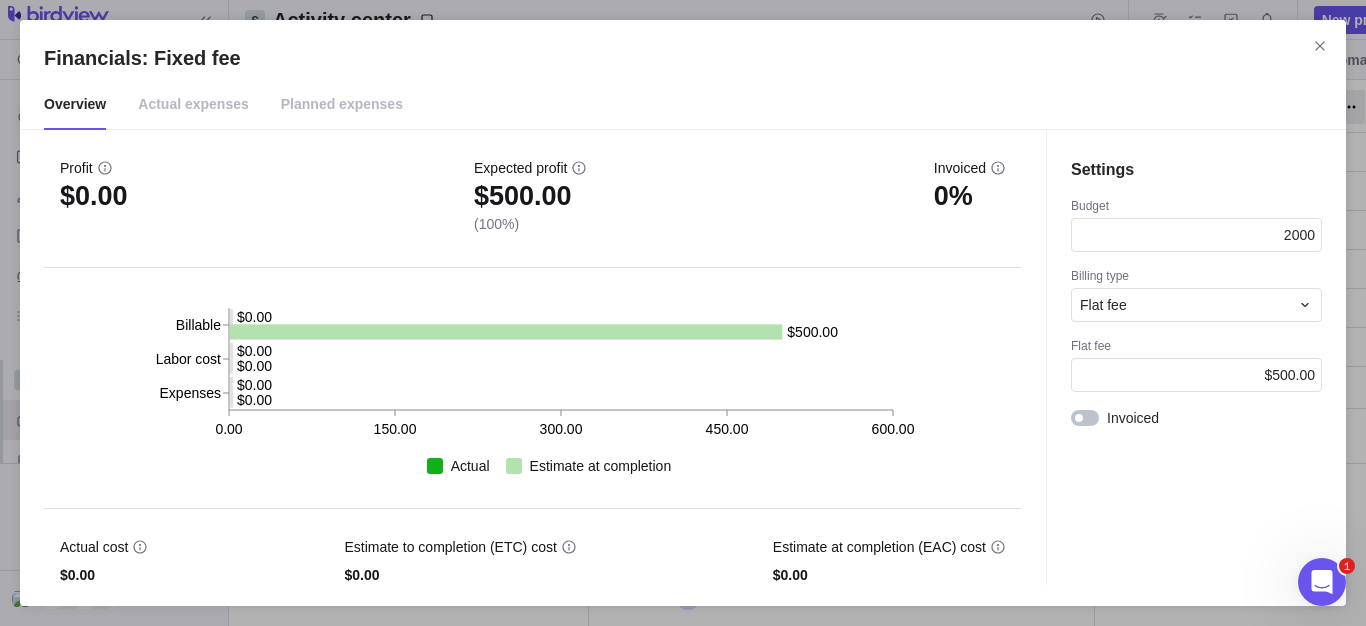 click on "Settings Budget 2000 Billing type Flat fee Flat fee $500.00 Invoiced" at bounding box center (1196, 357) 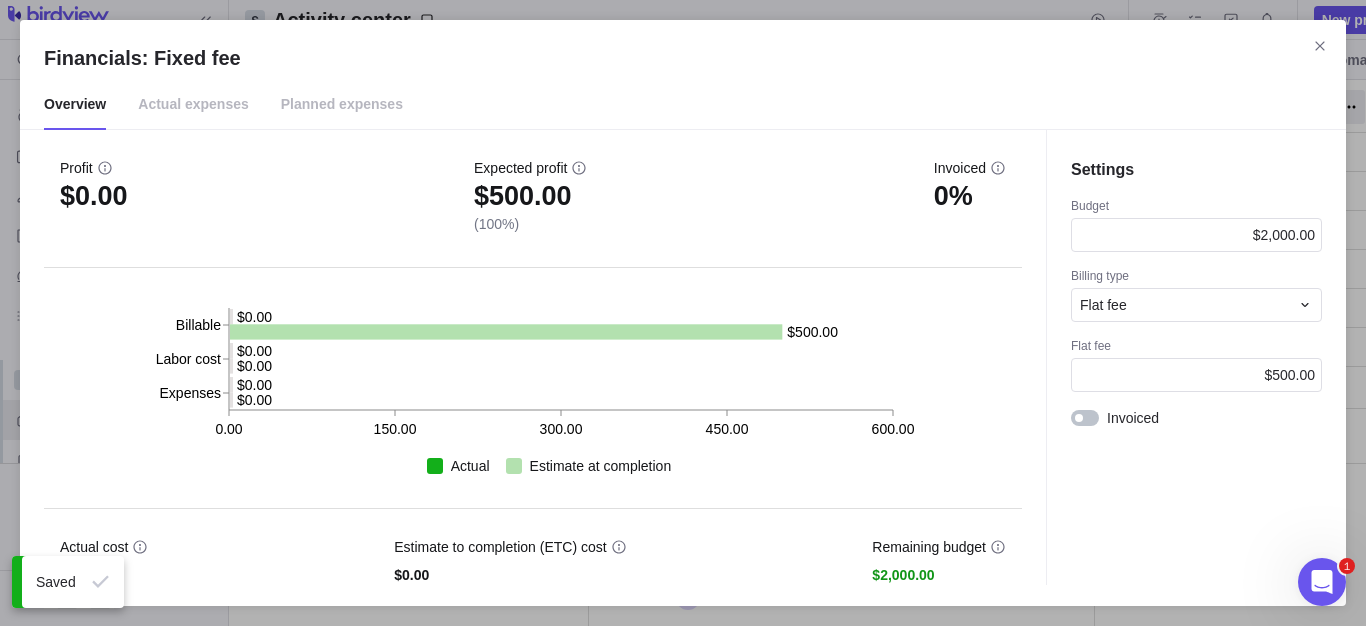 click on "Planned expenses" at bounding box center [342, 105] 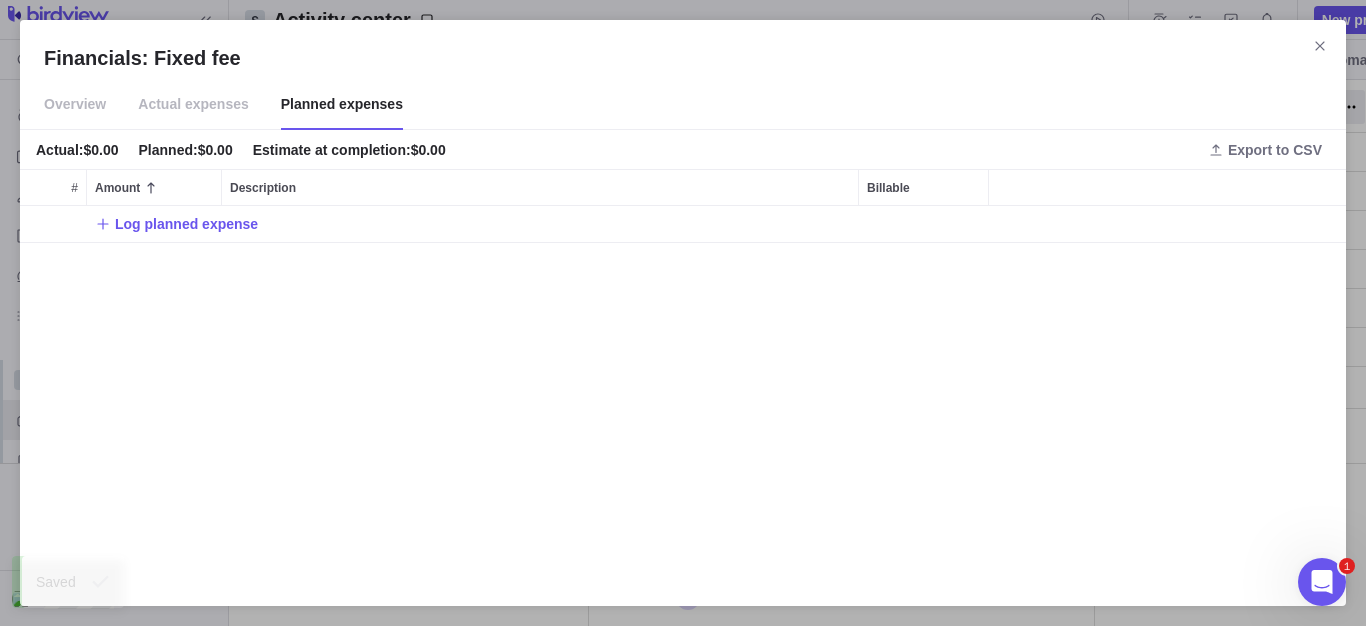 scroll, scrollTop: 16, scrollLeft: 16, axis: both 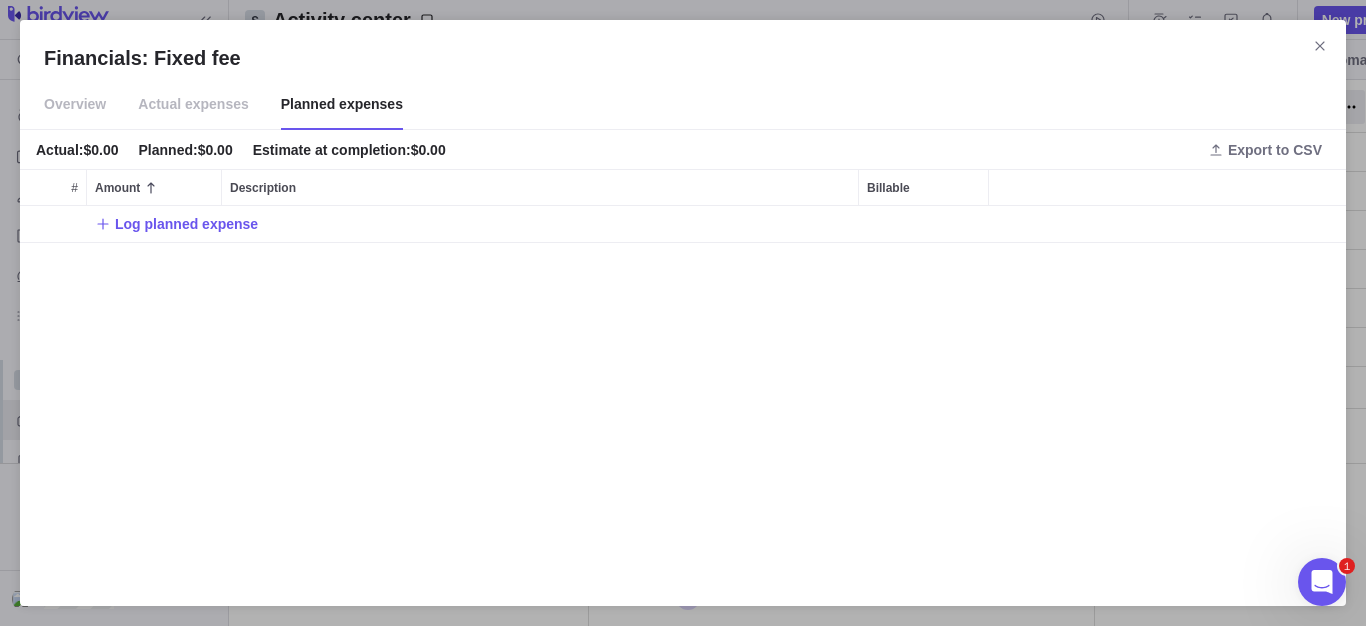 click on "Actual expenses" at bounding box center [193, 105] 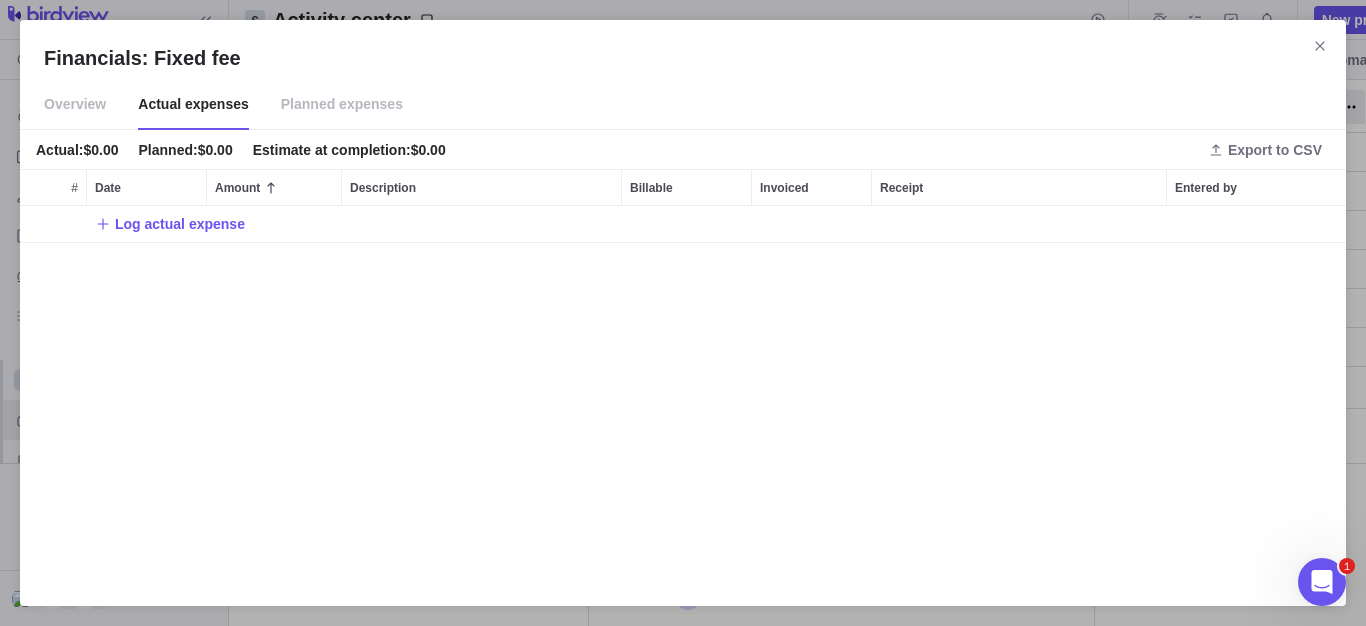 scroll, scrollTop: 16, scrollLeft: 16, axis: both 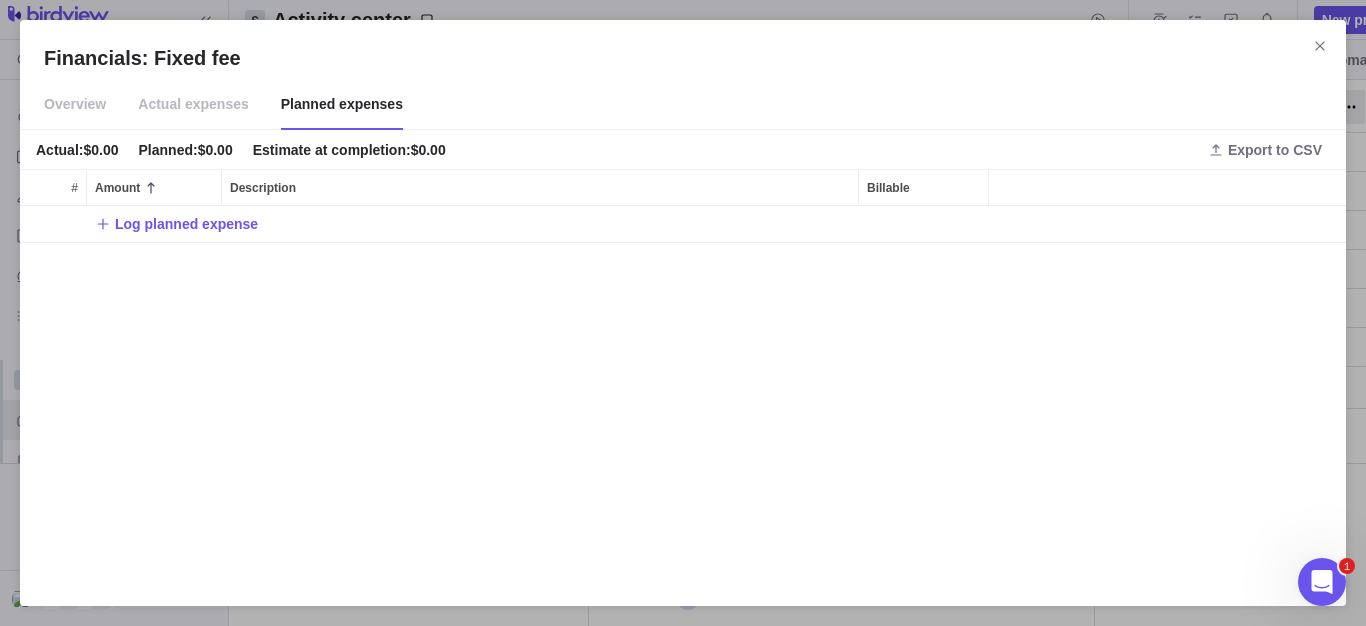 click on "Overview" at bounding box center (75, 105) 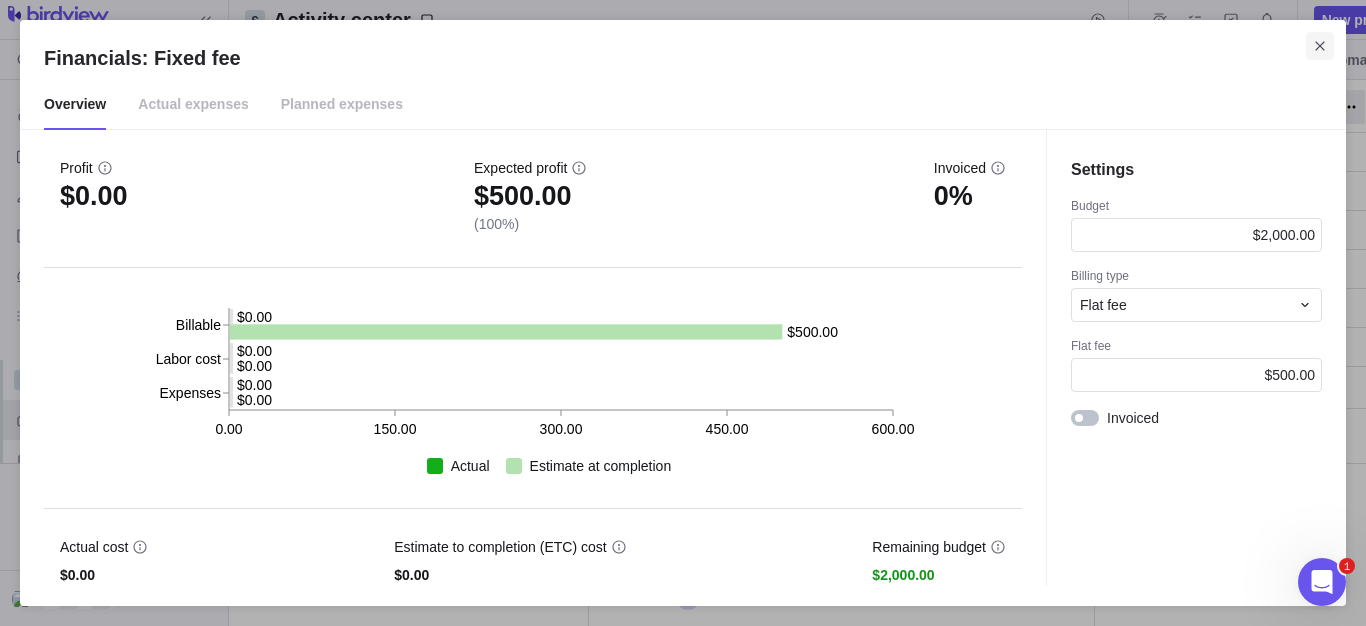 click 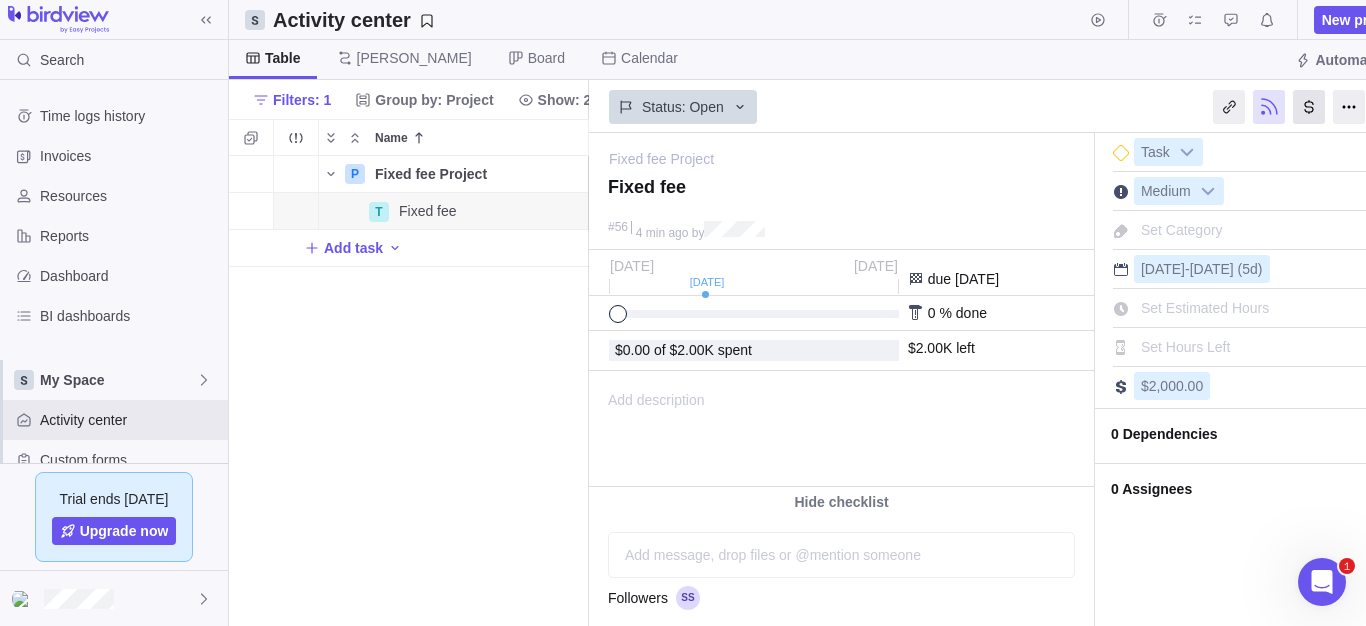 click at bounding box center (1309, 107) 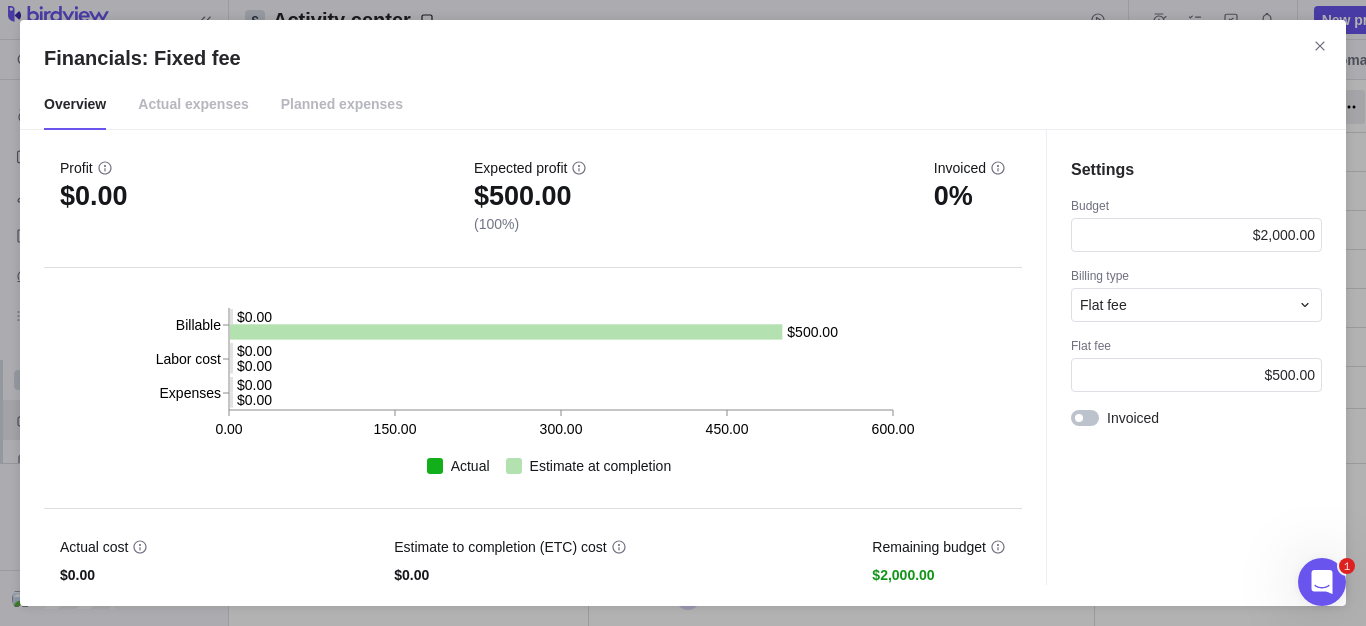 click on "Actual expenses" at bounding box center [193, 105] 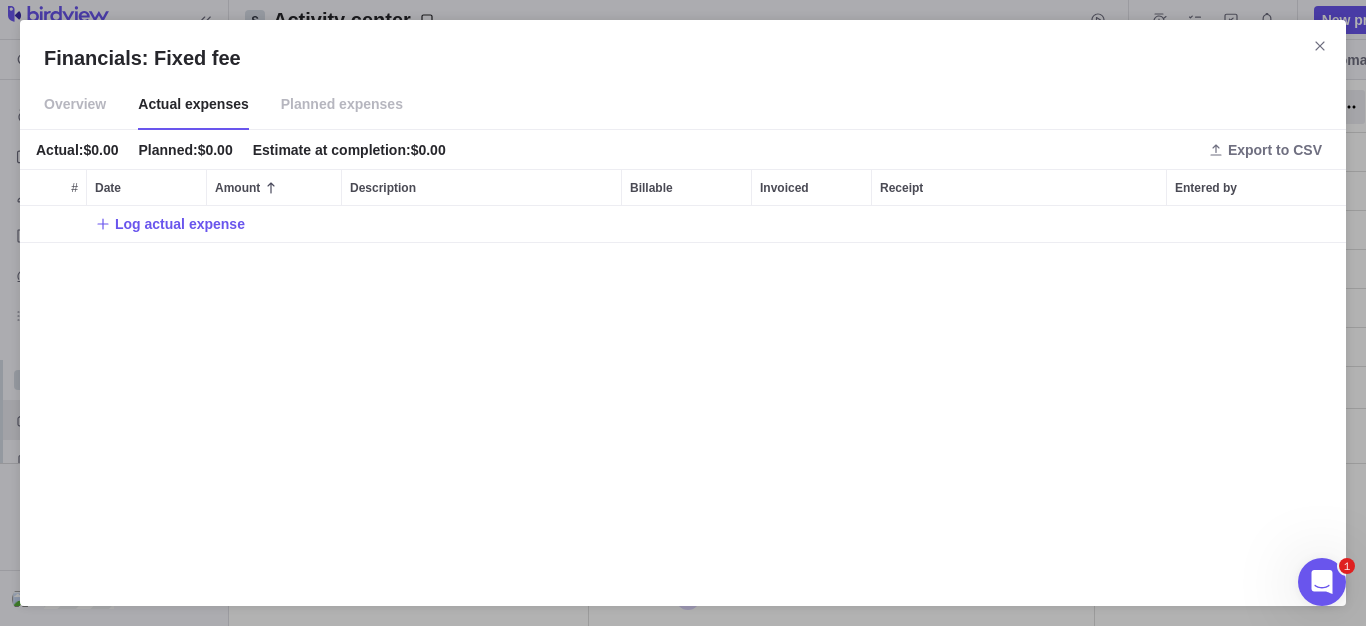 scroll, scrollTop: 16, scrollLeft: 16, axis: both 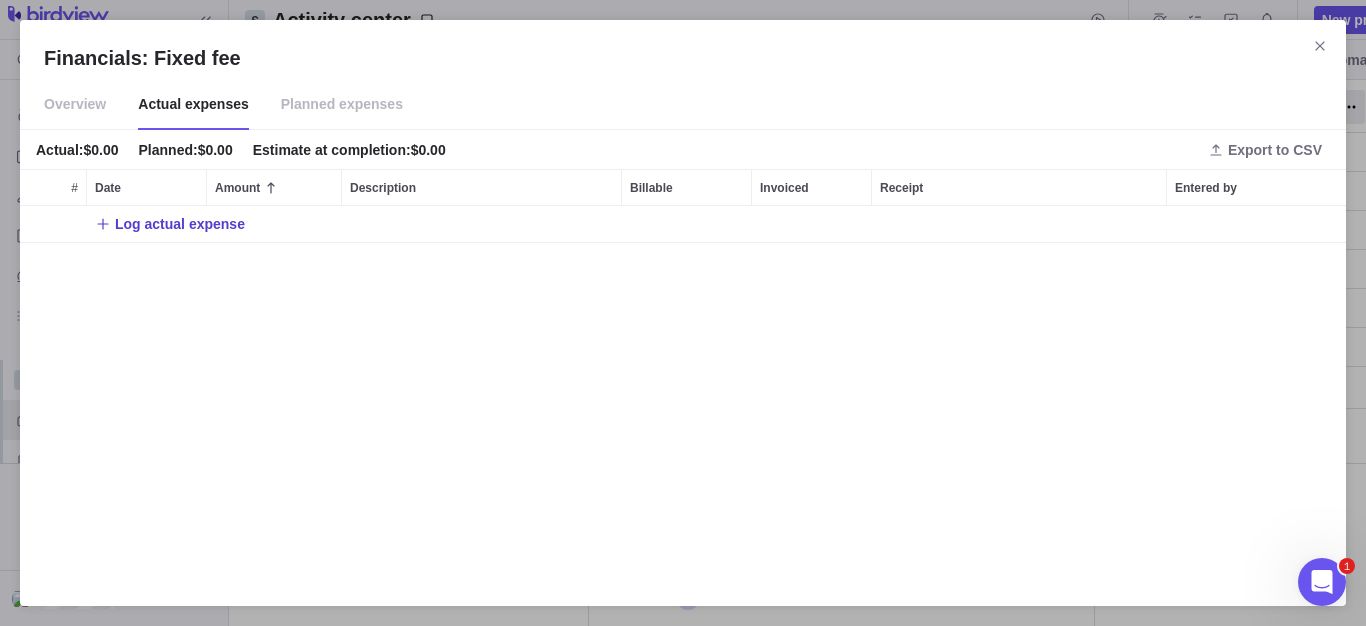 click on "Log actual expense" at bounding box center [180, 224] 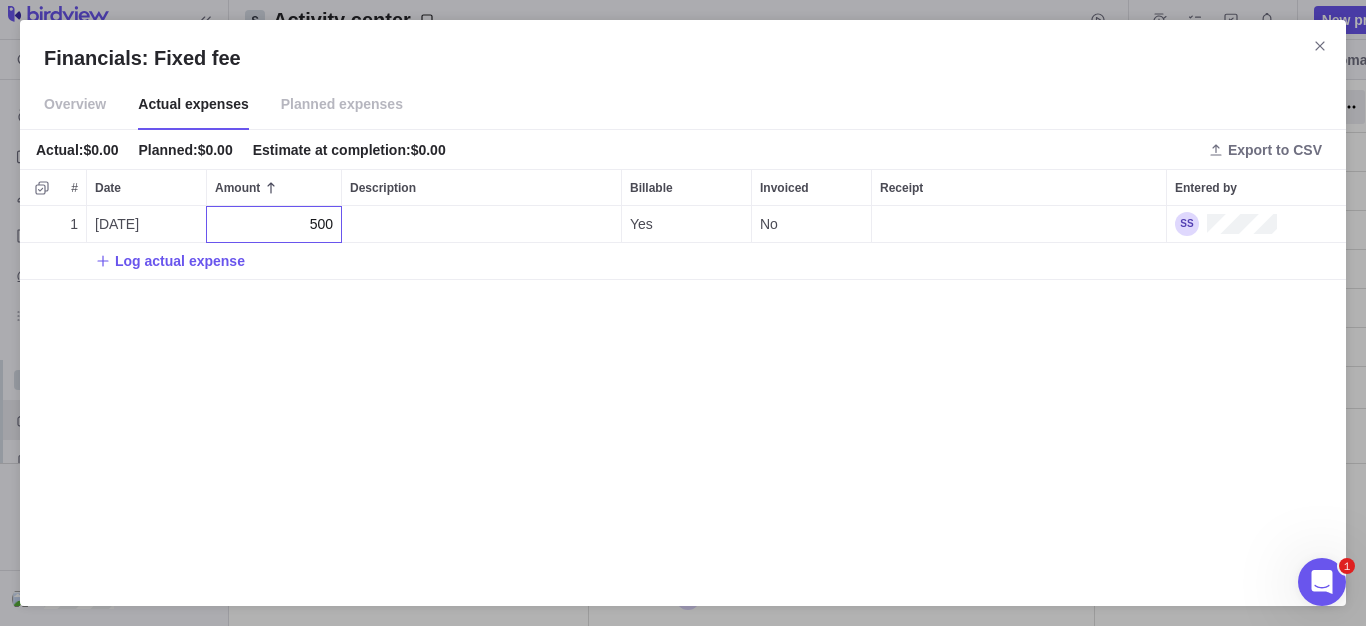 type on "500" 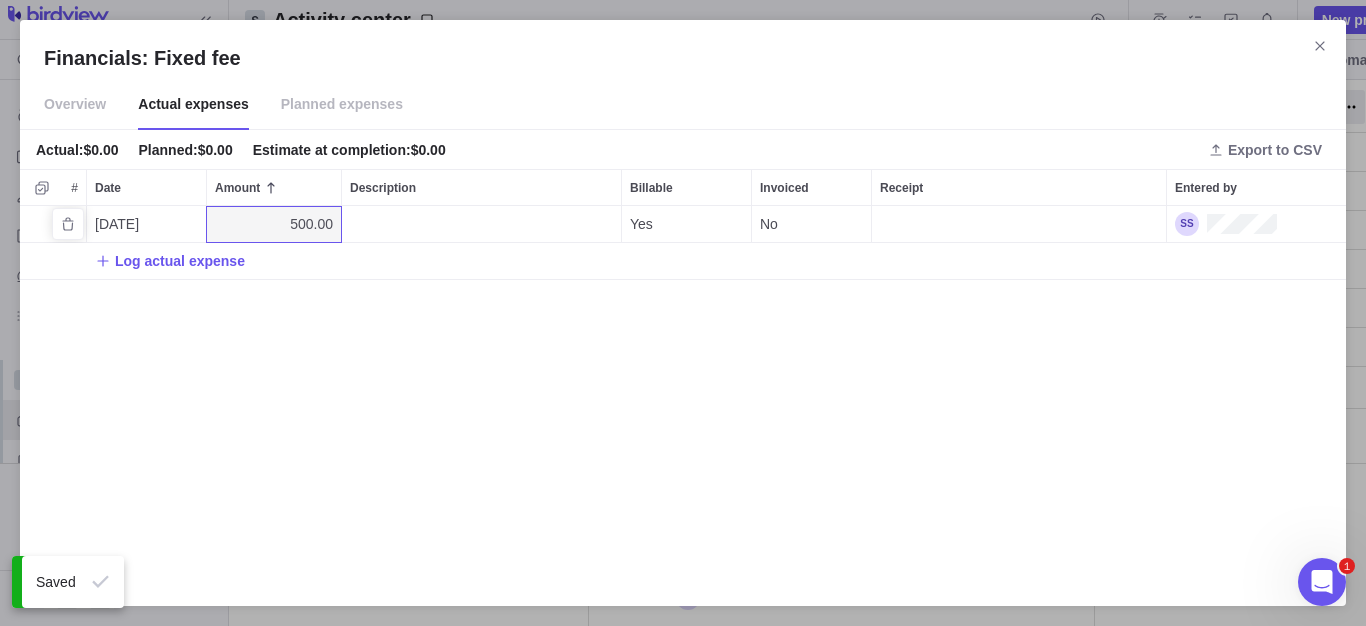 click at bounding box center (481, 224) 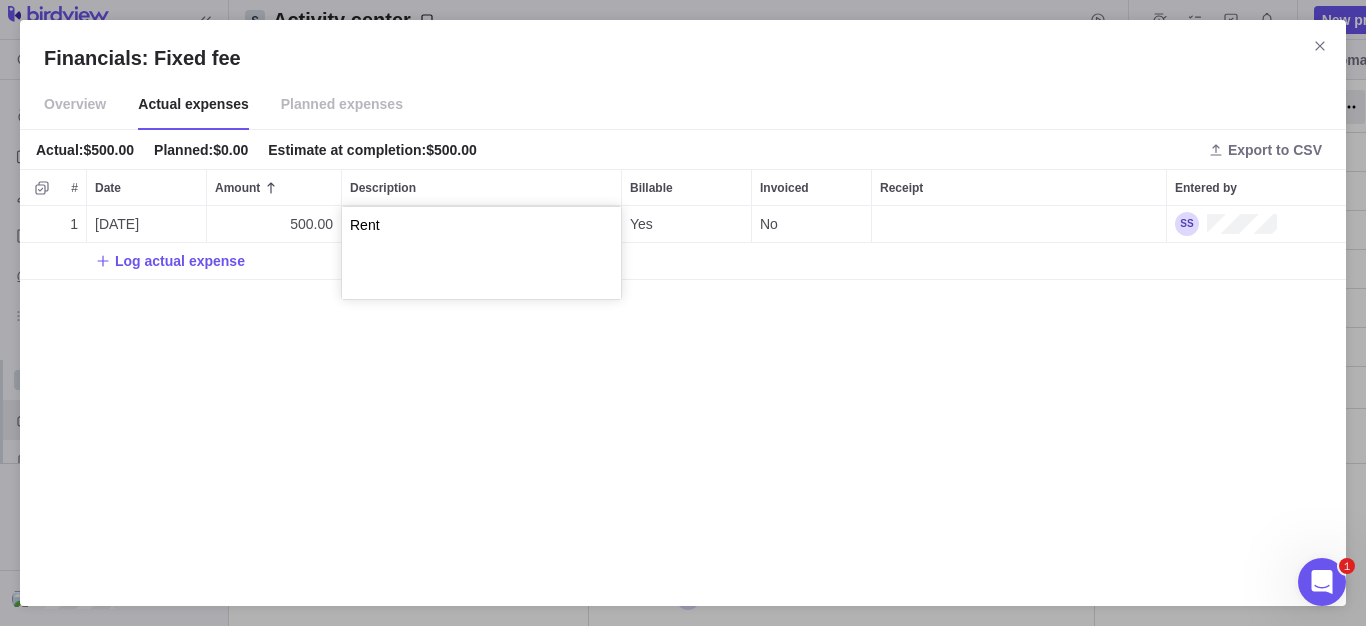 type on "Rent" 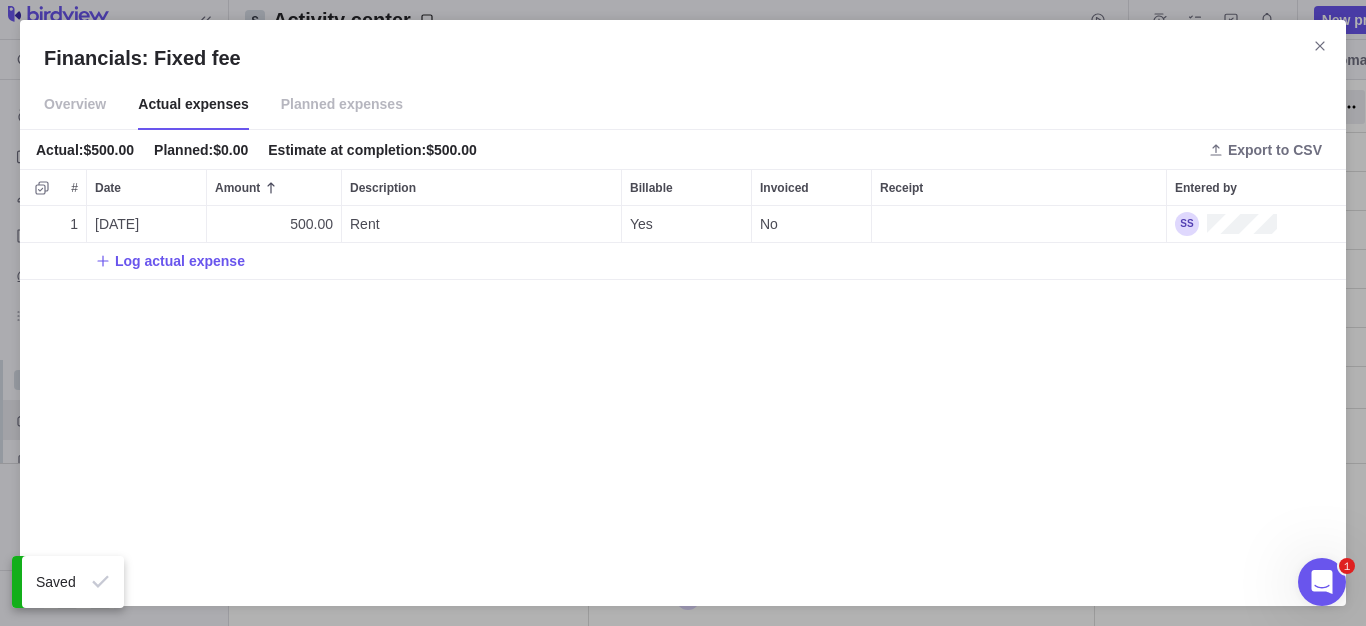click on "Planned expenses" at bounding box center [342, 105] 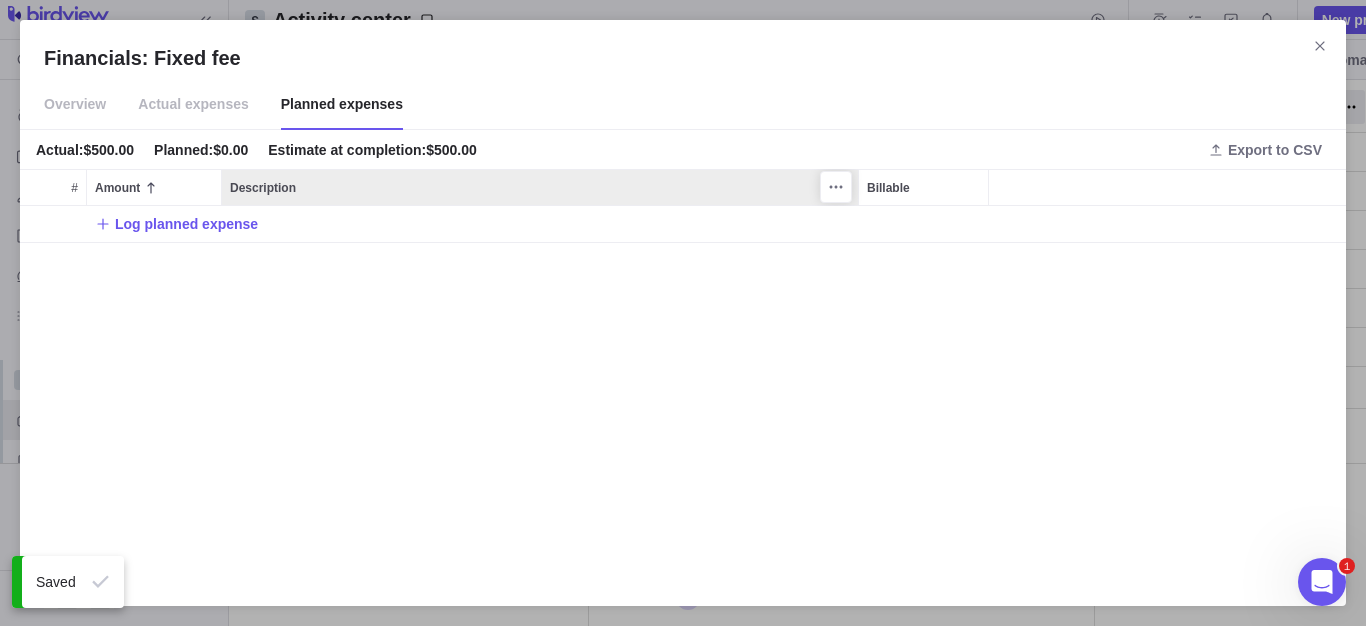 scroll, scrollTop: 16, scrollLeft: 16, axis: both 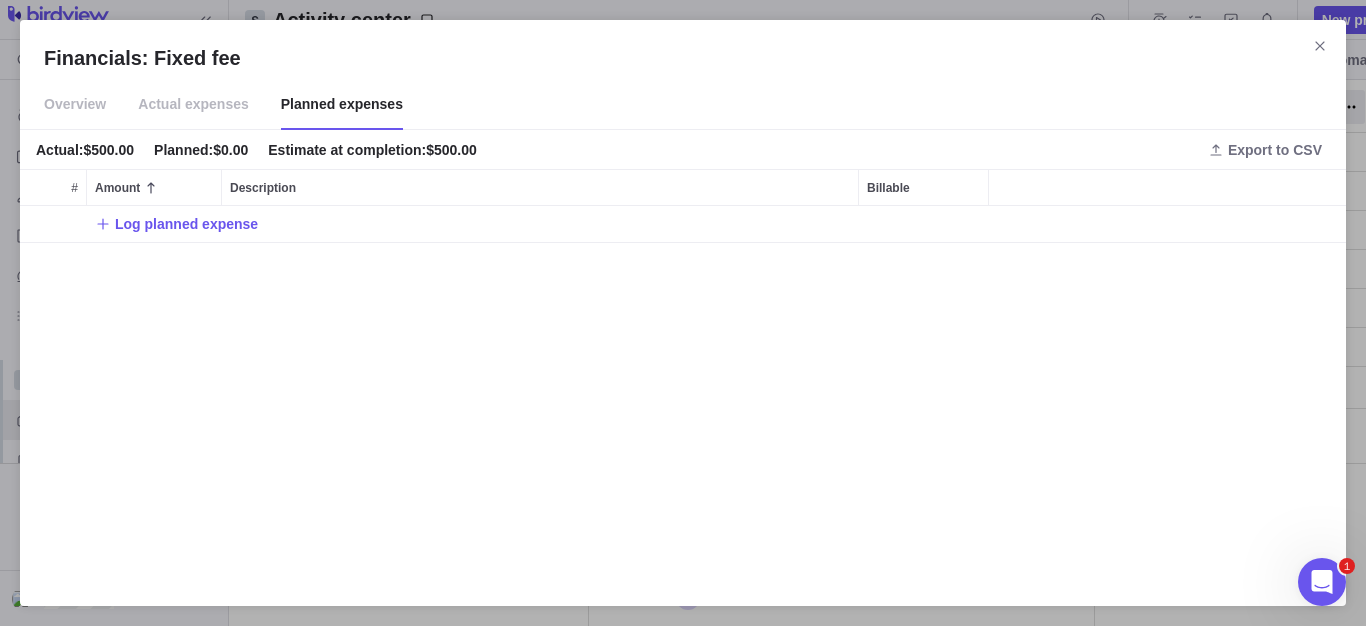 click on "Overview" at bounding box center (75, 105) 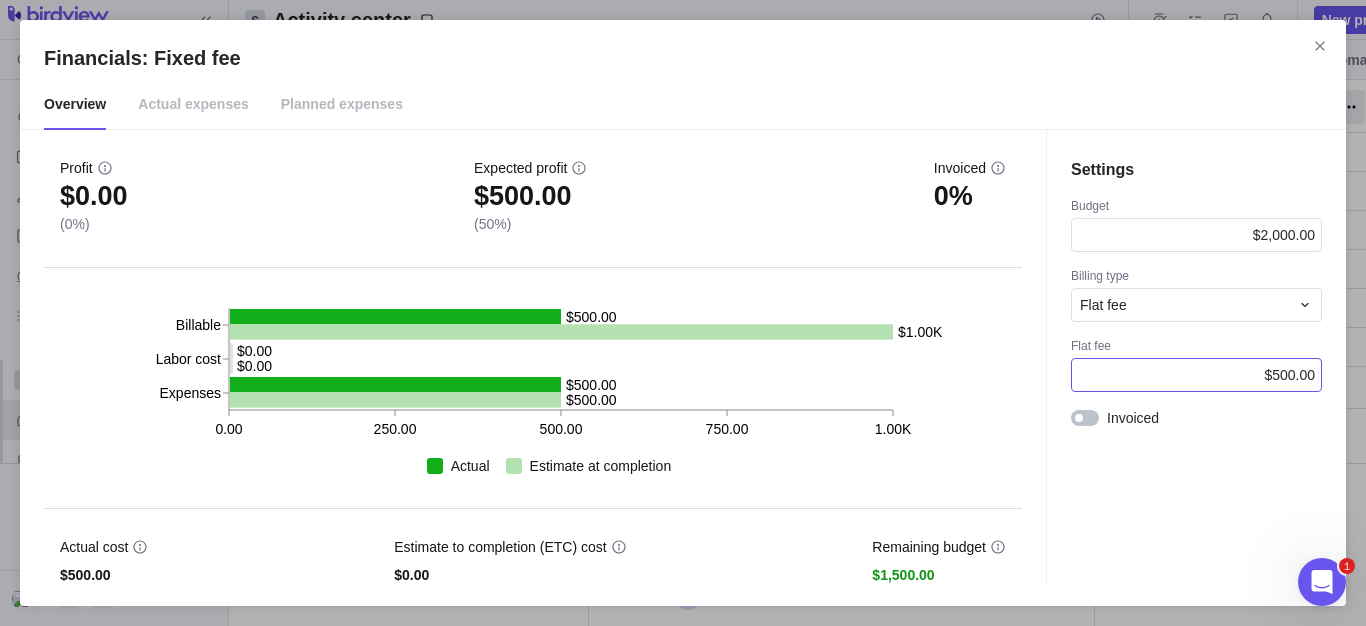 click on "$500.00" at bounding box center (1289, 375) 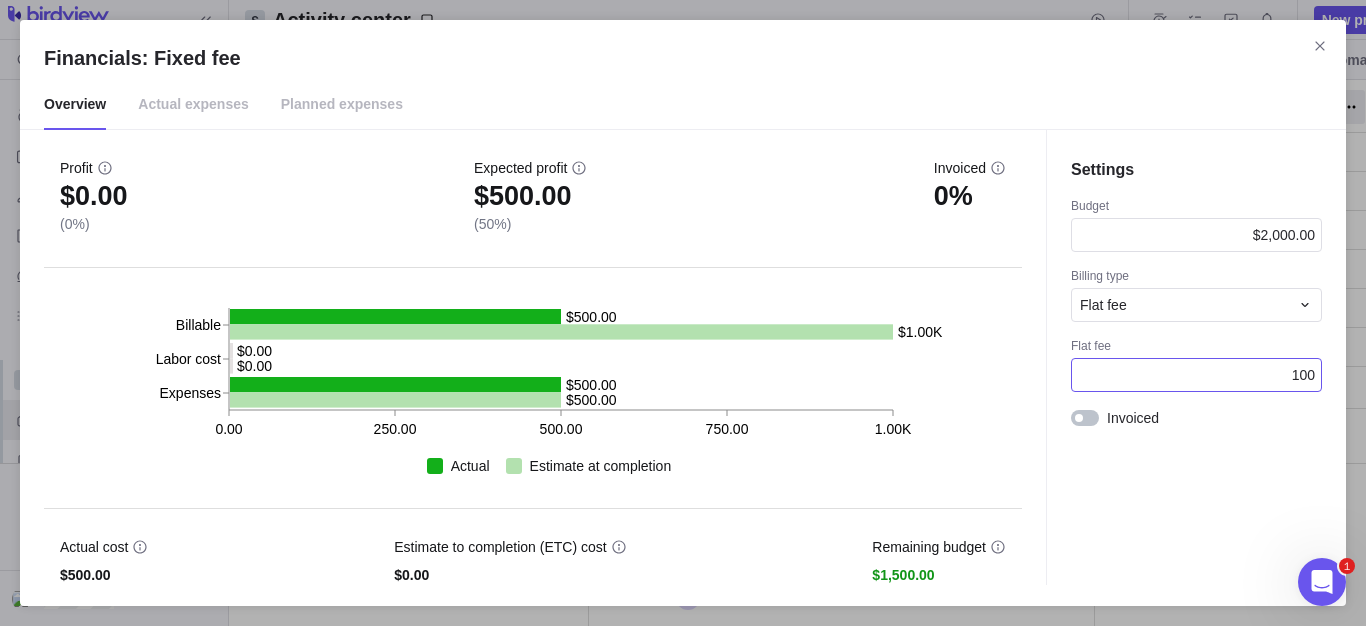 type on "1000" 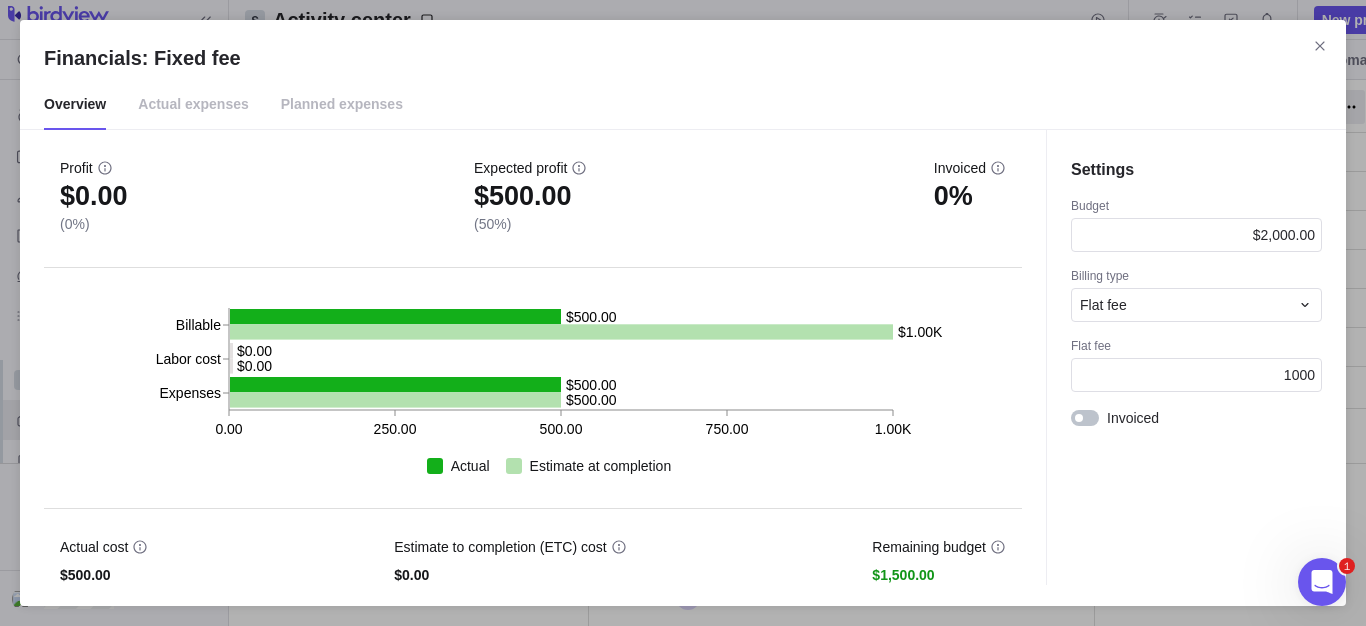 click on "Settings Budget $2,000.00 Billing type Flat fee Flat fee 1000 Invoiced" at bounding box center [1196, 357] 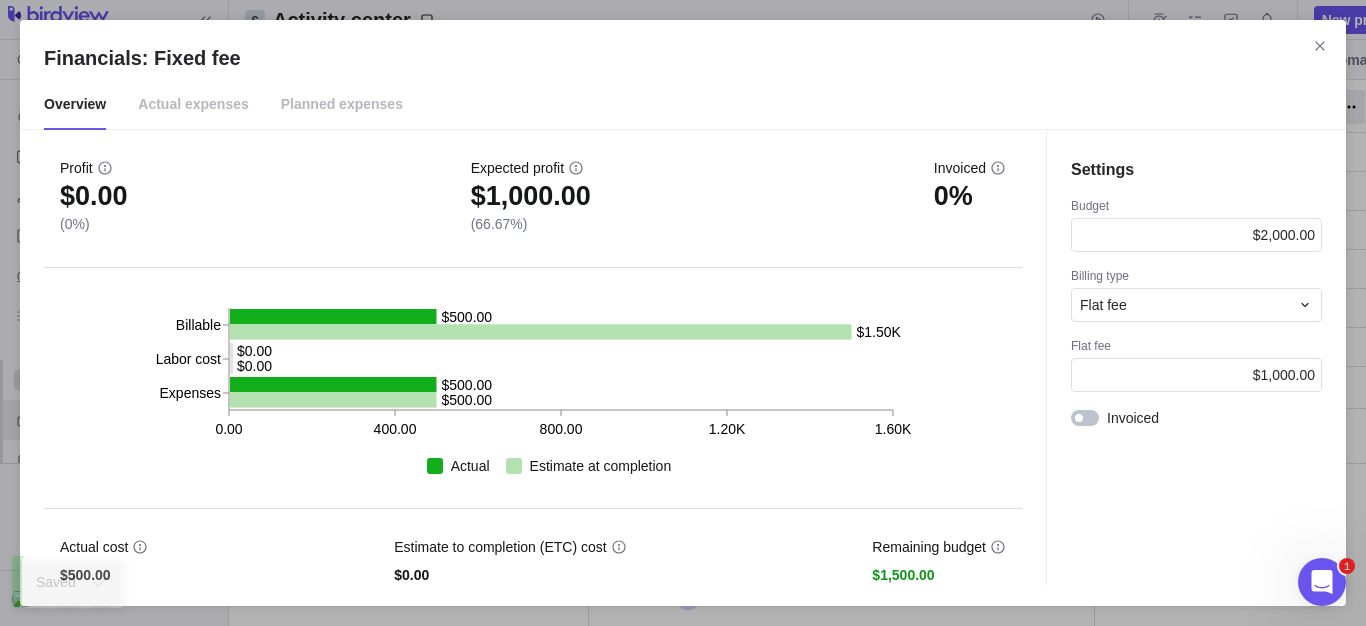 click on "Overview Actual expenses Planned expenses" at bounding box center (683, 105) 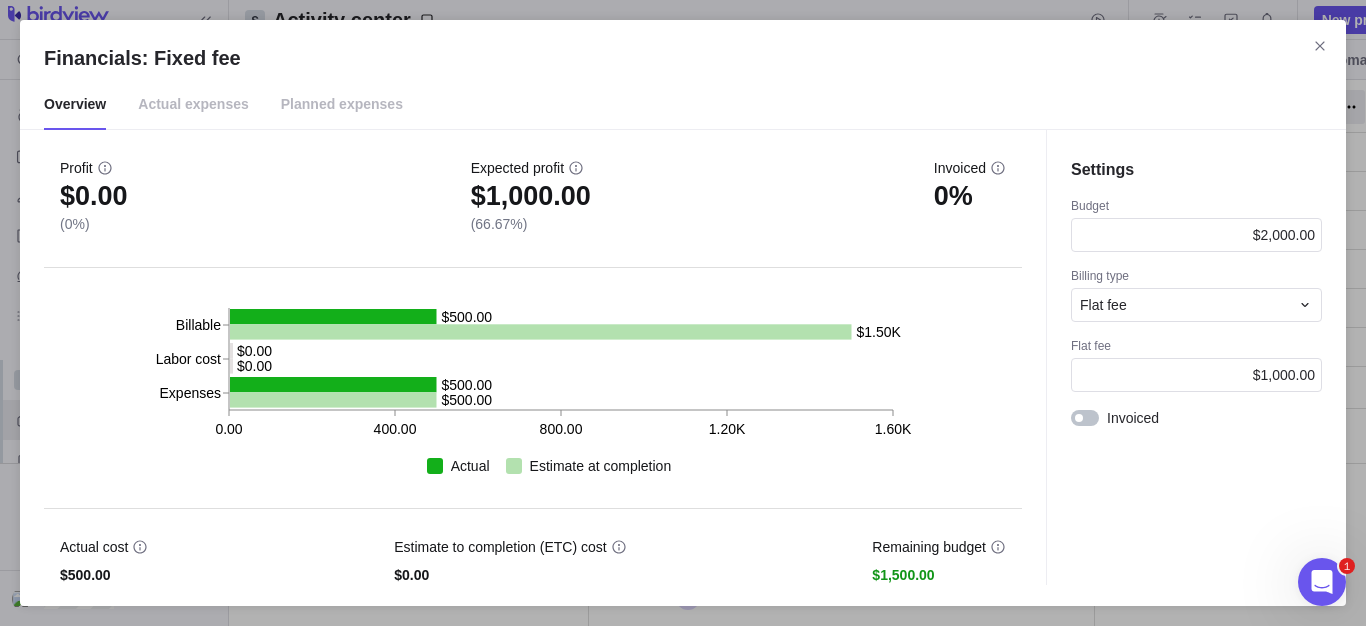 click on "Settings Budget $2,000.00 Billing type Flat fee Flat fee $1,000.00 Invoiced" at bounding box center (1196, 357) 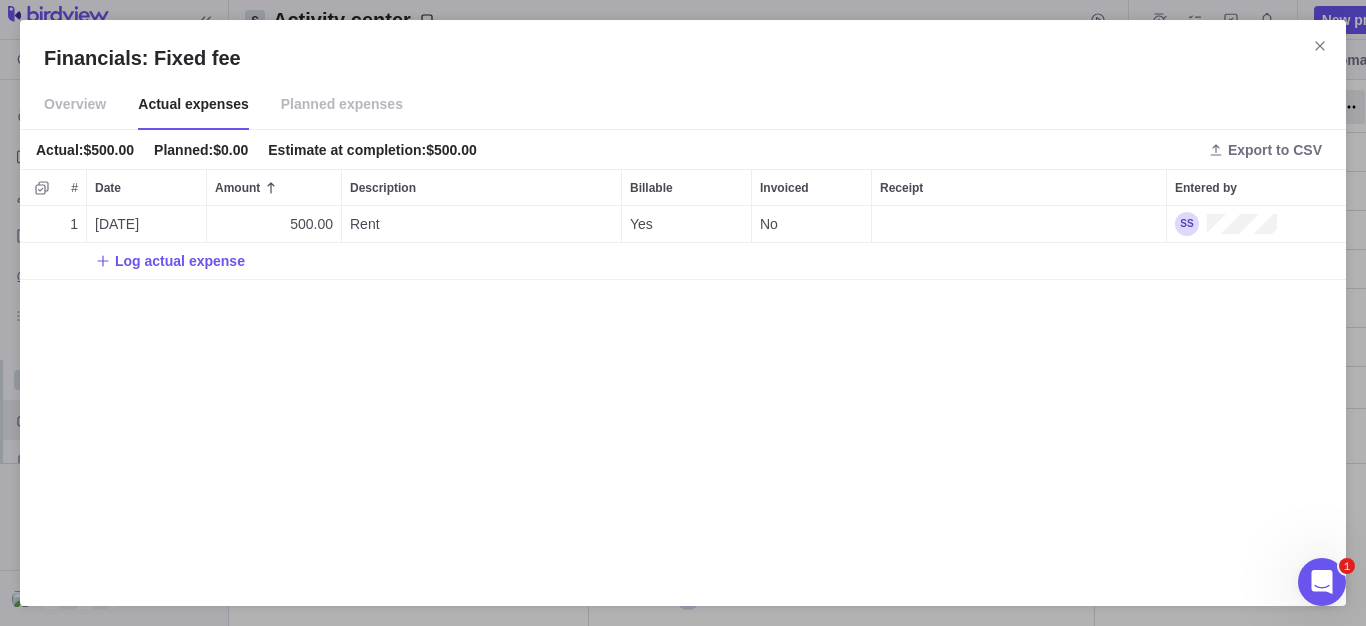 scroll, scrollTop: 16, scrollLeft: 16, axis: both 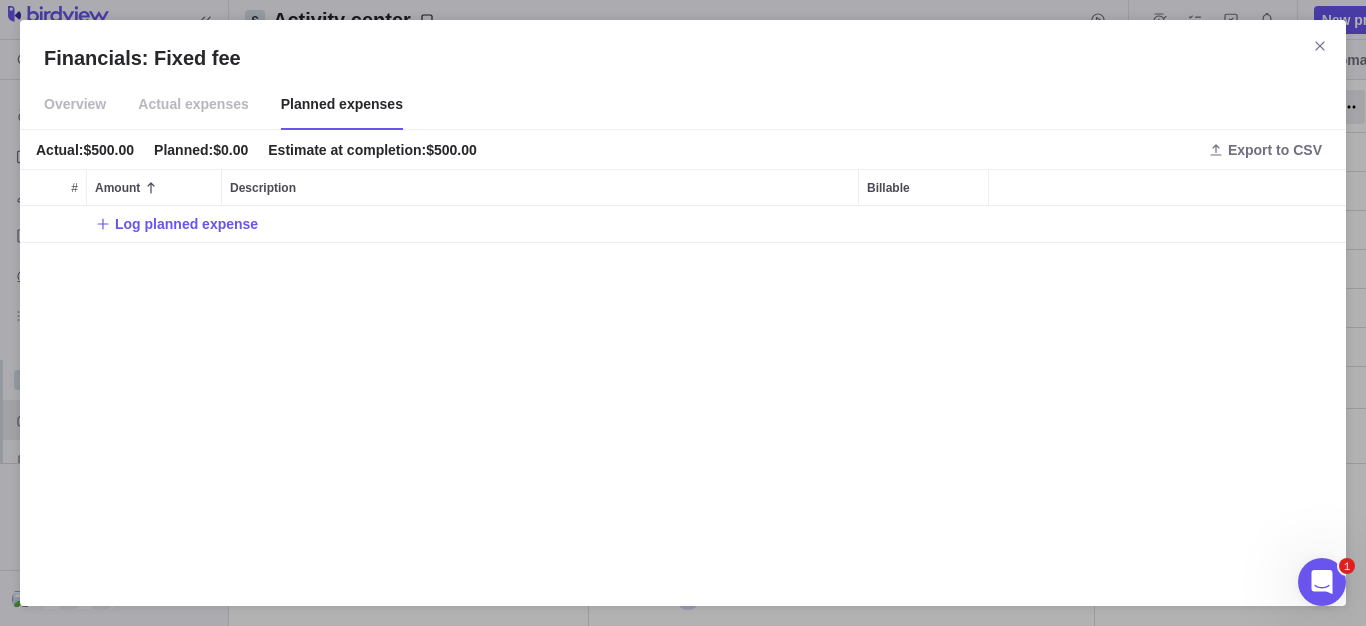 click on "Overview" at bounding box center [75, 104] 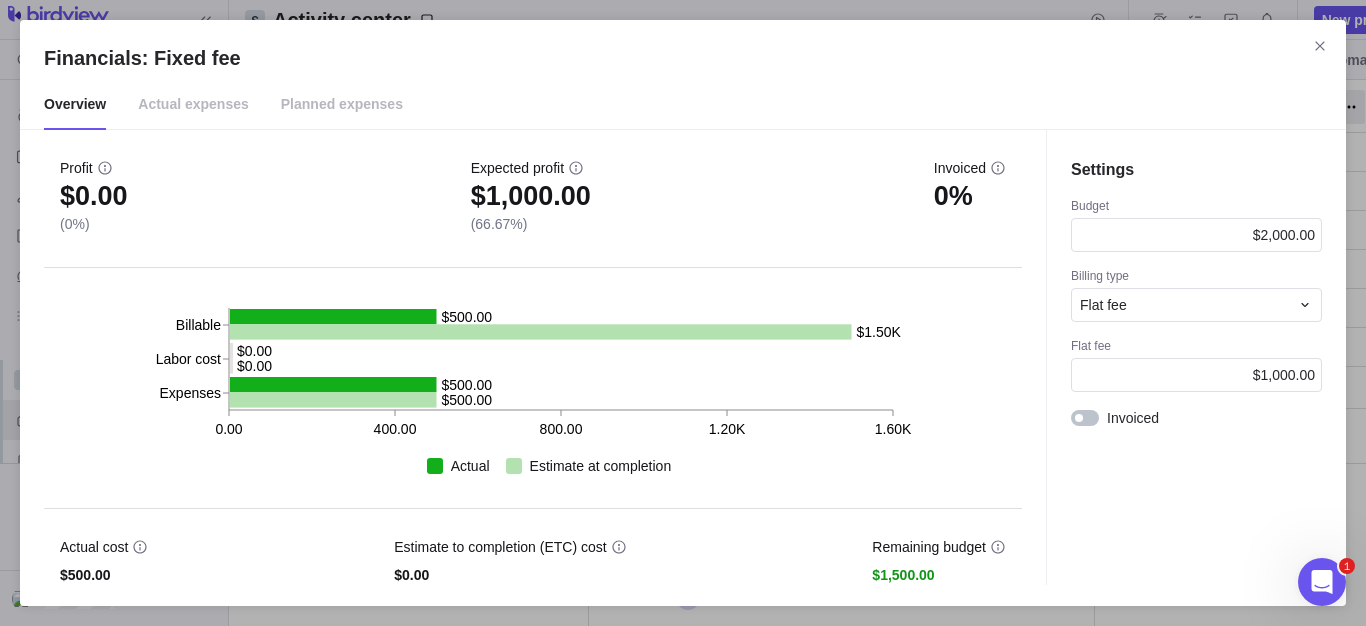click on "$0.00" at bounding box center (94, 196) 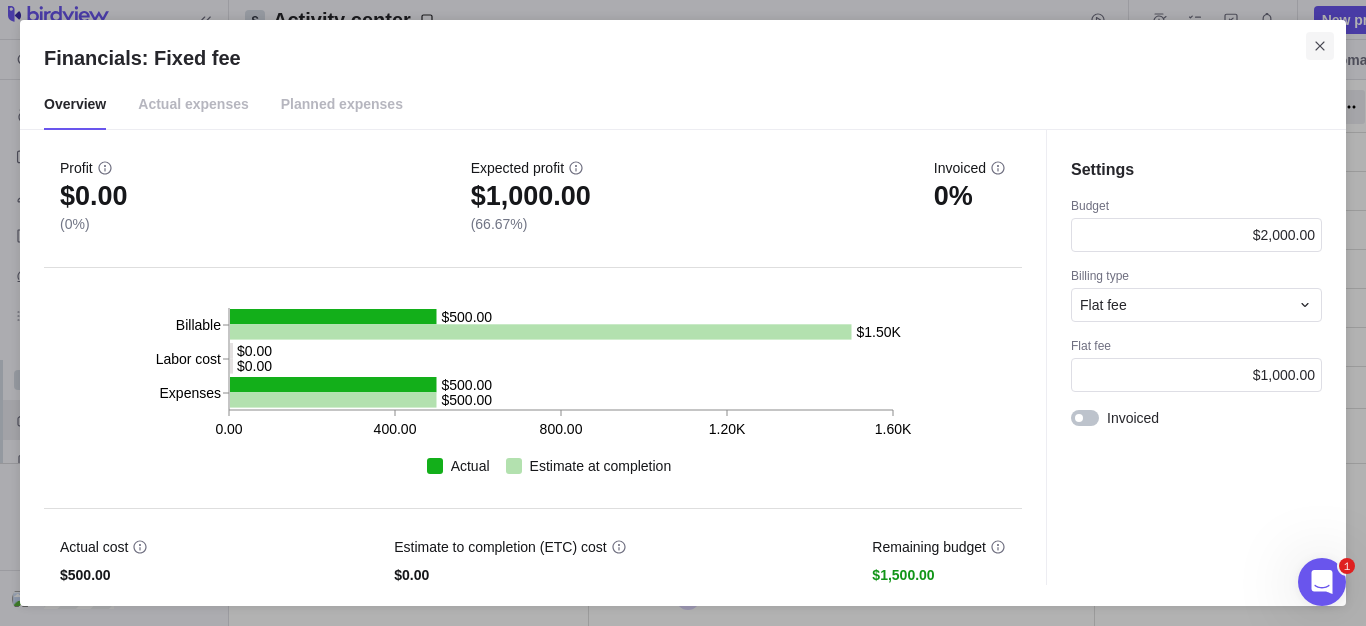 click 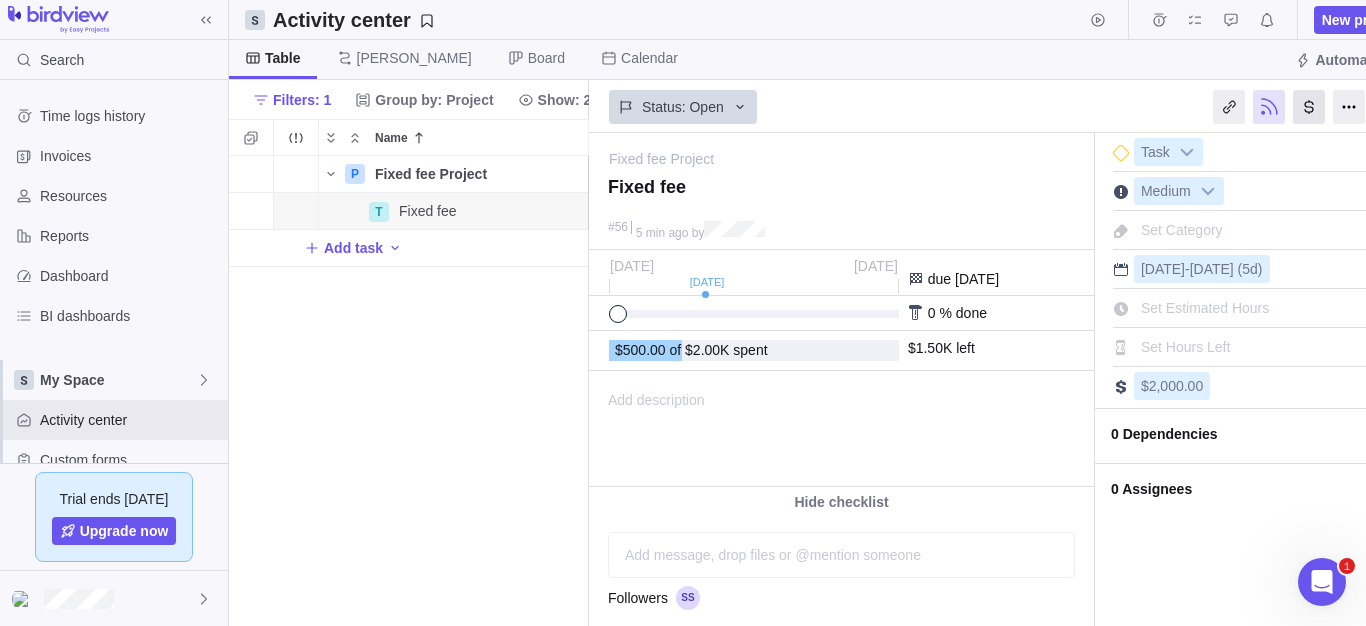 click at bounding box center (1309, 107) 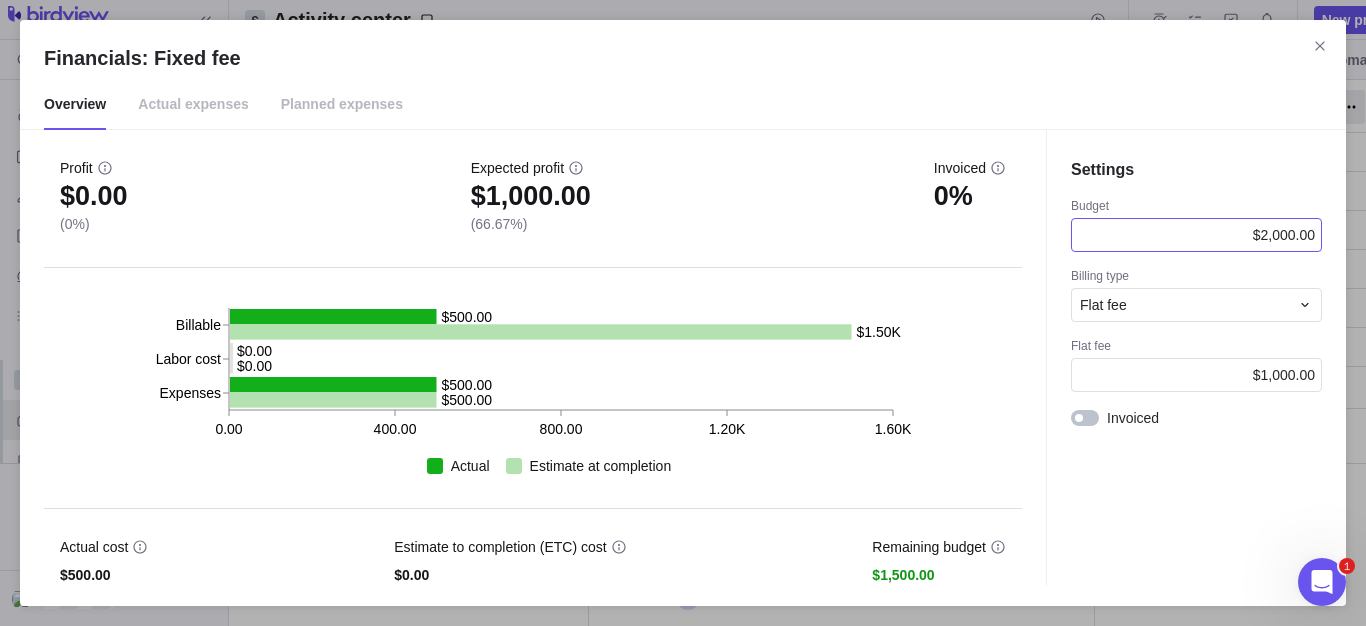 click on "$2,000.00" at bounding box center [1284, 235] 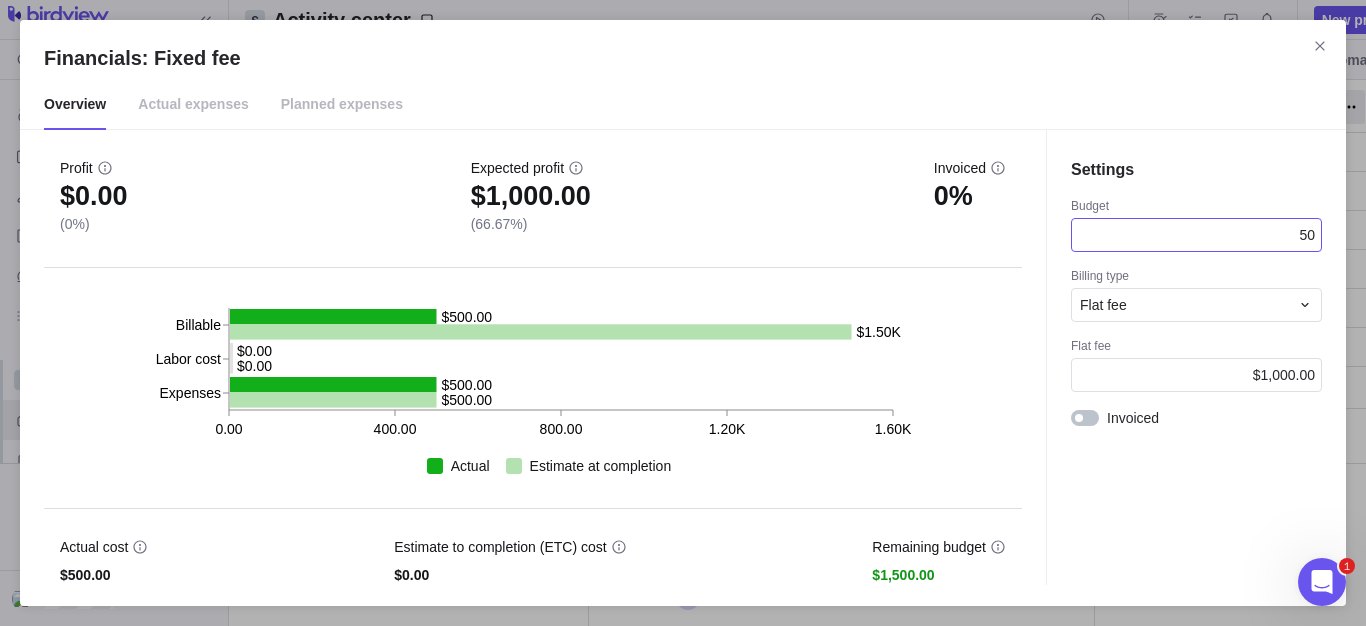 type on "500" 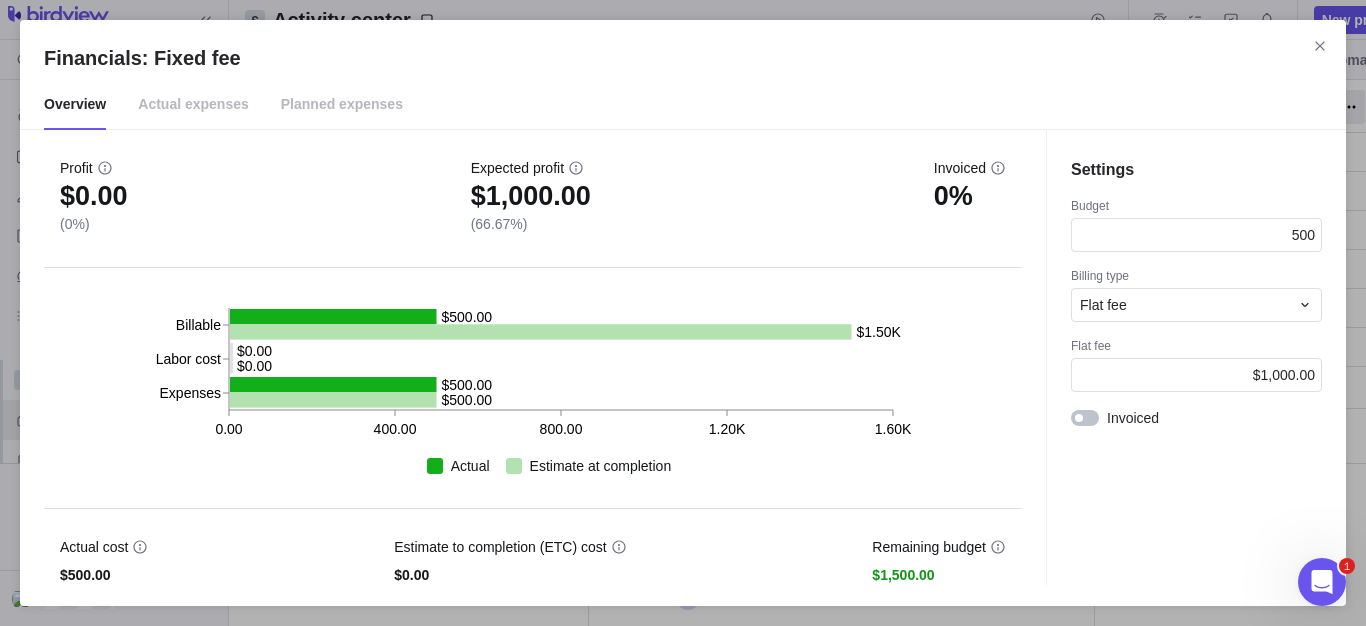 click on "Settings Budget 500 Billing type Flat fee Flat fee $1,000.00 Invoiced" at bounding box center (1196, 357) 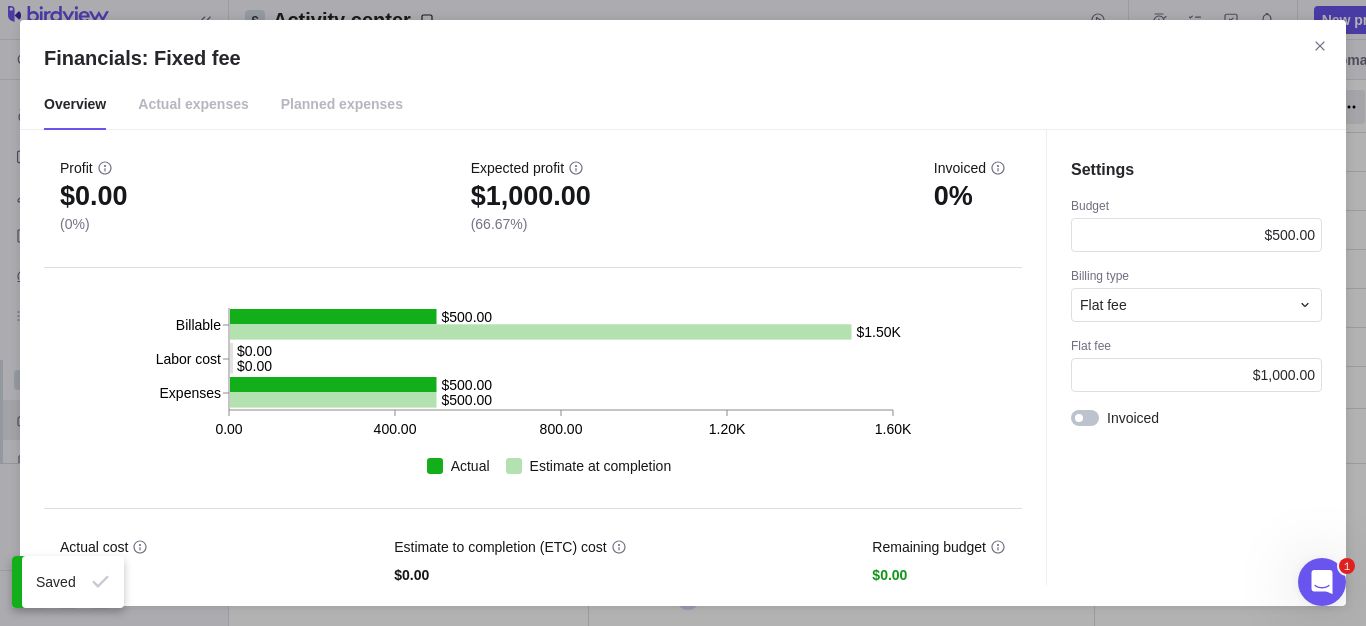 click on "Overview Actual expenses Planned expenses" at bounding box center [683, 105] 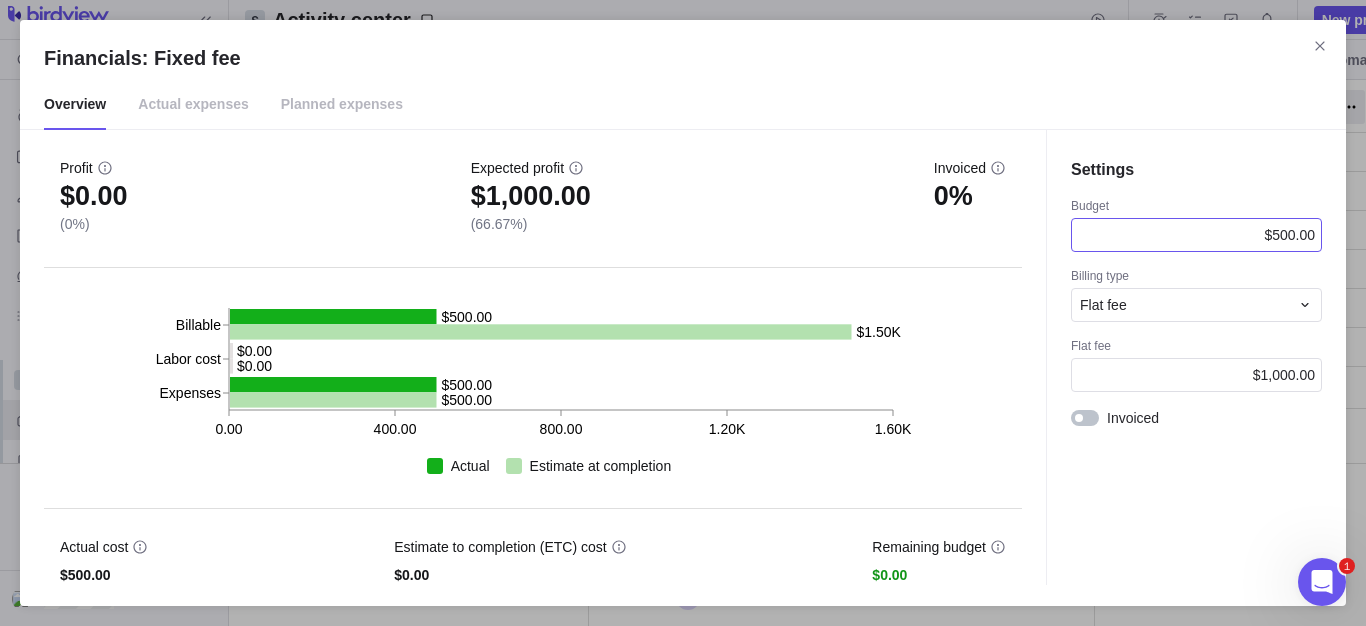 click on "$500.00" at bounding box center [1289, 235] 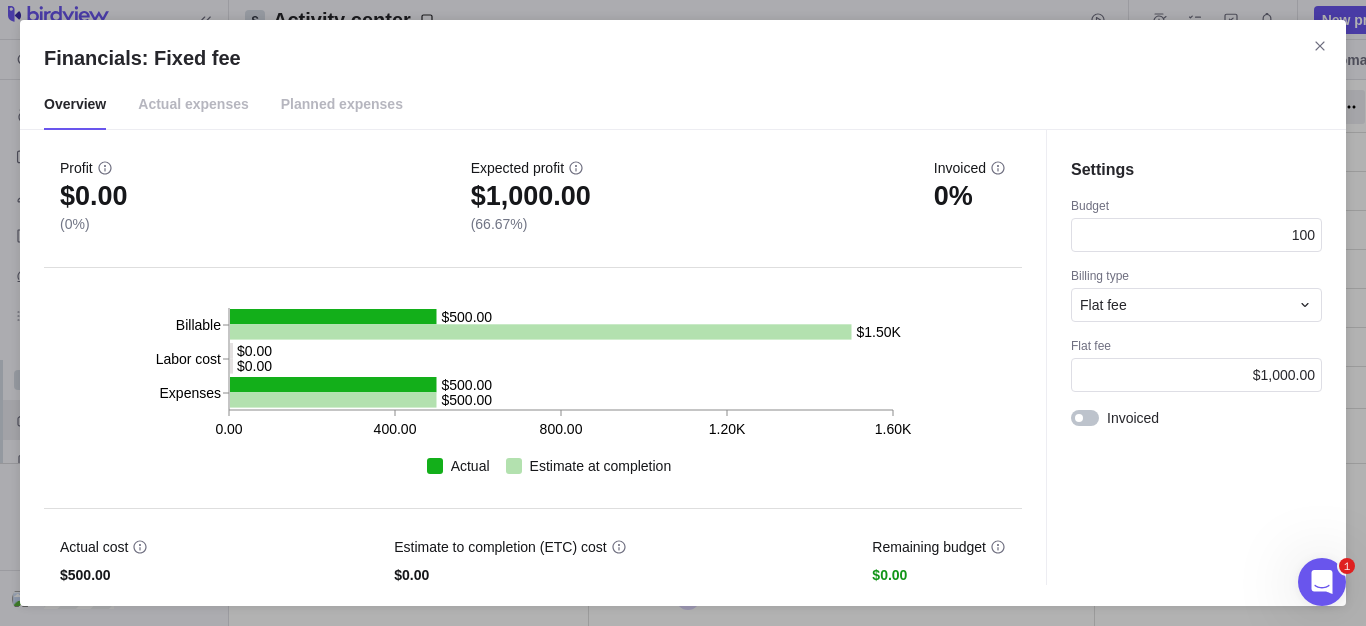 type on "1000" 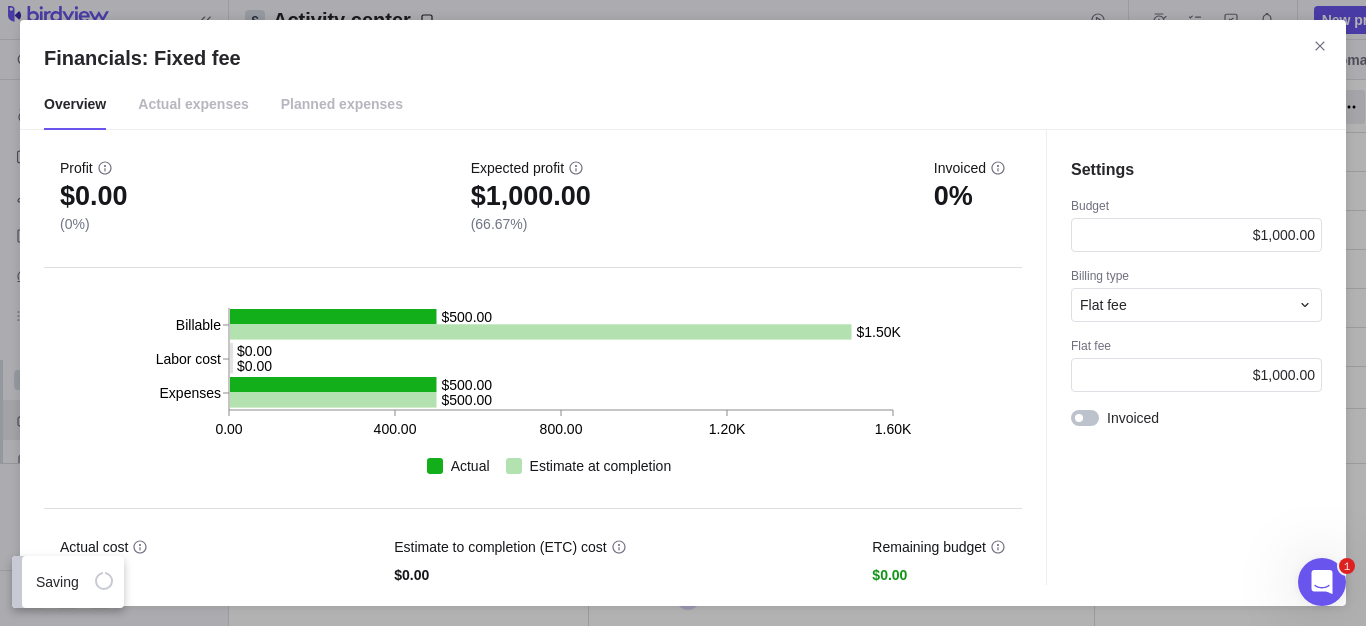 click on "Settings Budget $1,000.00 Billing type Flat fee Flat fee $1,000.00 Invoiced" at bounding box center [1196, 357] 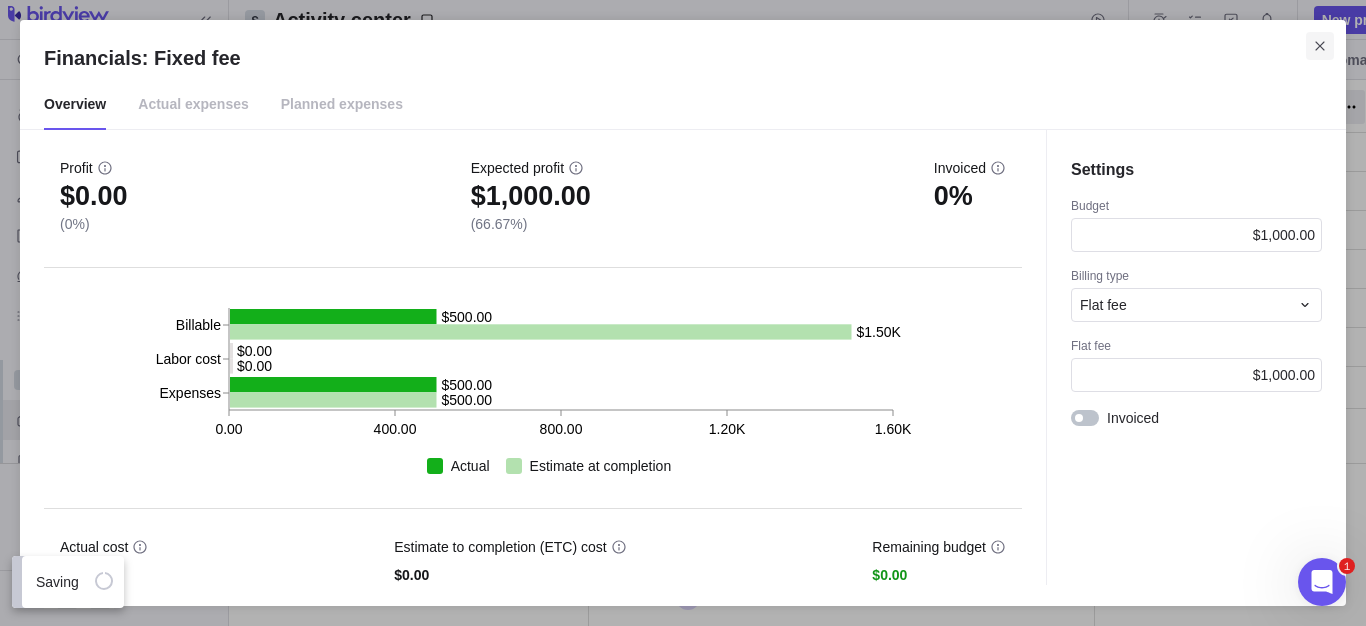 click 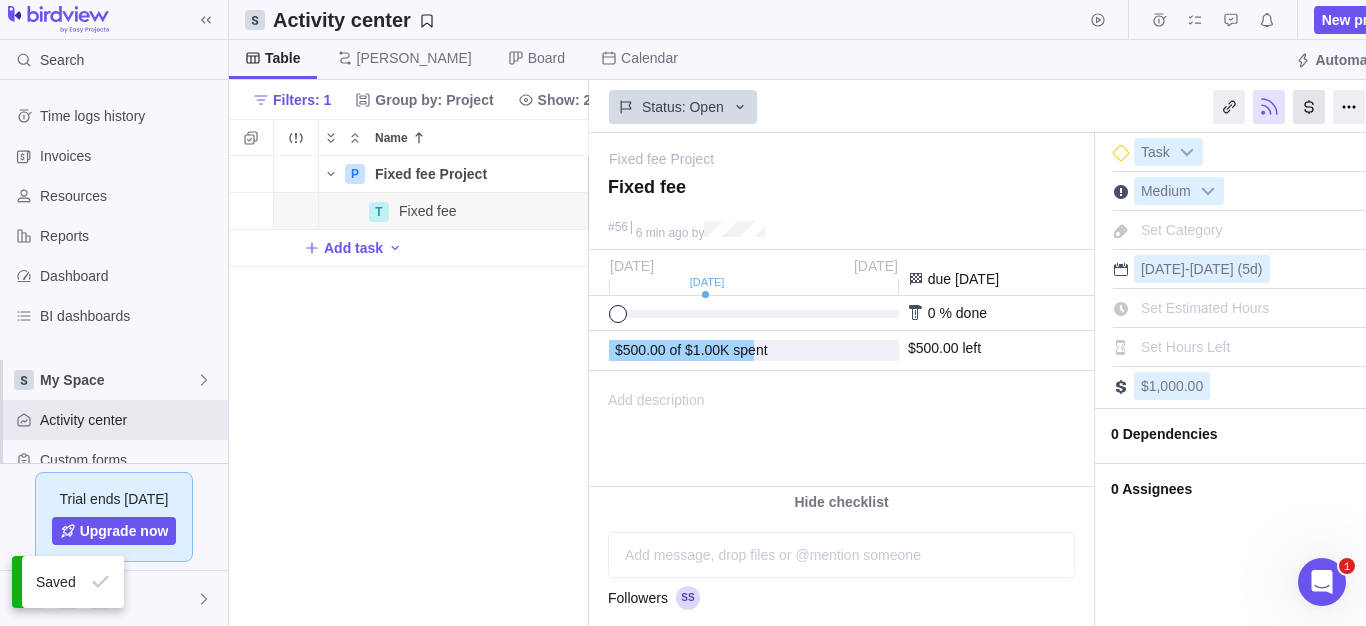 click at bounding box center (1309, 107) 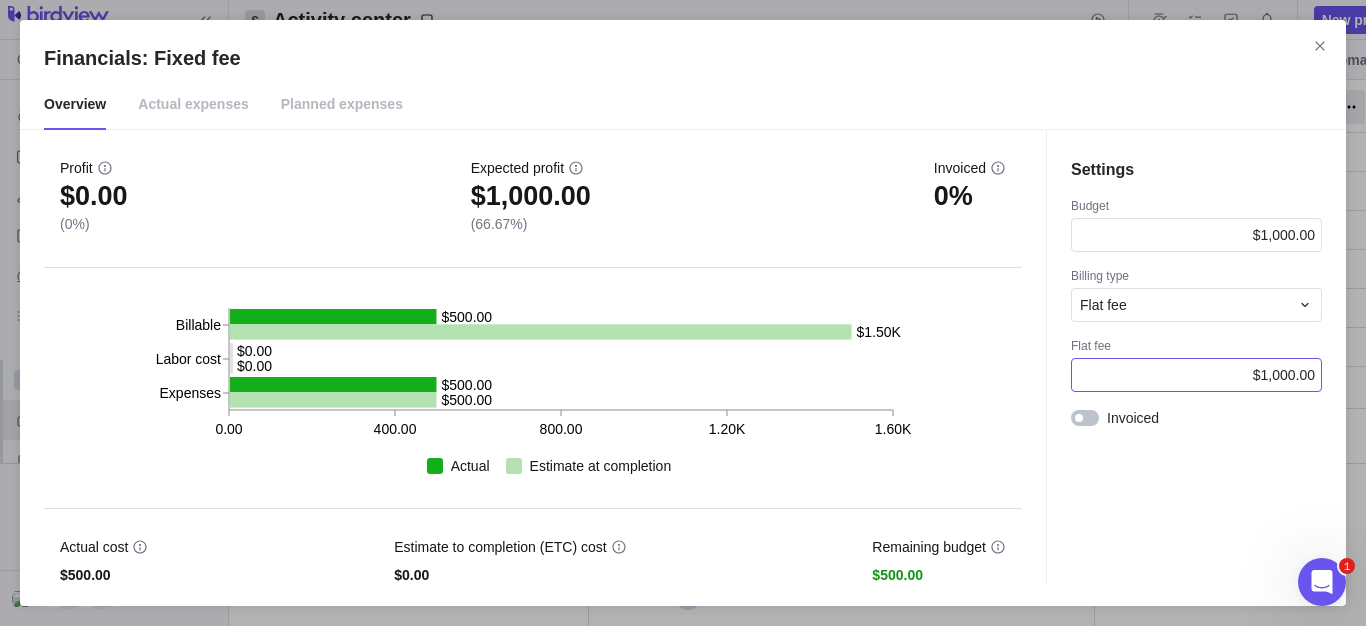 click on "$1,000.00" at bounding box center (1284, 375) 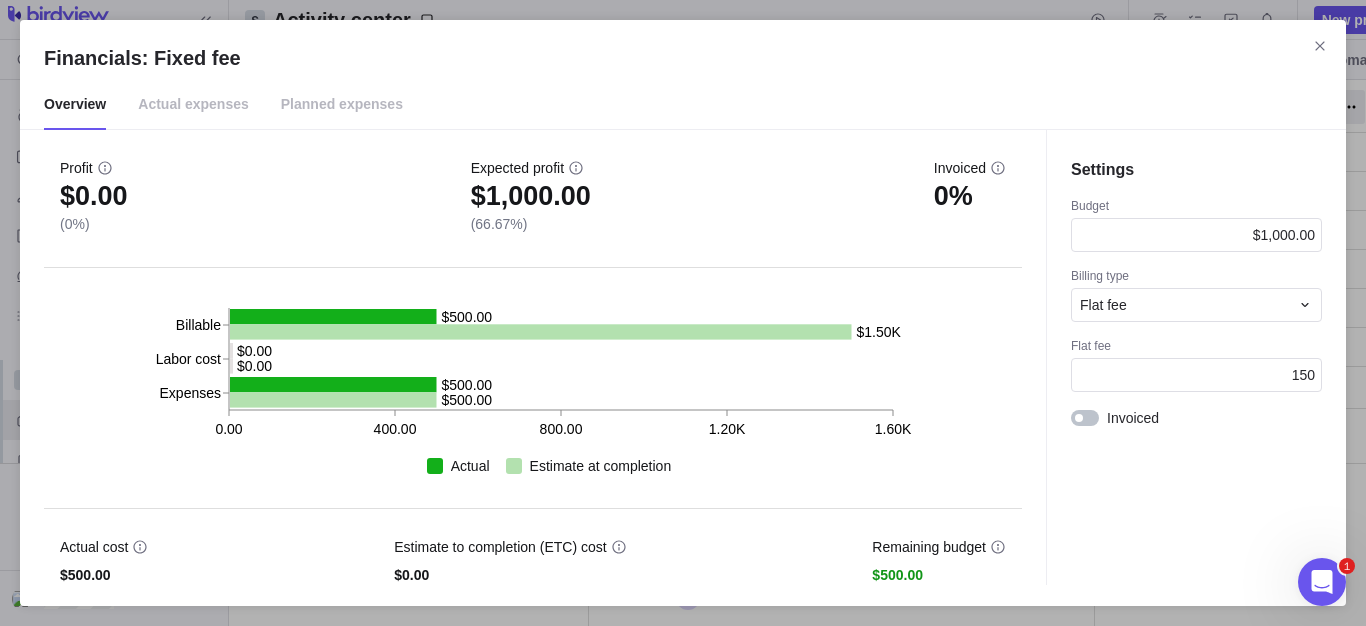 type on "1500" 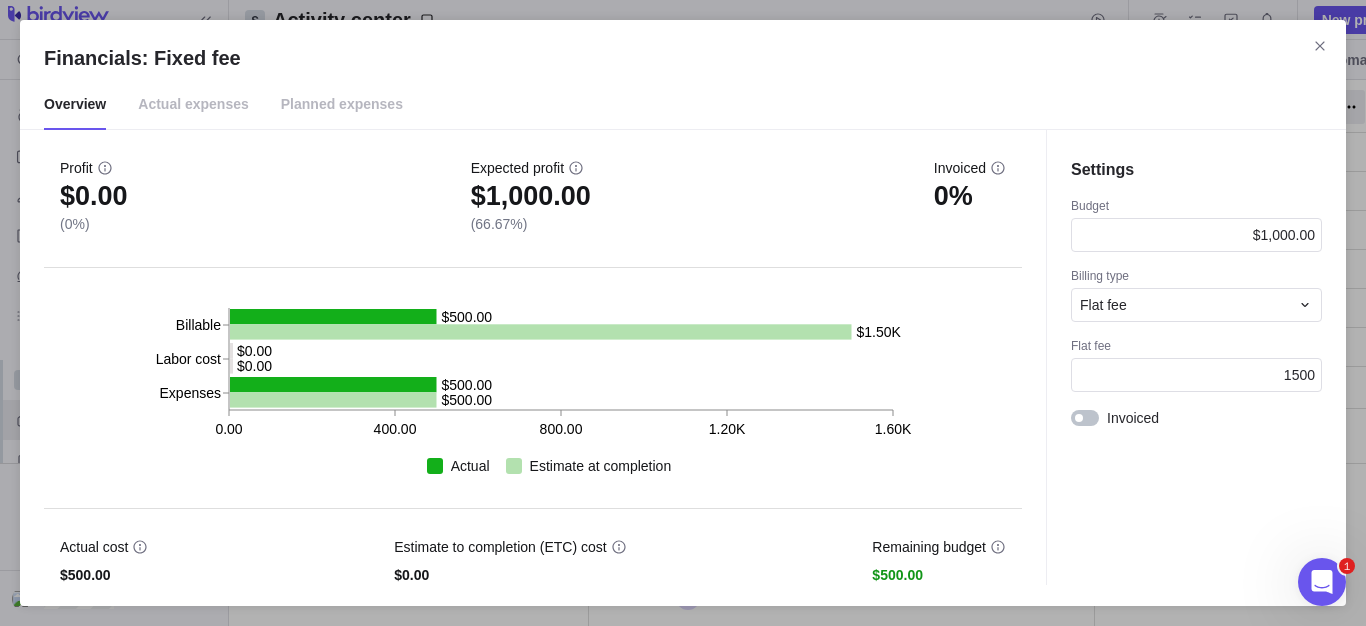 click on "Settings Budget $1,000.00 Billing type Flat fee Flat fee 1500 Invoiced" at bounding box center [1196, 357] 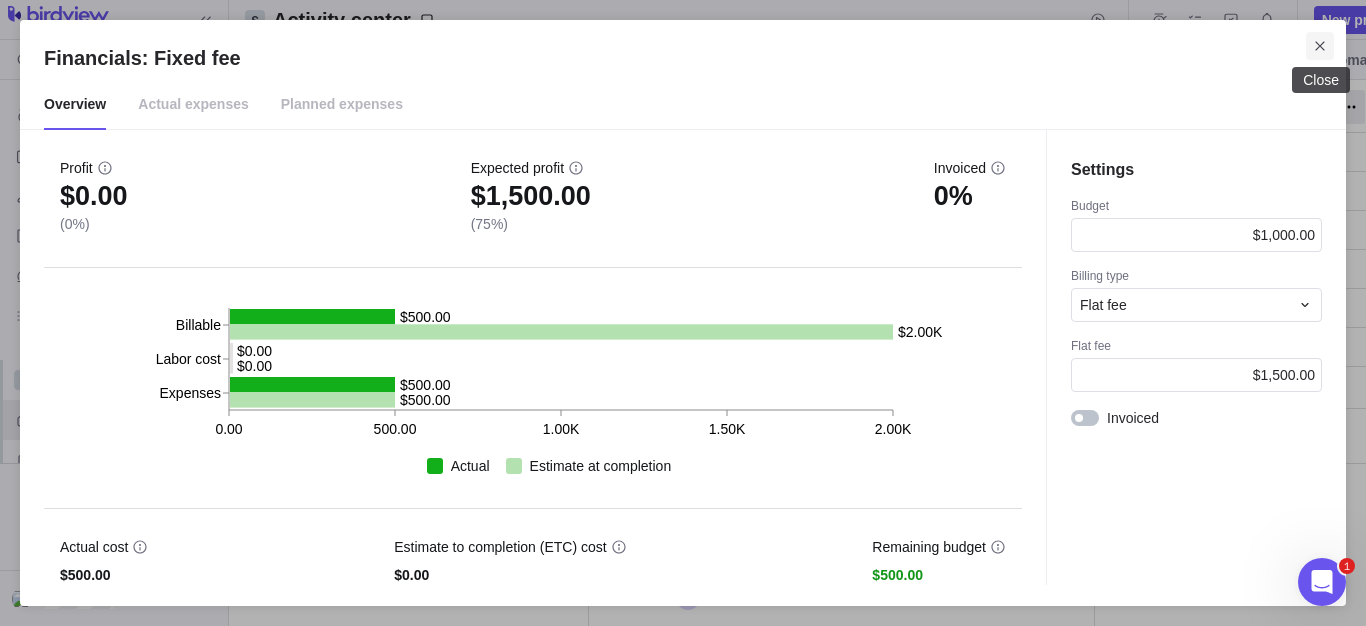 click 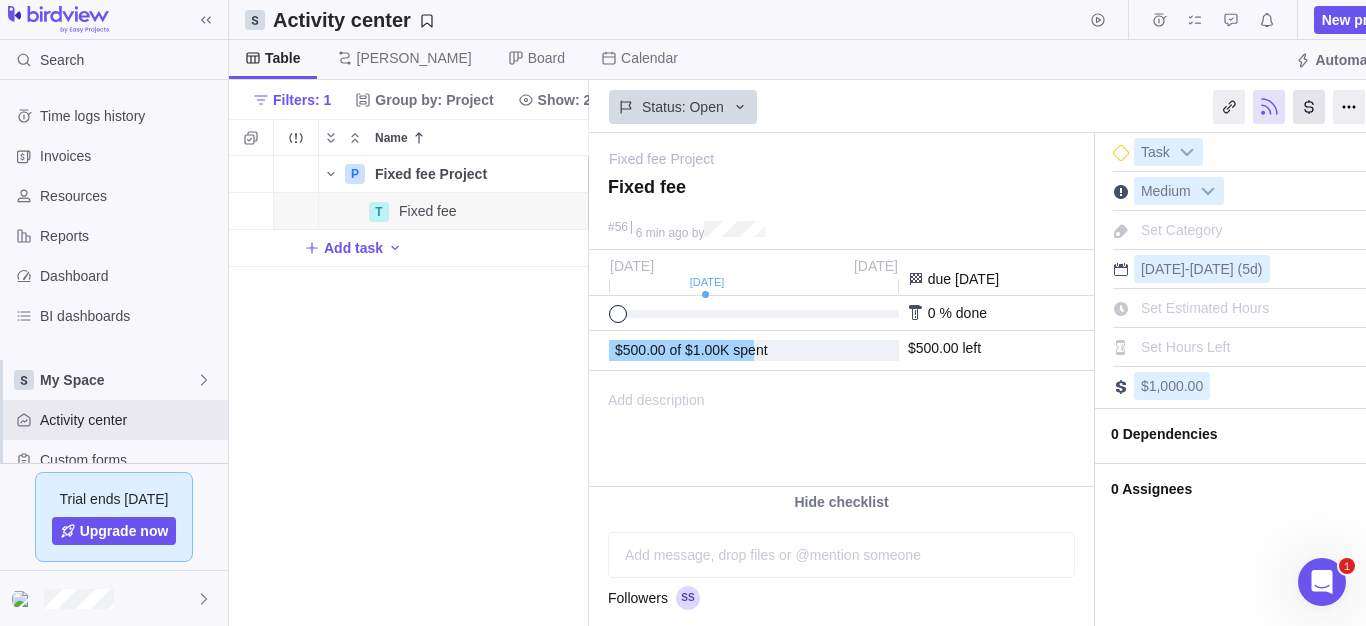 click at bounding box center (1309, 107) 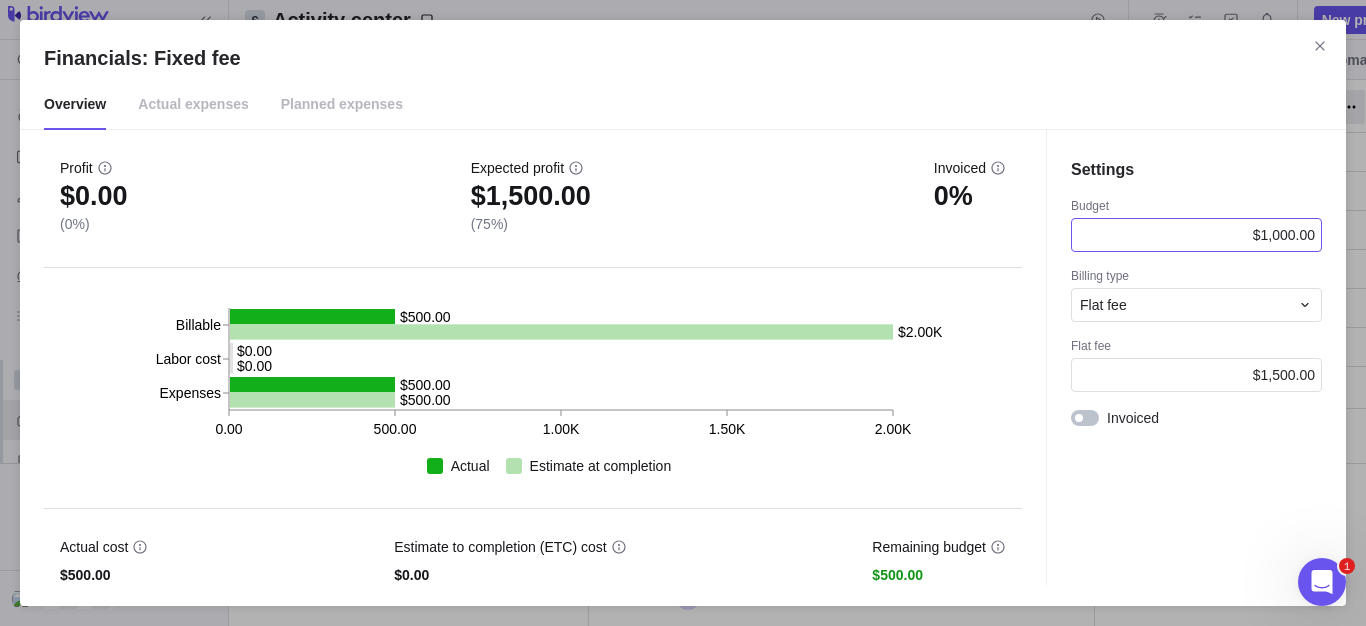 click on "$1,000.00" at bounding box center [1284, 235] 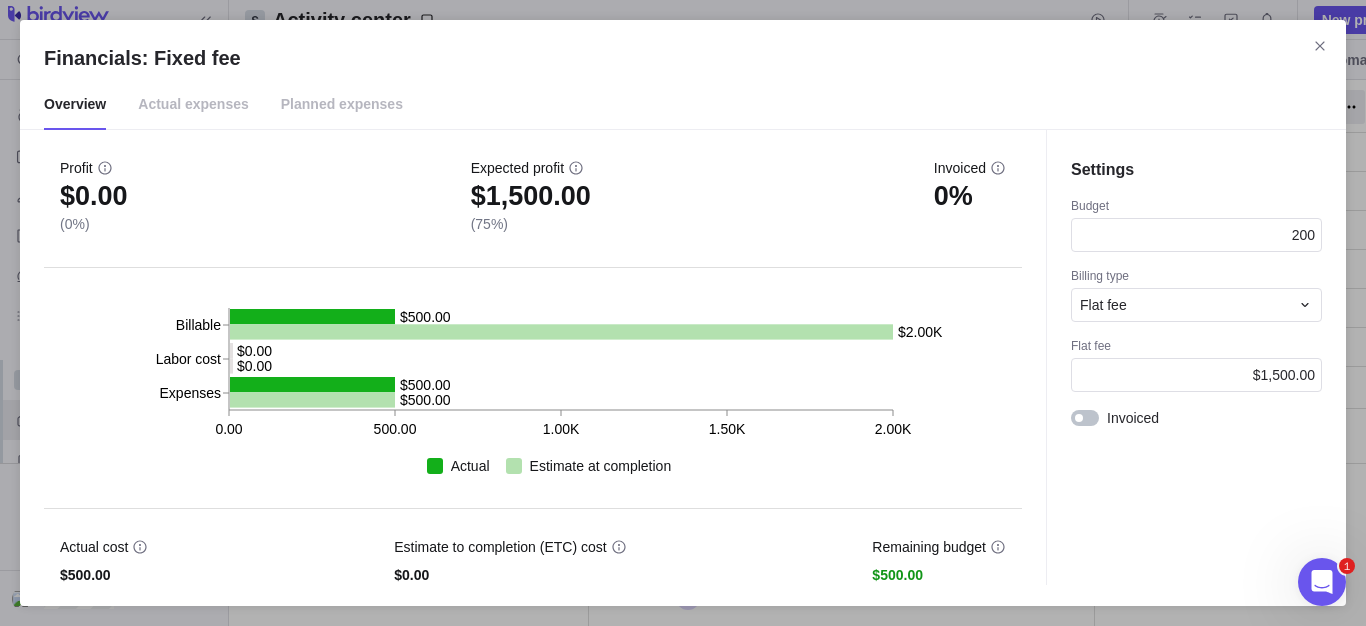 type on "2000" 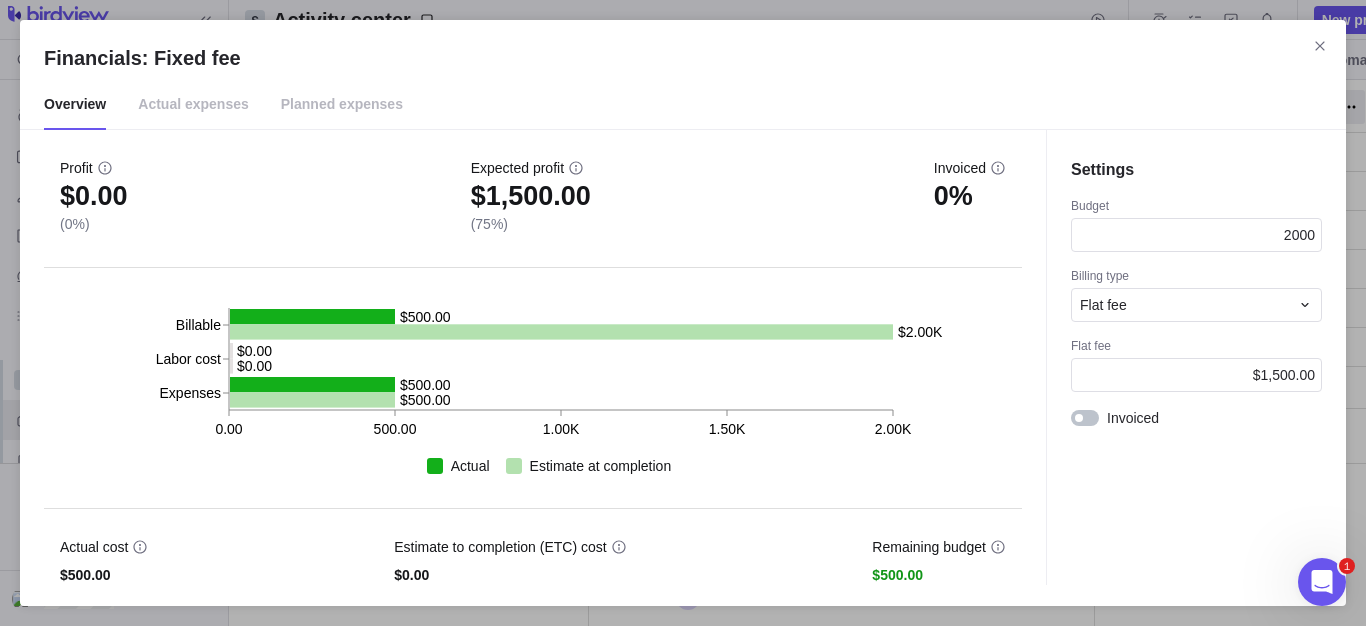 drag, startPoint x: 1275, startPoint y: 124, endPoint x: 1262, endPoint y: 123, distance: 13.038404 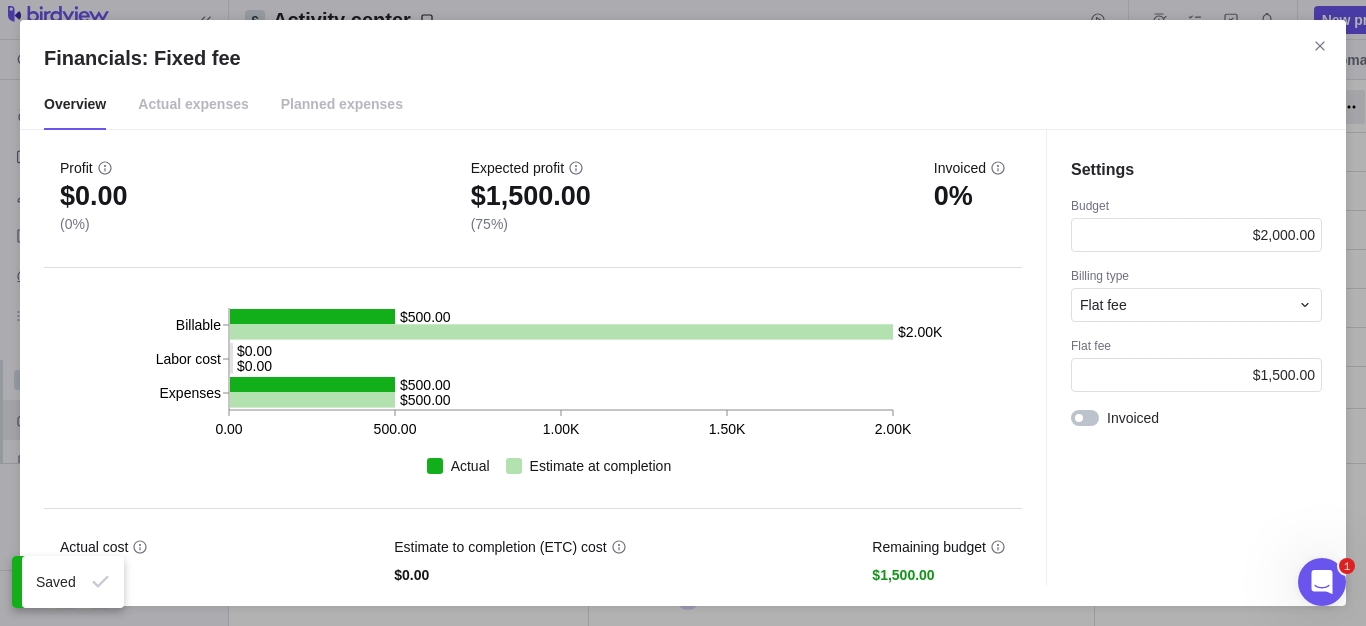 click on "Actual expenses" at bounding box center (193, 105) 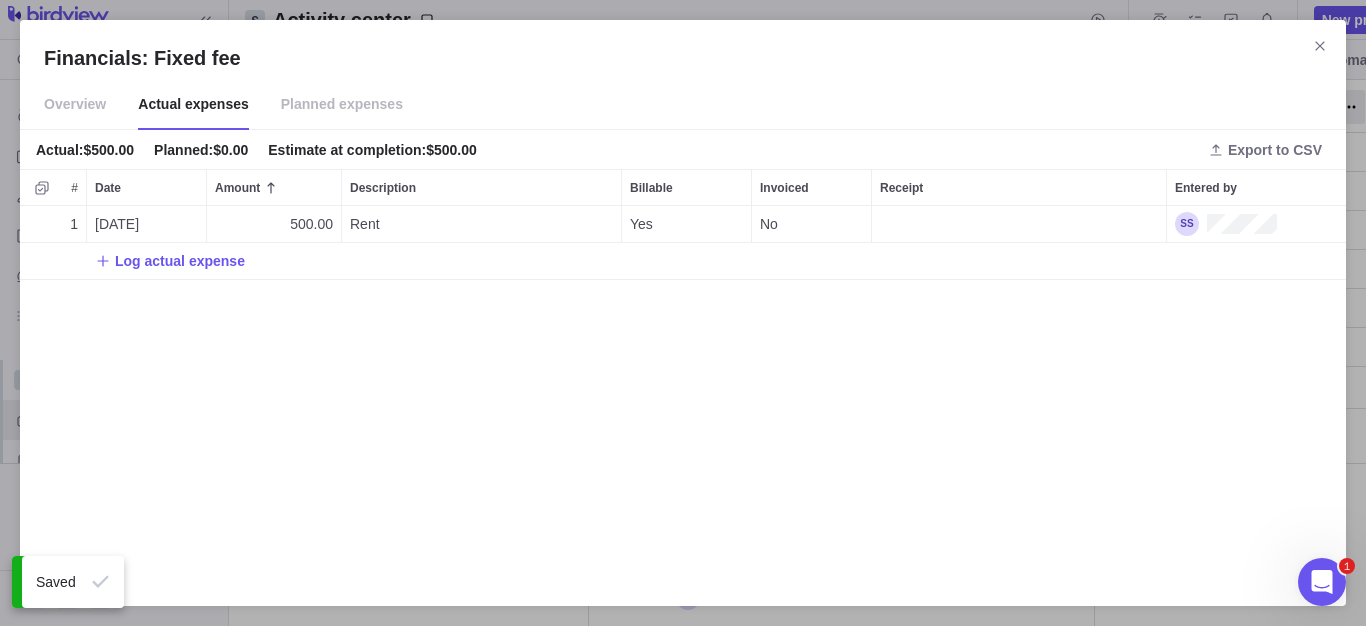 scroll, scrollTop: 16, scrollLeft: 16, axis: both 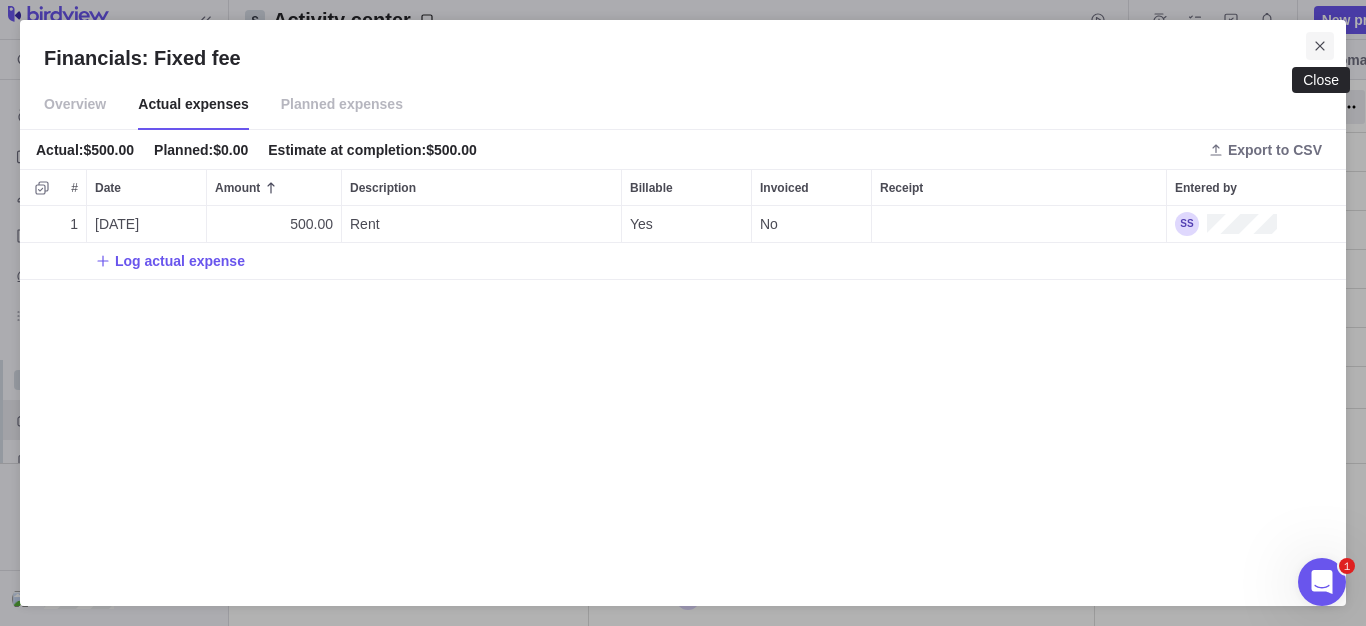 click 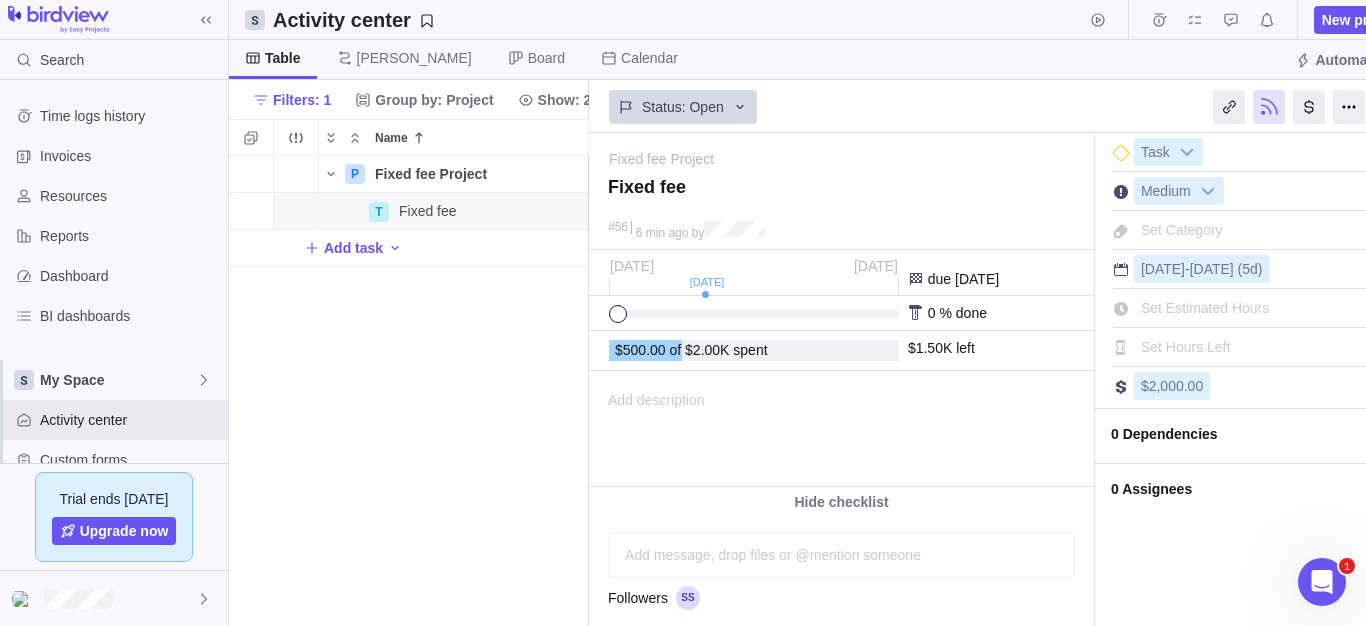 click on "% done" at bounding box center (962, 313) 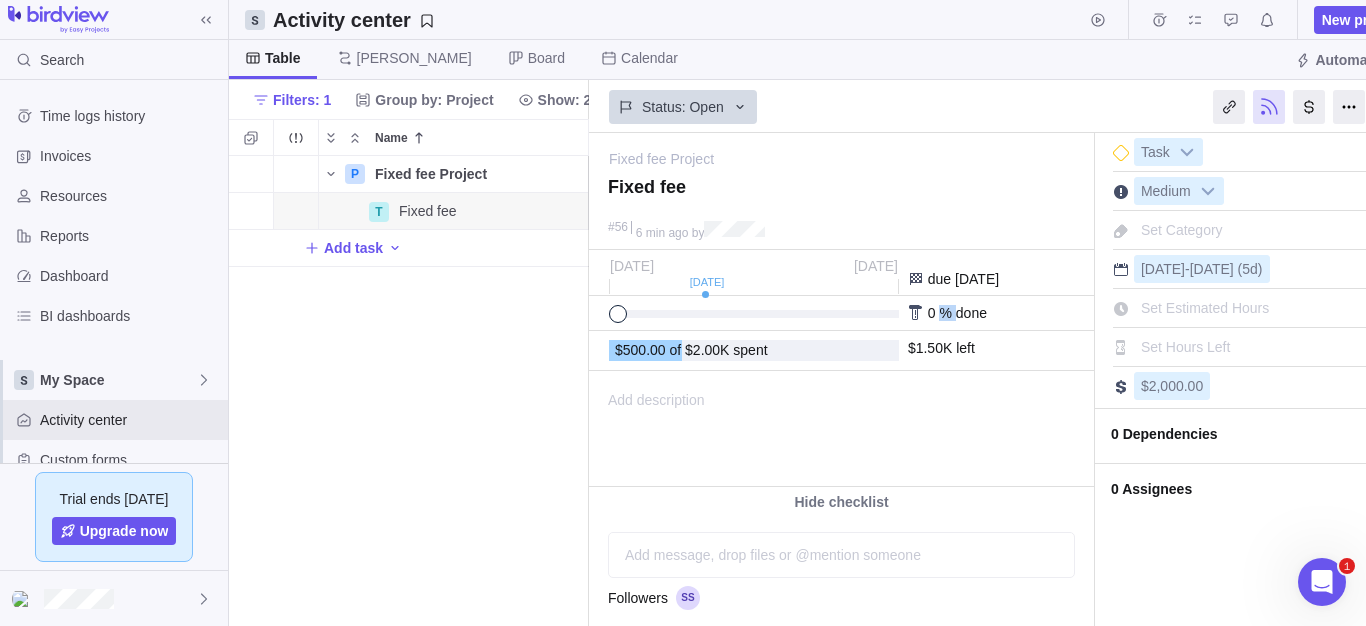 click on "% done" at bounding box center (962, 313) 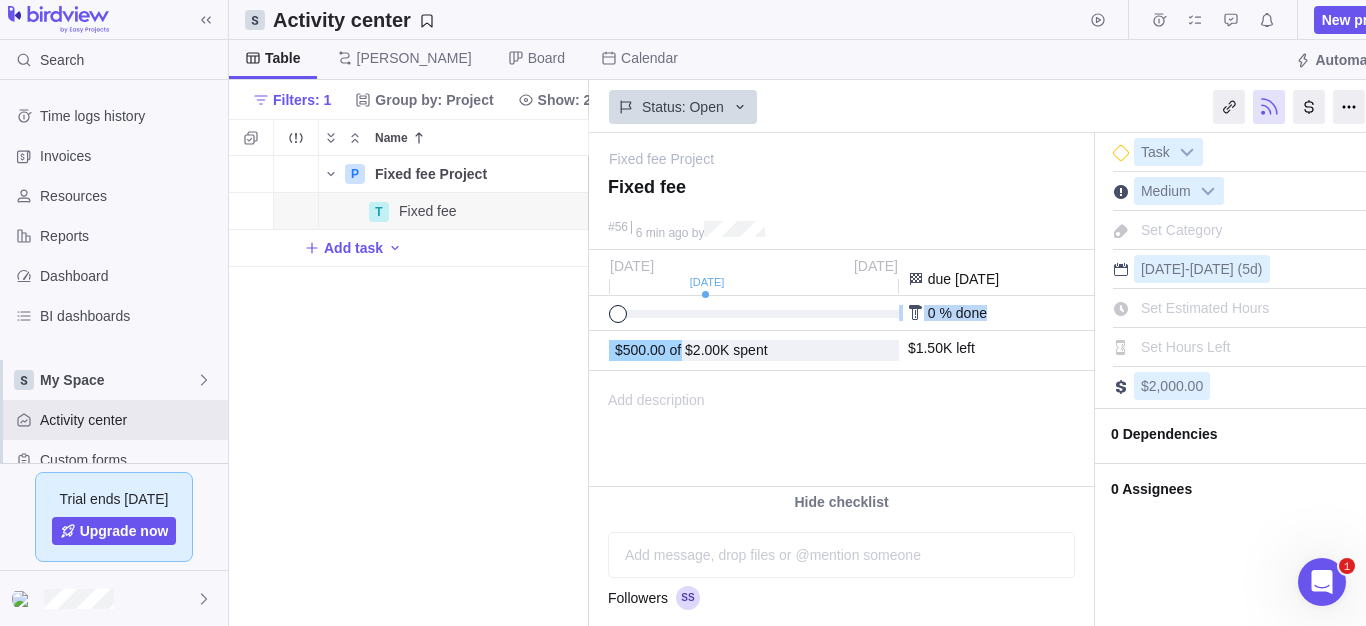 click on "% done" at bounding box center (962, 313) 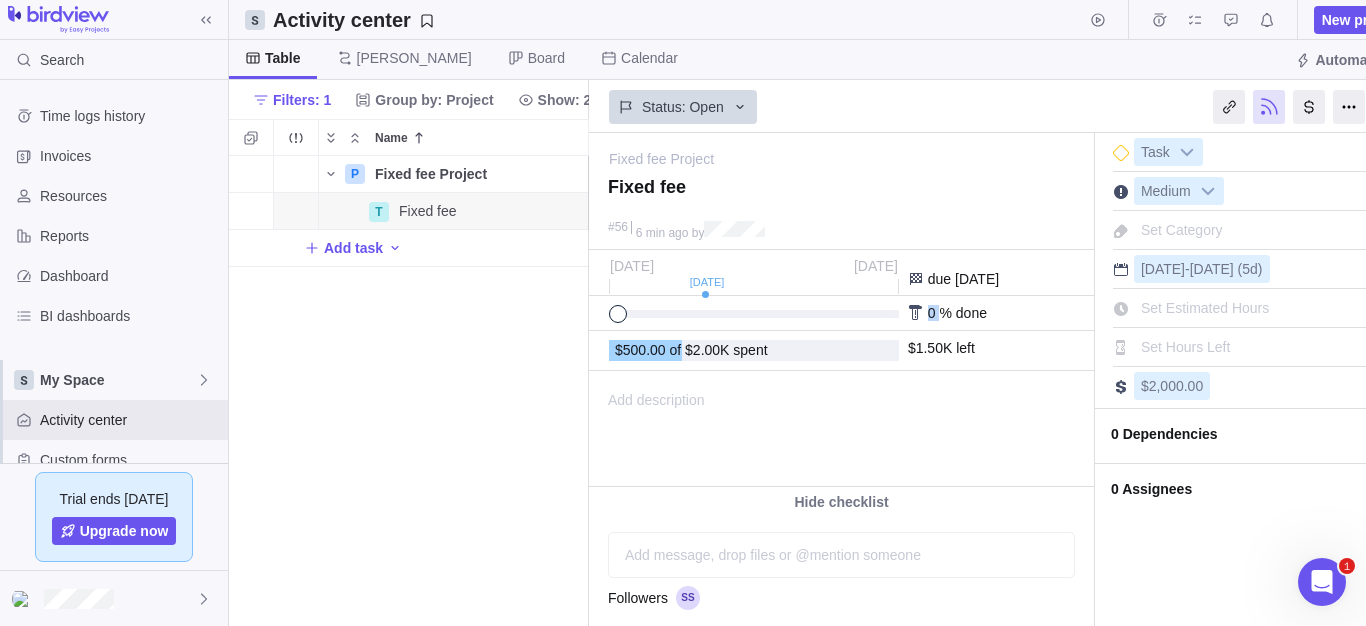 click on "0
% done" at bounding box center (994, 313) 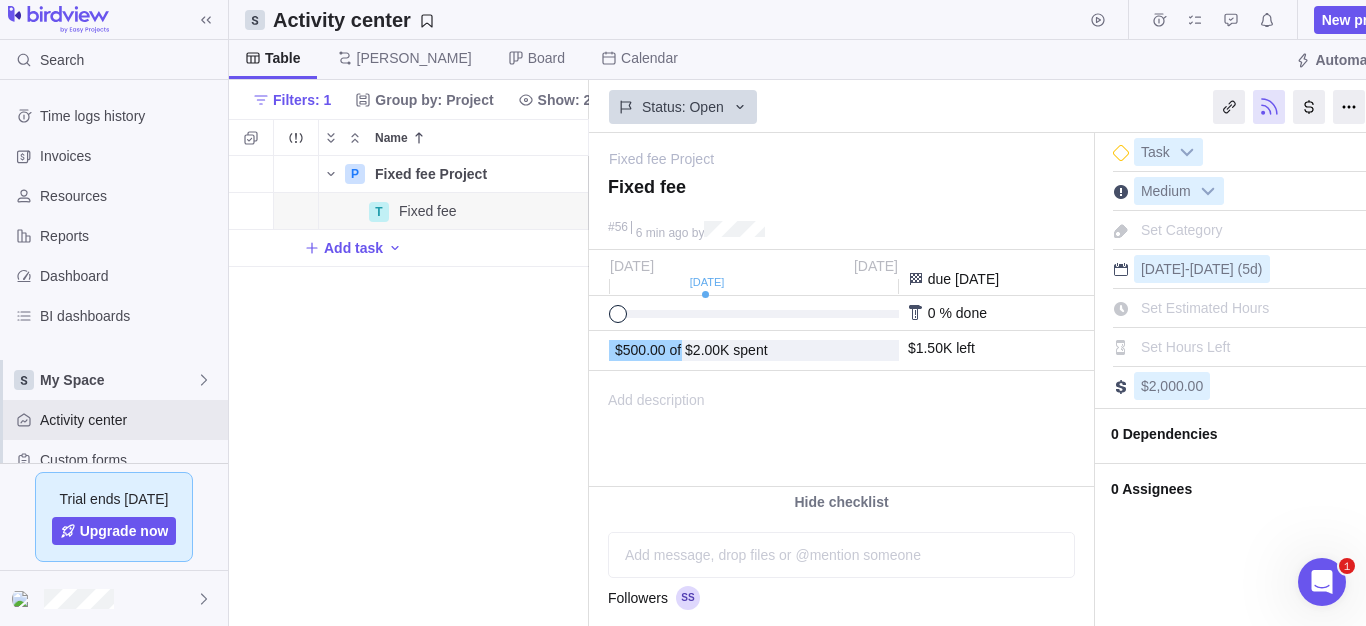click at bounding box center (916, 313) 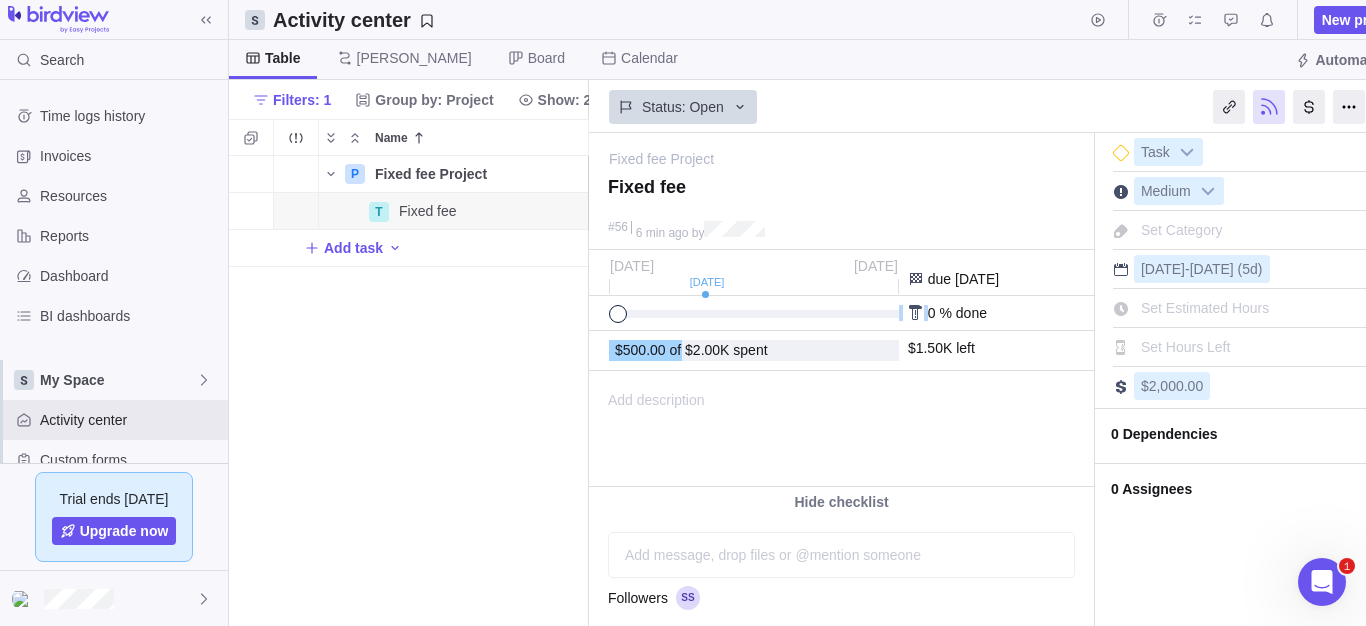 click at bounding box center (916, 313) 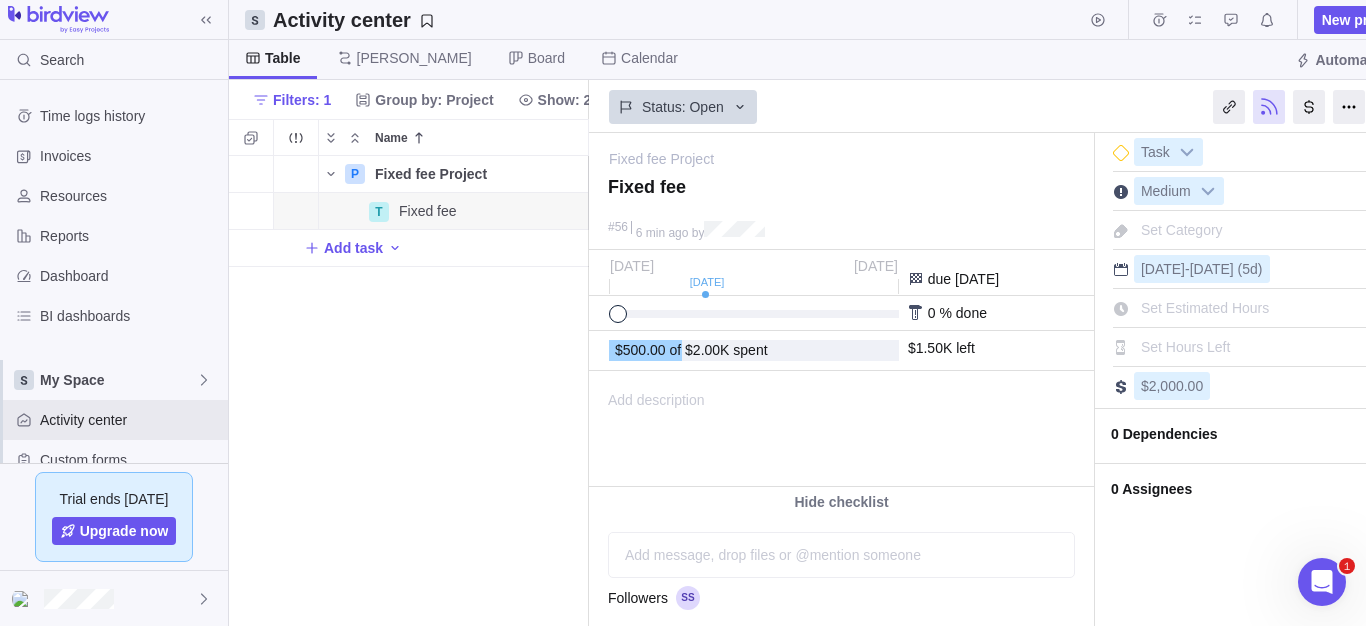 click on "0
% done" at bounding box center [994, 313] 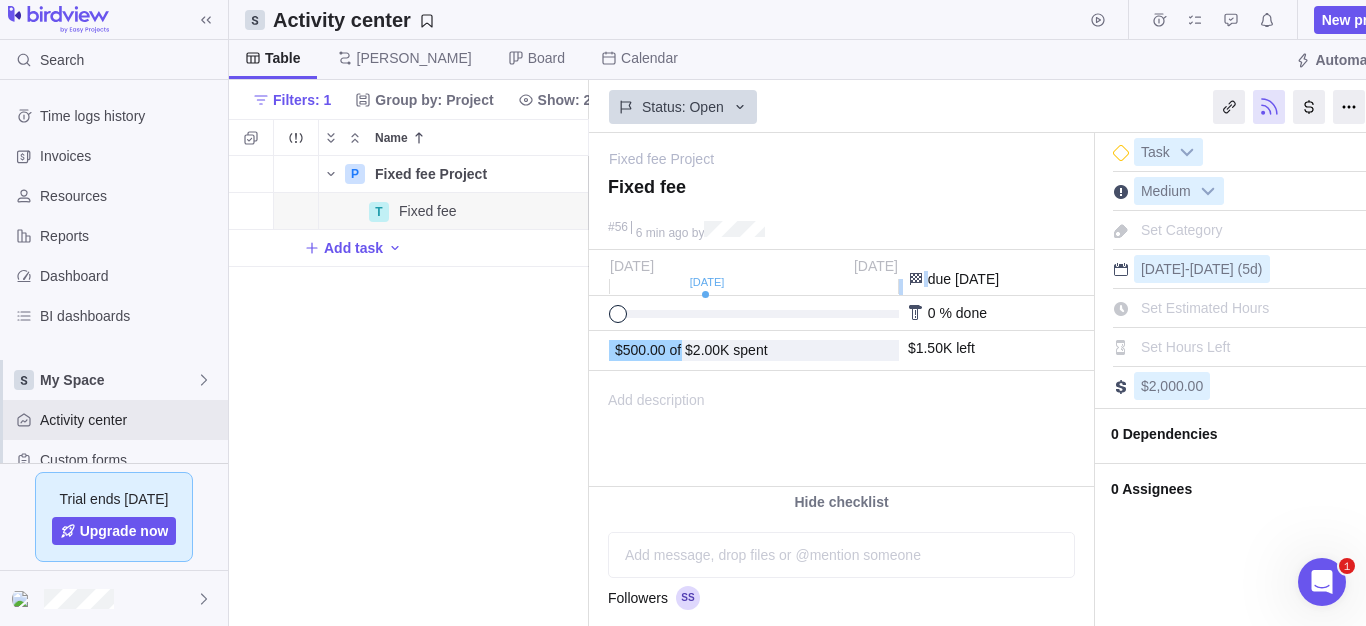 click on "[DATE]
[DATE]
[DATE]
due [DATE]" at bounding box center (841, 283) 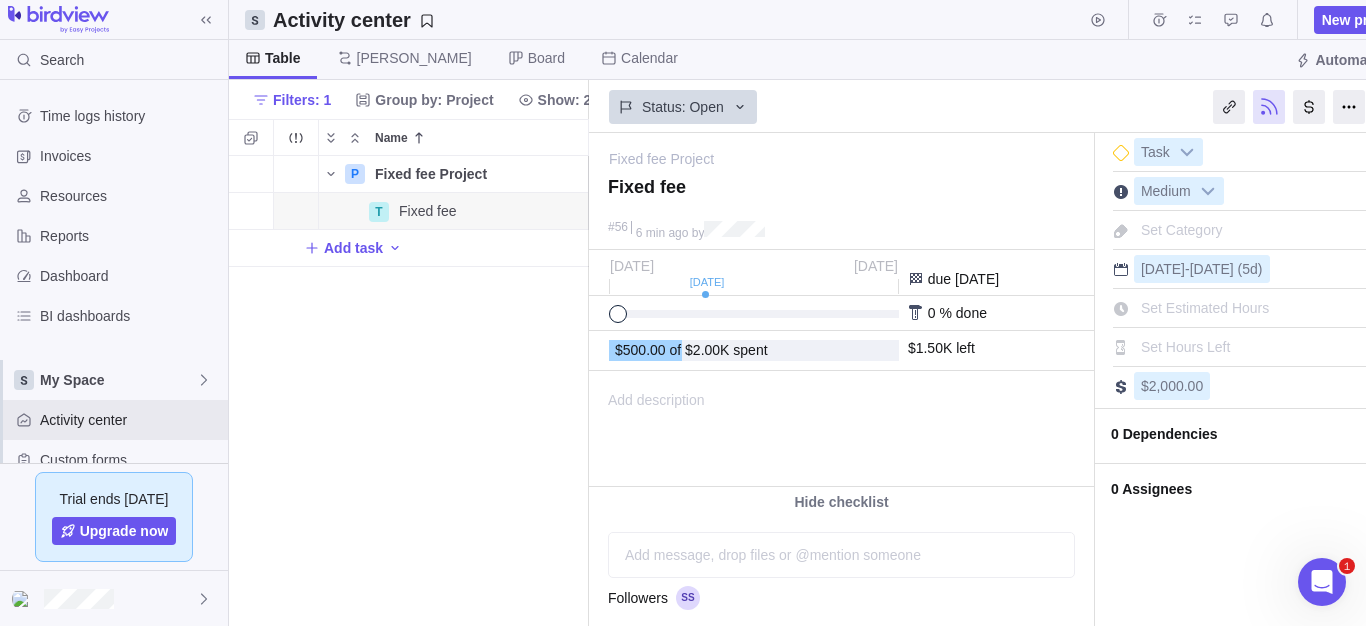 click on "[DATE]
[DATE]
[DATE]
due [DATE]" at bounding box center [841, 283] 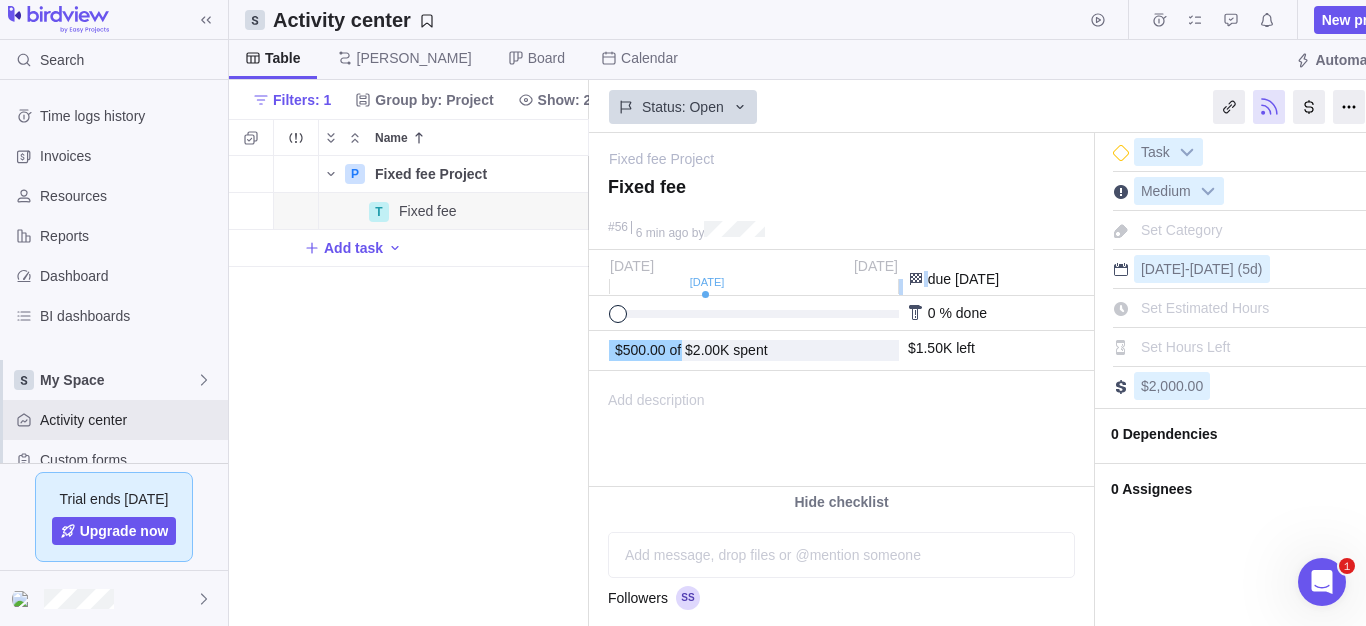 click on "[DATE]
[DATE]
[DATE]
due [DATE]" at bounding box center [841, 283] 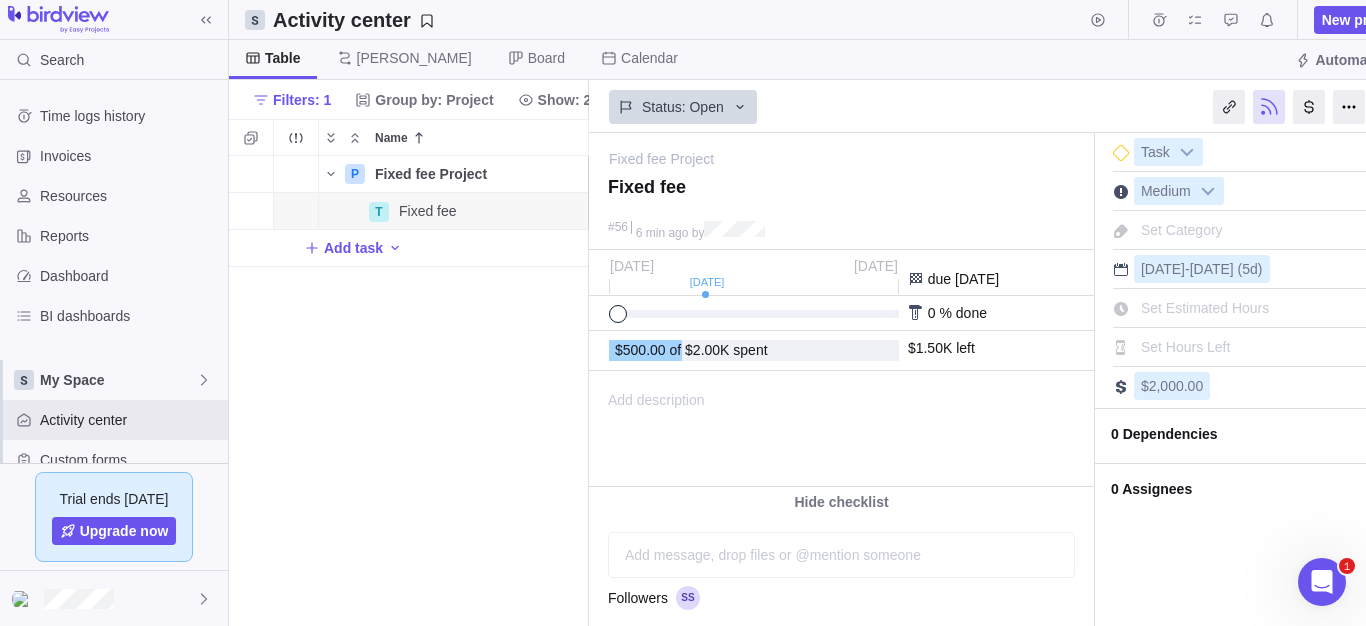click on "due [DATE]" at bounding box center (963, 279) 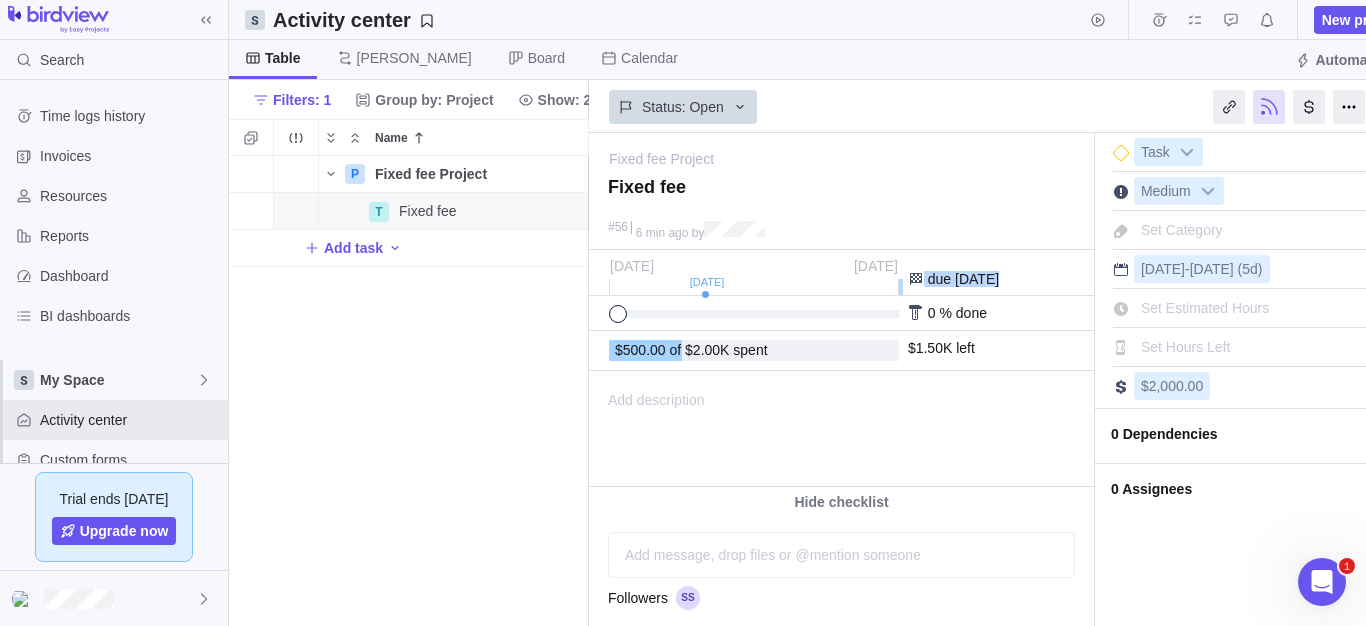 click on "due [DATE]" at bounding box center (963, 279) 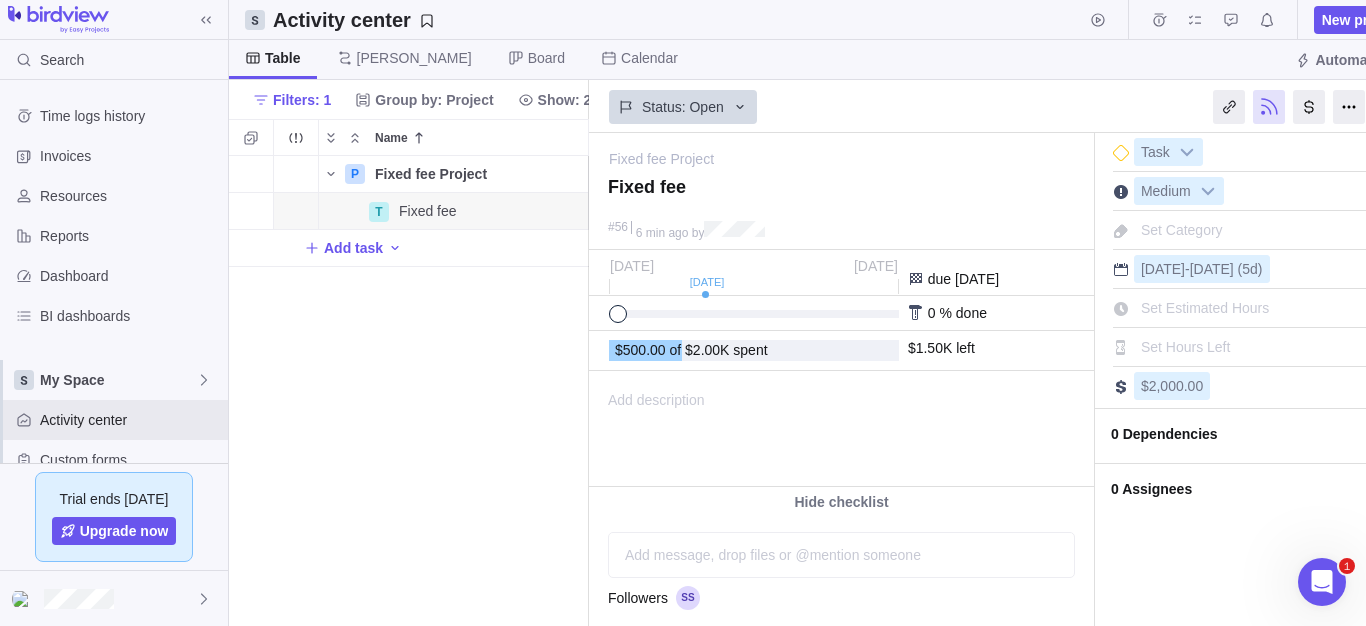 click on "% done" at bounding box center [962, 313] 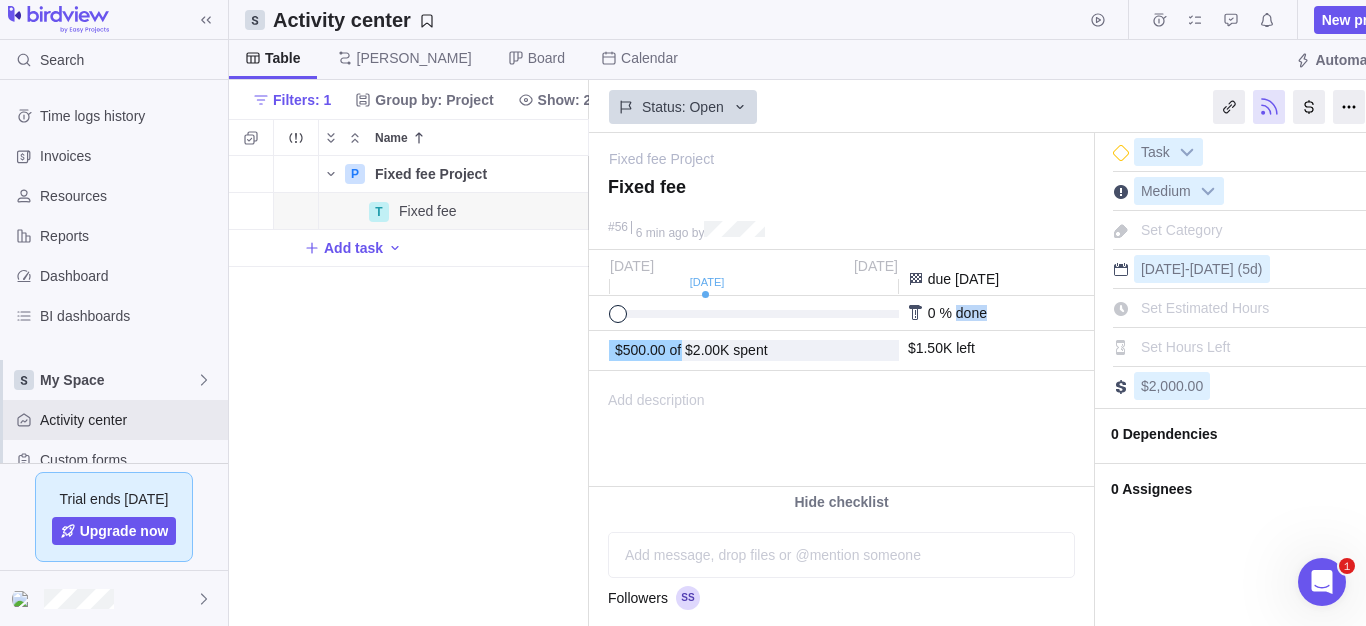 click on "% done" at bounding box center [962, 313] 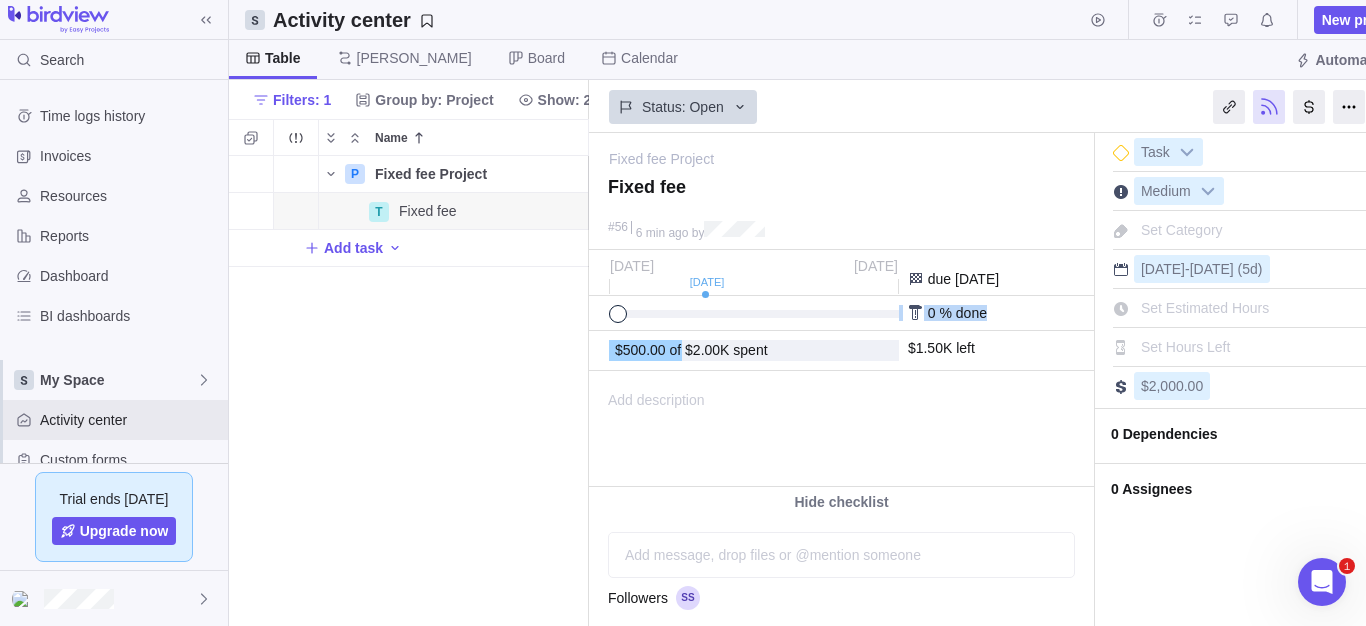 click on "% done" at bounding box center (962, 313) 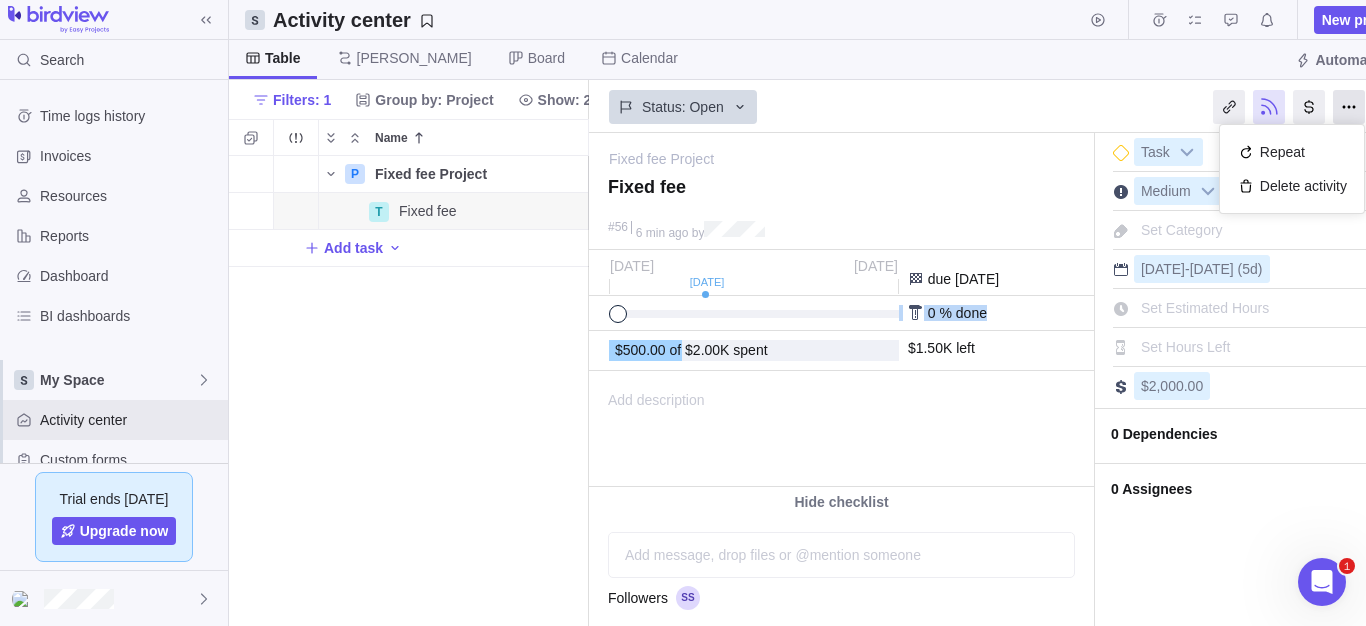 click at bounding box center (1349, 107) 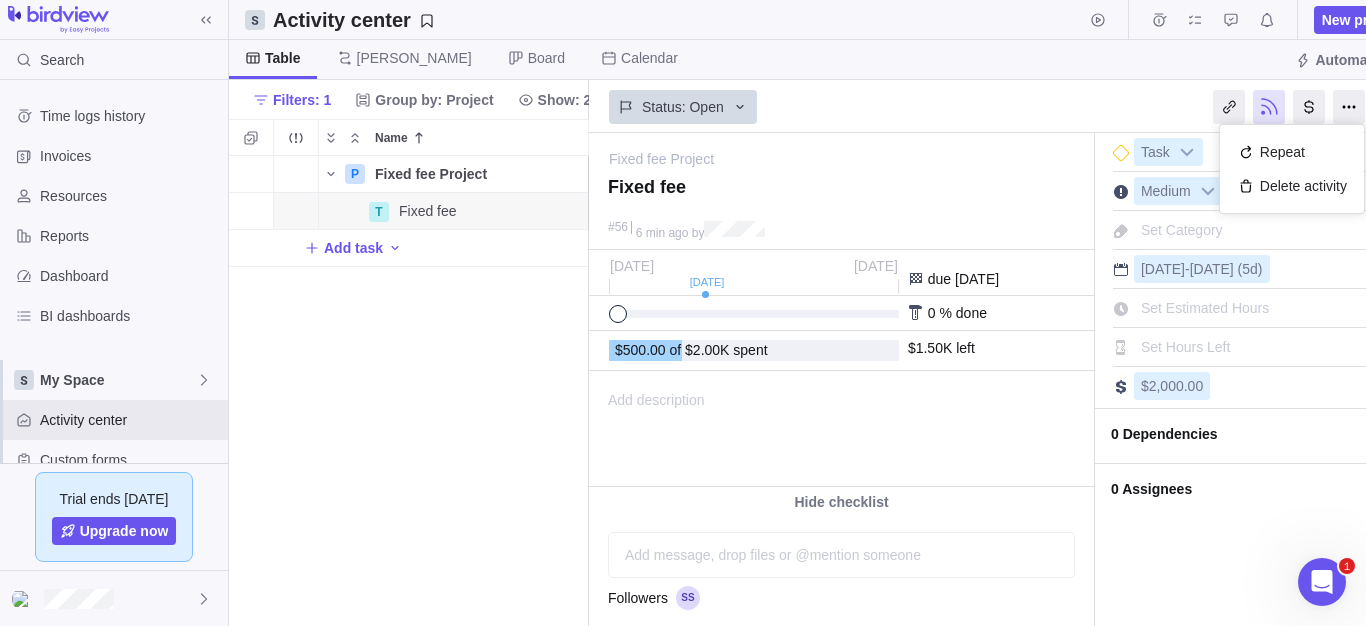 click on "P Fixed fee Project Details [DATE] [DATE] 109d Open 5 T Fixed fee Details [DATE] [DATE] 5d Open 56 Add task" at bounding box center [409, 391] 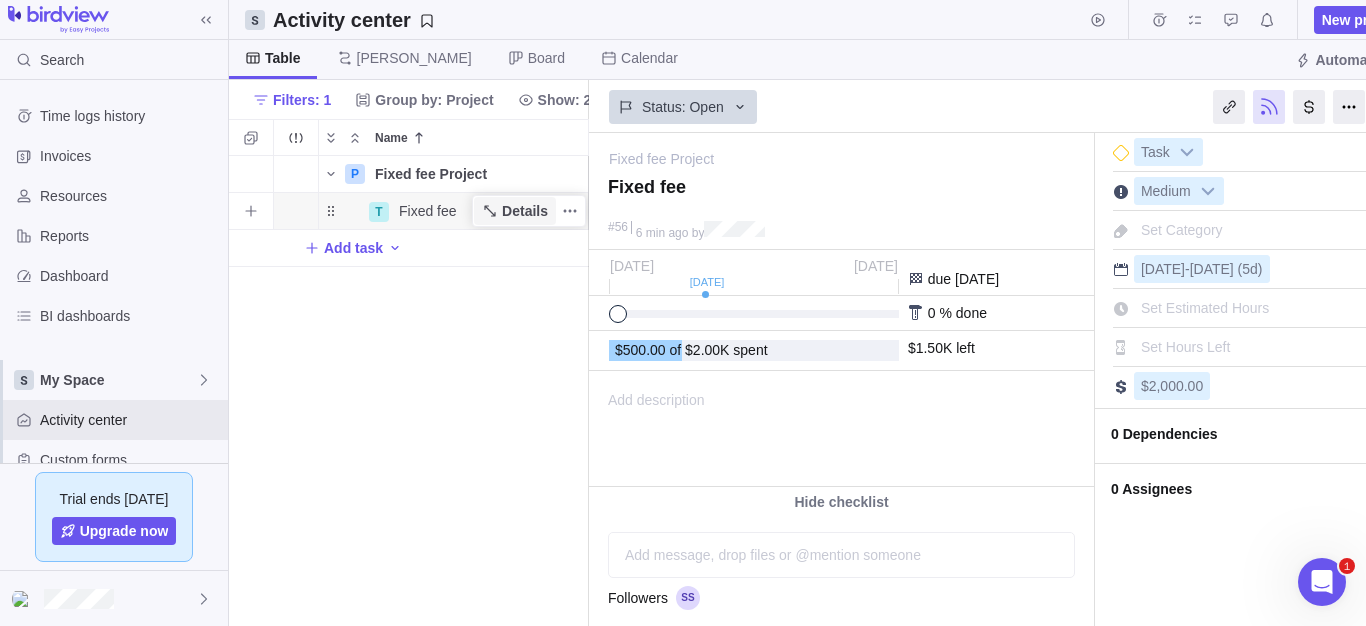 click on "Details" at bounding box center [525, 211] 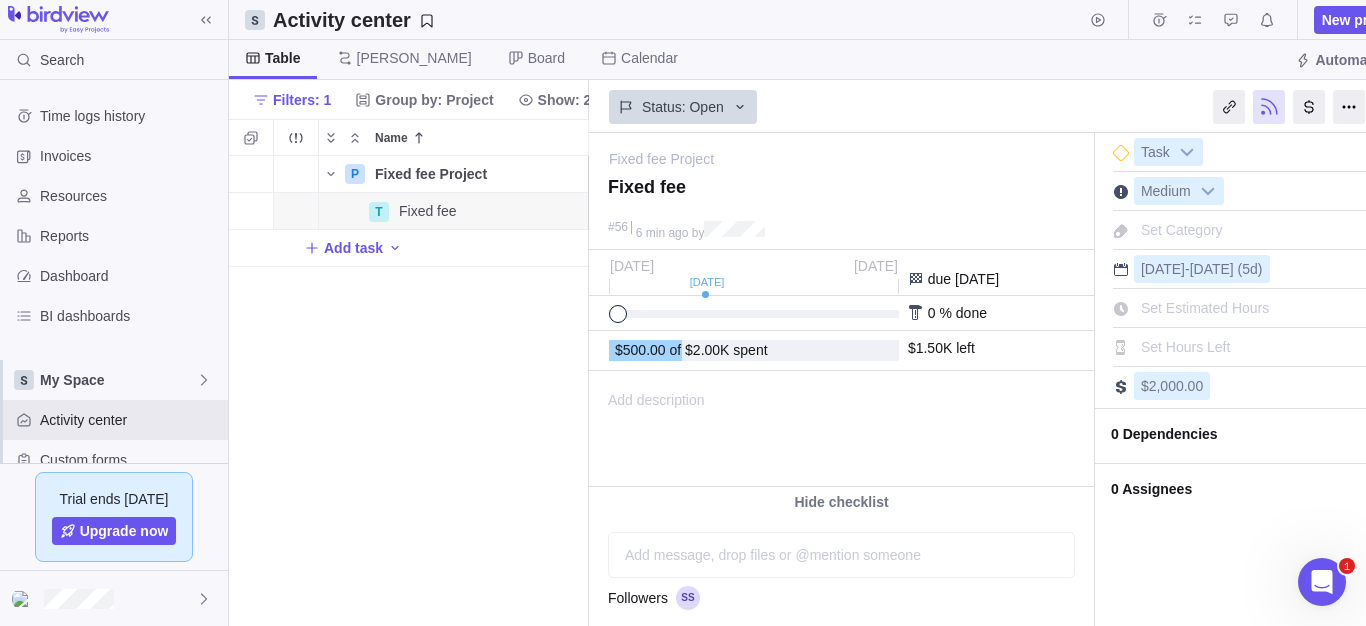 click on "P Fixed fee Project Details [DATE] [DATE] 109d Open 5 T Fixed fee Details [DATE] [DATE] 5d Open 56 Add task" at bounding box center (409, 391) 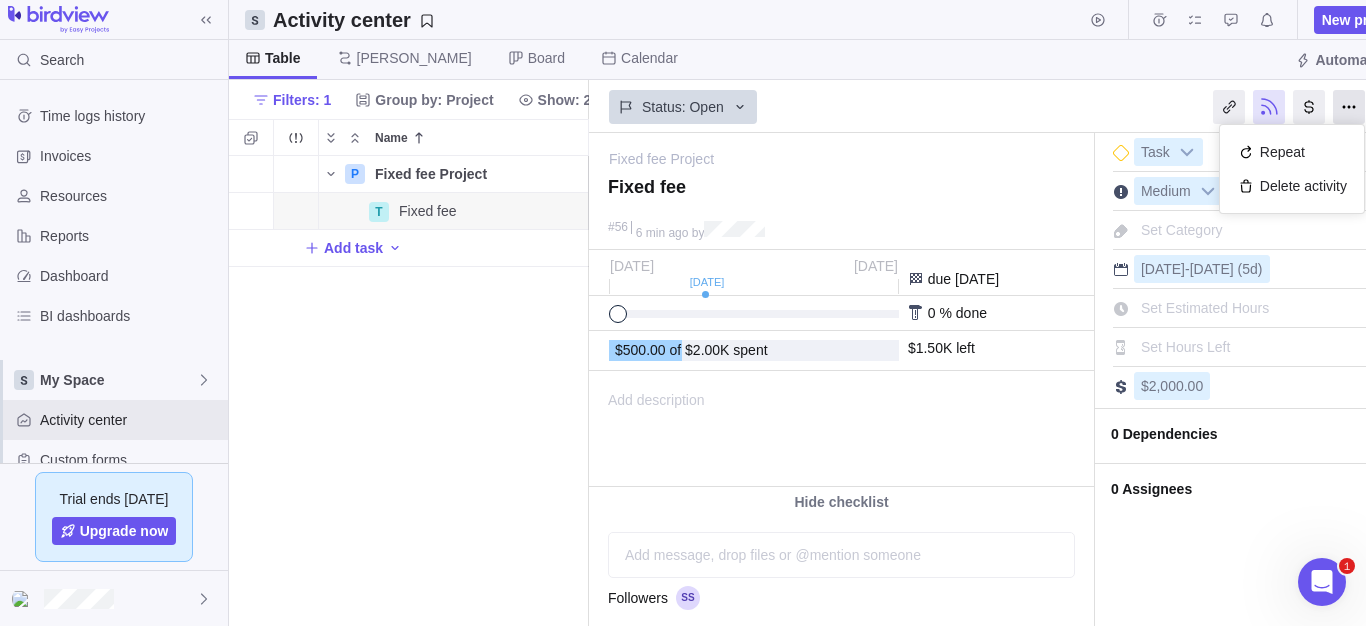 click at bounding box center [1349, 107] 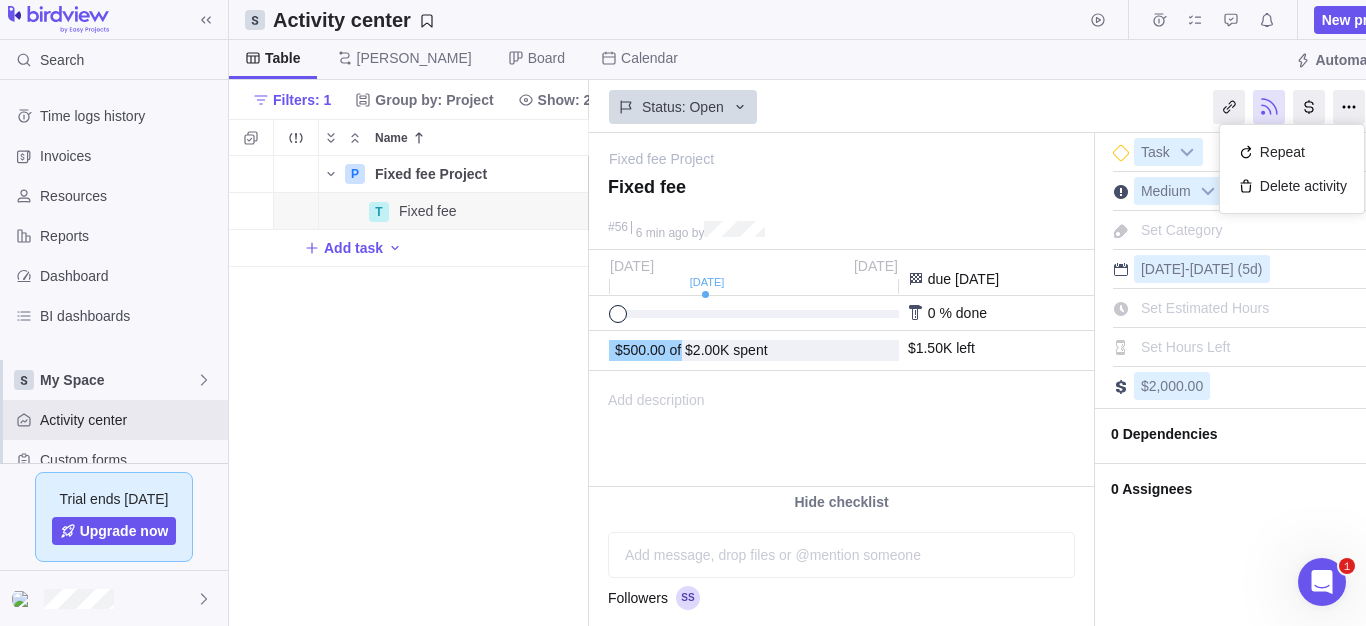 click on "P Fixed fee Project Details [DATE] [DATE] 109d Open 5 T Fixed fee Details [DATE] [DATE] 5d Open 56 Add task" at bounding box center (409, 391) 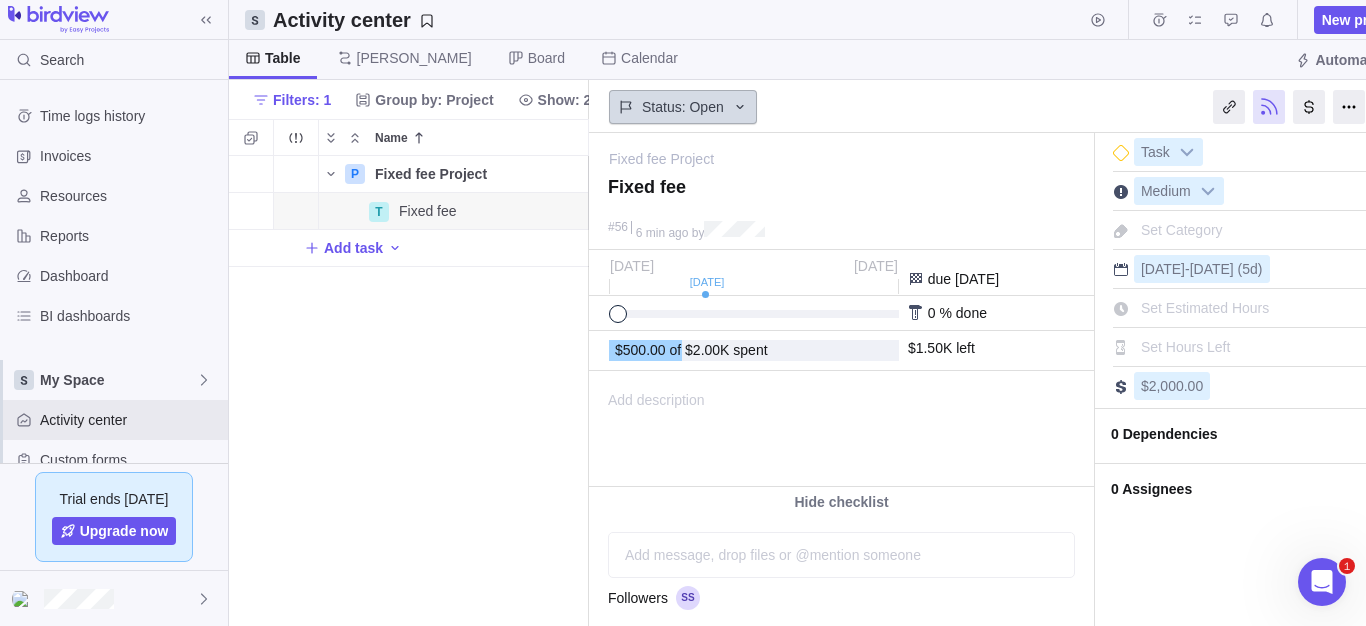 click 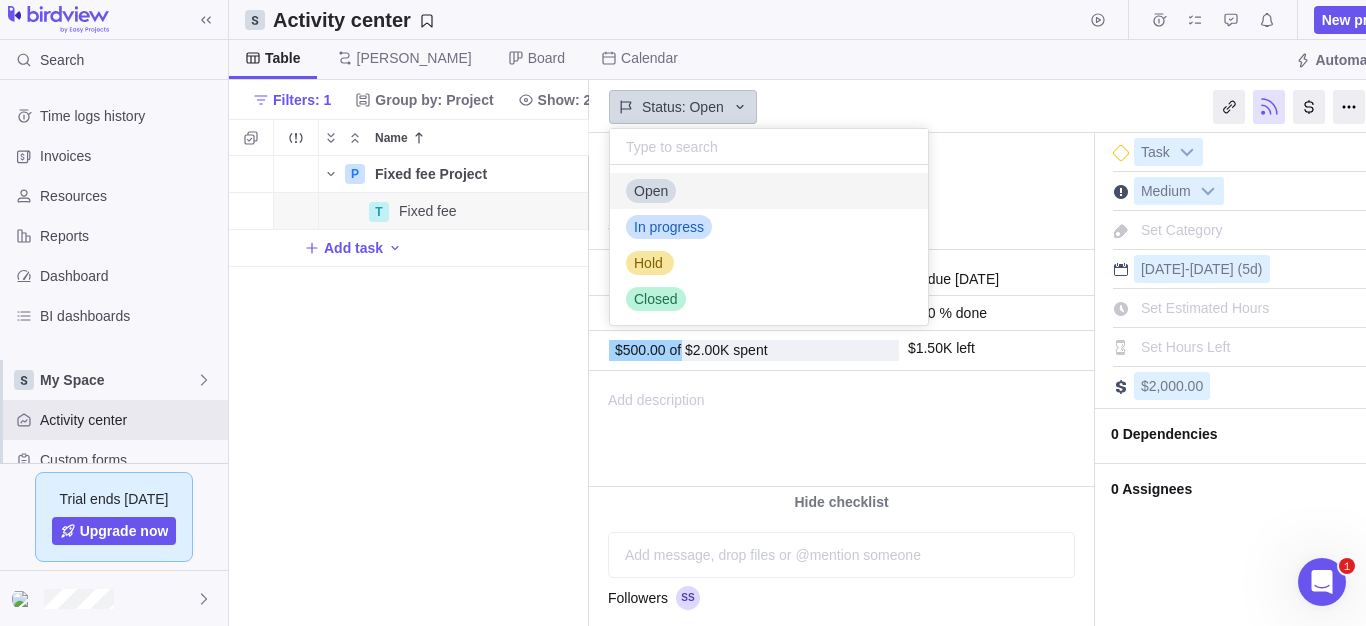 scroll, scrollTop: 16, scrollLeft: 16, axis: both 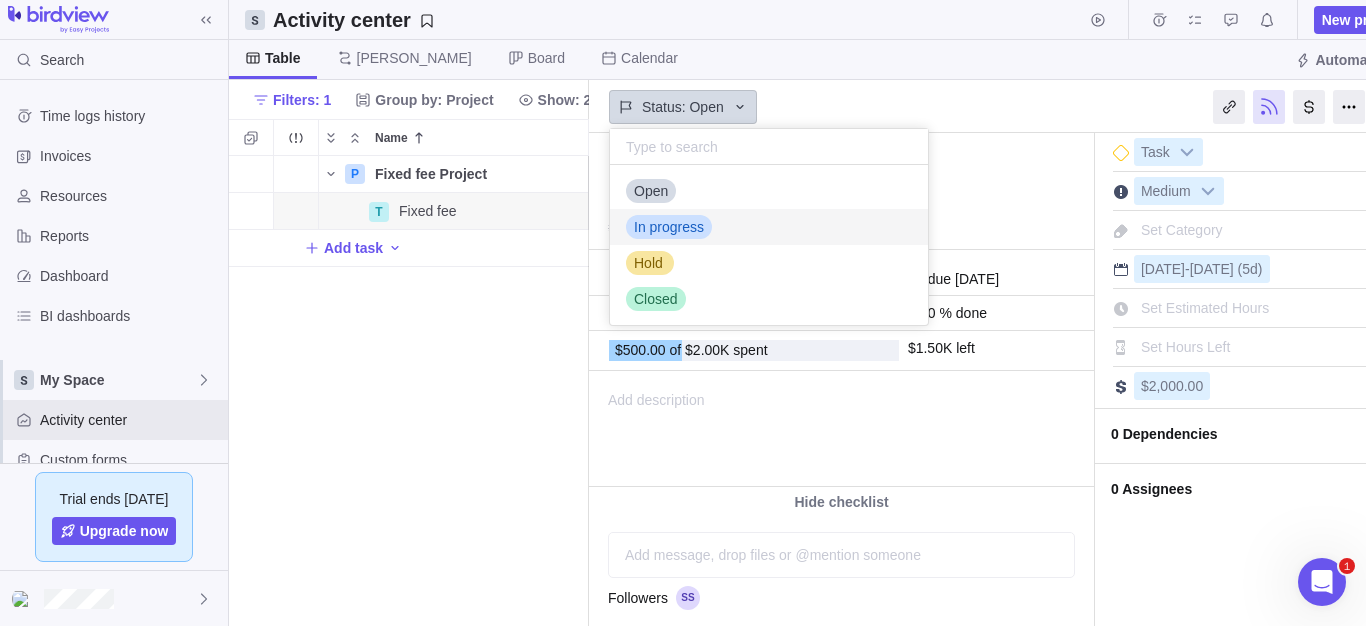 click on "In progress" at bounding box center (669, 227) 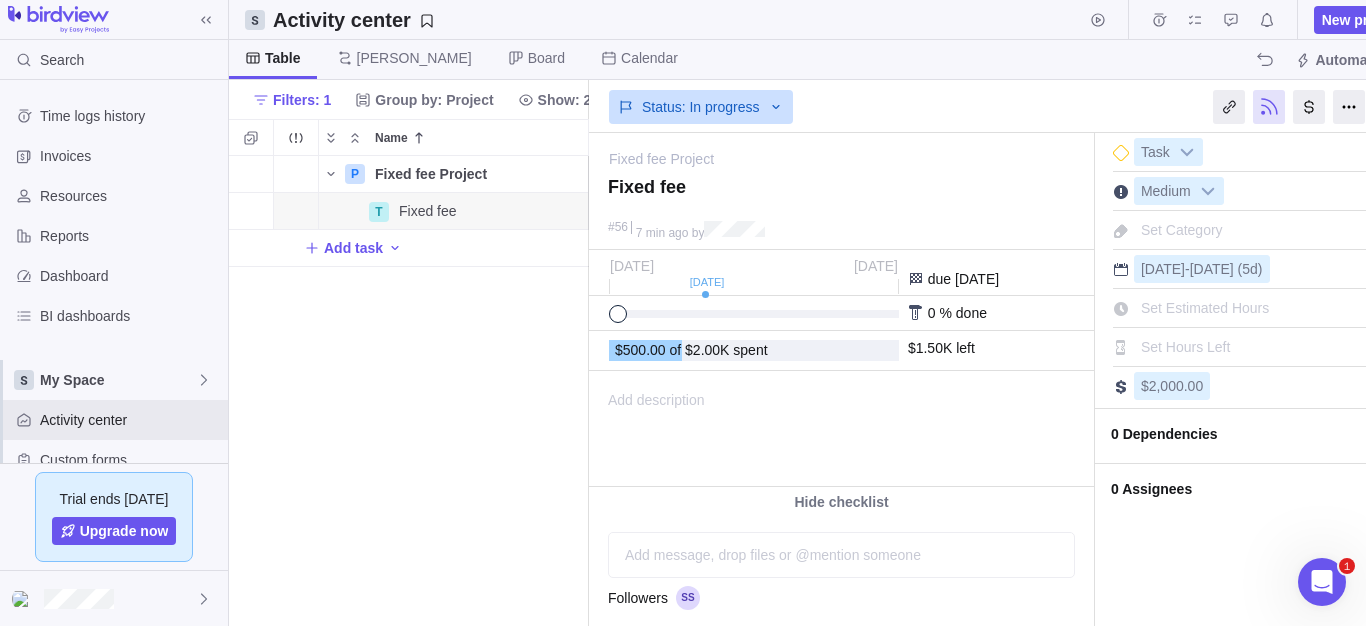 click on "% done" at bounding box center (962, 313) 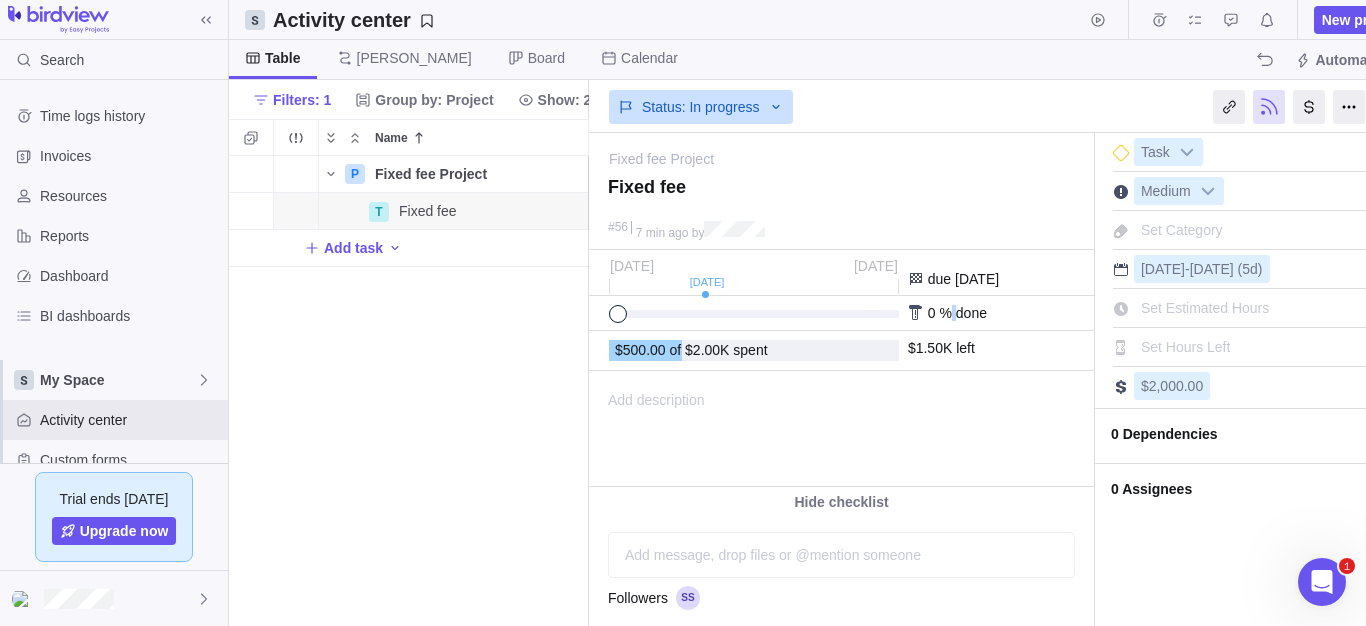 click on "% done" at bounding box center [962, 313] 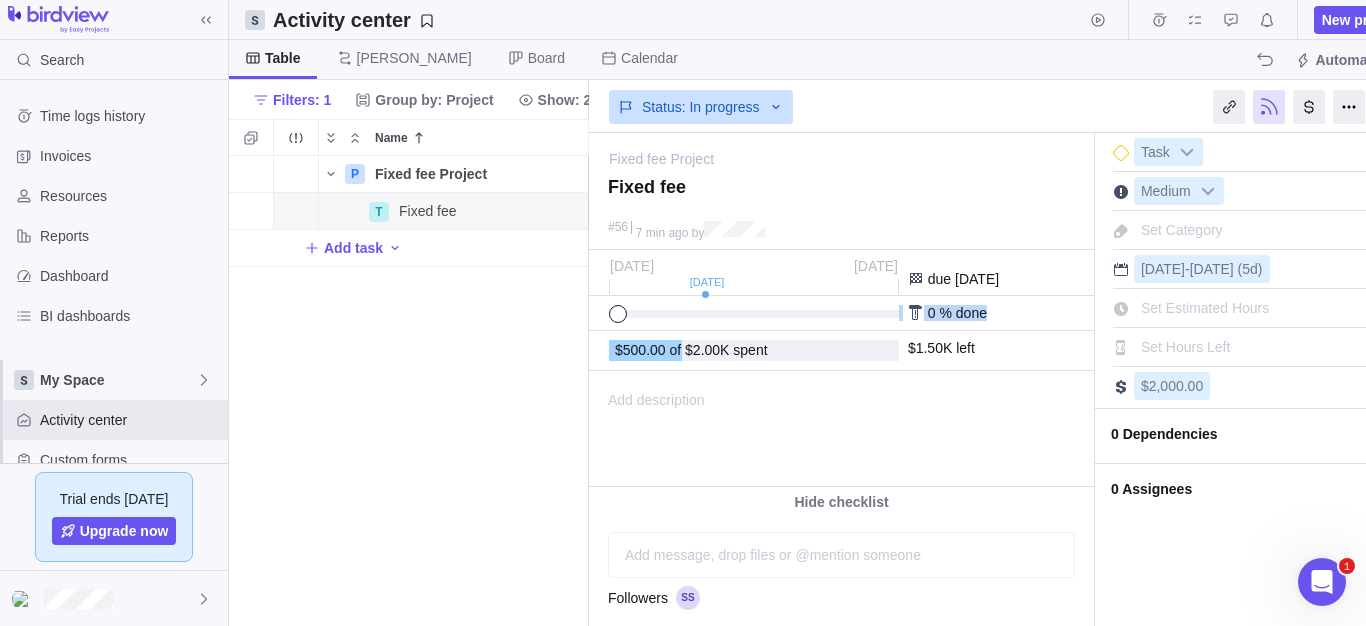 click on "% done" at bounding box center (962, 313) 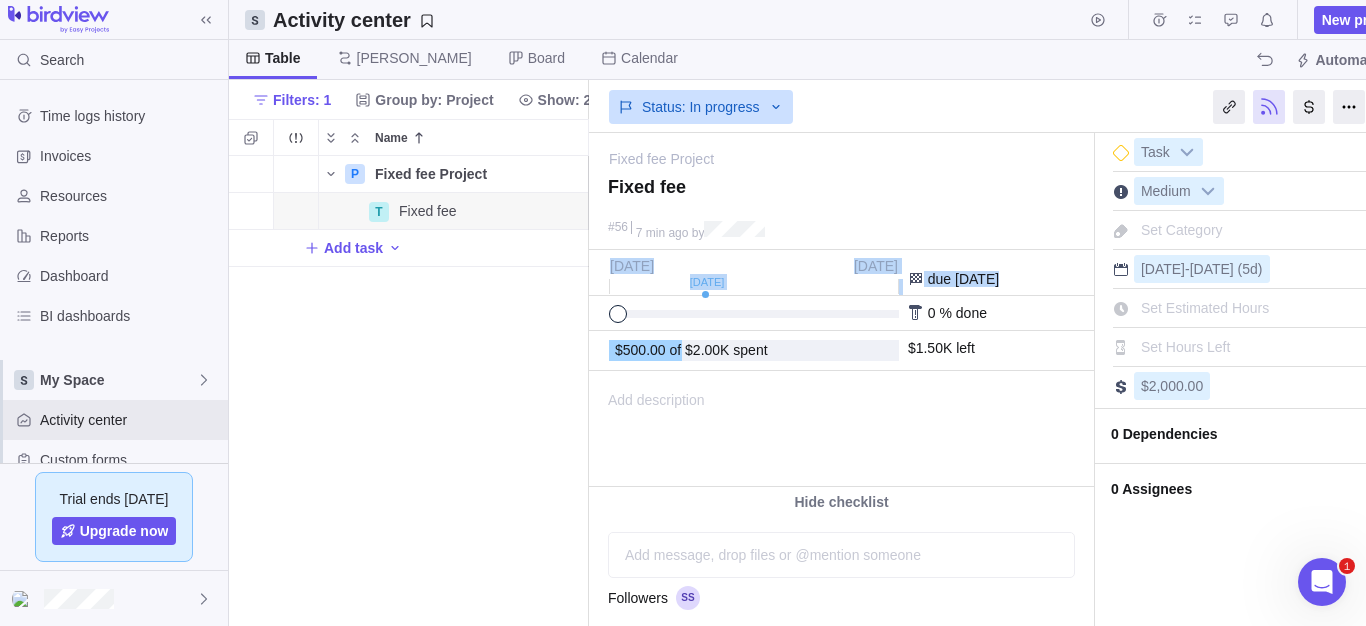 drag, startPoint x: 707, startPoint y: 296, endPoint x: 761, endPoint y: 297, distance: 54.00926 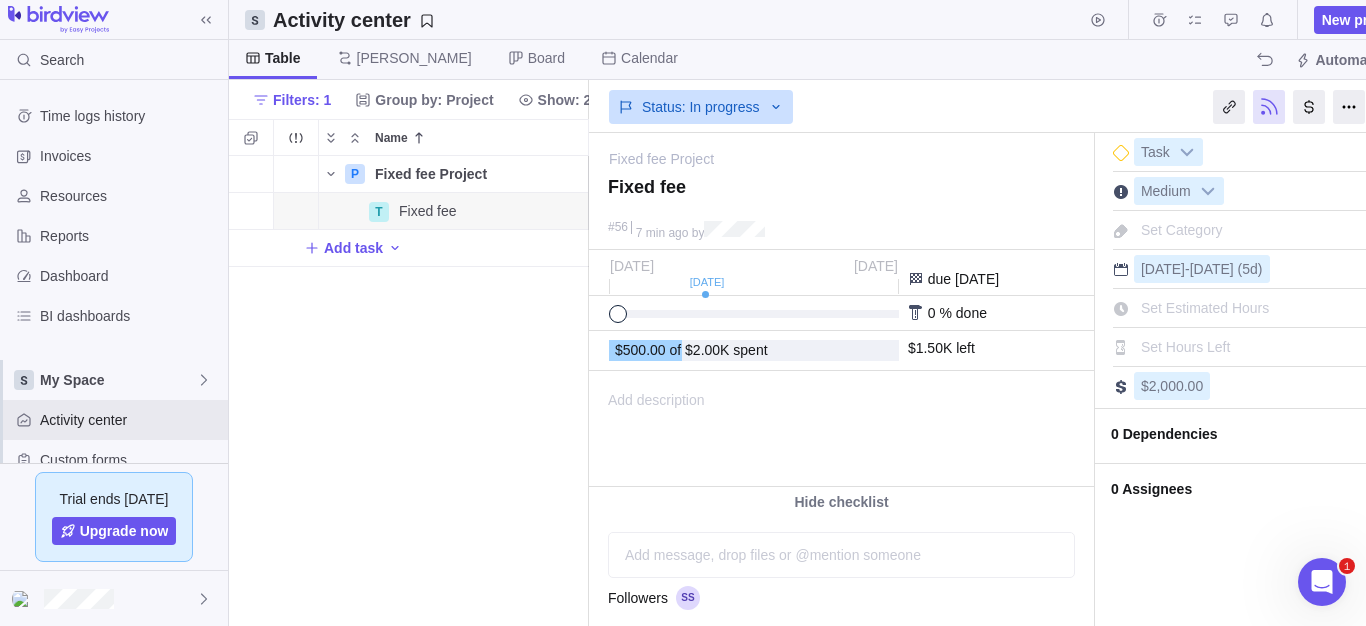 click on "#56
7 min ago
by" at bounding box center [841, 233] 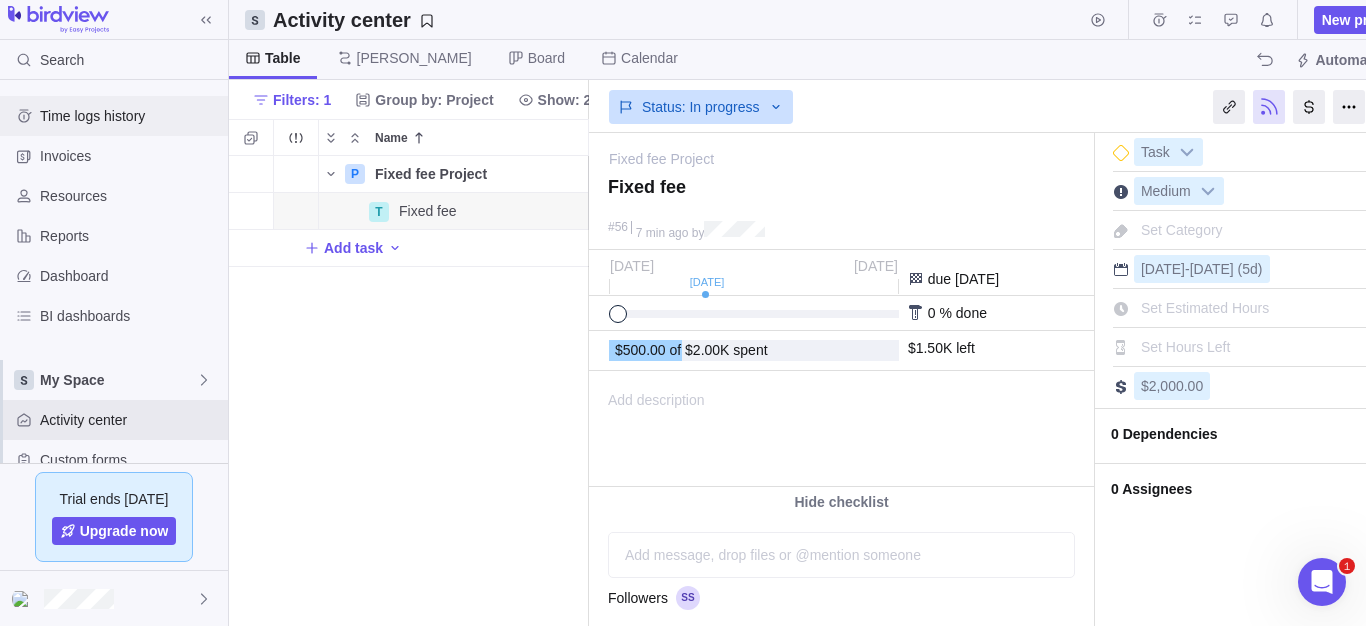 click on "Time logs history" at bounding box center (130, 116) 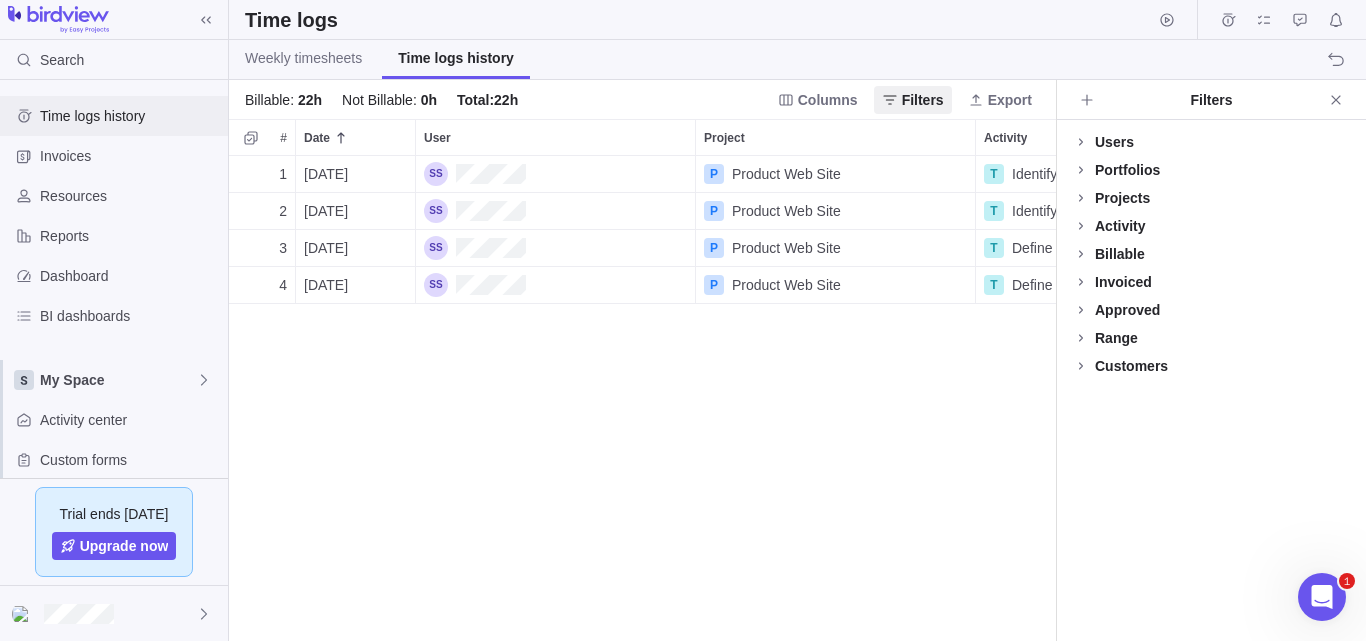 scroll, scrollTop: 16, scrollLeft: 16, axis: both 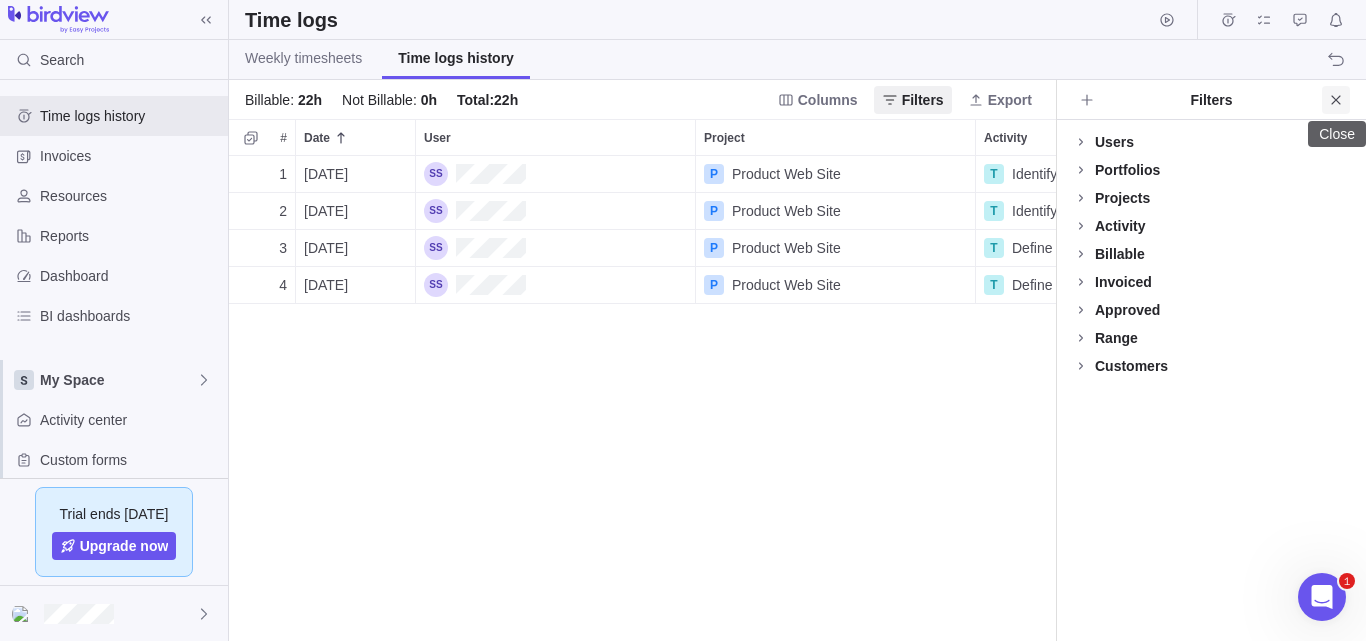 click 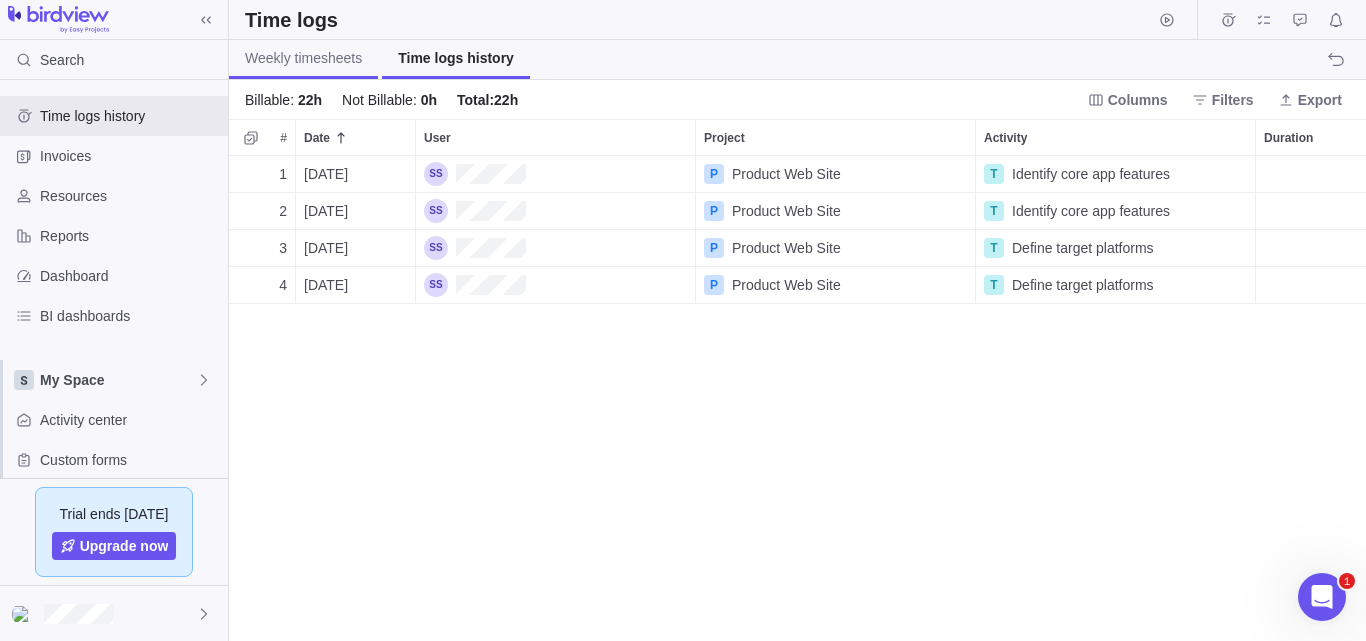 click on "Weekly timesheets" at bounding box center (303, 59) 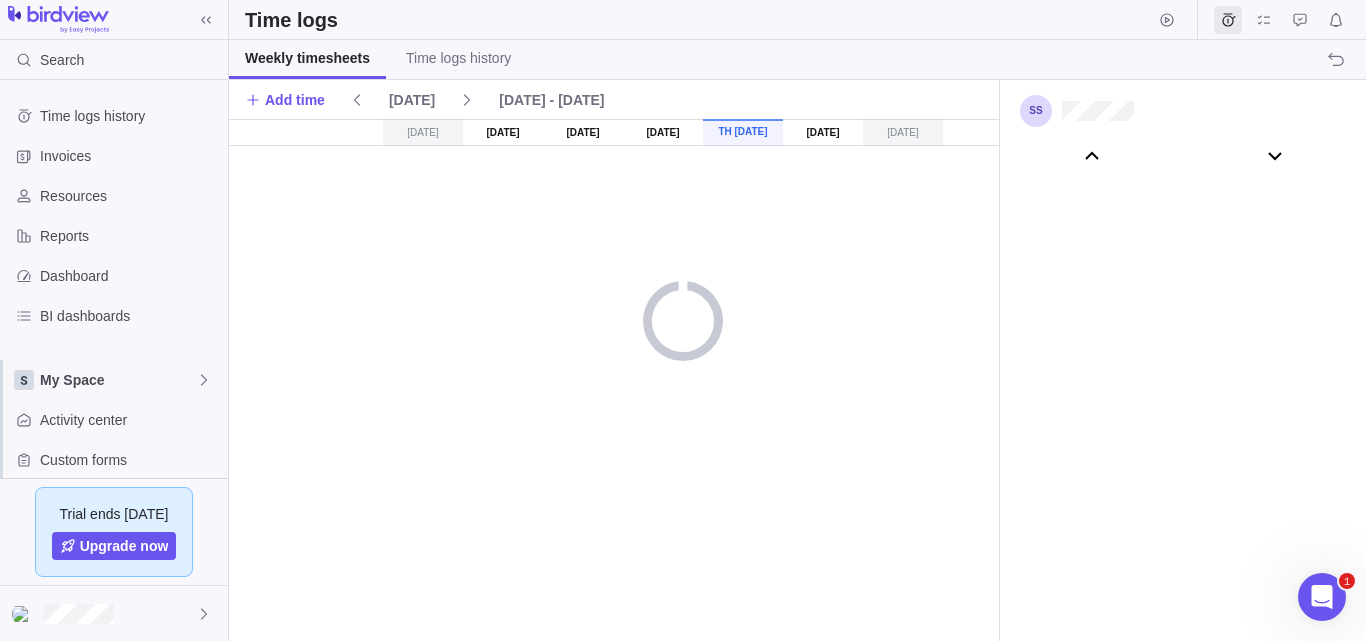 scroll, scrollTop: 110800, scrollLeft: 0, axis: vertical 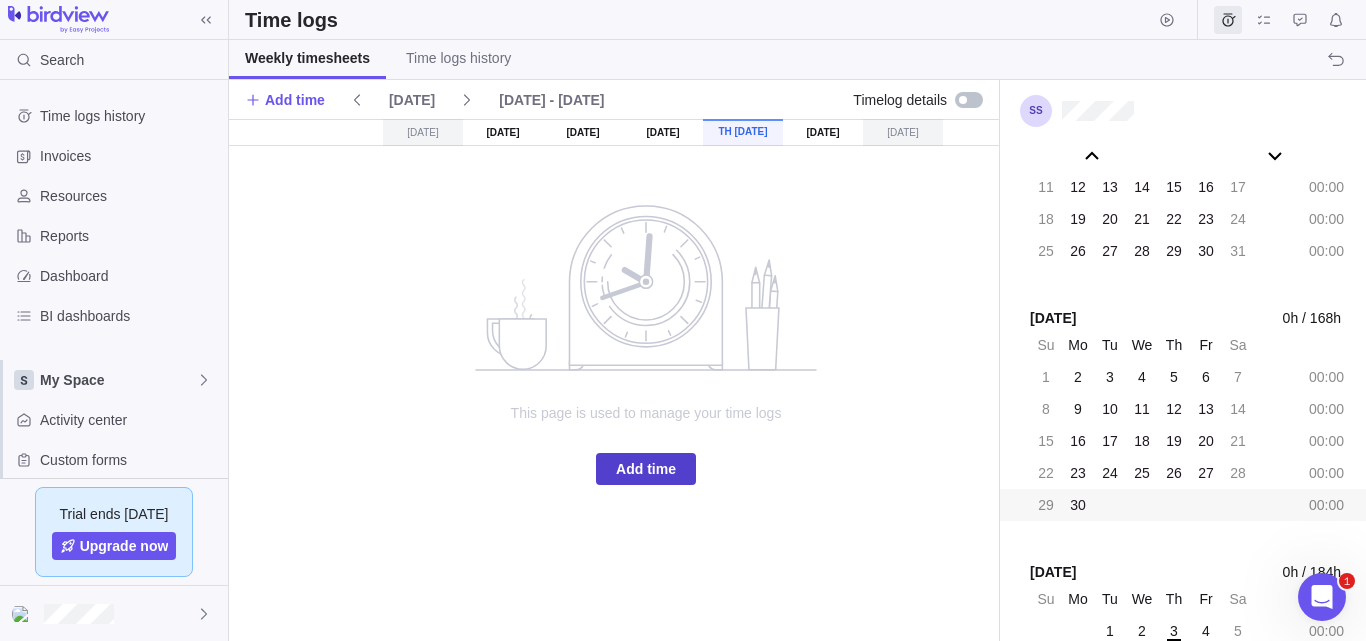 click on "Add time" at bounding box center (646, 469) 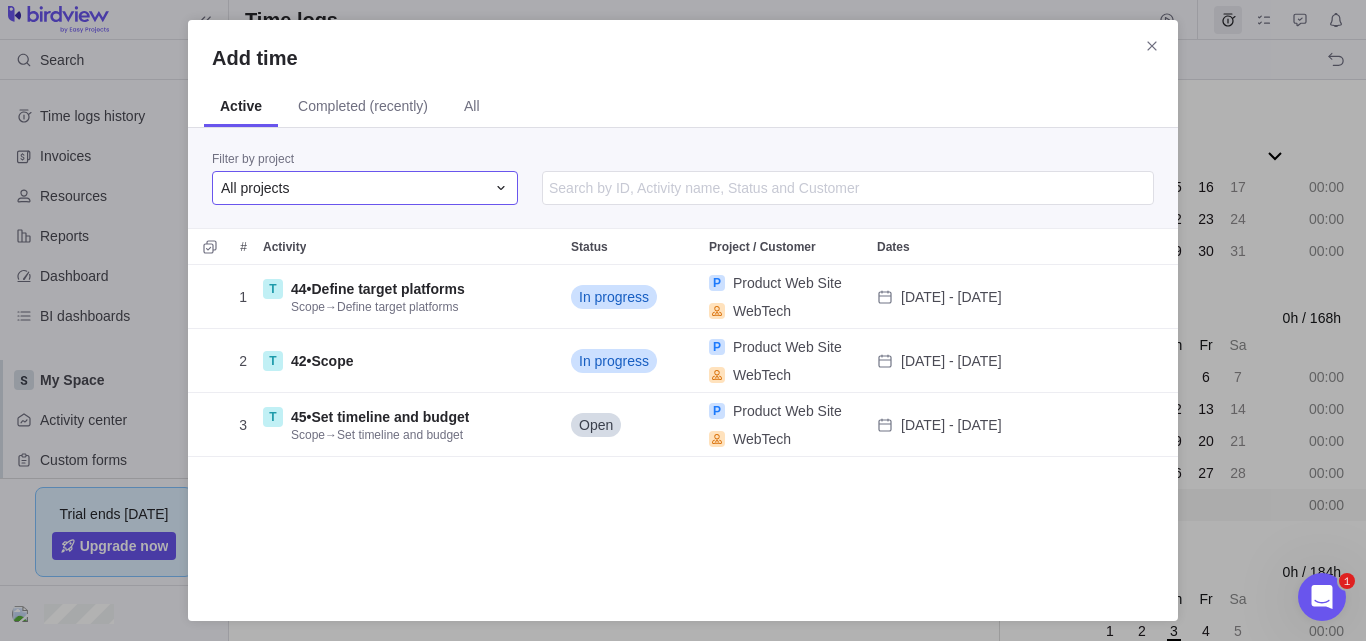 scroll, scrollTop: 16, scrollLeft: 16, axis: both 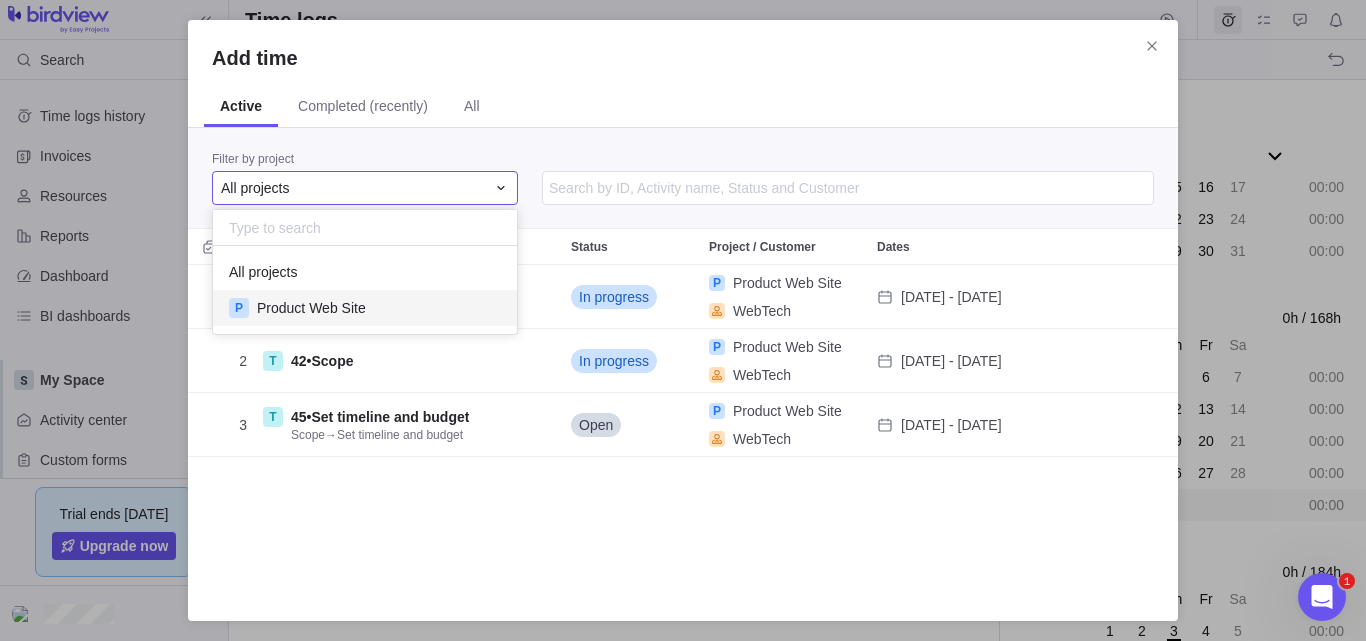 click on "P Product Web Site" at bounding box center (365, 308) 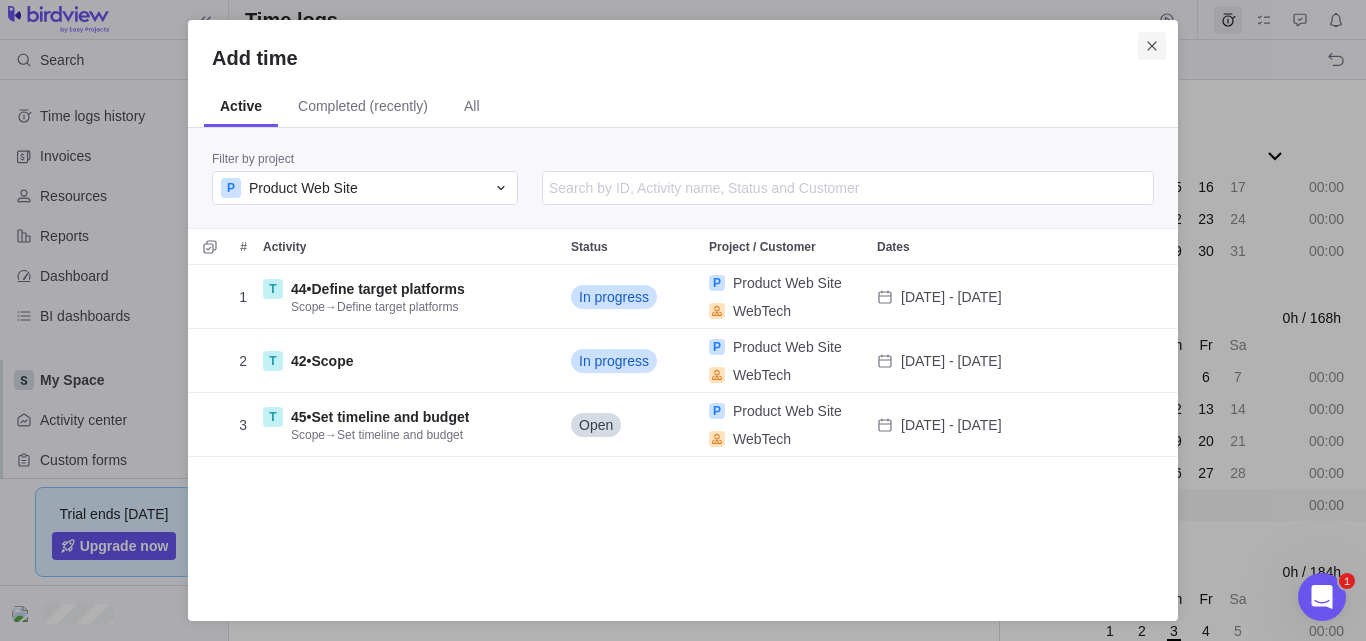 click 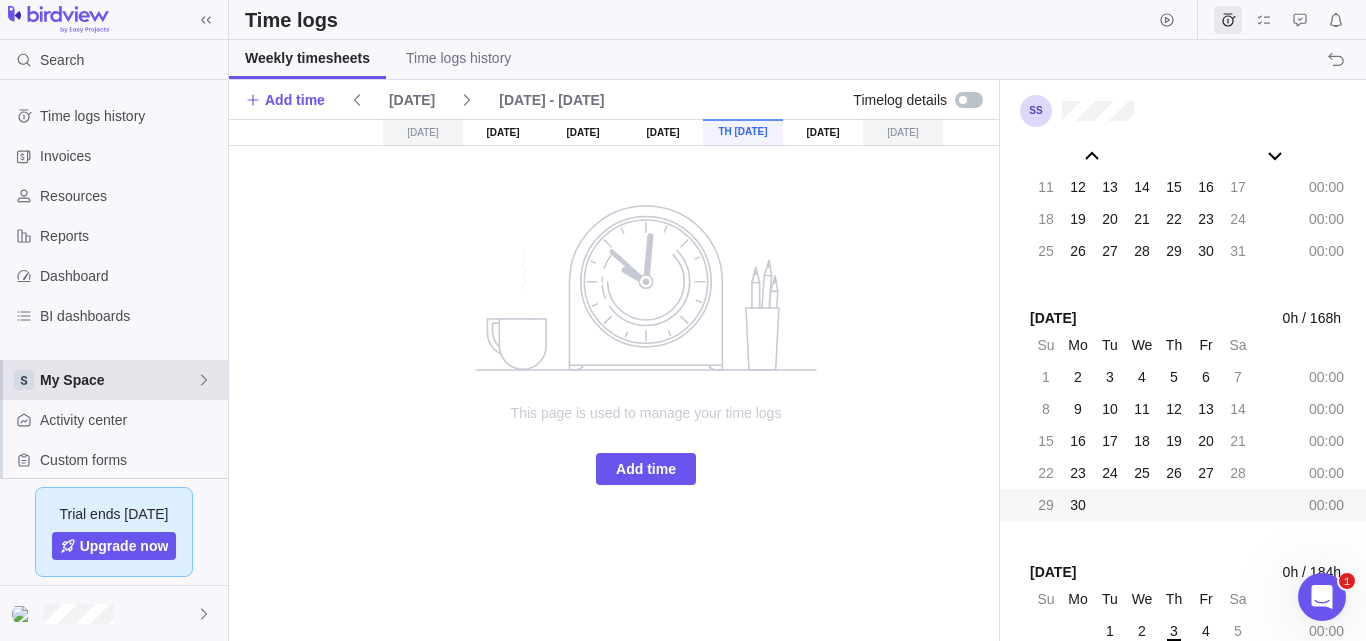 click on "My Space" at bounding box center (118, 380) 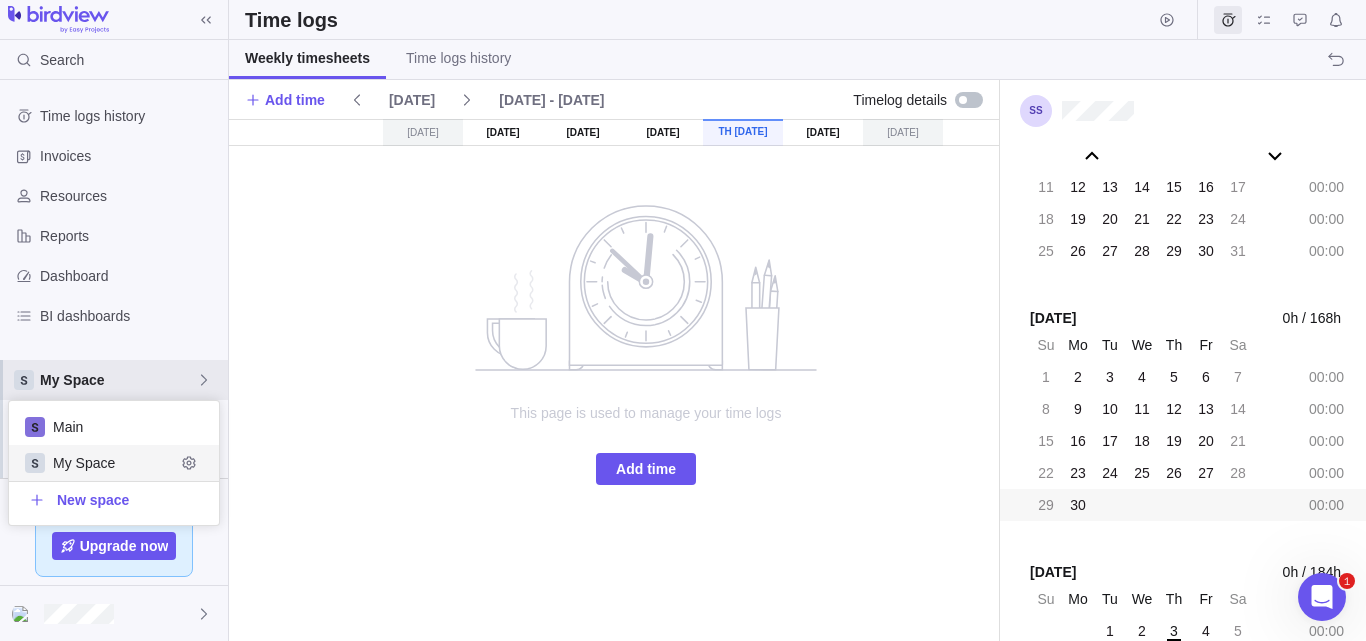 scroll, scrollTop: 16, scrollLeft: 16, axis: both 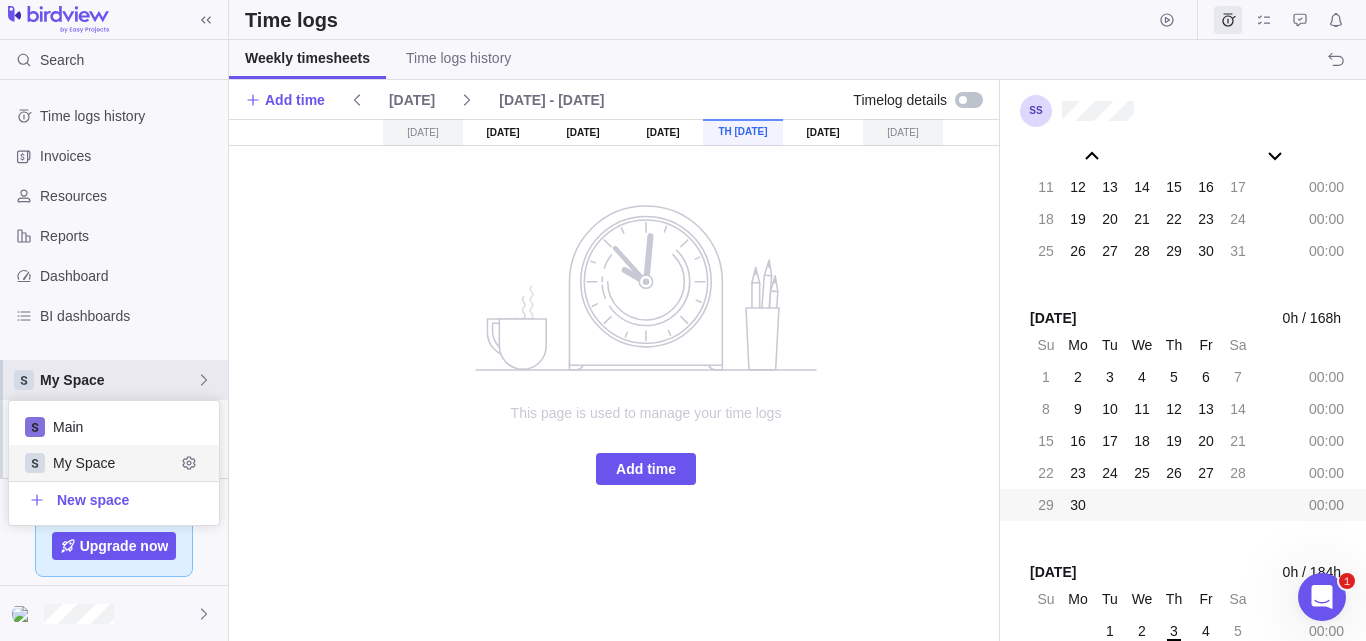 click on "My Space" at bounding box center (114, 463) 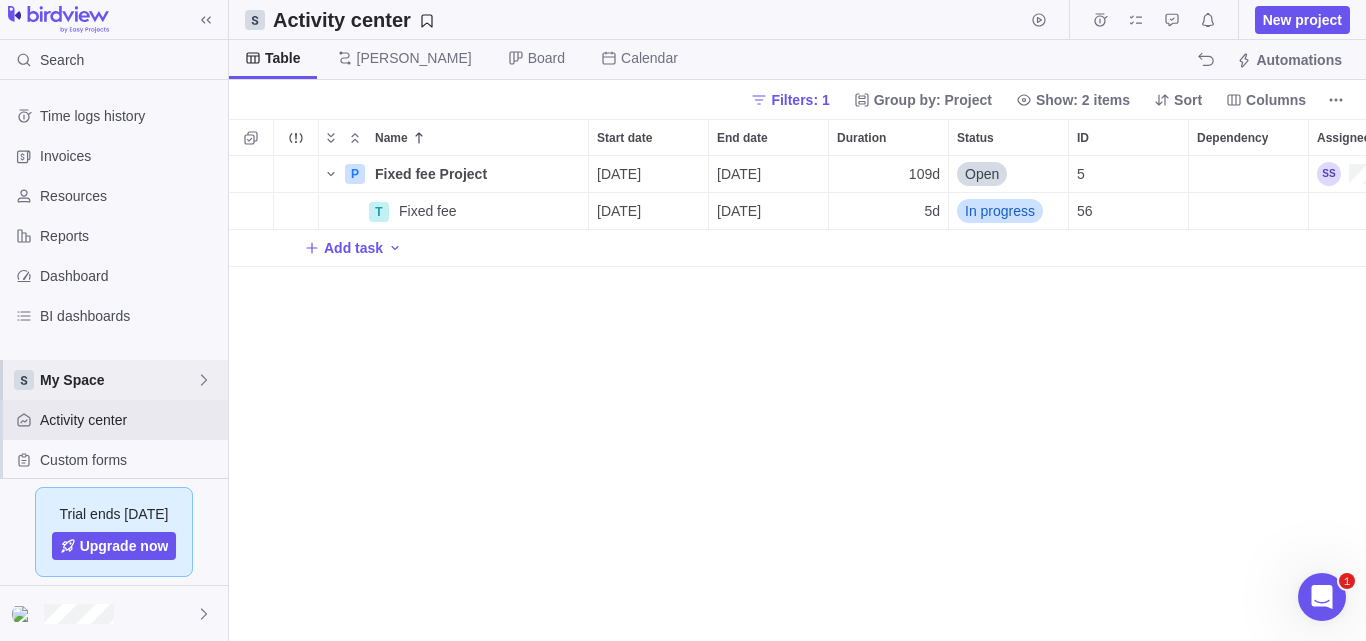 scroll, scrollTop: 16, scrollLeft: 16, axis: both 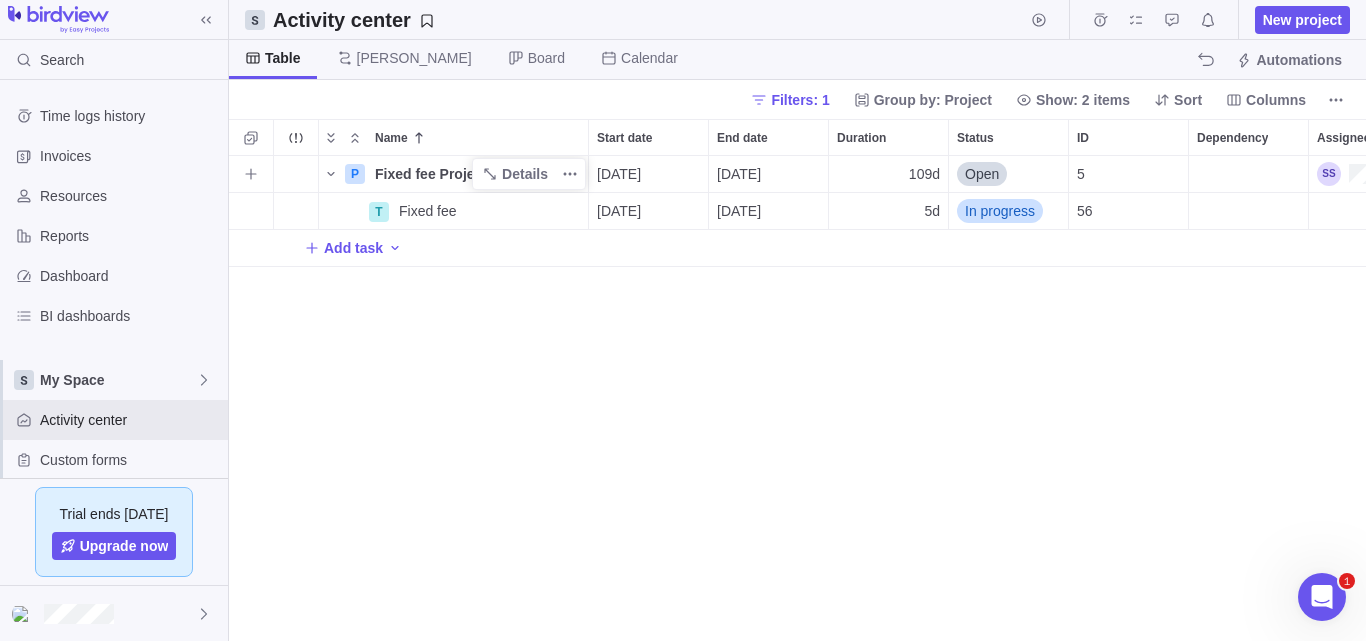 click on "Fixed fee Project" at bounding box center (431, 174) 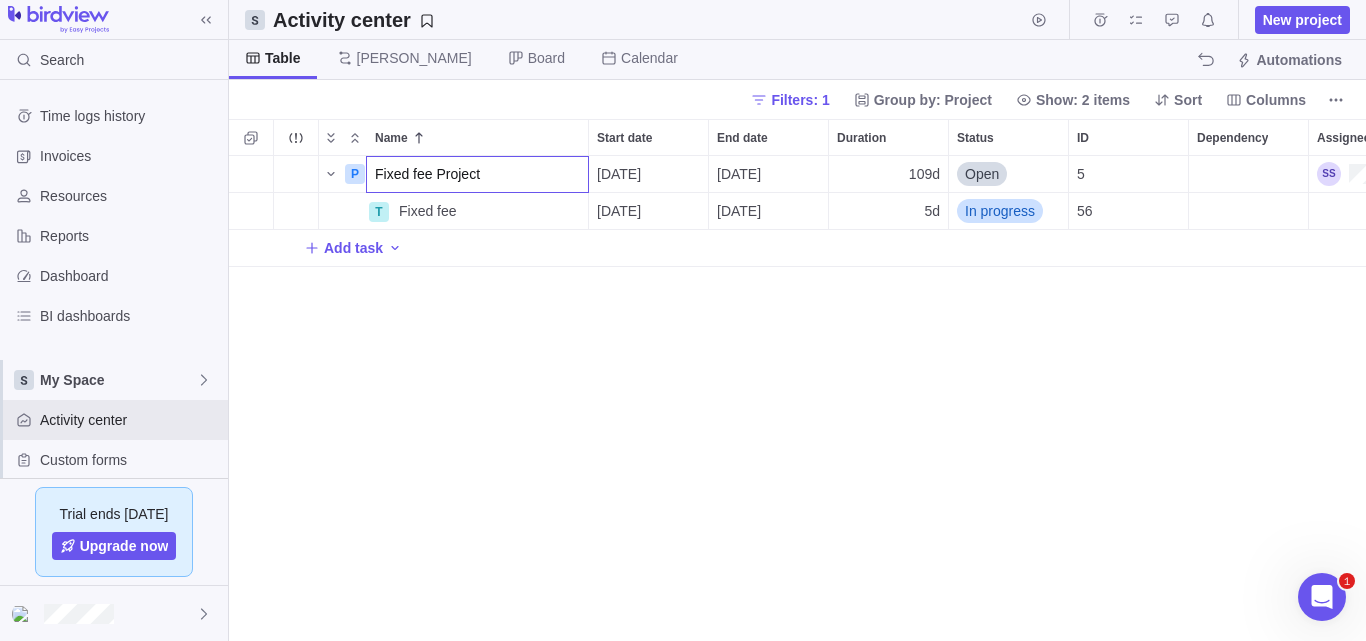 click on "Fixed fee Project" at bounding box center (477, 174) 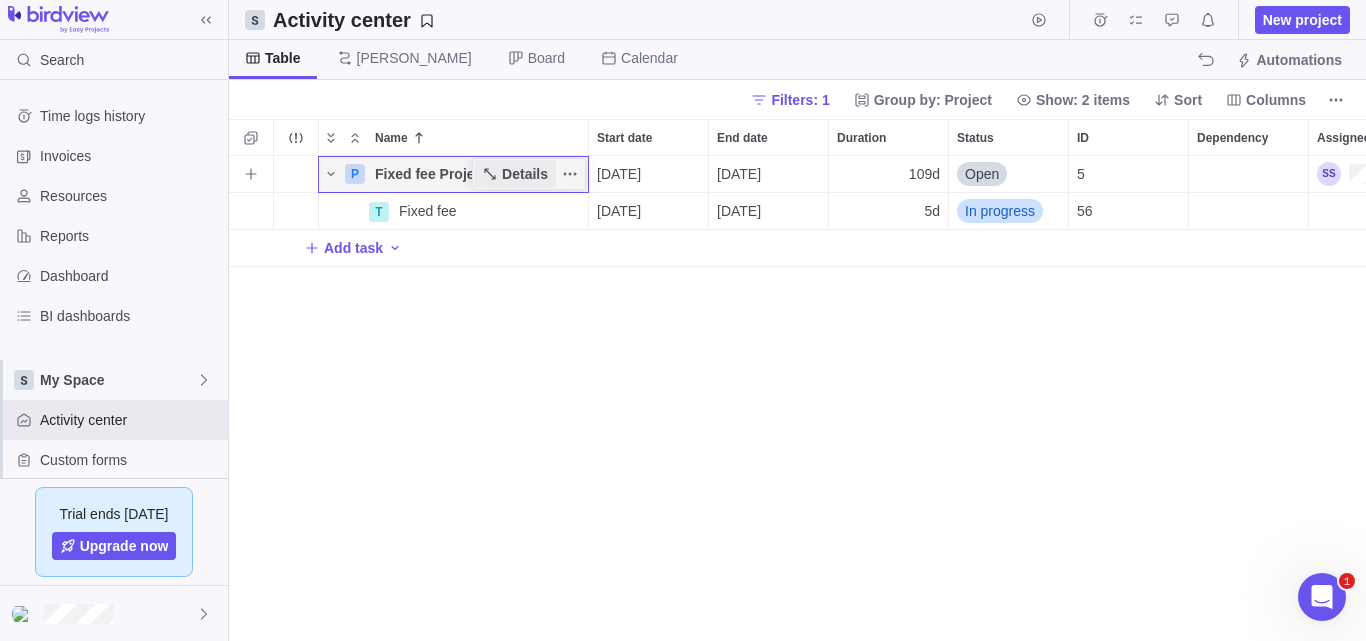 click on "Details" at bounding box center (525, 174) 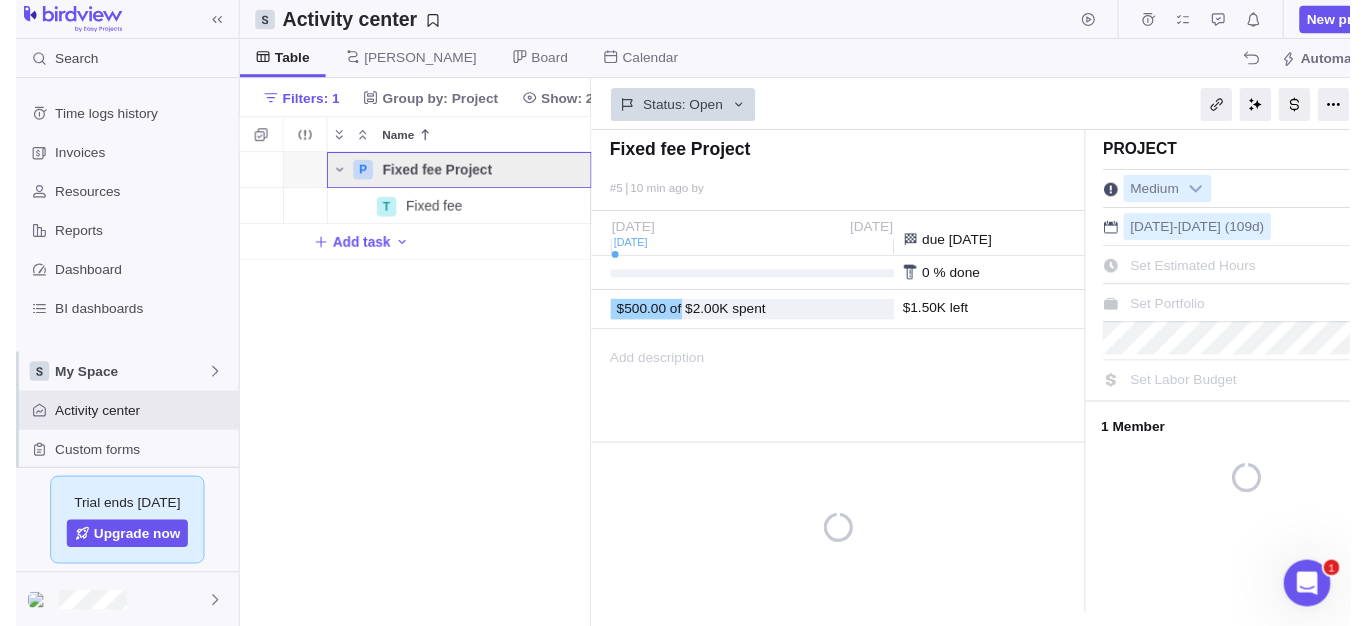 scroll, scrollTop: 455, scrollLeft: 345, axis: both 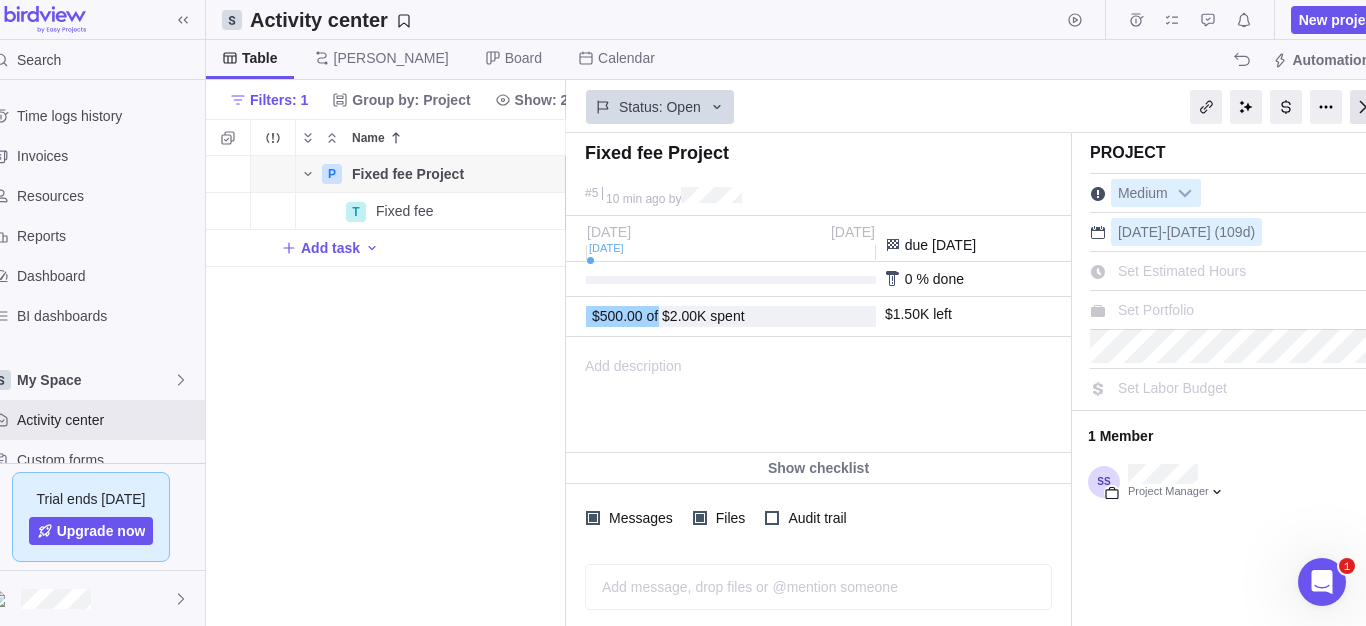 click at bounding box center [1366, 107] 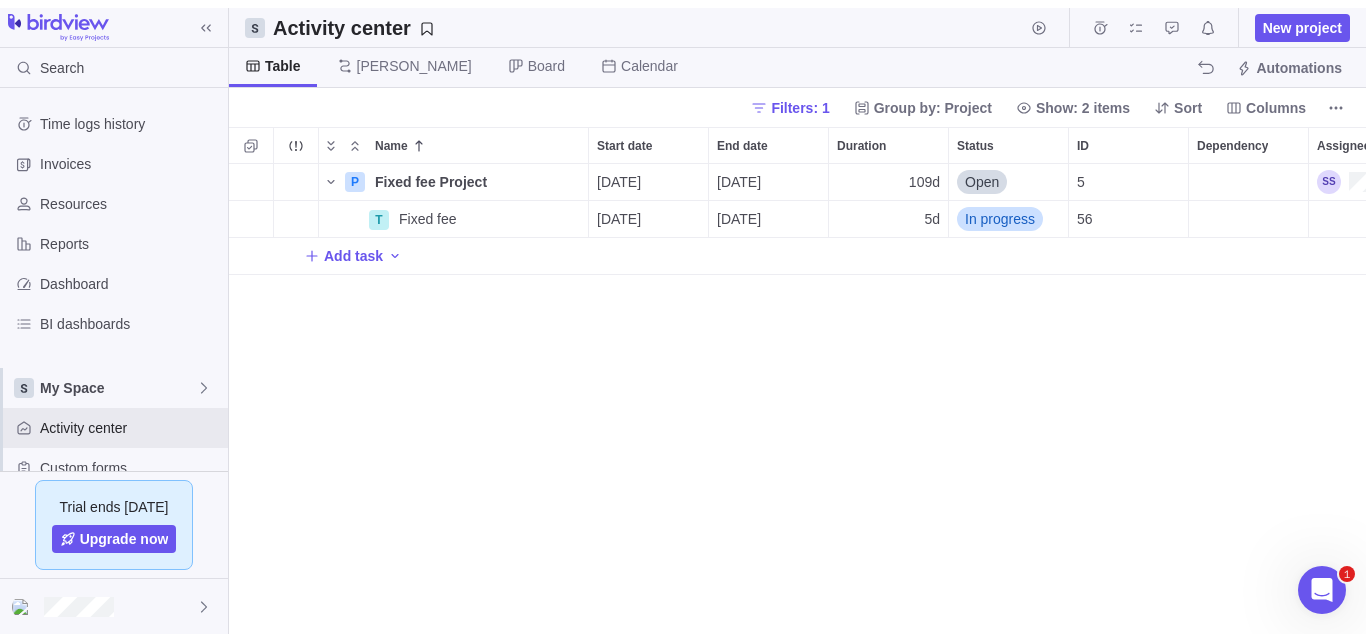 scroll, scrollTop: 0, scrollLeft: 0, axis: both 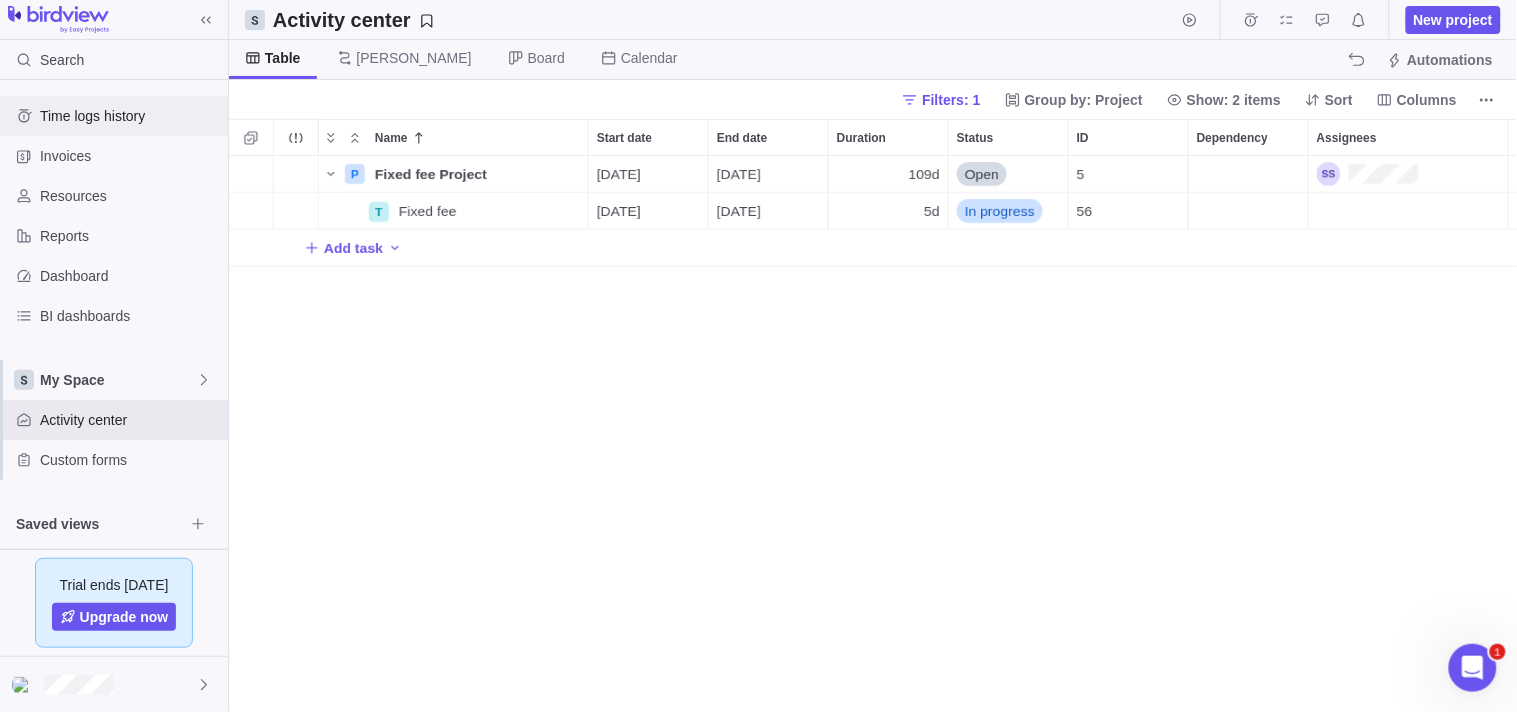 click on "Time logs history" at bounding box center [130, 116] 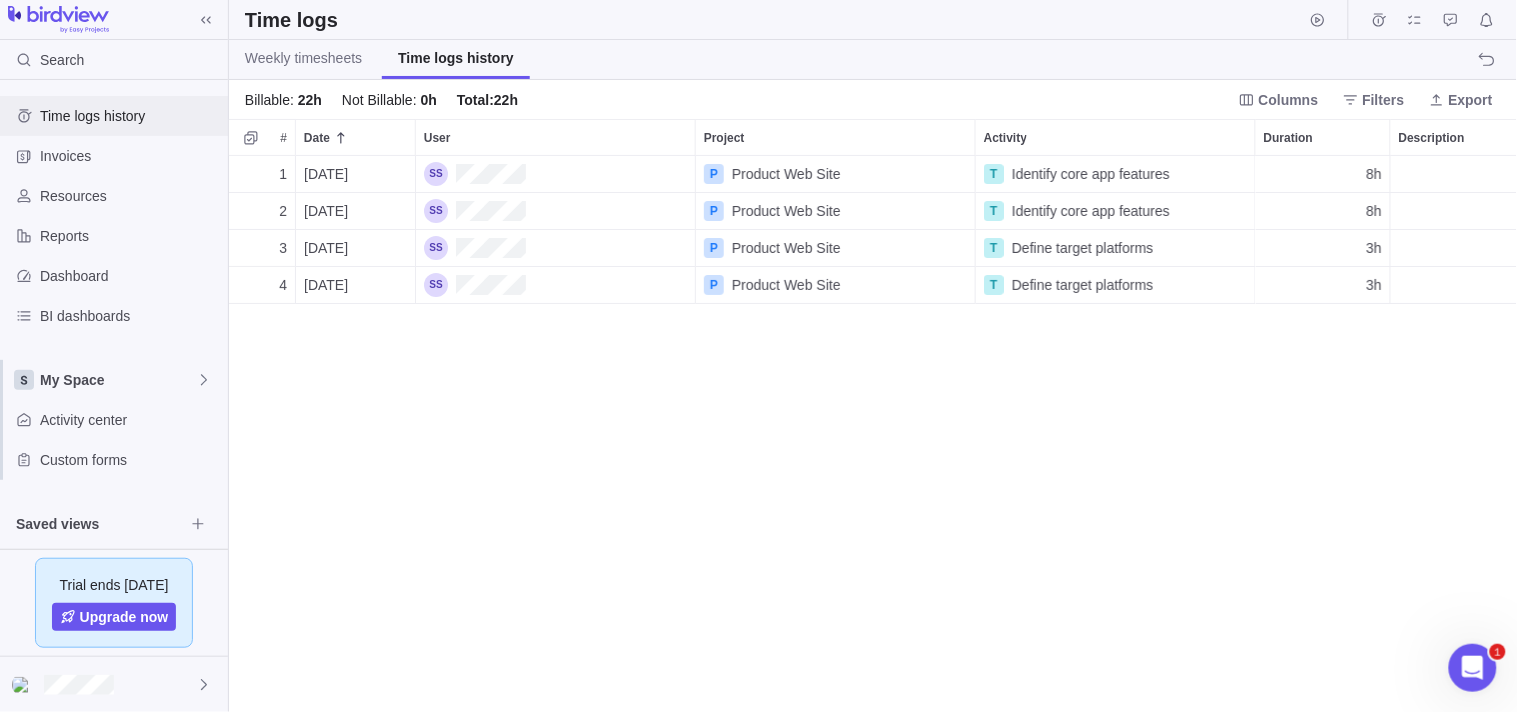 scroll, scrollTop: 540, scrollLeft: 1272, axis: both 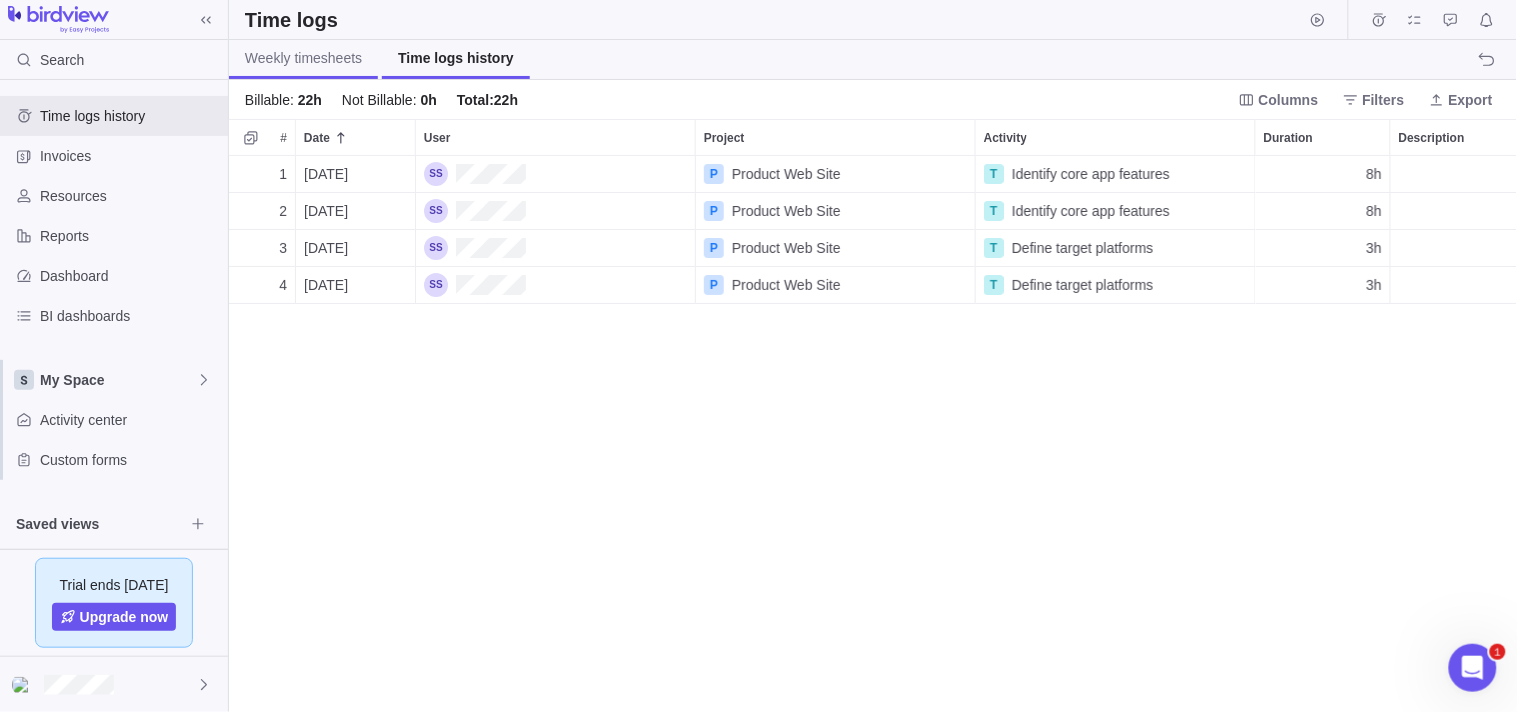 click on "Weekly timesheets" at bounding box center [303, 58] 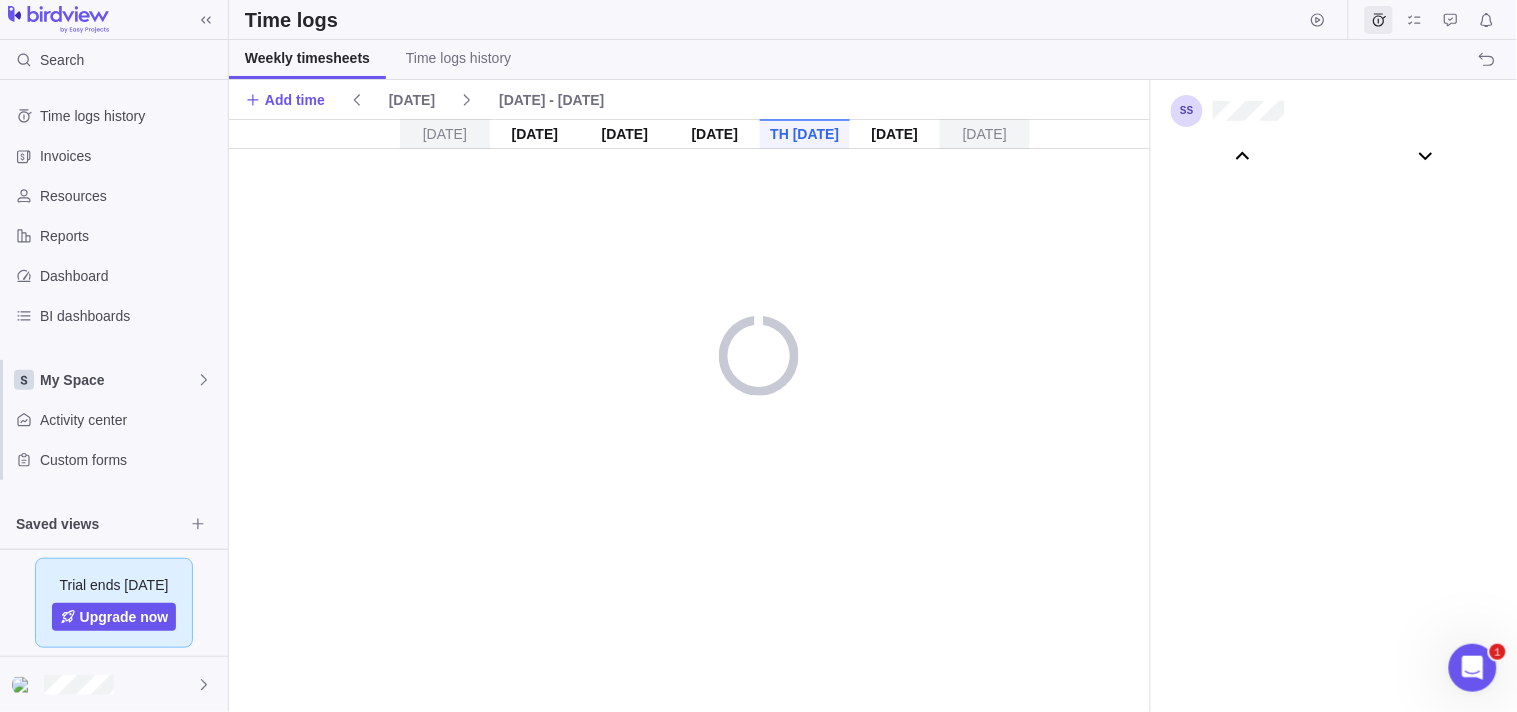 scroll, scrollTop: 110764, scrollLeft: 0, axis: vertical 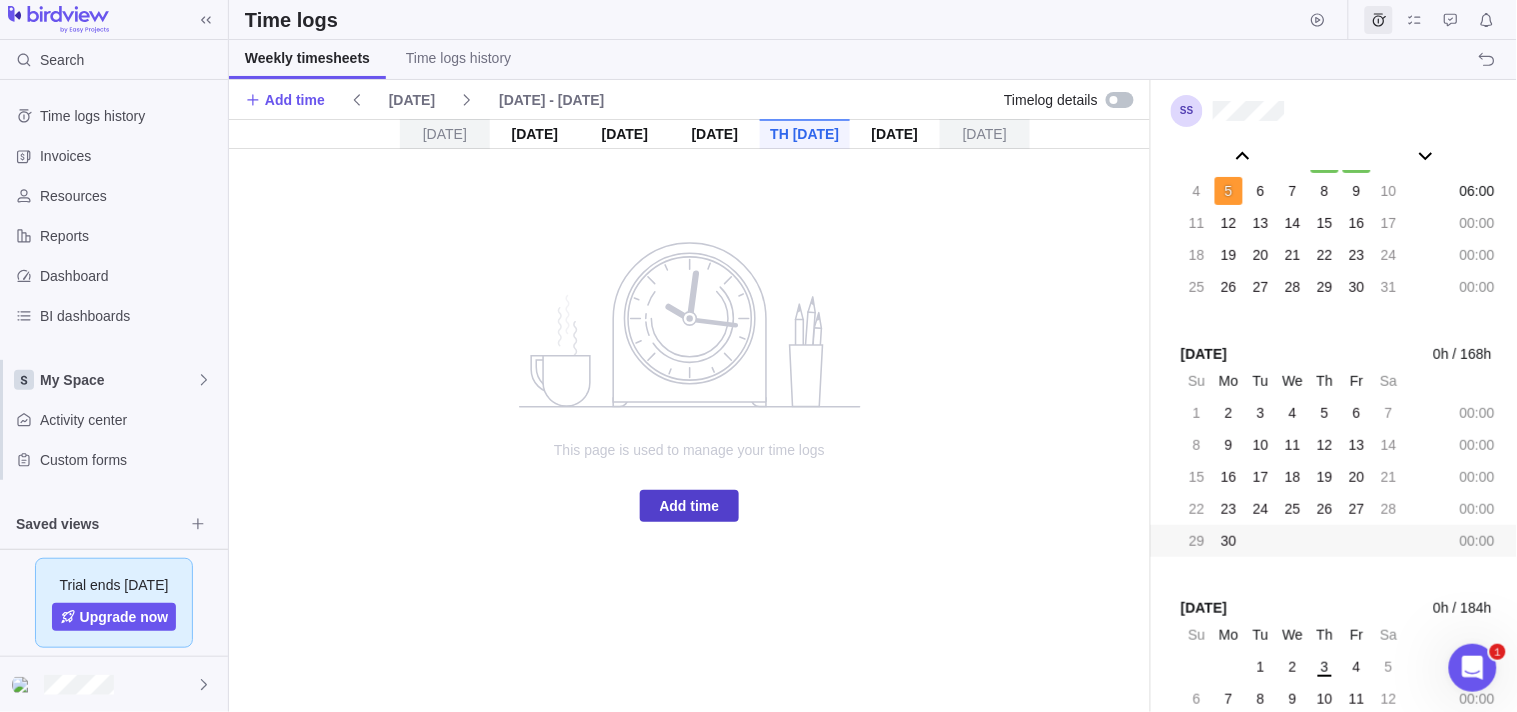 click on "Add time" at bounding box center [690, 506] 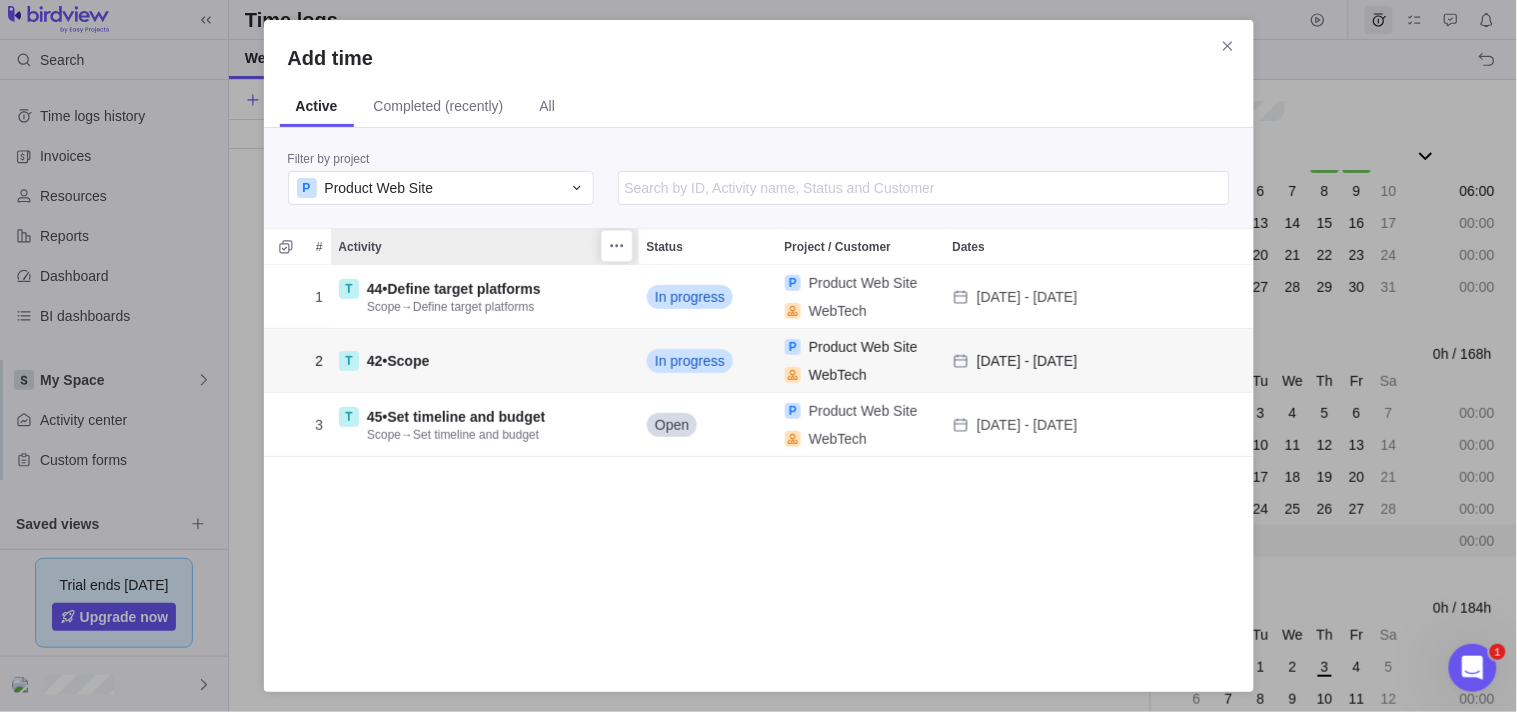 scroll, scrollTop: 17, scrollLeft: 17, axis: both 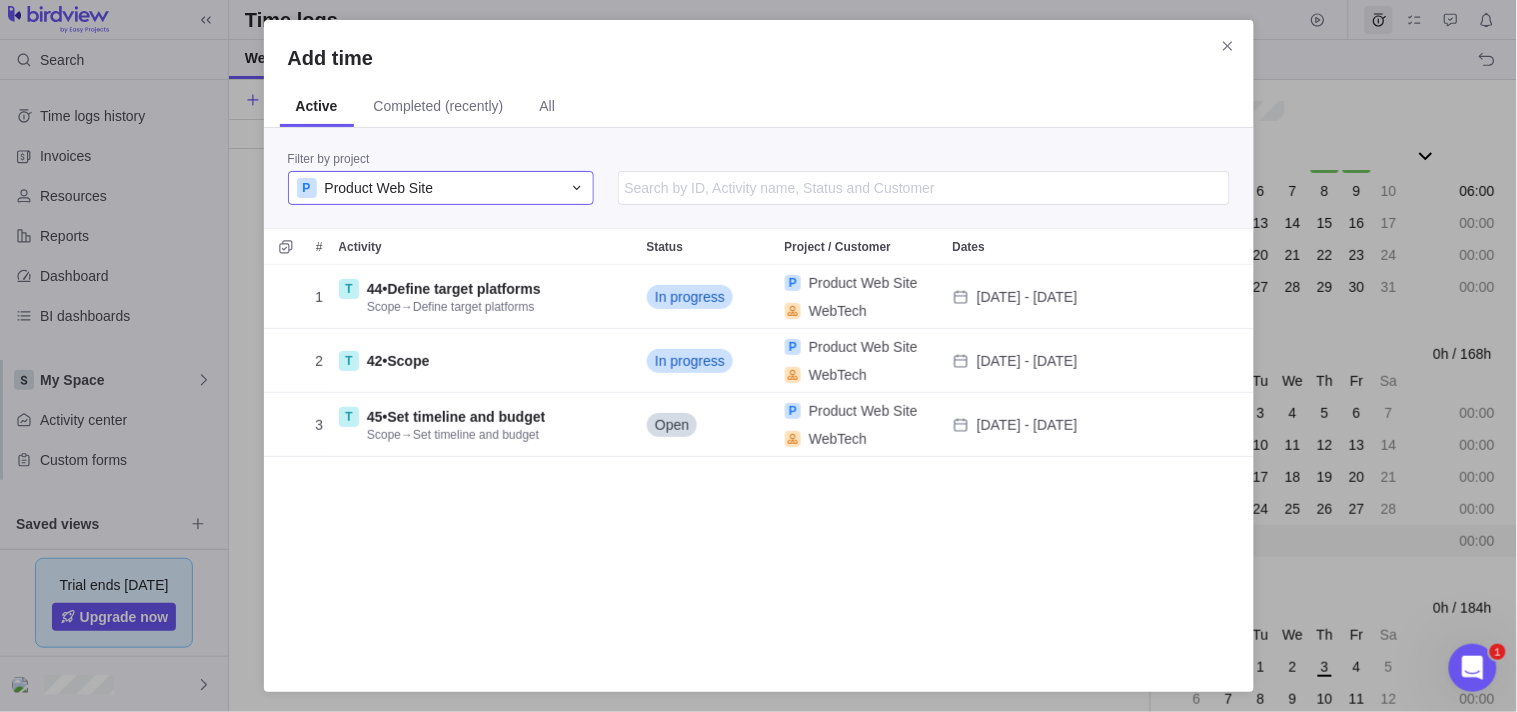 click on "P Product Web Site" at bounding box center [429, 188] 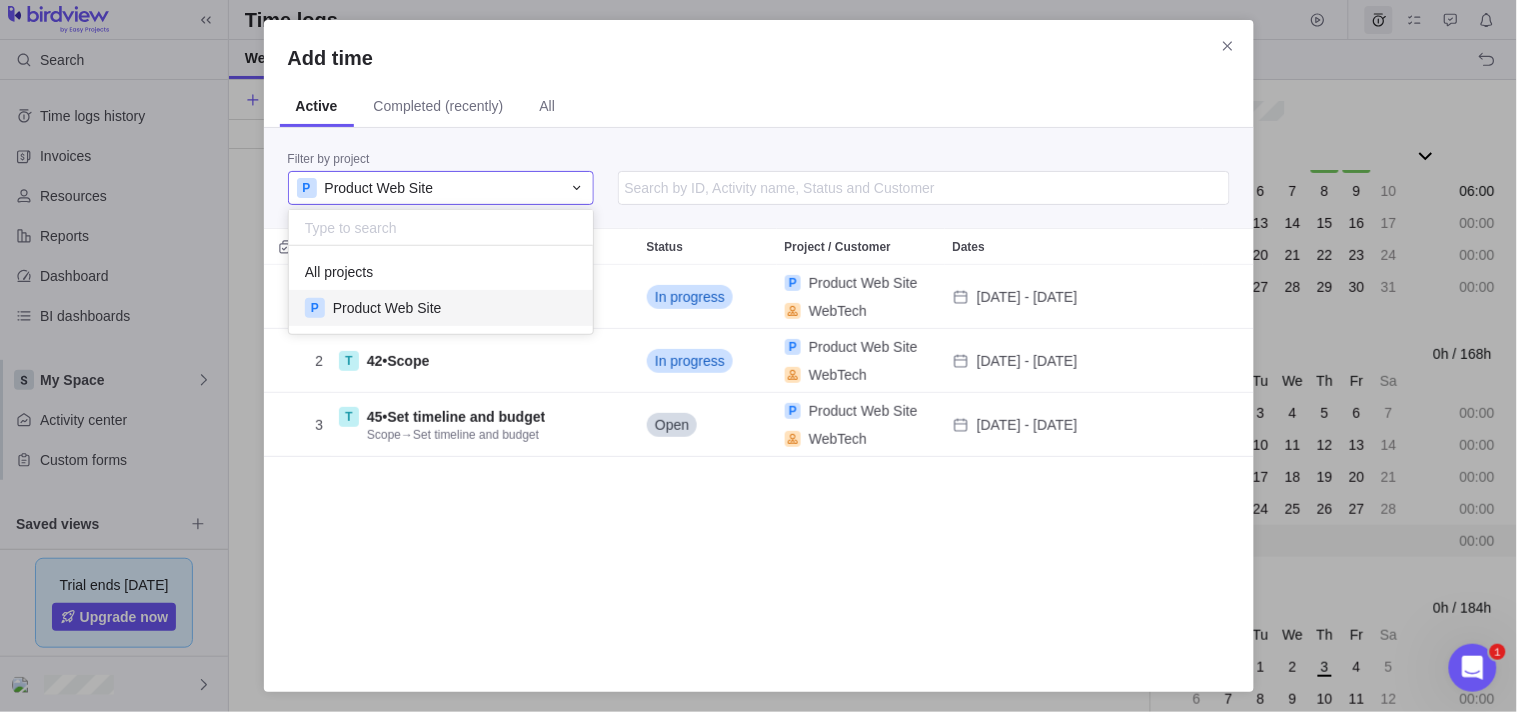 scroll, scrollTop: 17, scrollLeft: 18, axis: both 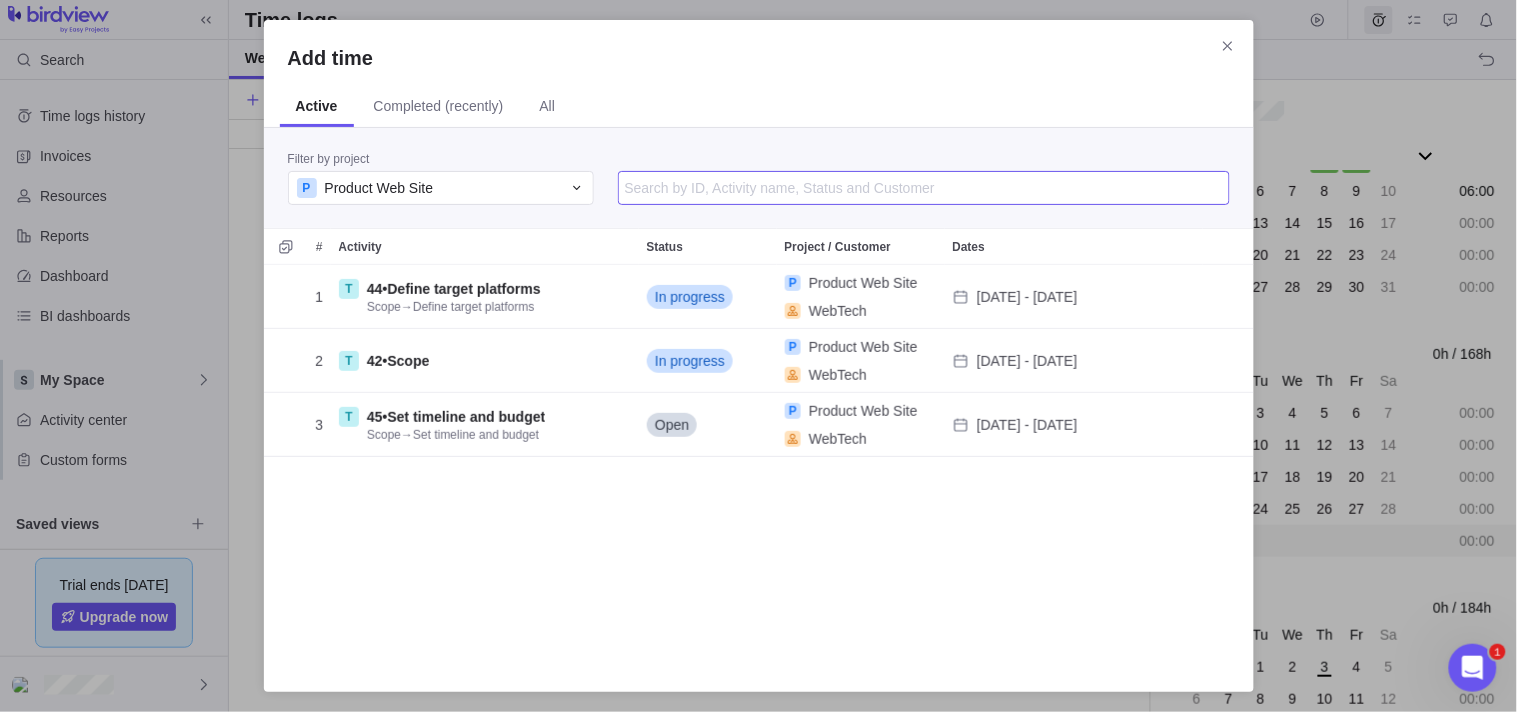 click at bounding box center (924, 188) 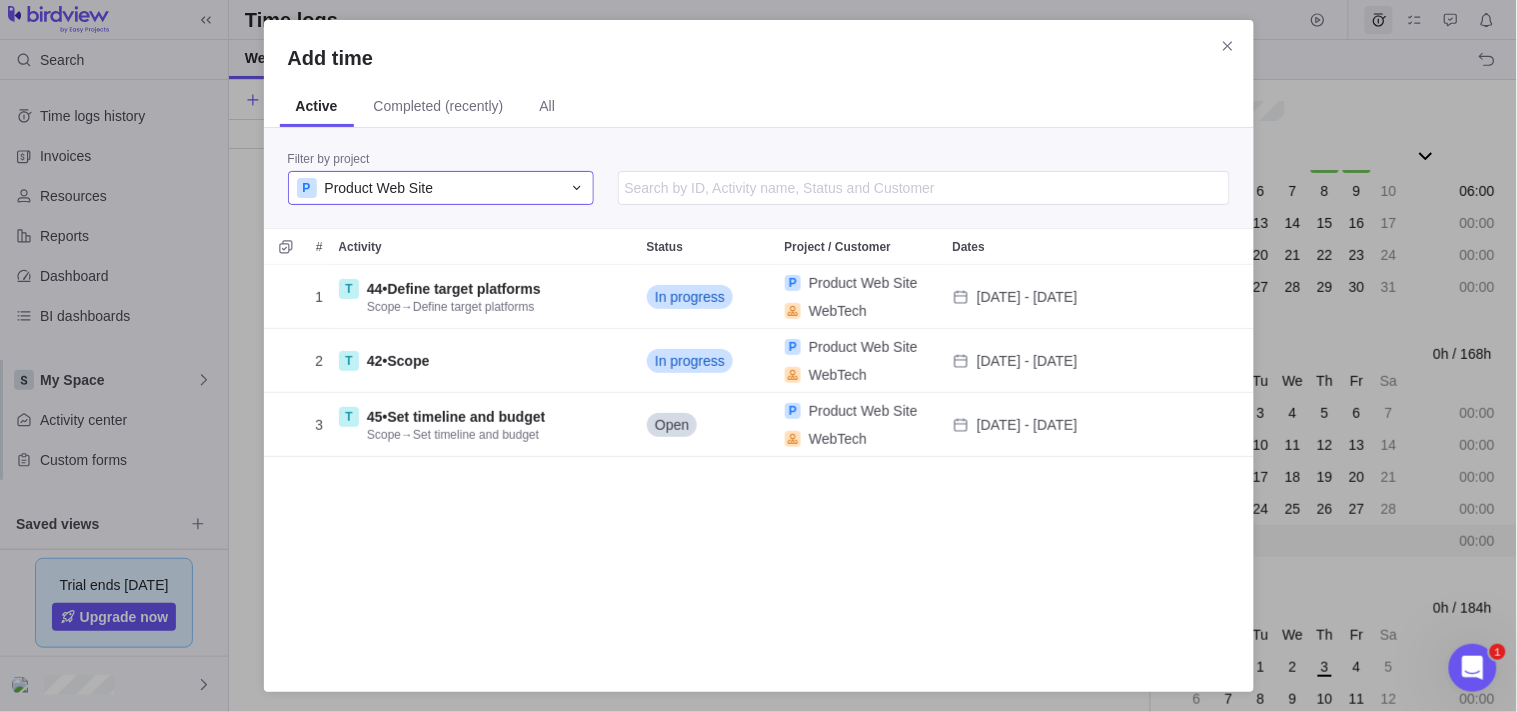 click on "P Product Web Site" at bounding box center (429, 188) 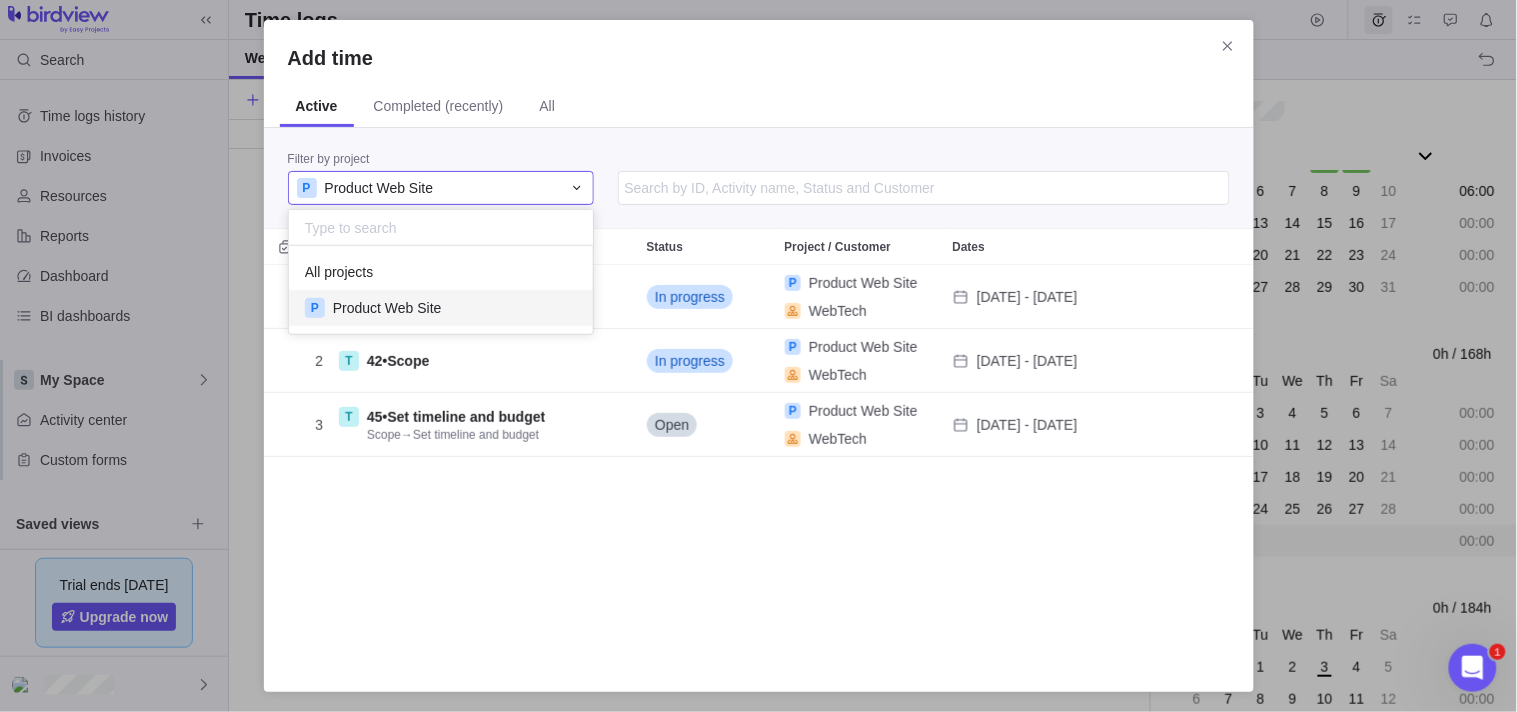 scroll, scrollTop: 17, scrollLeft: 18, axis: both 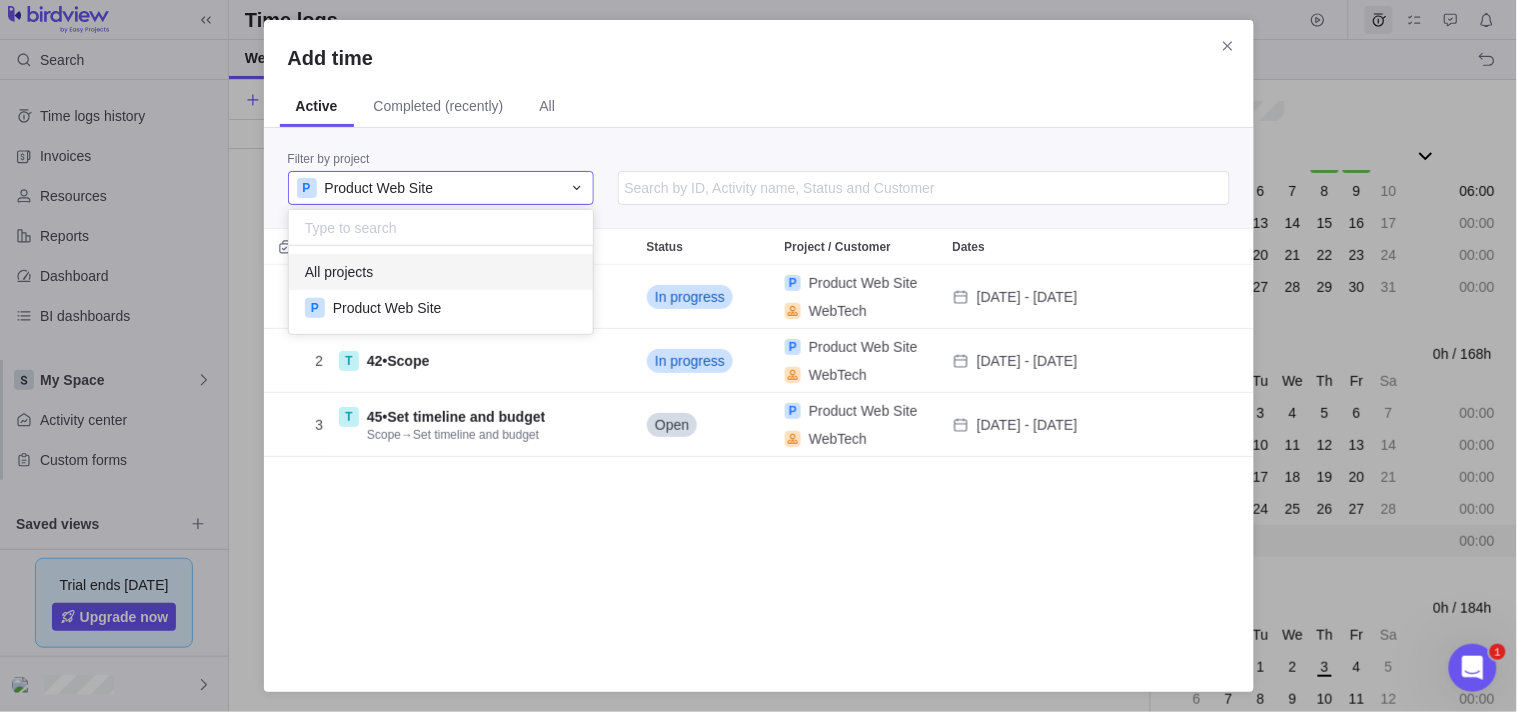 click on "All projects" at bounding box center (441, 272) 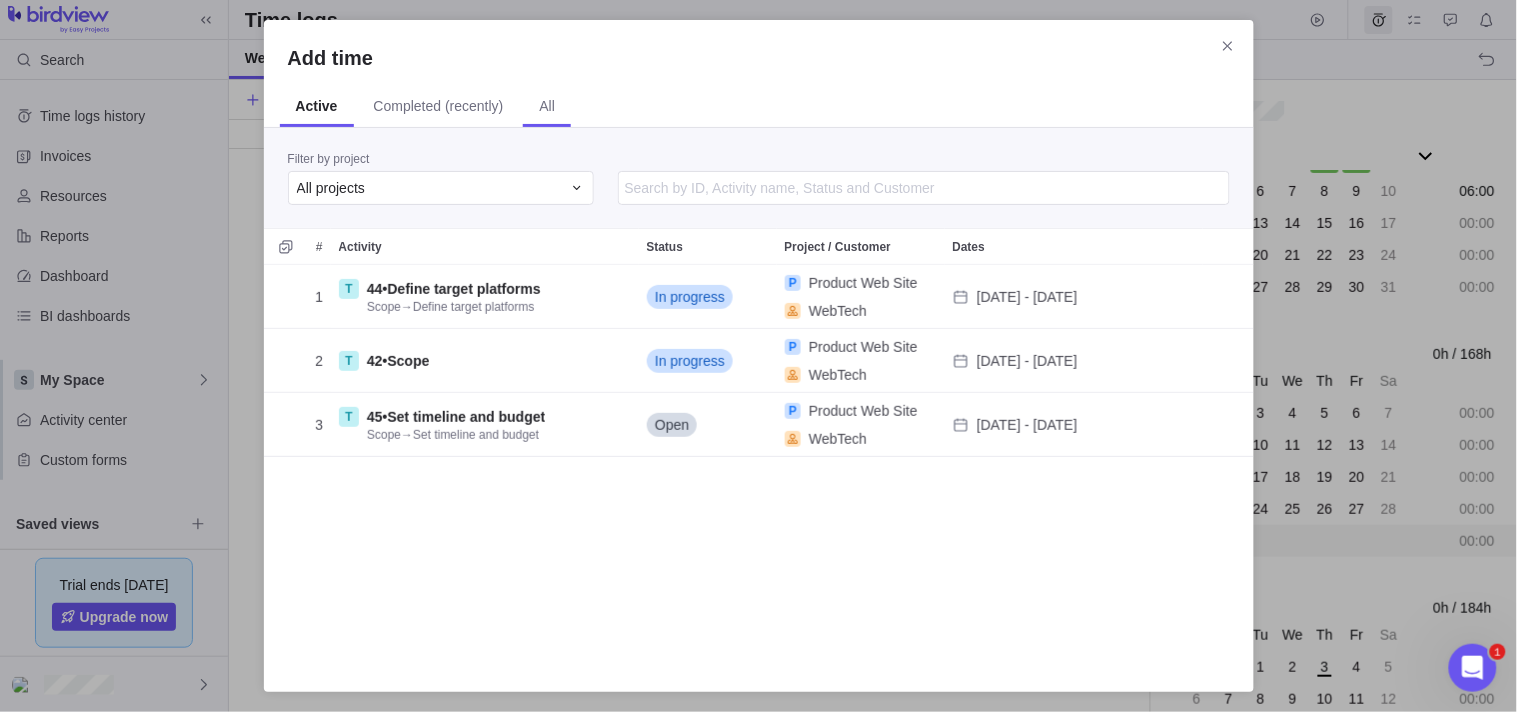 click on "All" at bounding box center [547, 107] 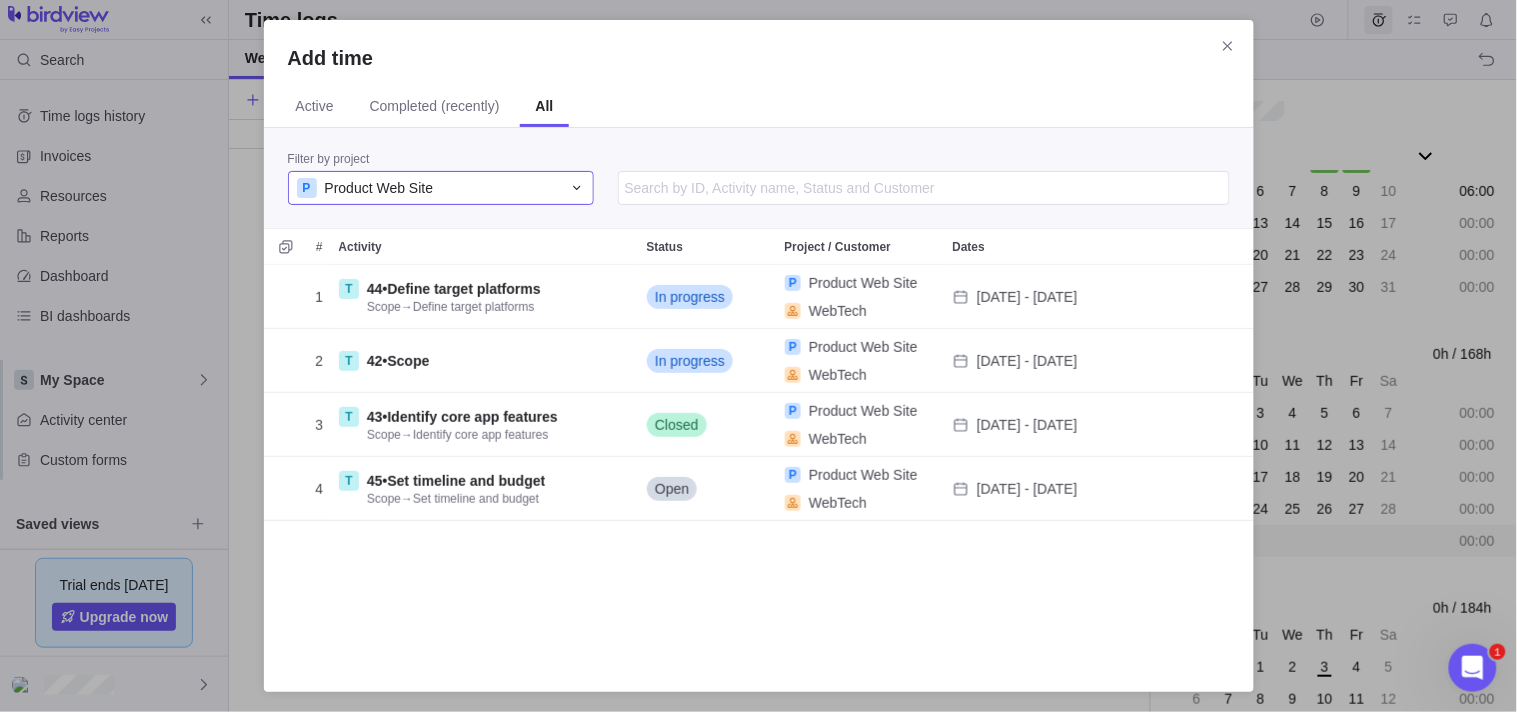 scroll 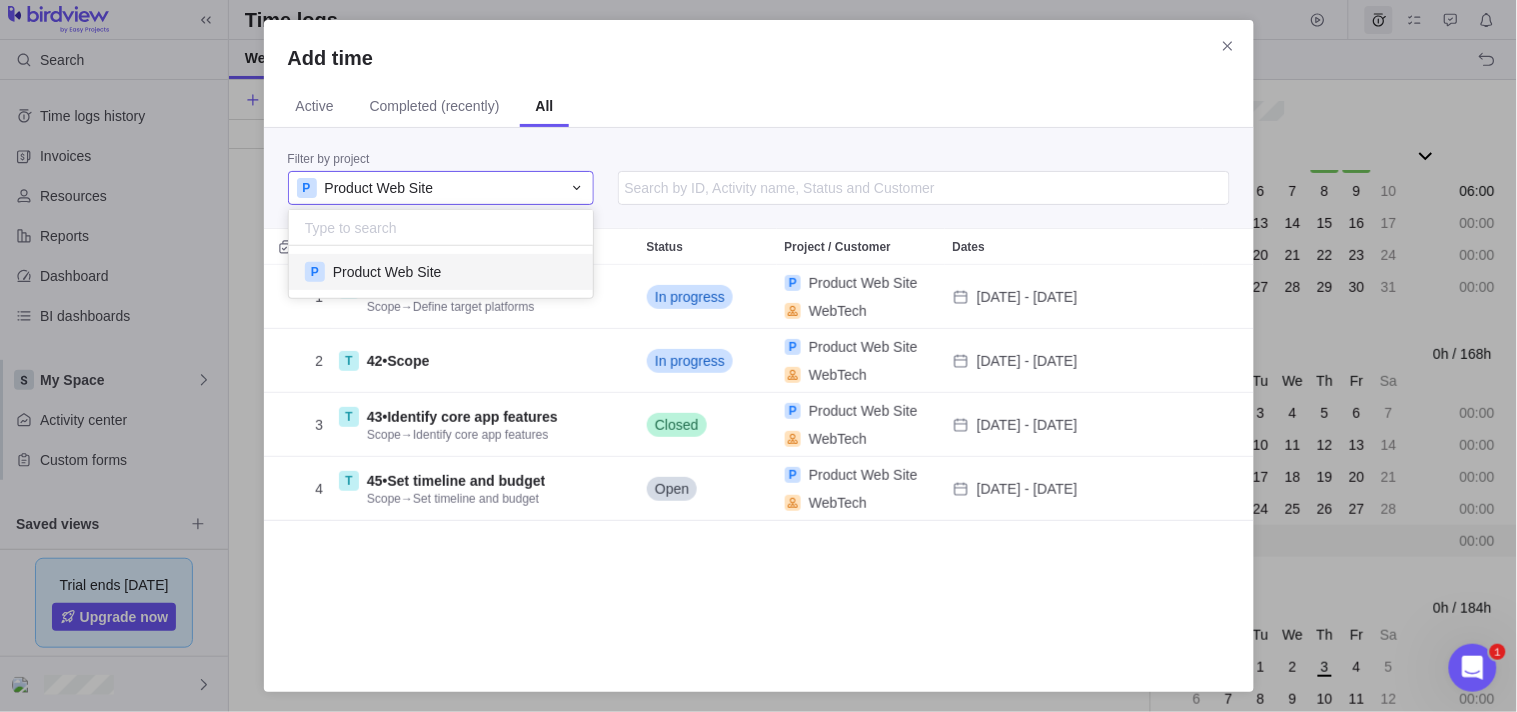 click 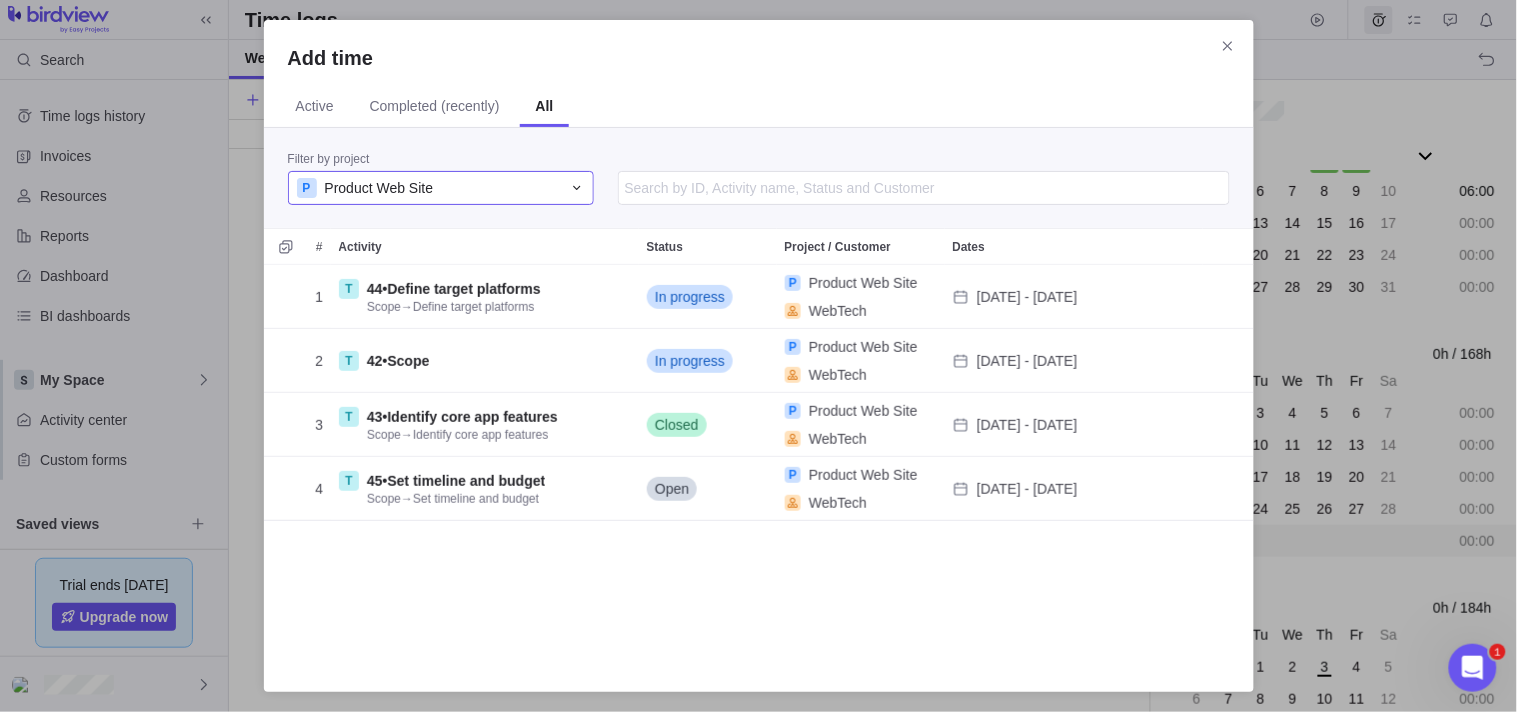 click 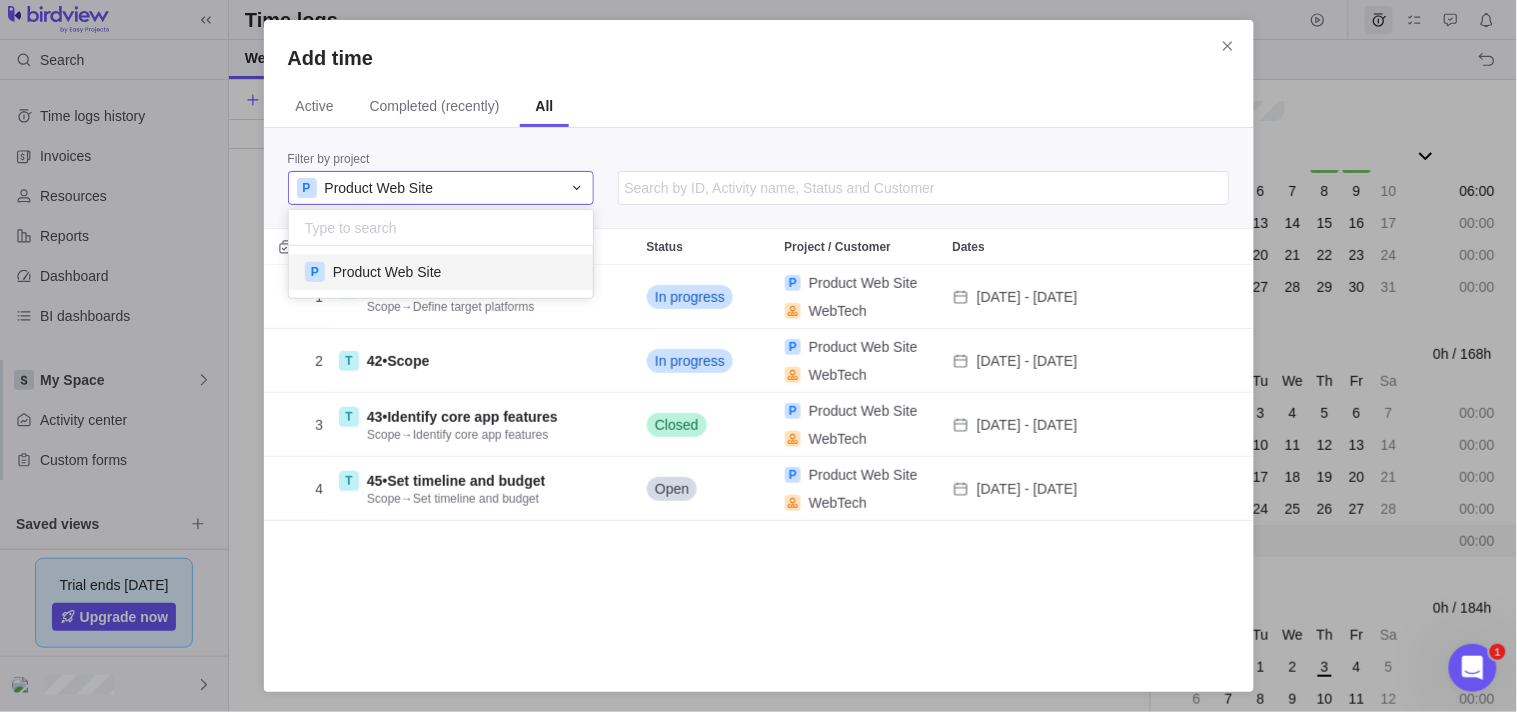 click 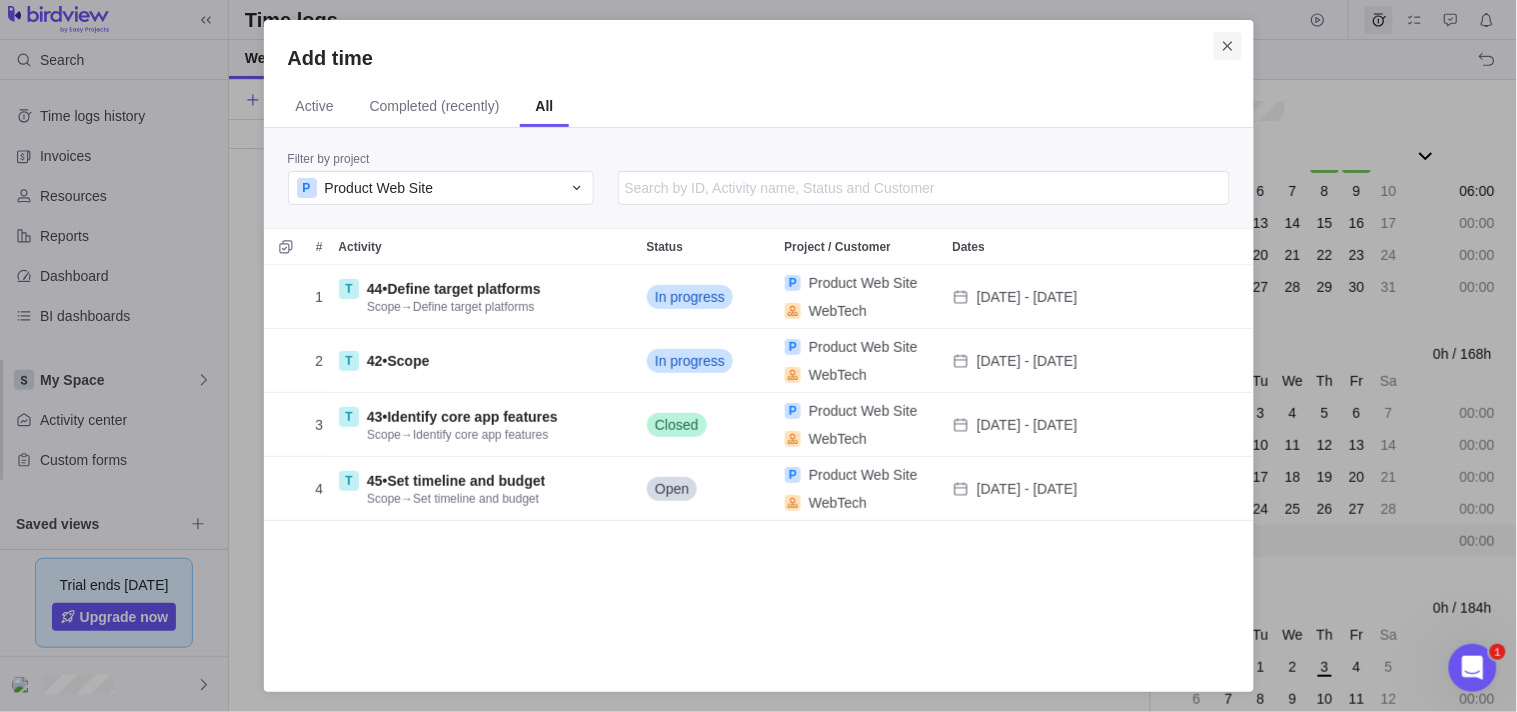 click at bounding box center [1228, 46] 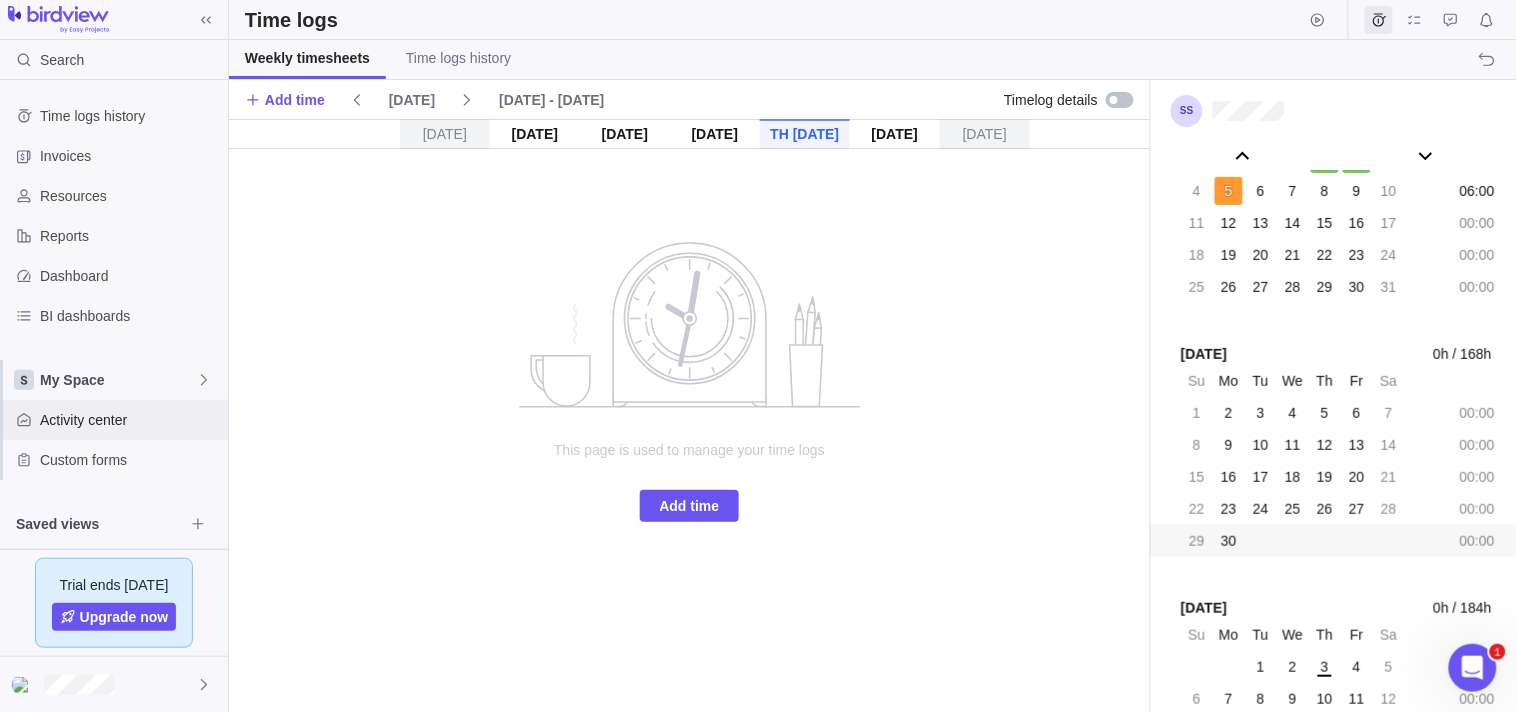 click on "Activity center" at bounding box center [130, 420] 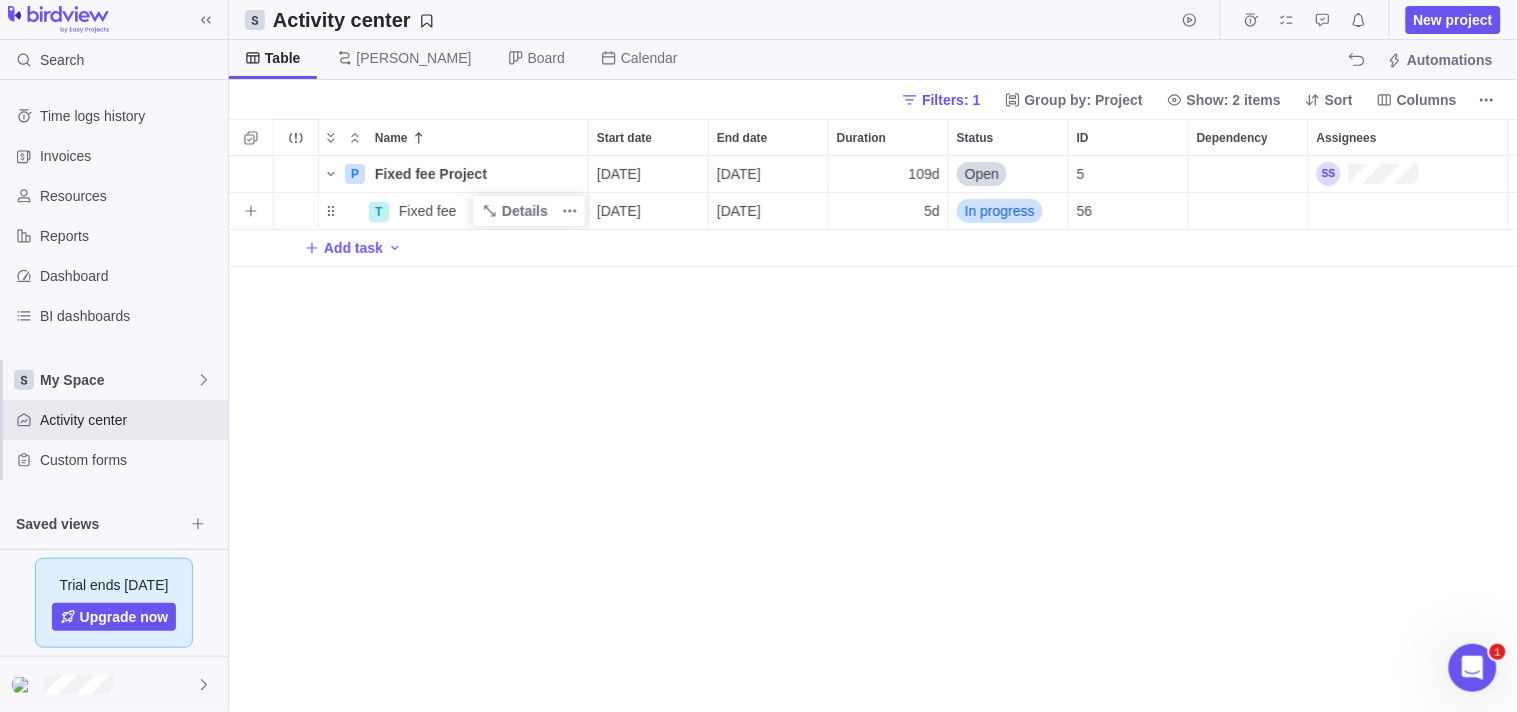 click on "Fixed fee" at bounding box center (489, 211) 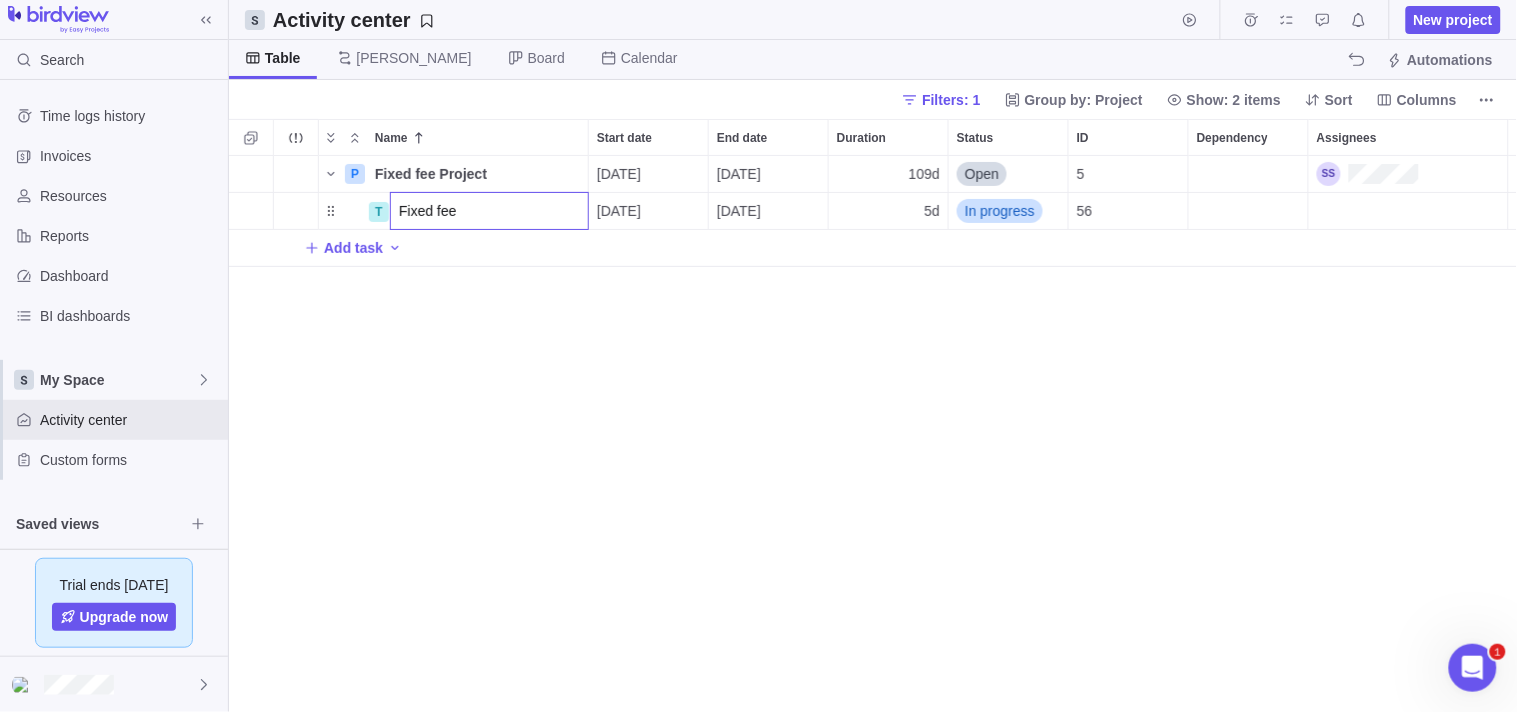 click on "Fixed fee" at bounding box center [489, 211] 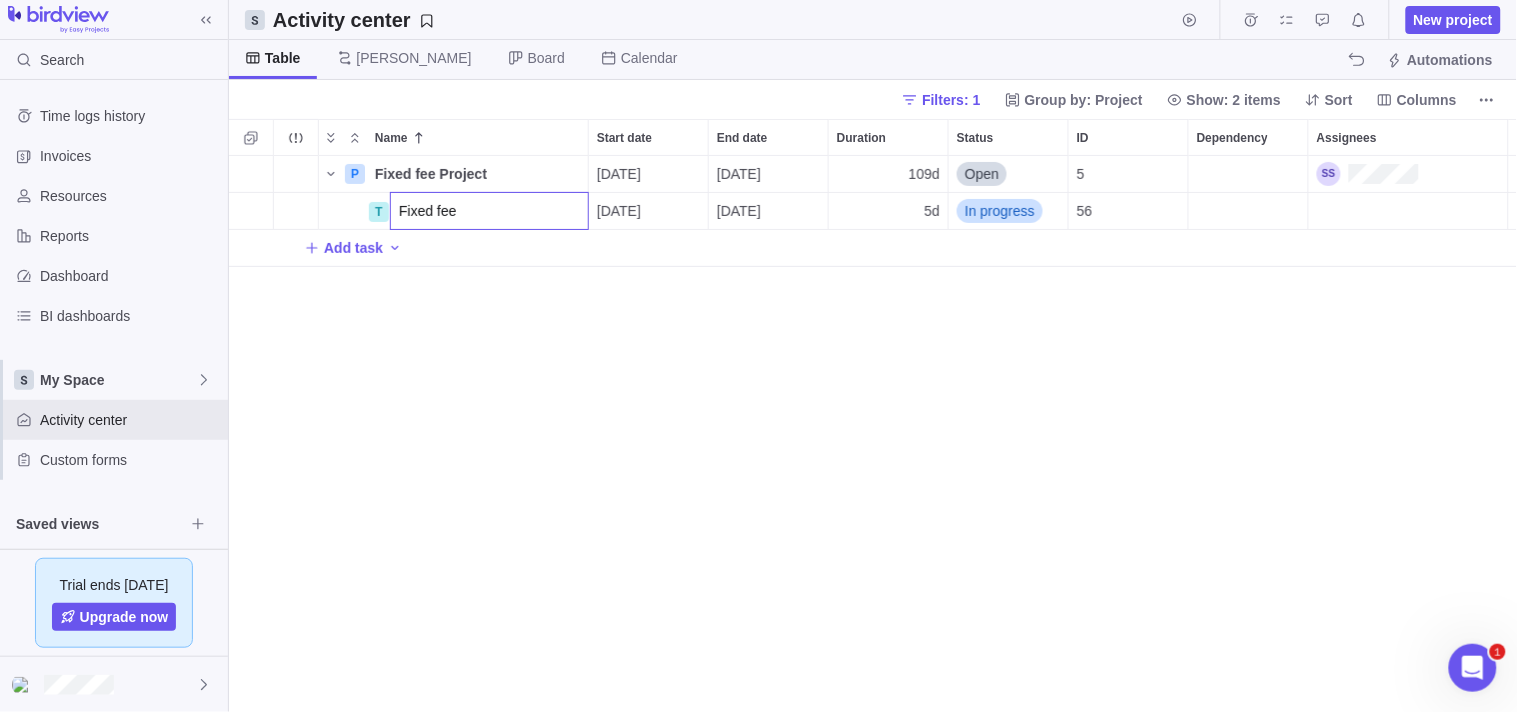 click on "Name Start date End date Duration Status ID Dependency Assignees P Fixed fee Project Details [DATE] [DATE] 109d Open 5 T Fixed fee [DATE] [DATE] 5d In progress 56 Add task" at bounding box center [873, 415] 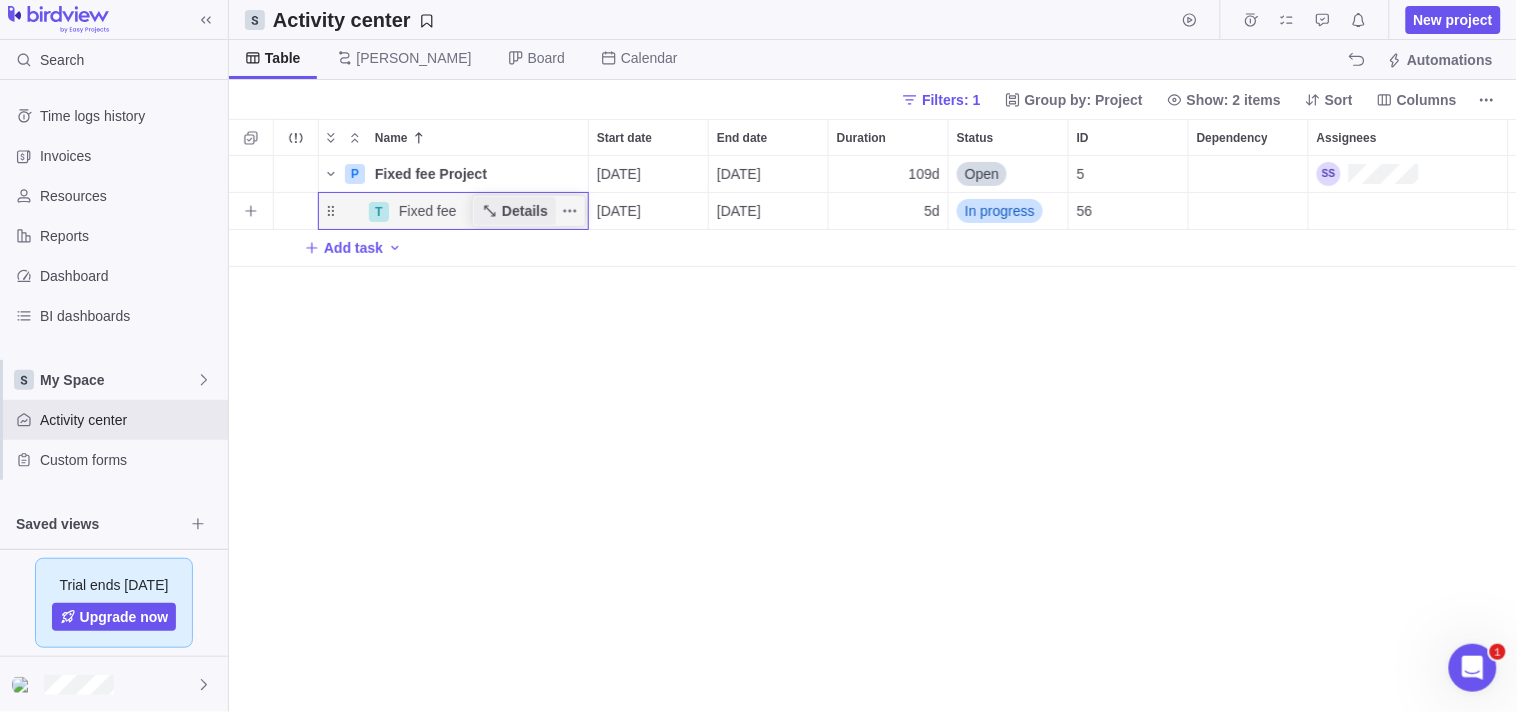 click on "Details" at bounding box center (525, 211) 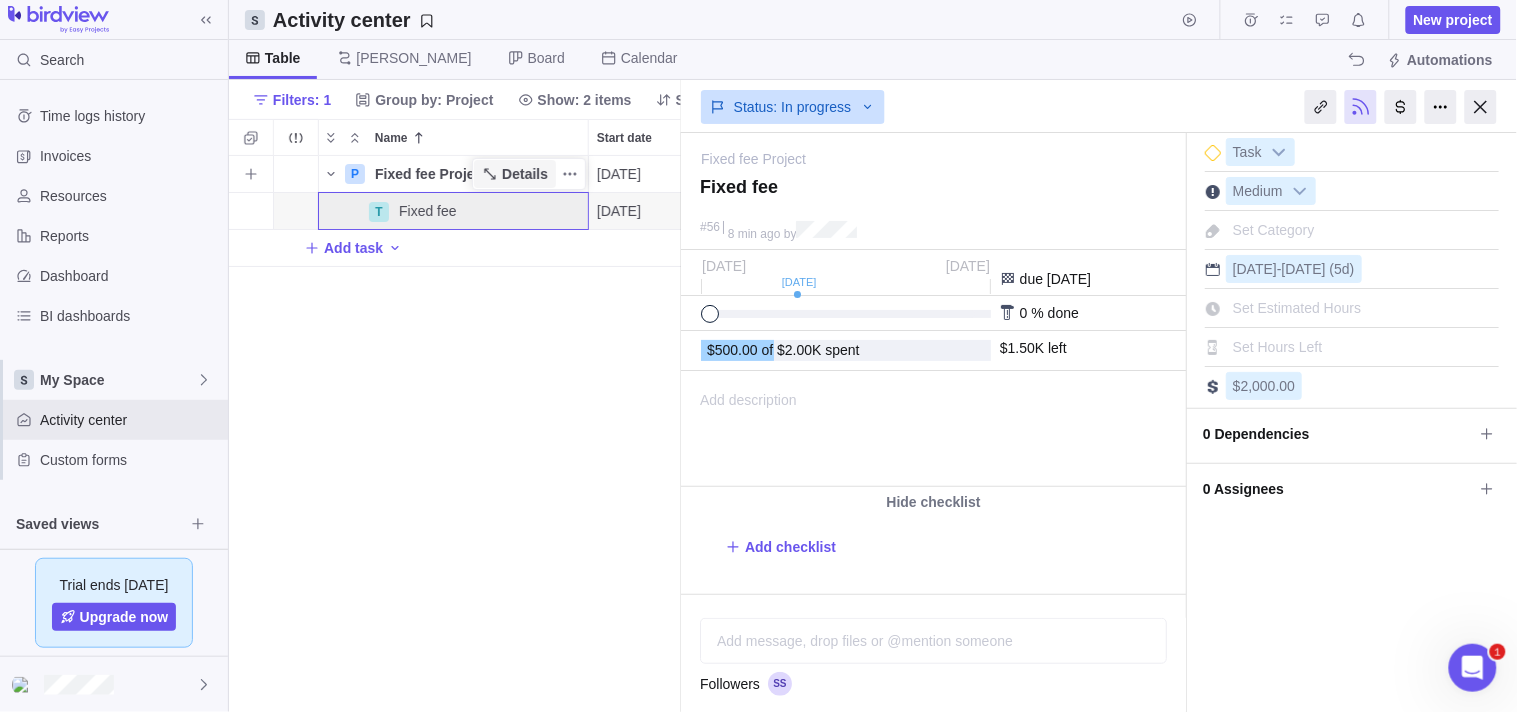 click on "Details" at bounding box center (525, 174) 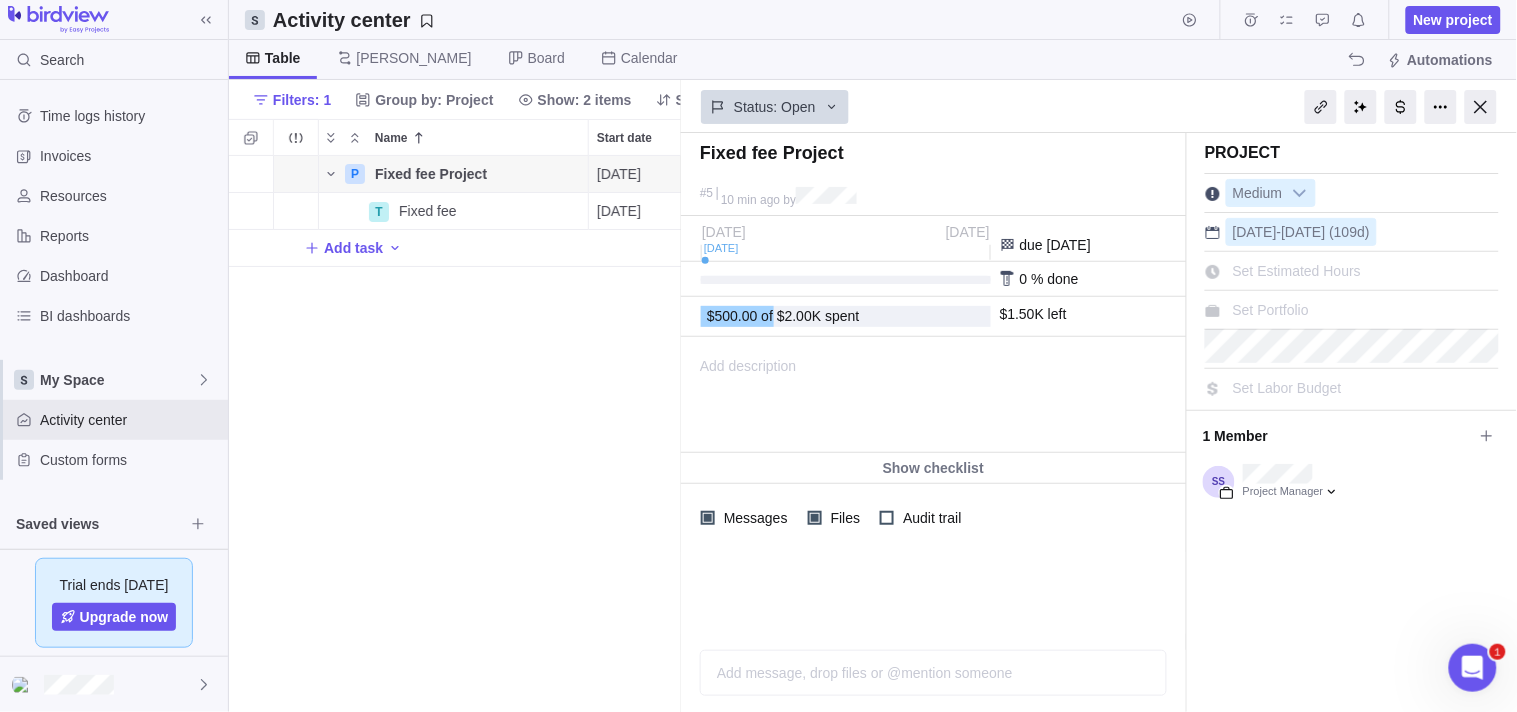 click on "Set Labor Budget" at bounding box center [1287, 388] 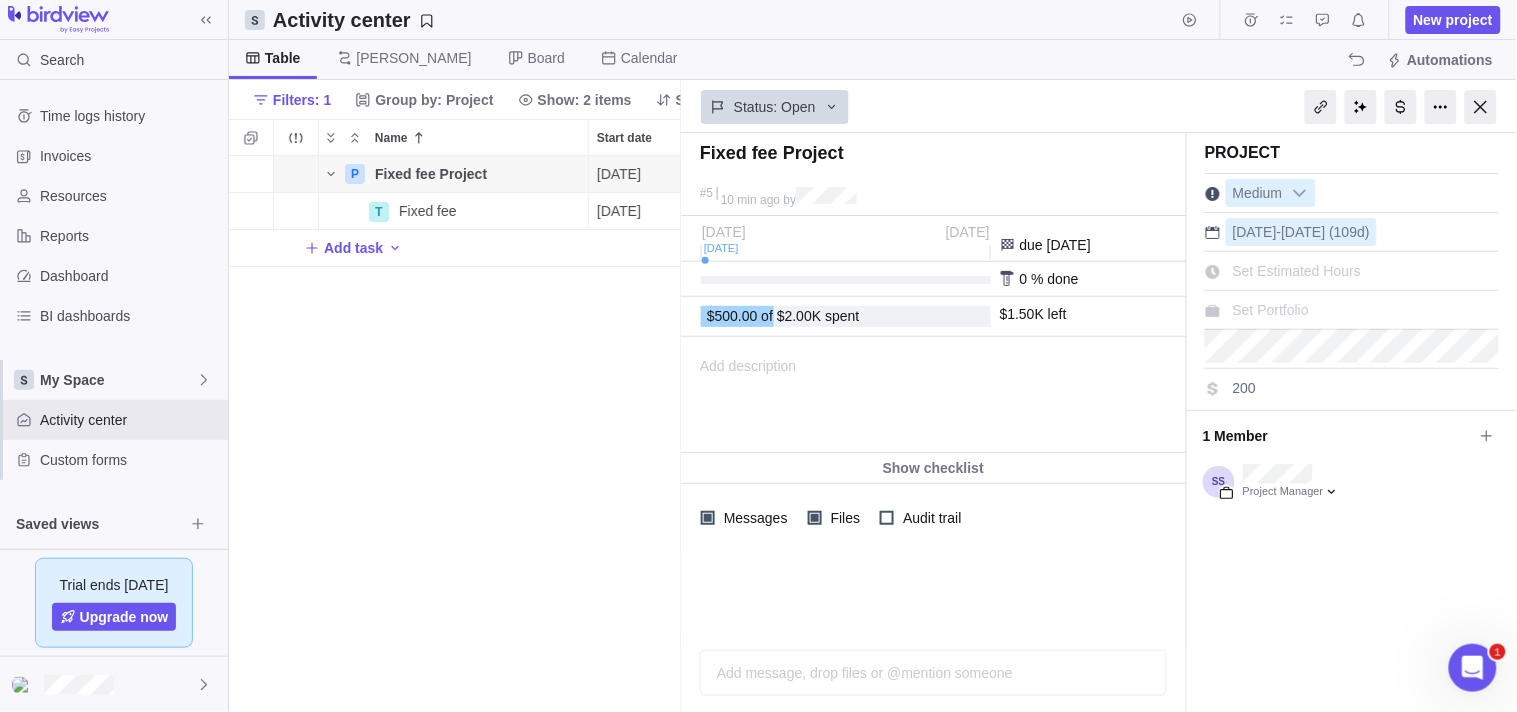 type on "2000" 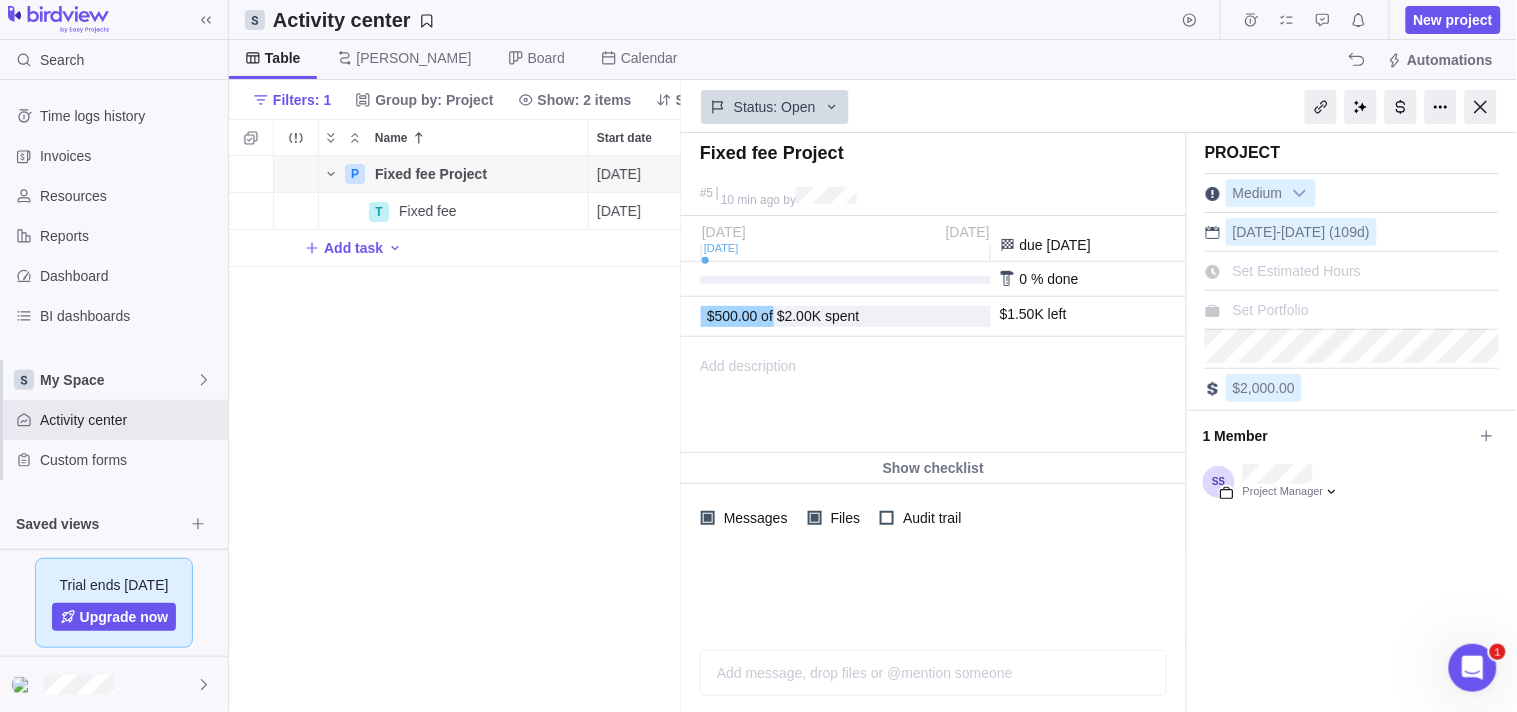 click on "Set Portfolio" at bounding box center [1271, 310] 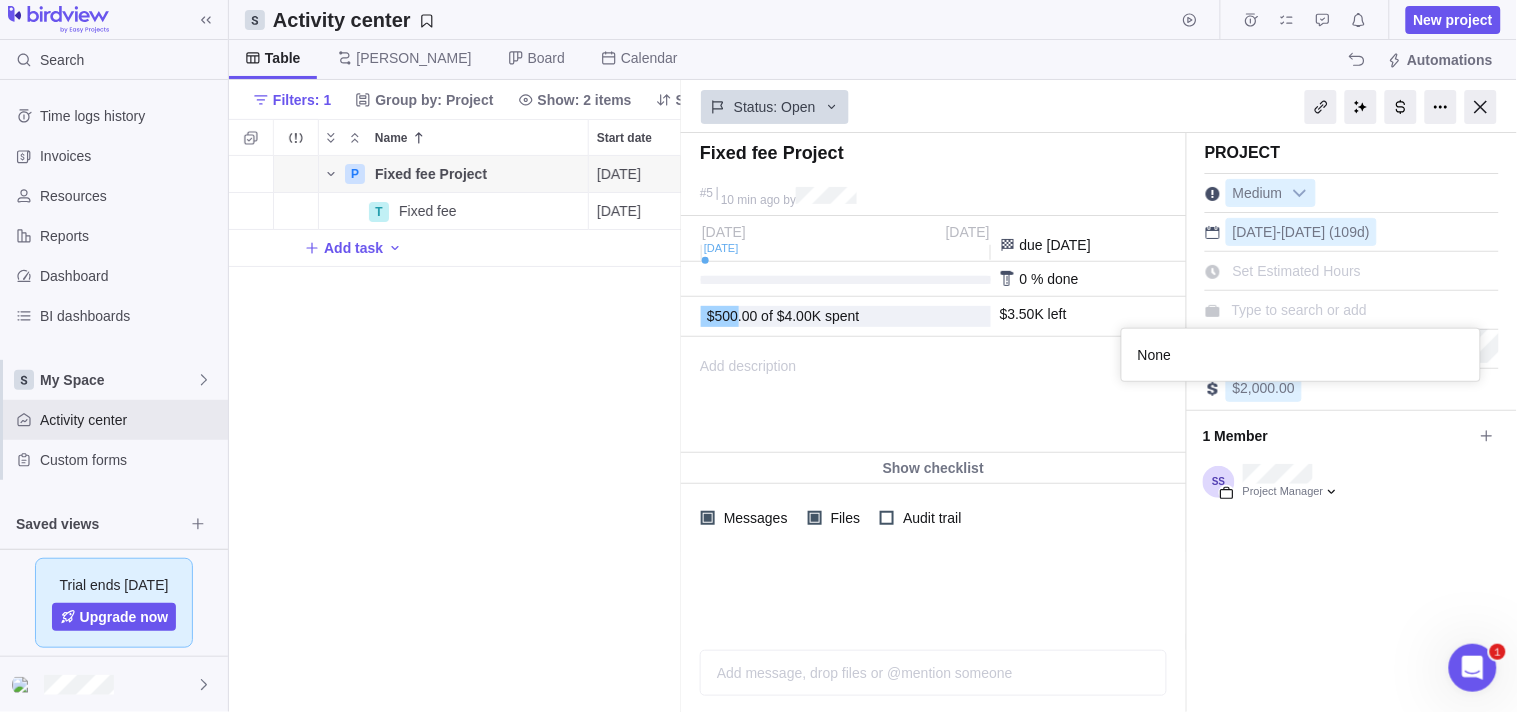 click on "Search Time logs history Invoices Resources Reports Dashboard BI dashboards My Space Activity center Custom forms Saved views Trial ends [DATE] Upgrade now Activity center New project Table [PERSON_NAME] Board Calendar Automations Filters: 1 Group by: Project Show: 2 items Sort Columns Name Start date End date Duration Status ID Dependency Assignees P Fixed fee Project Details [DATE] [DATE] 109d Open 5 T Fixed fee Details [DATE] [DATE] 5d In progress 56 Add task Filters Activity status Default Workflow Project status Default Workflow Activity priority Activity assignees Project start date Previous year Previous month Previous week [DATE] [DATE] This week This month This year Next week Next month Filter by period Project end date Previous year Previous month Previous week [DATE] [DATE] This week This month This year Next week Next month Filter by period Projects
Status: Open" at bounding box center (758, 356) 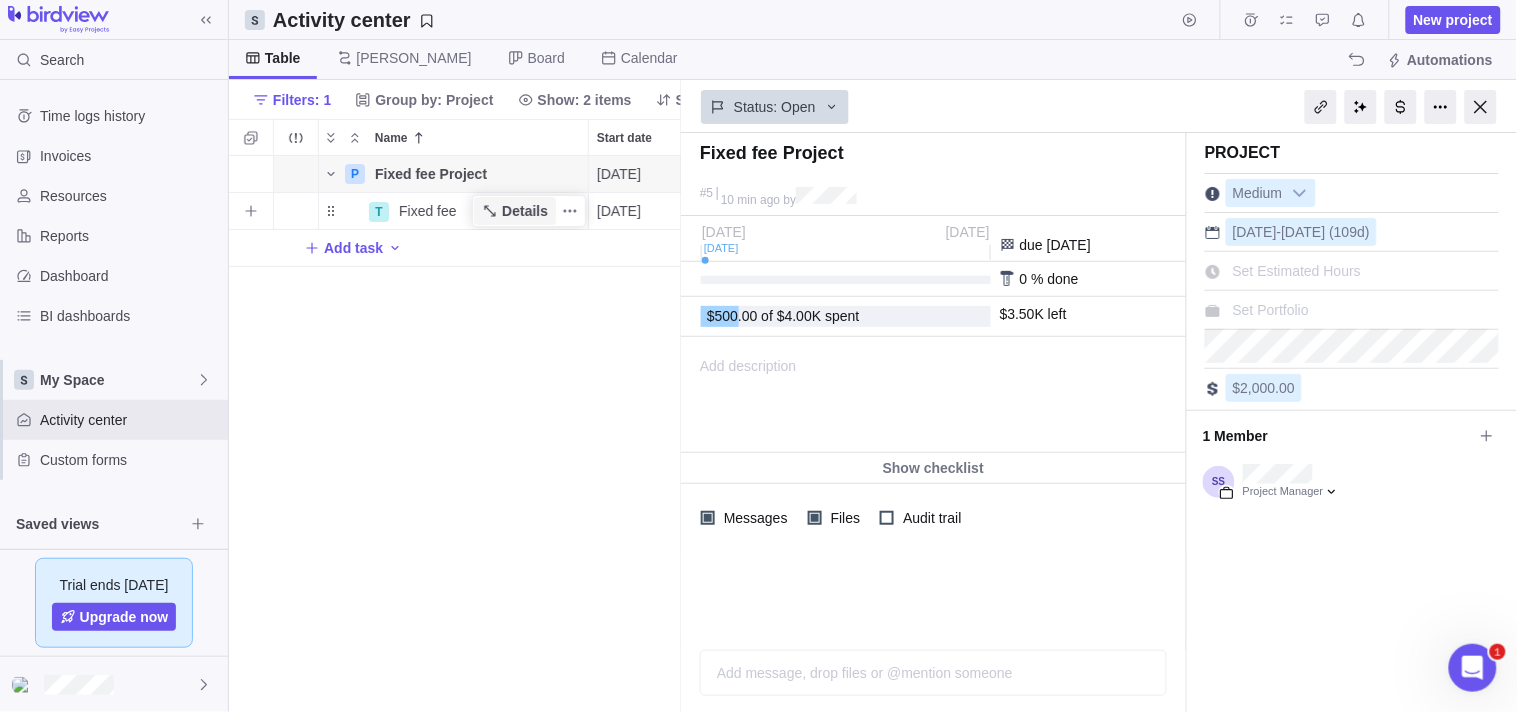 click 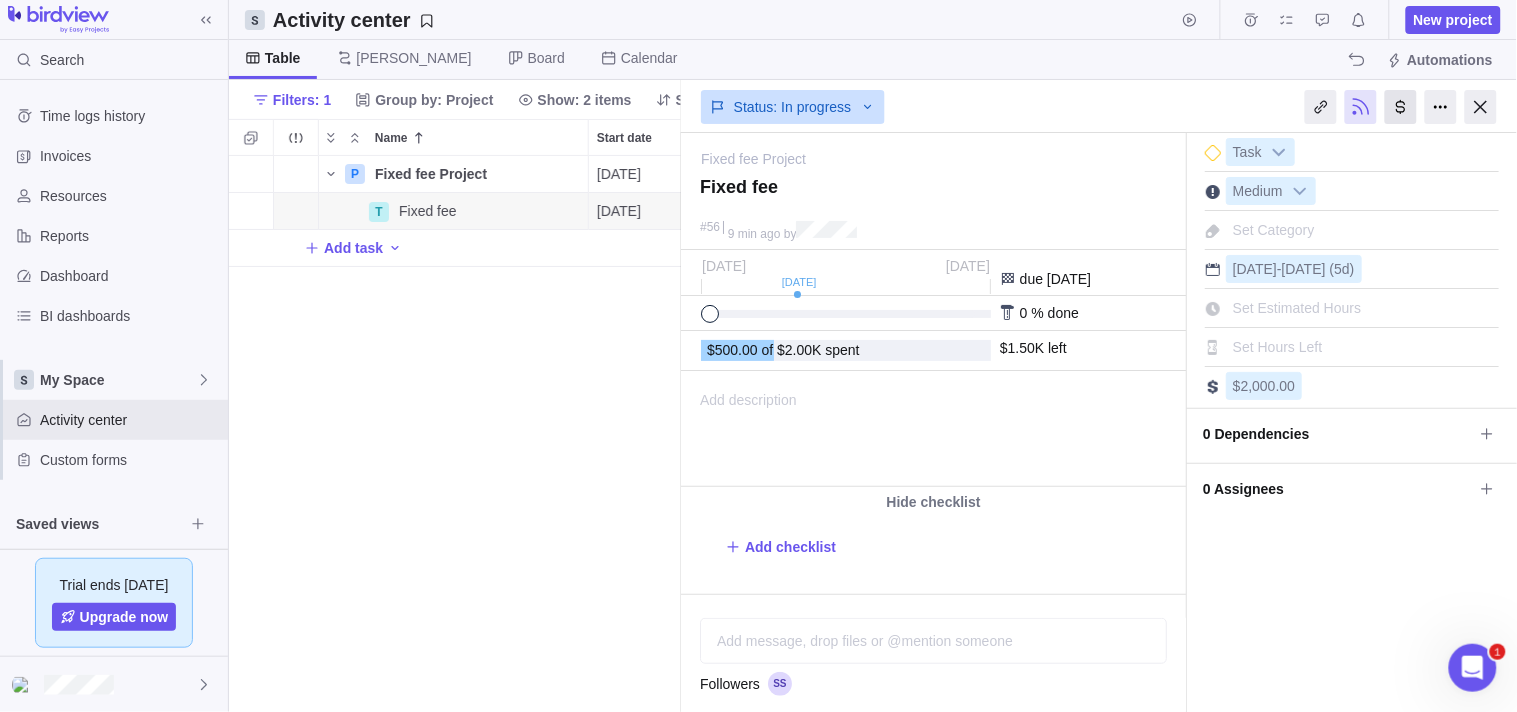 click at bounding box center [1401, 107] 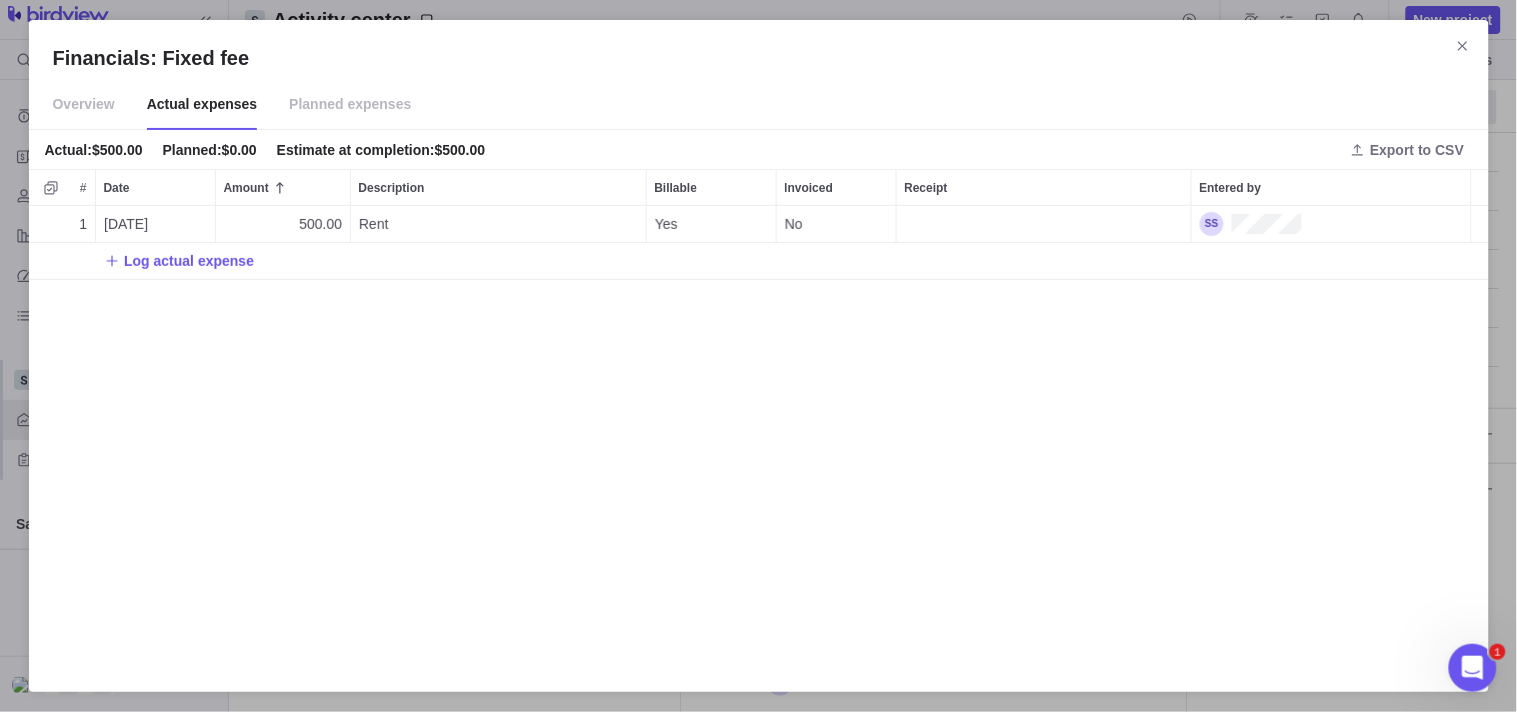 click on "Overview" at bounding box center (84, 105) 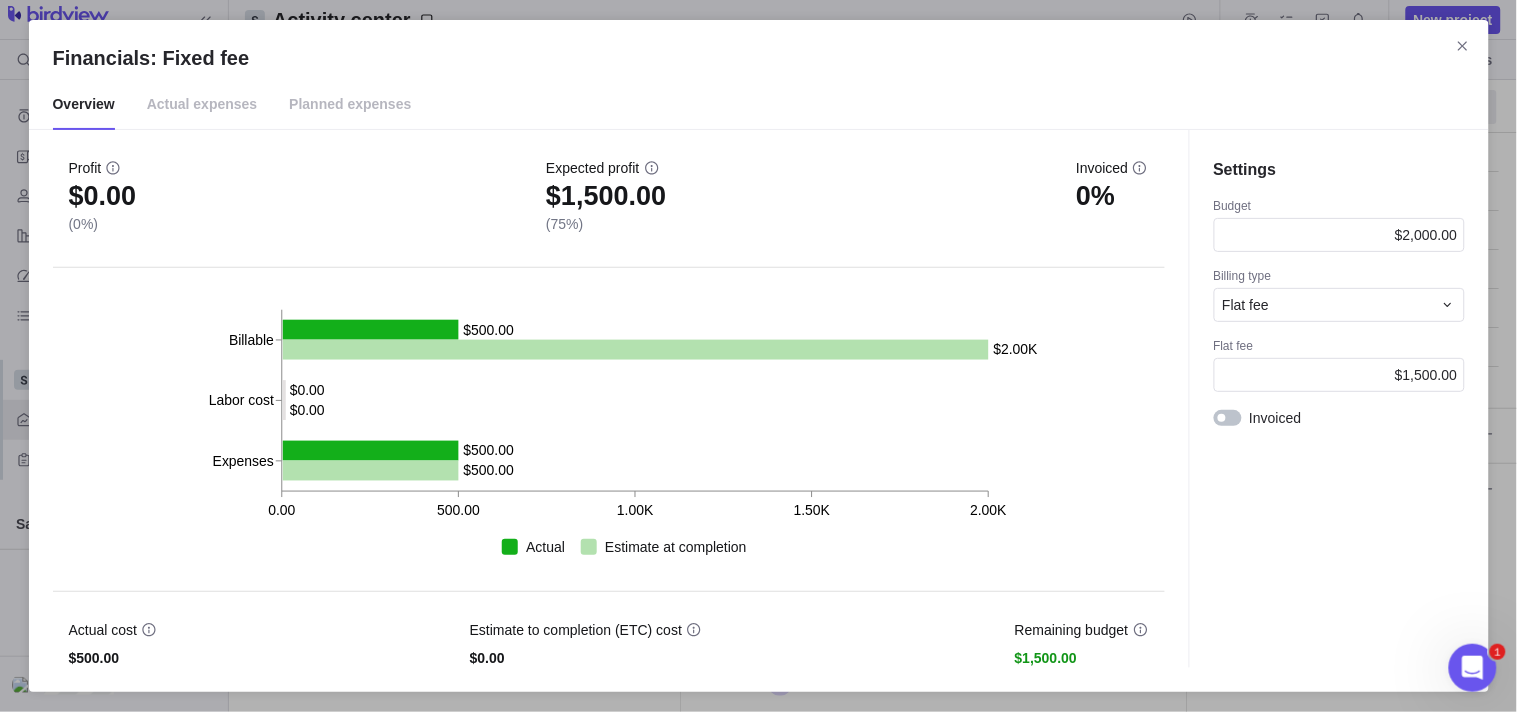 click at bounding box center [1228, 418] 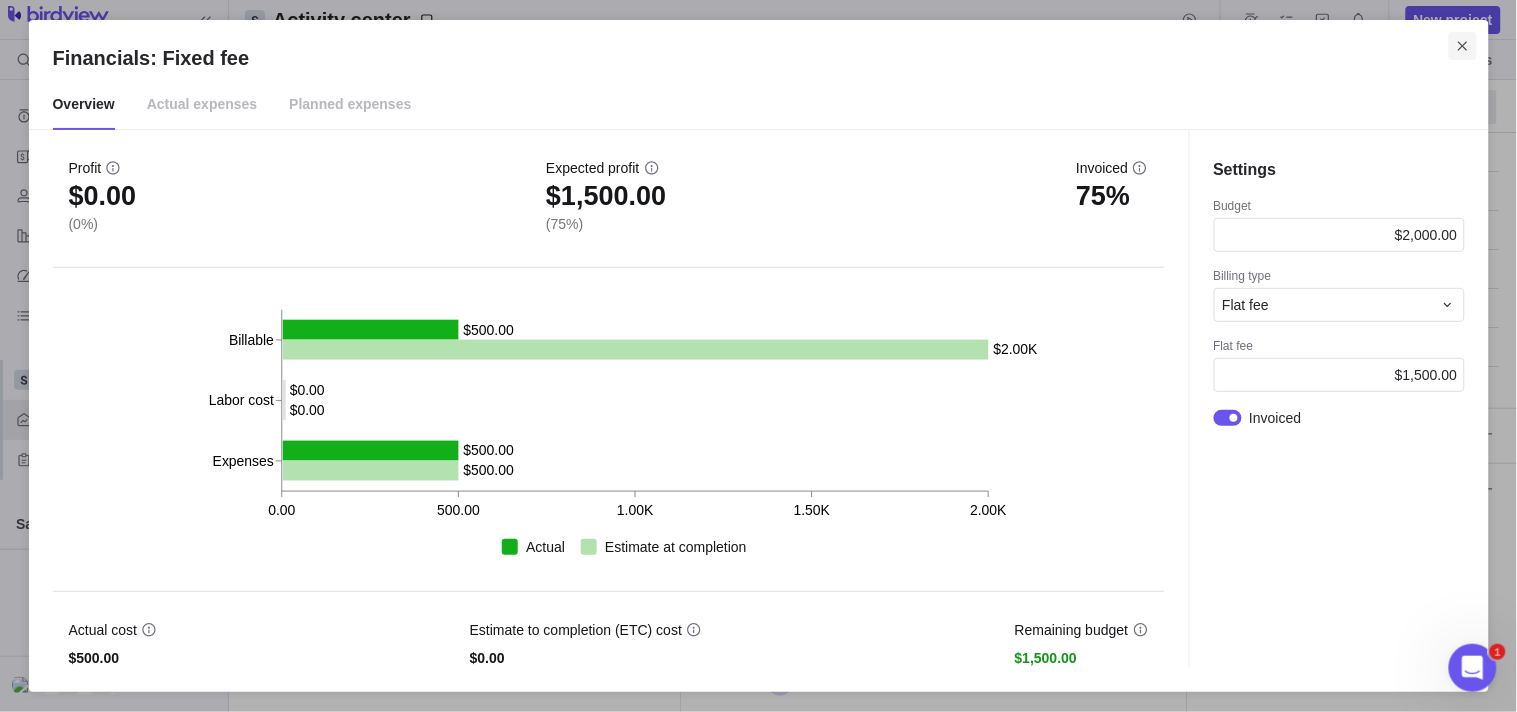 click 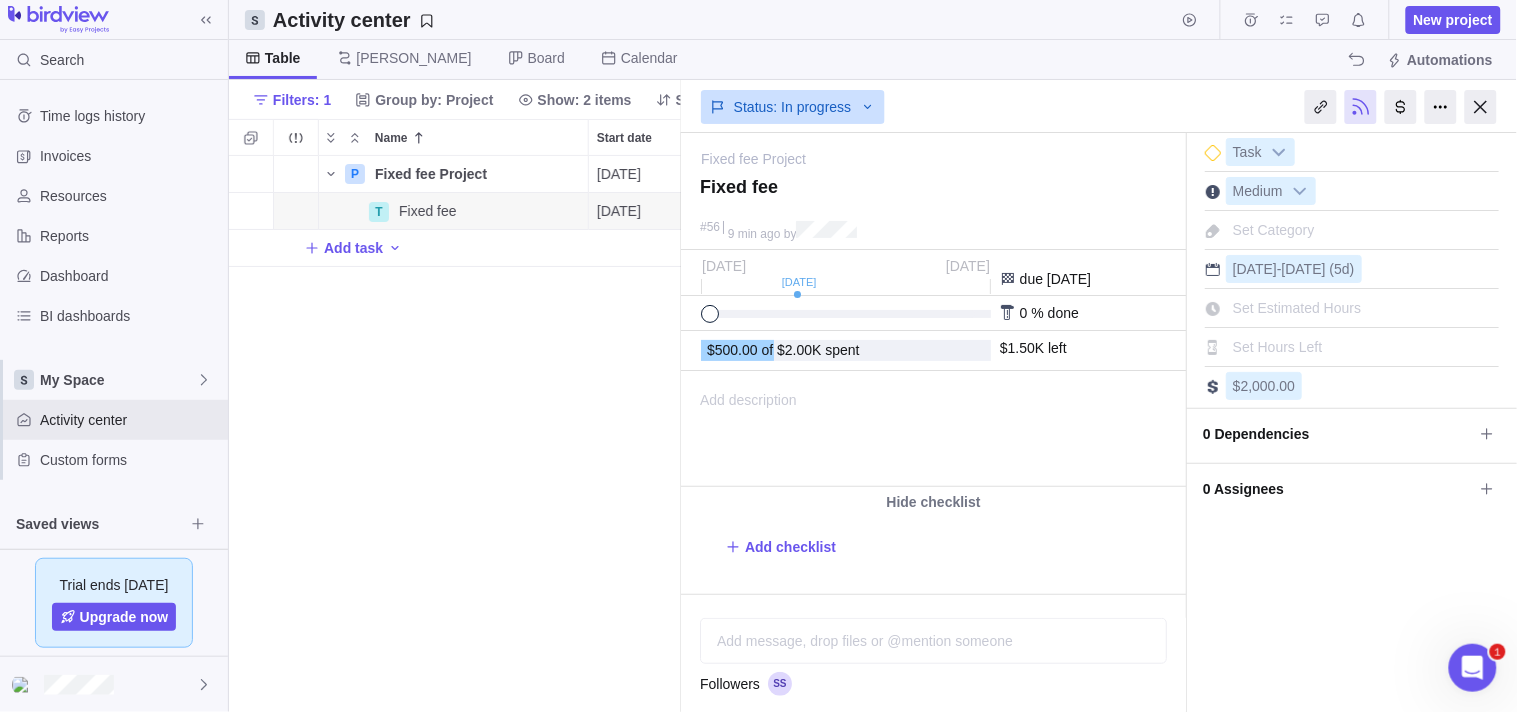 click on "0
% done" at bounding box center (1049, 313) 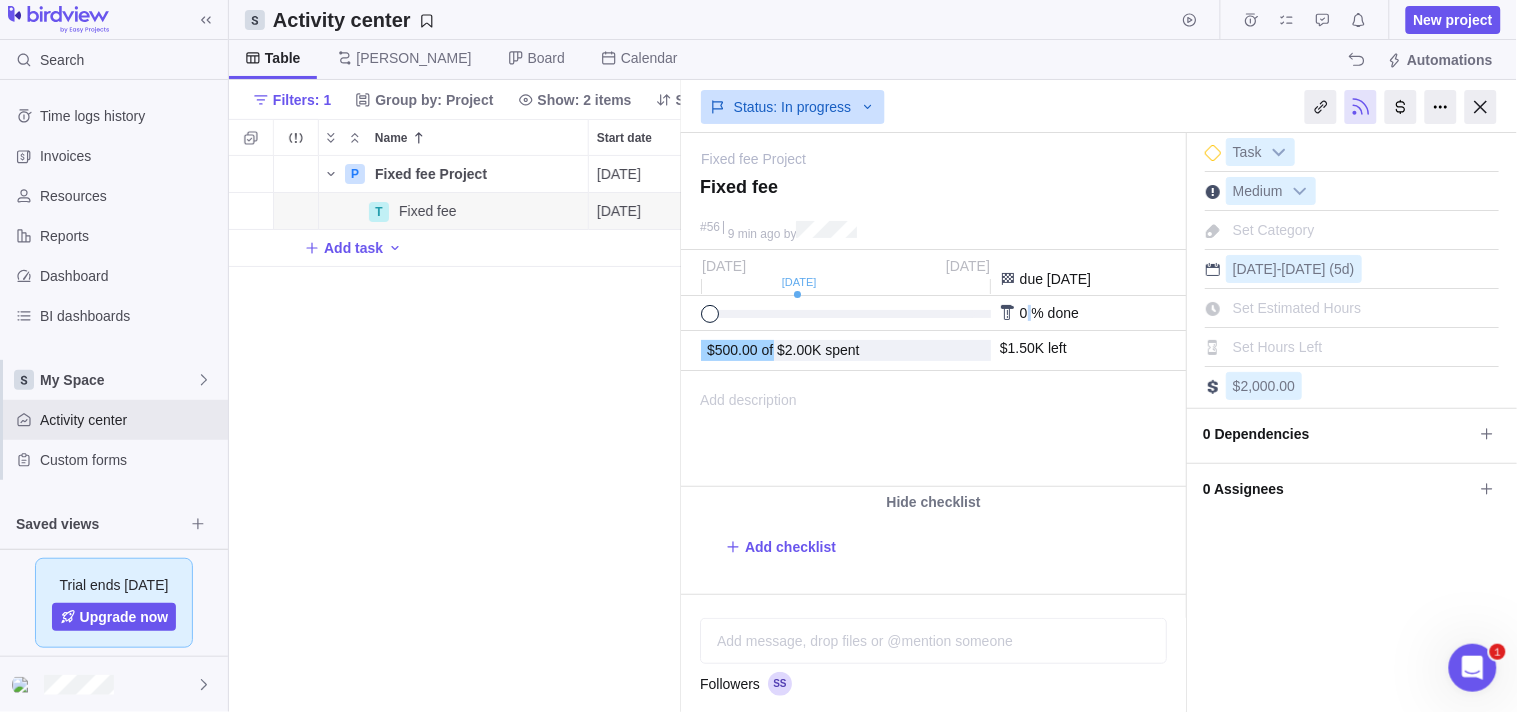 click on "0
% done" at bounding box center (1049, 313) 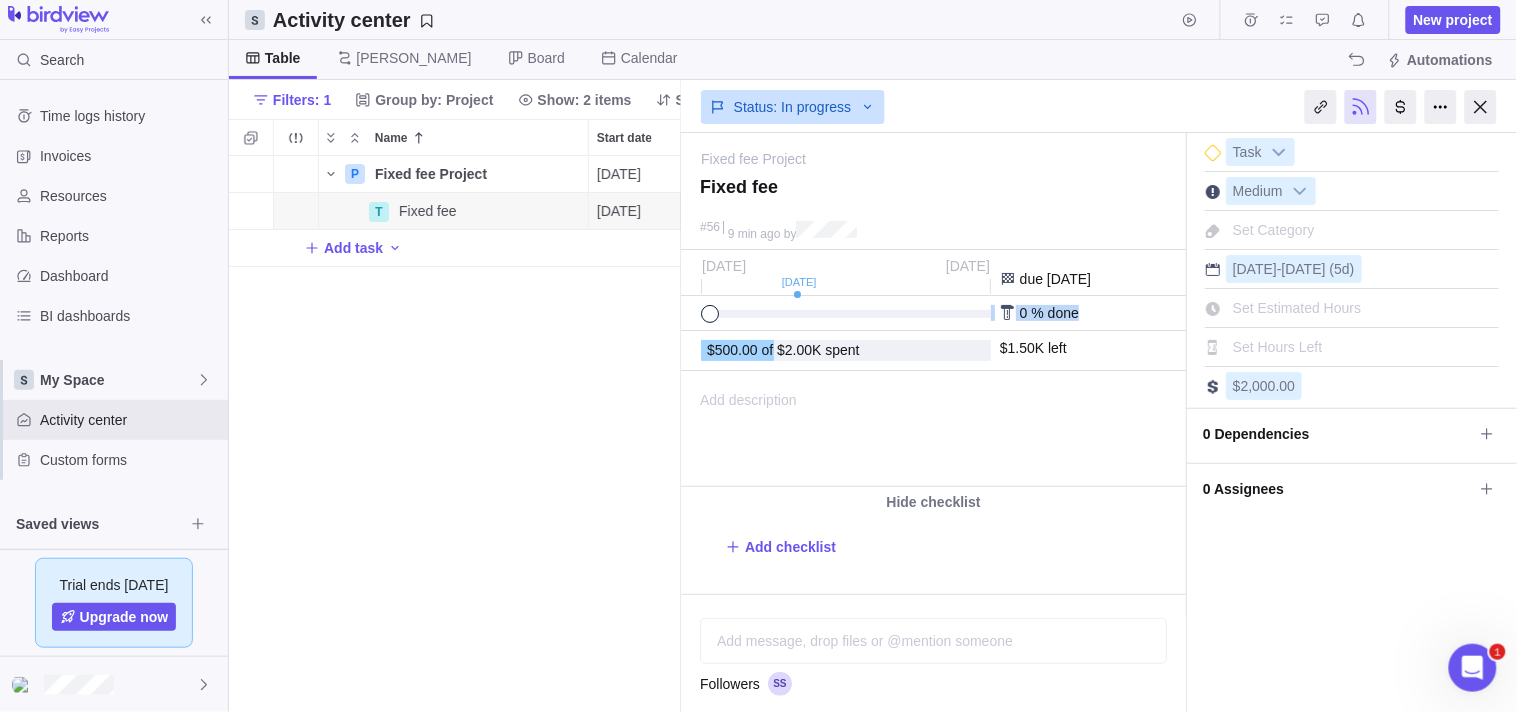 click on "0
% done" at bounding box center (1049, 313) 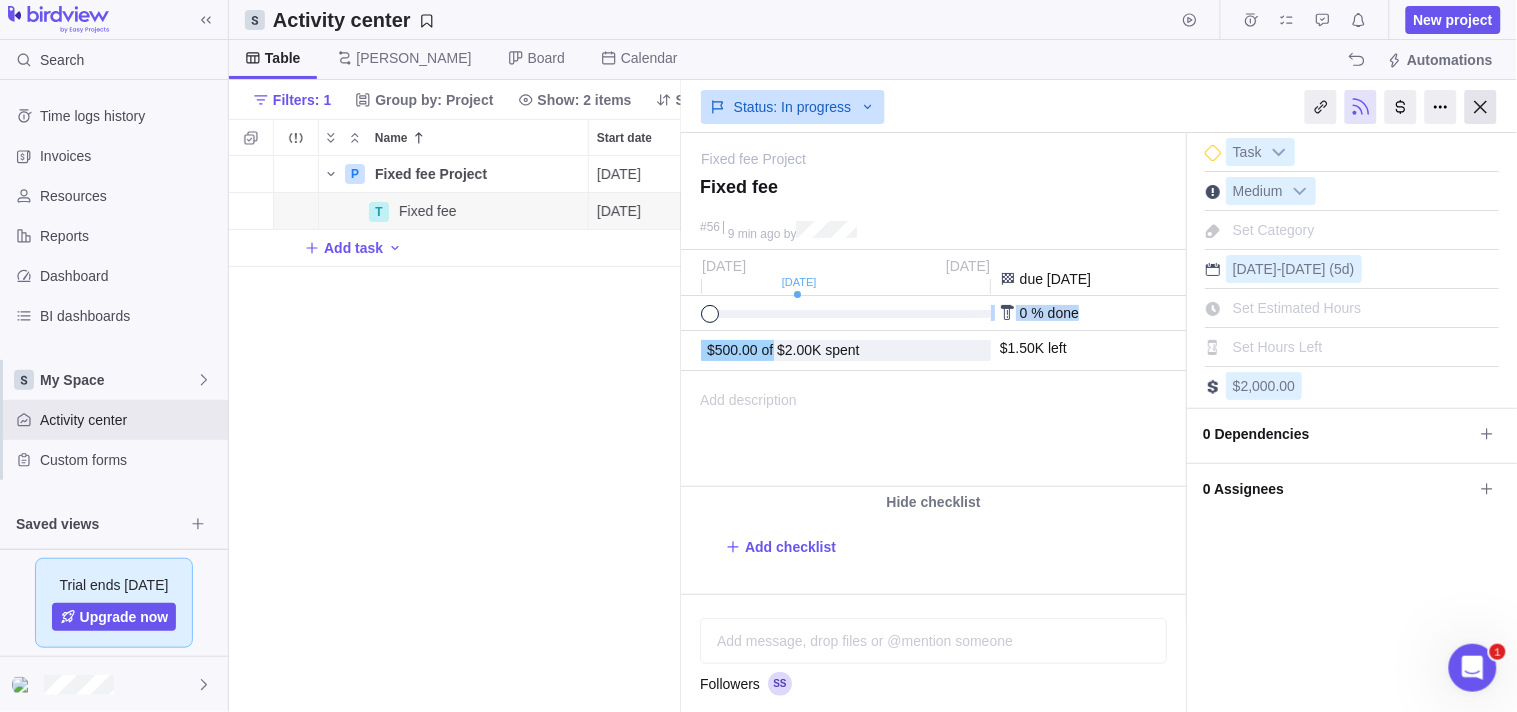 click at bounding box center (1481, 107) 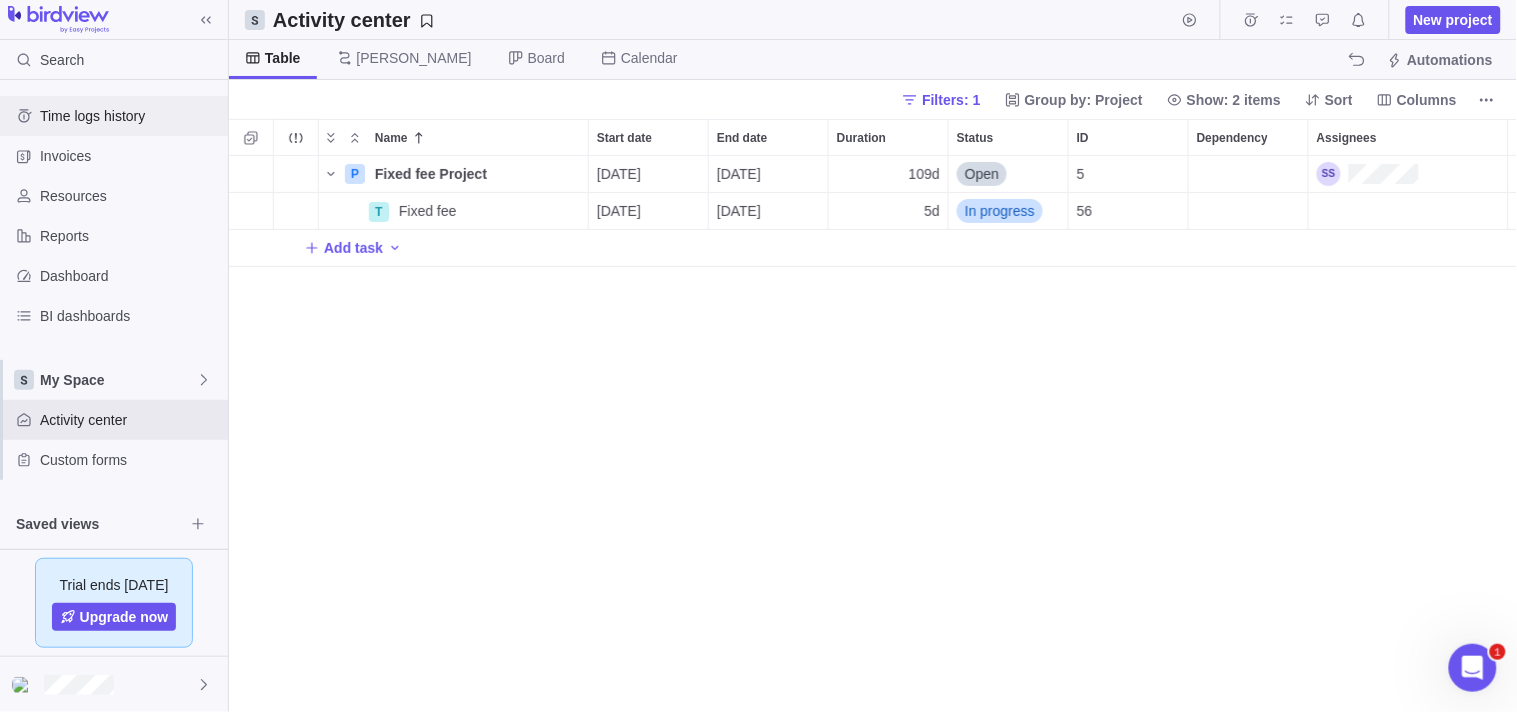 click on "Time logs history" at bounding box center (130, 116) 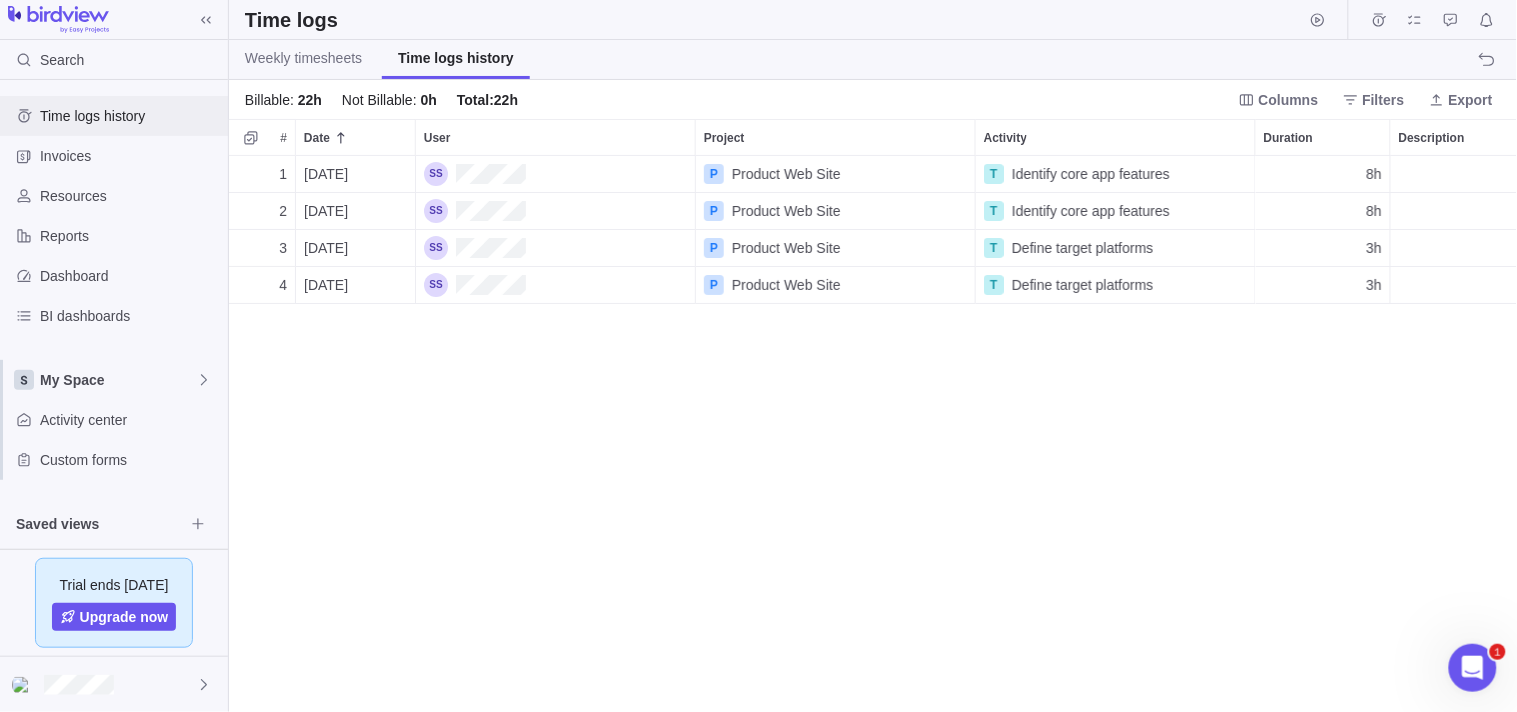 scroll, scrollTop: 17, scrollLeft: 17, axis: both 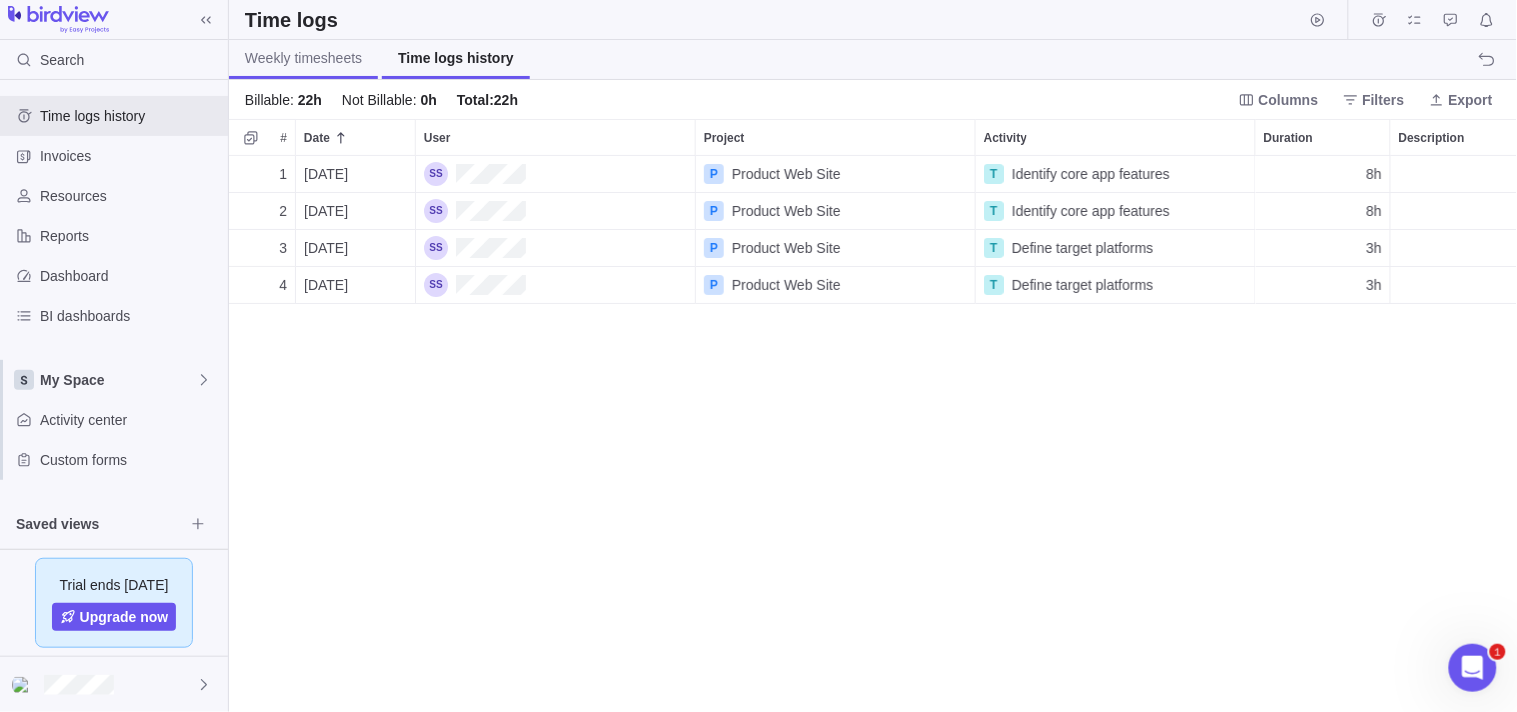 click on "Weekly timesheets" at bounding box center [303, 58] 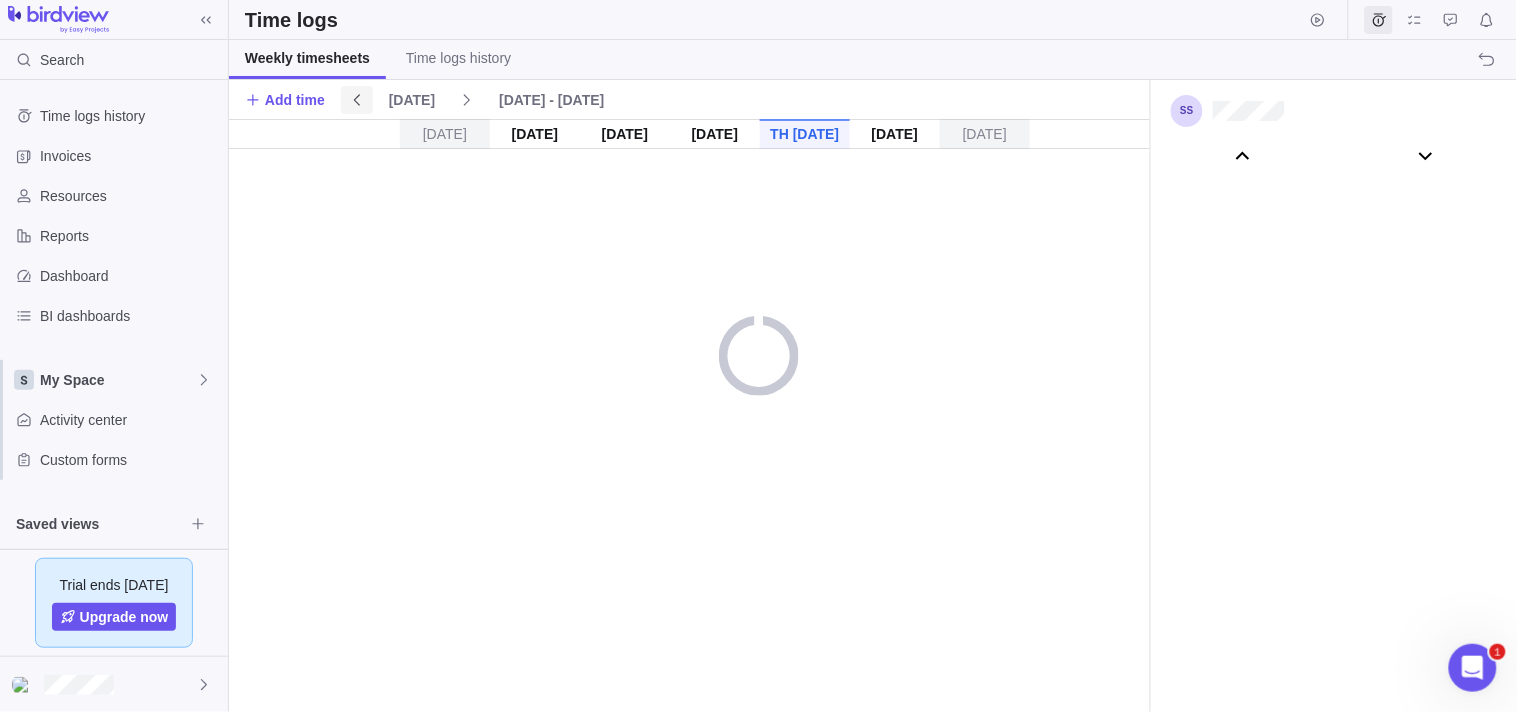 scroll, scrollTop: 110764, scrollLeft: 0, axis: vertical 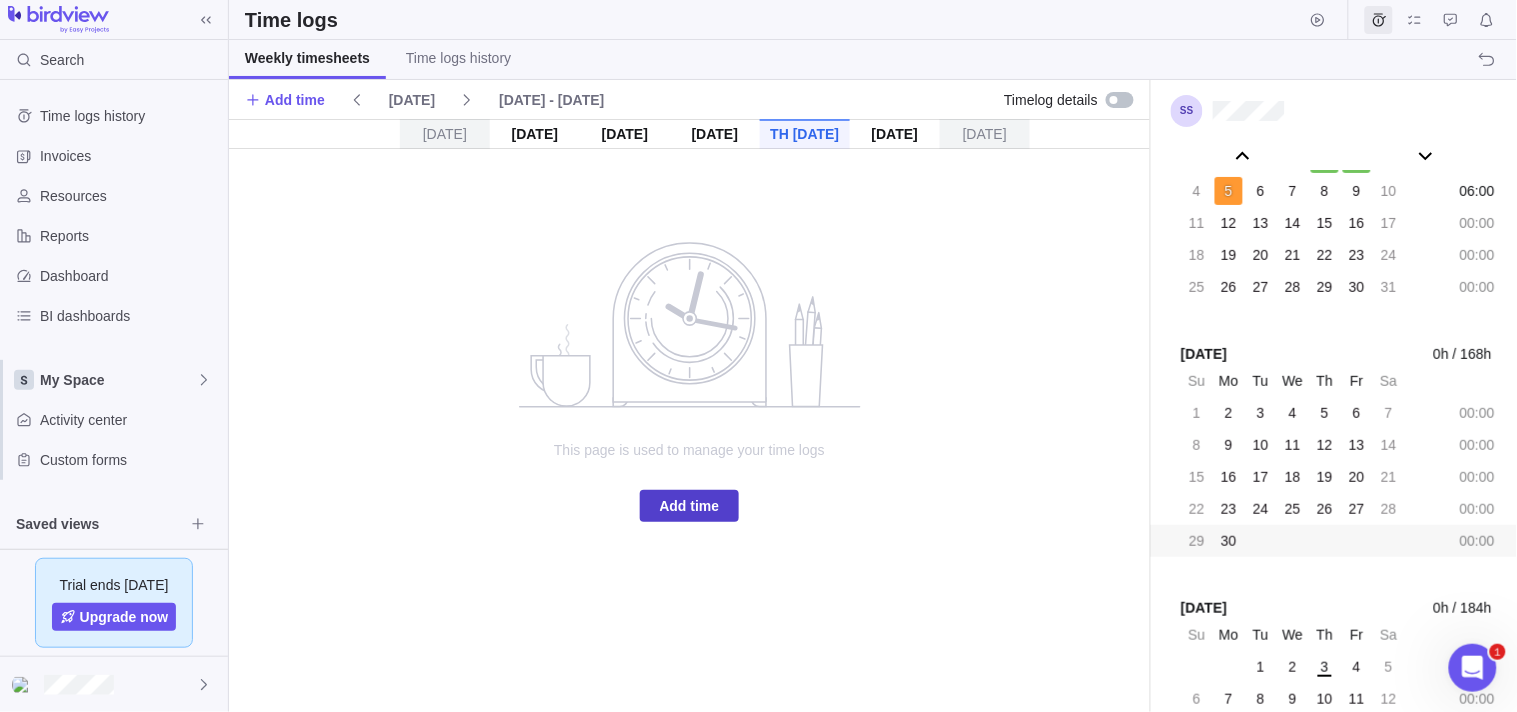 click on "Add time" at bounding box center [690, 506] 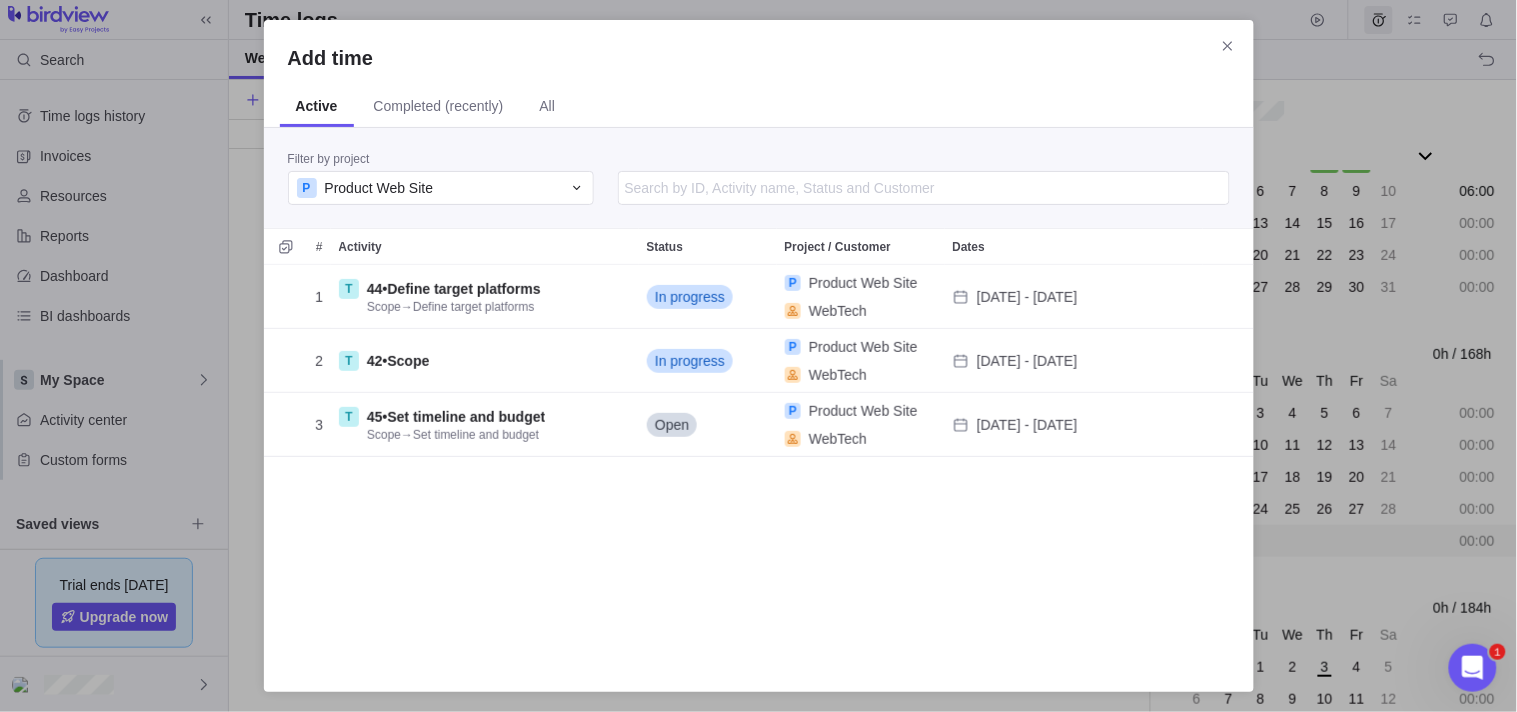 scroll, scrollTop: 17, scrollLeft: 17, axis: both 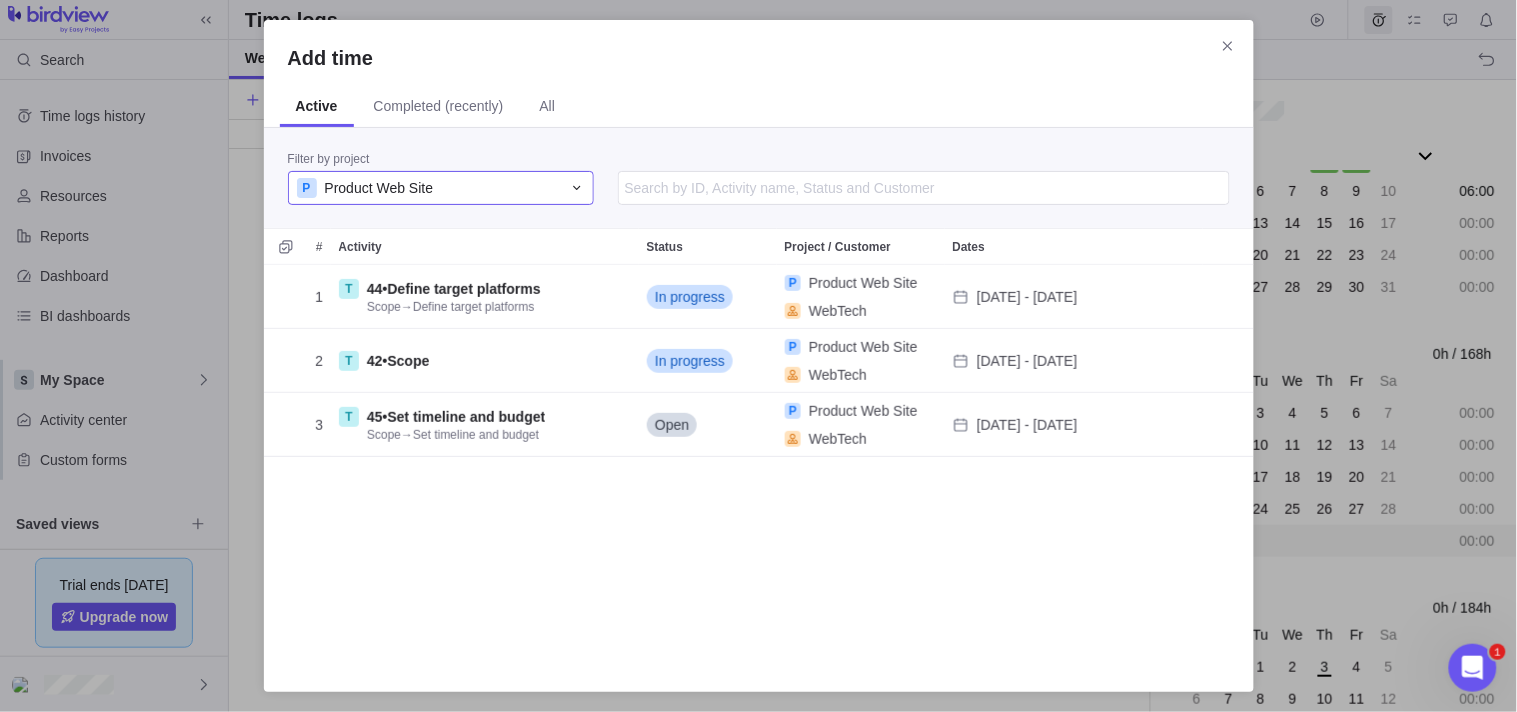click on "P Product Web Site" at bounding box center (441, 188) 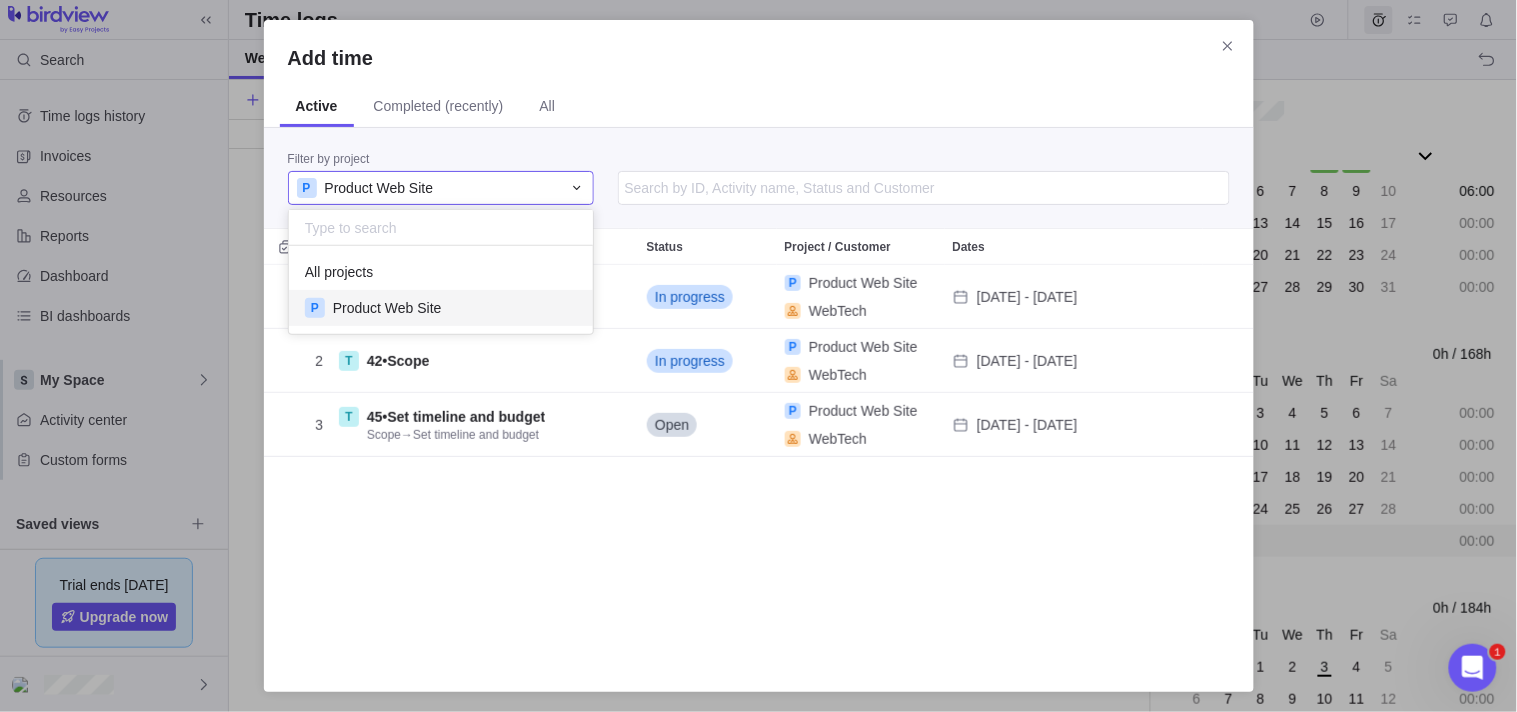 scroll, scrollTop: 17, scrollLeft: 18, axis: both 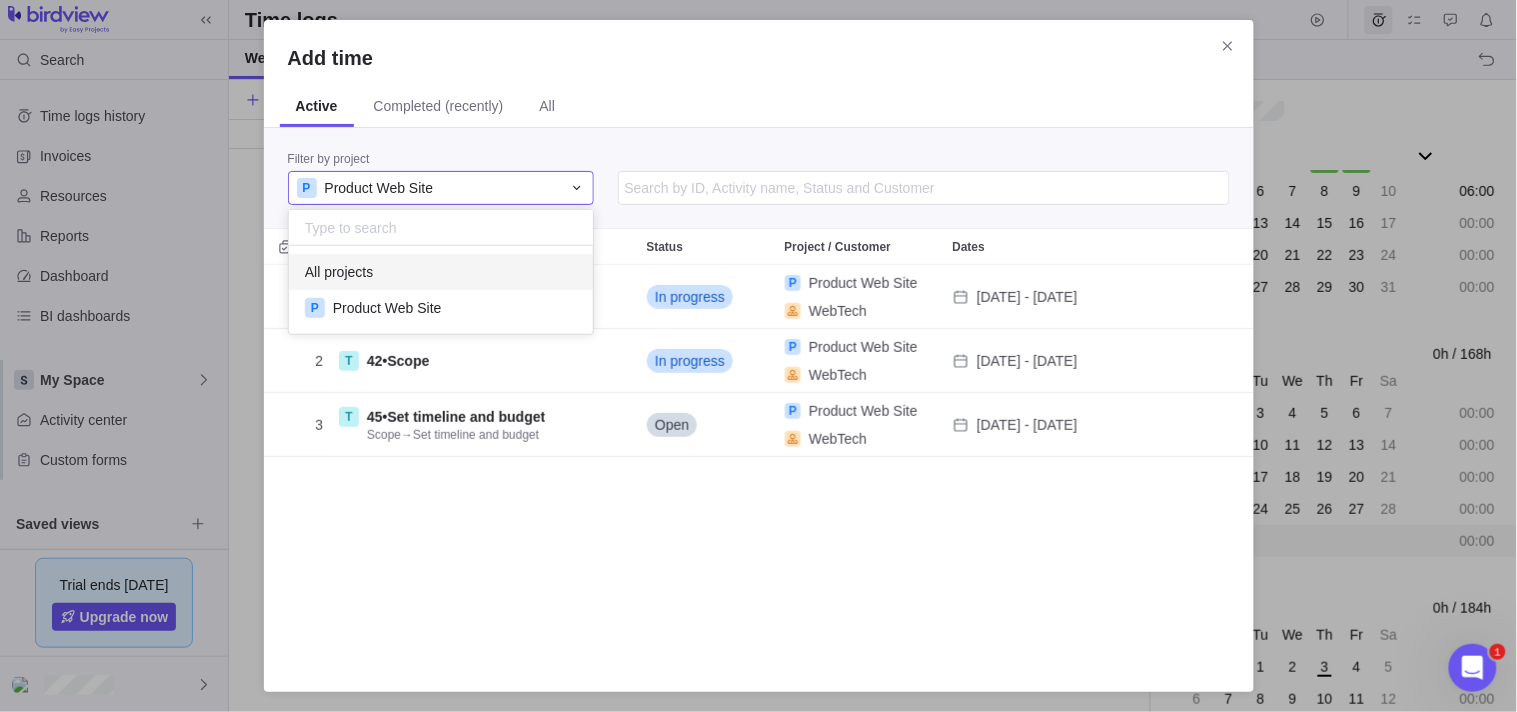 click on "All projects" at bounding box center (441, 272) 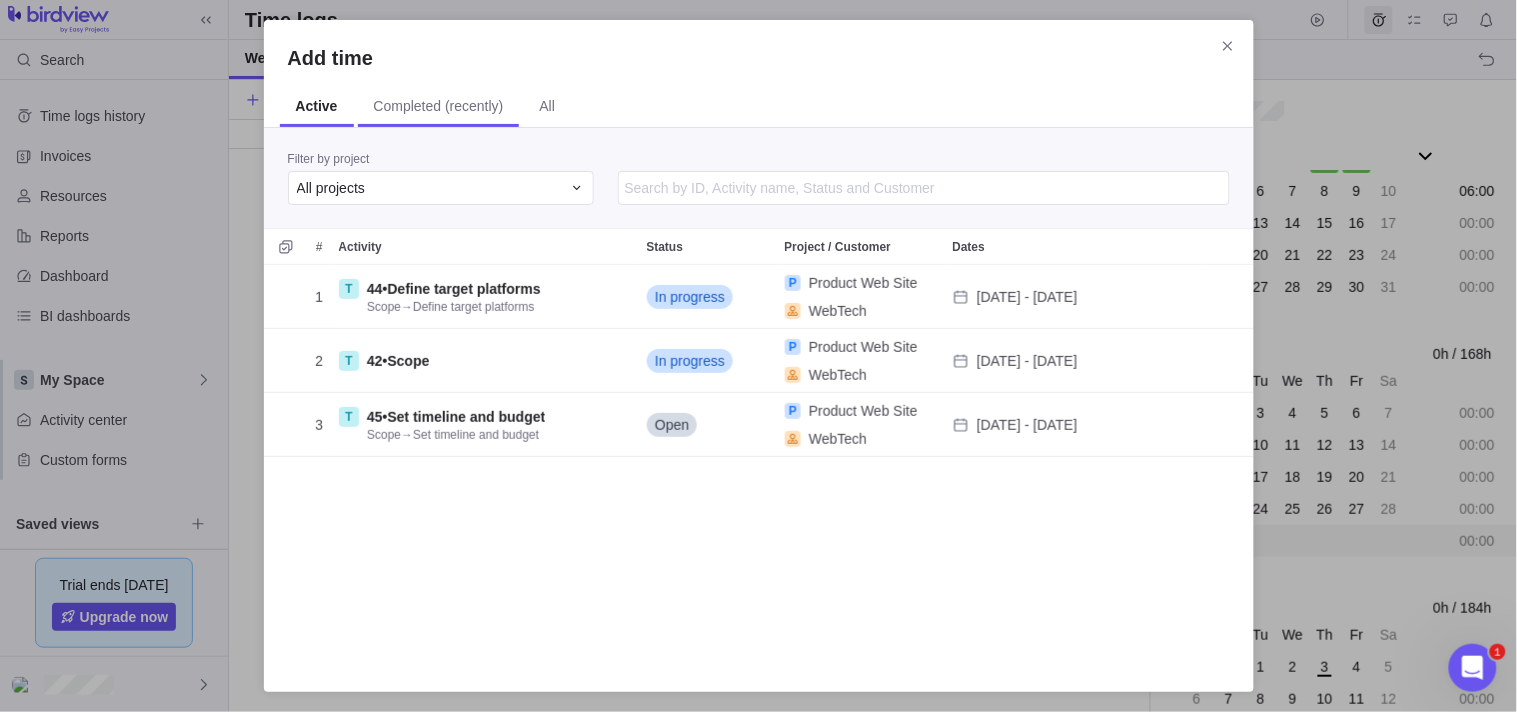 click on "Completed (recently)" at bounding box center [439, 106] 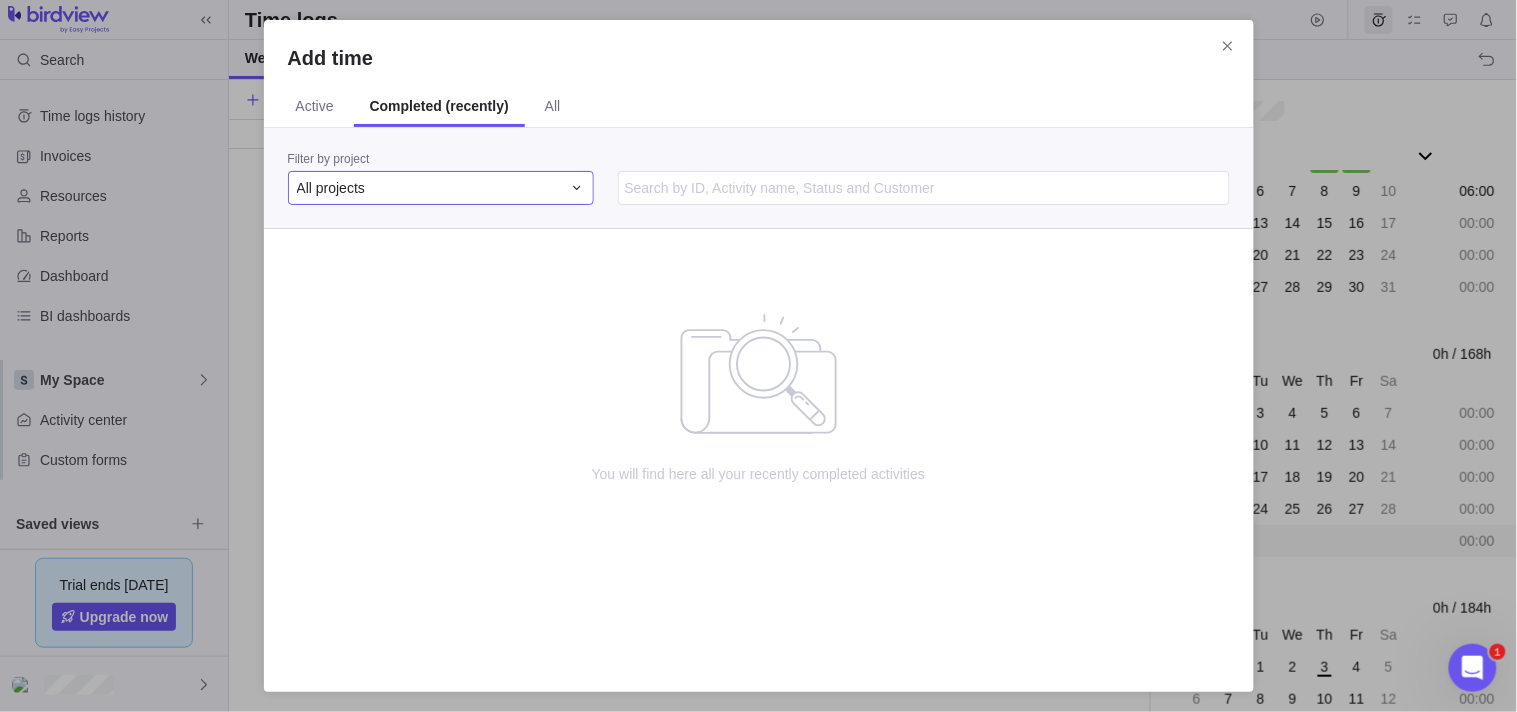 click on "All projects" at bounding box center [429, 188] 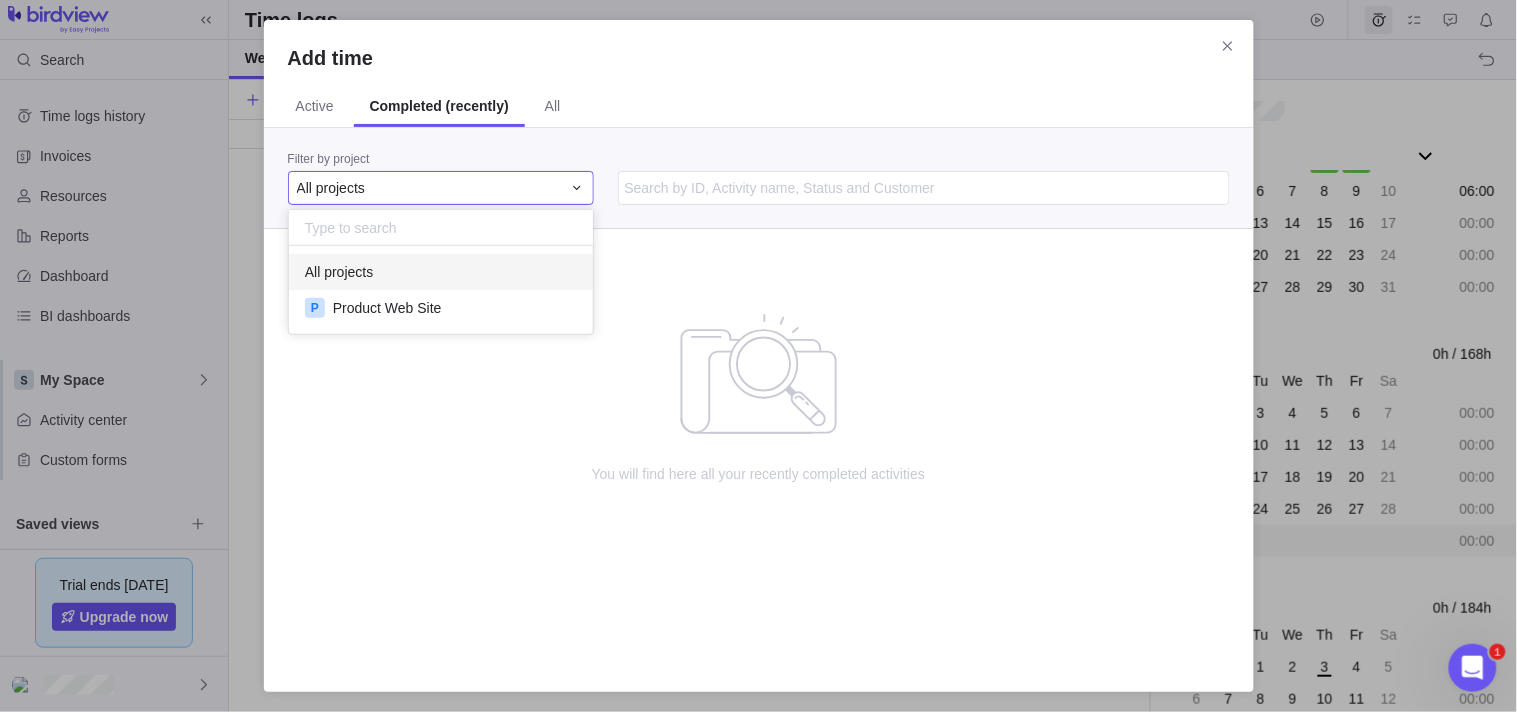 scroll, scrollTop: 17, scrollLeft: 18, axis: both 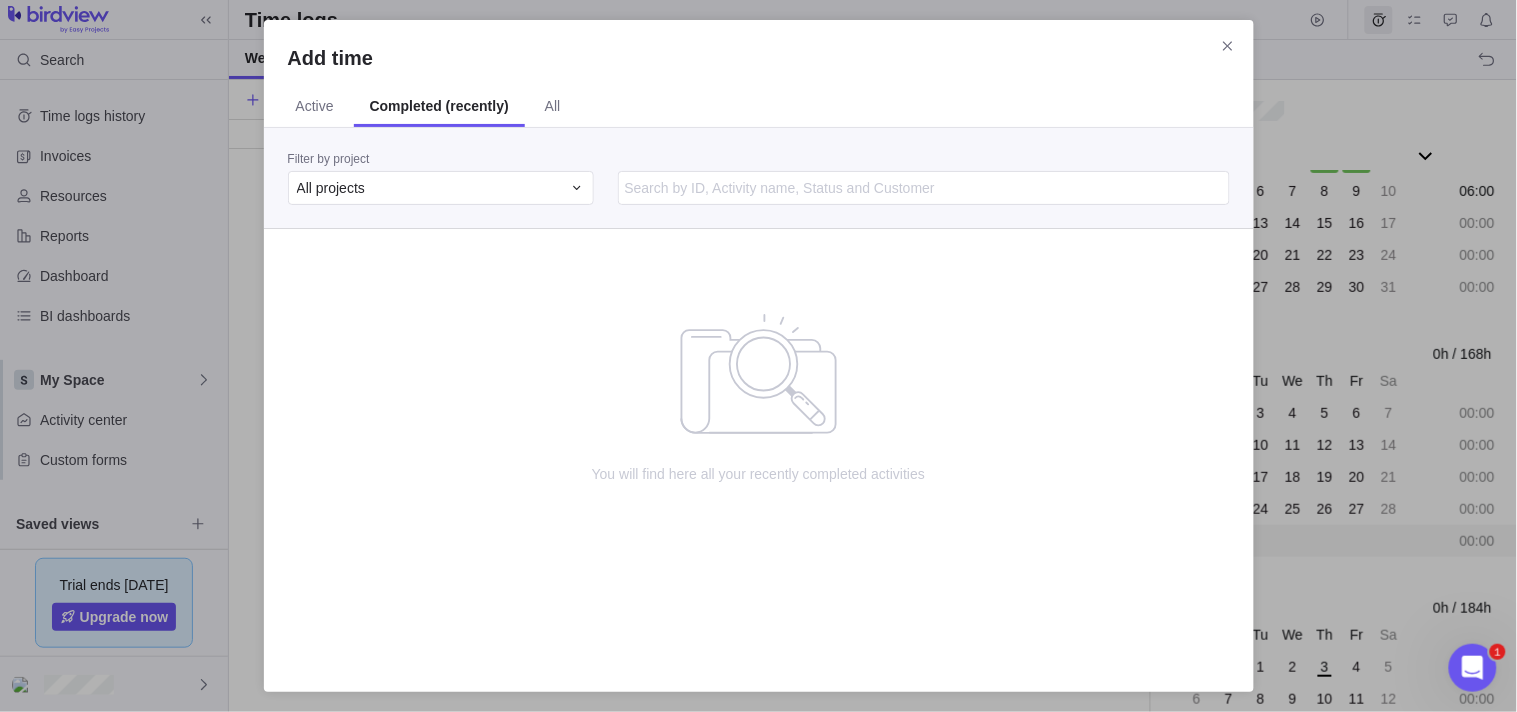 click on "Filter by project All projects" at bounding box center [759, 178] 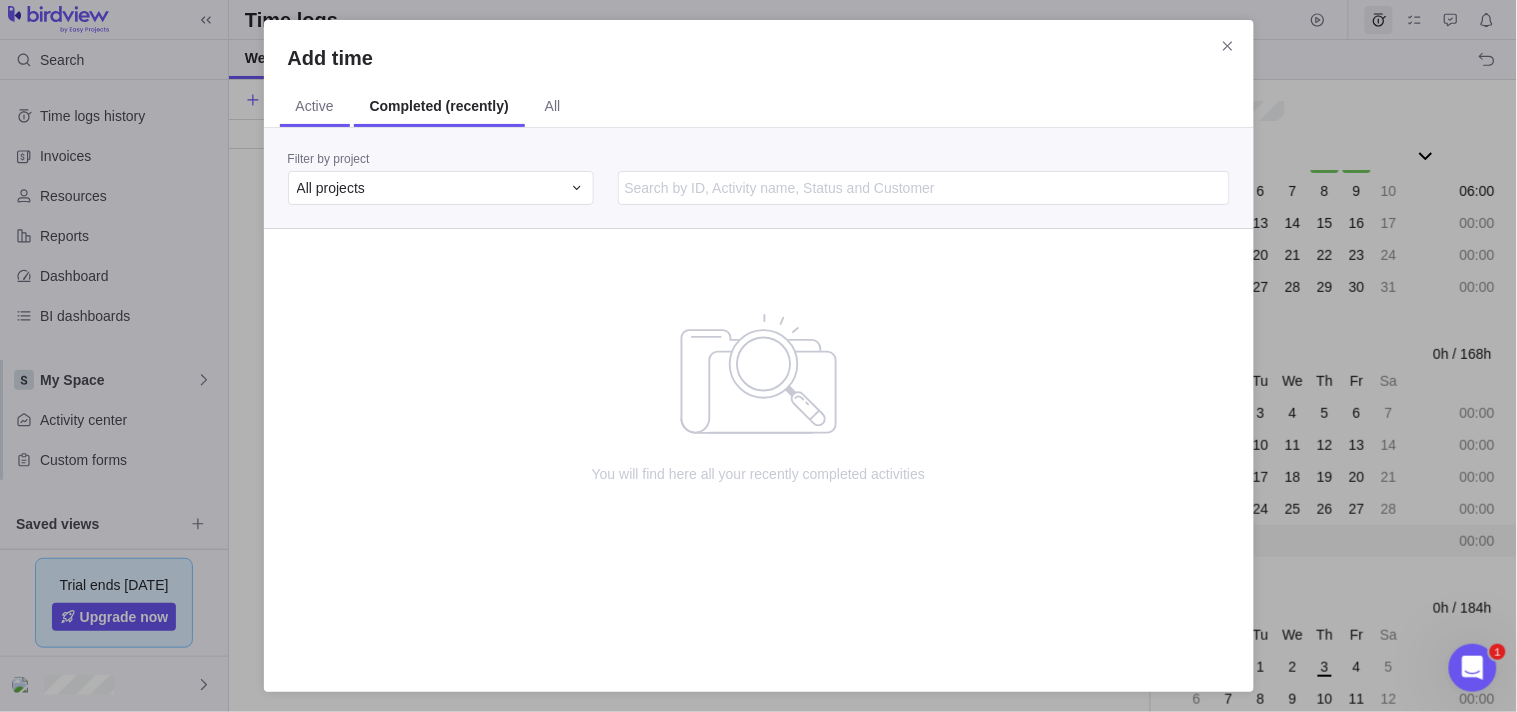click on "Active" at bounding box center (315, 107) 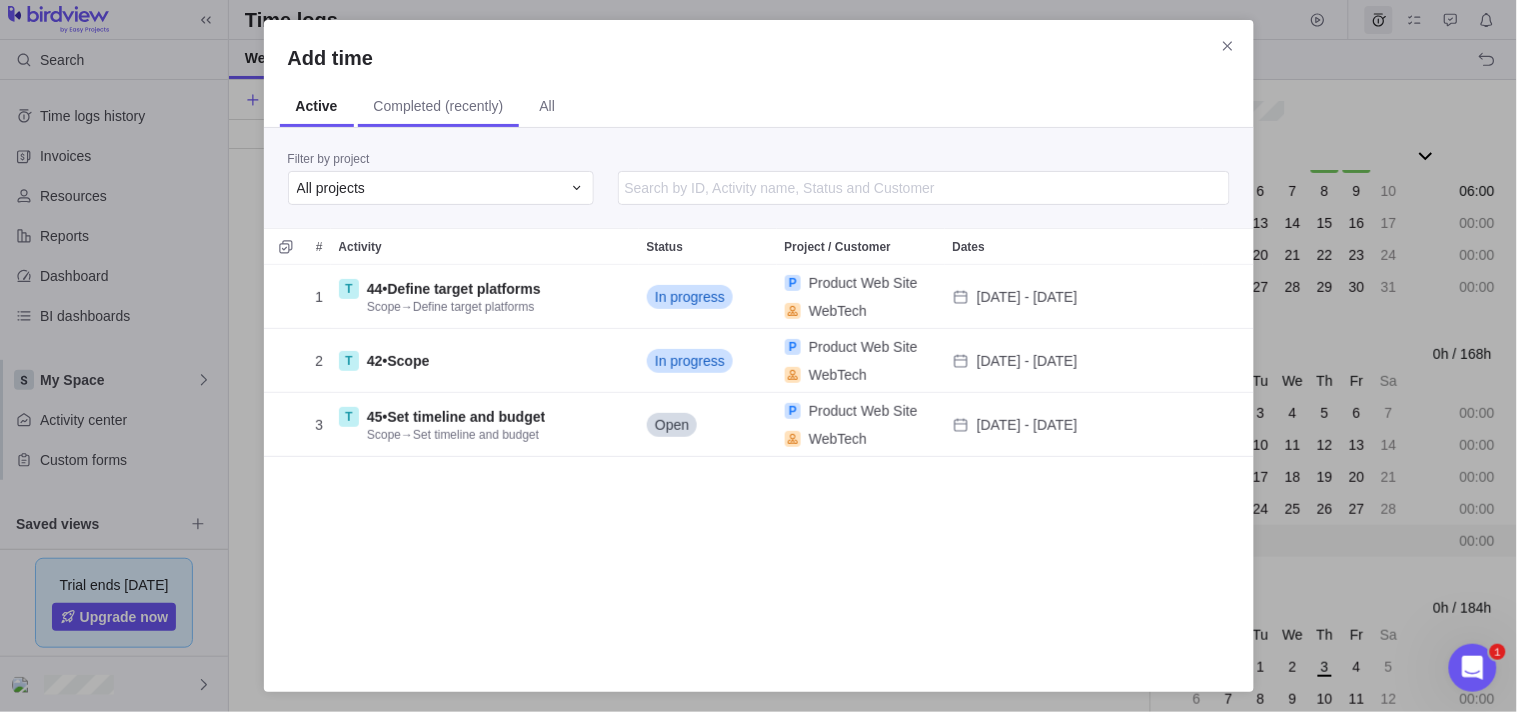 scroll, scrollTop: 17, scrollLeft: 17, axis: both 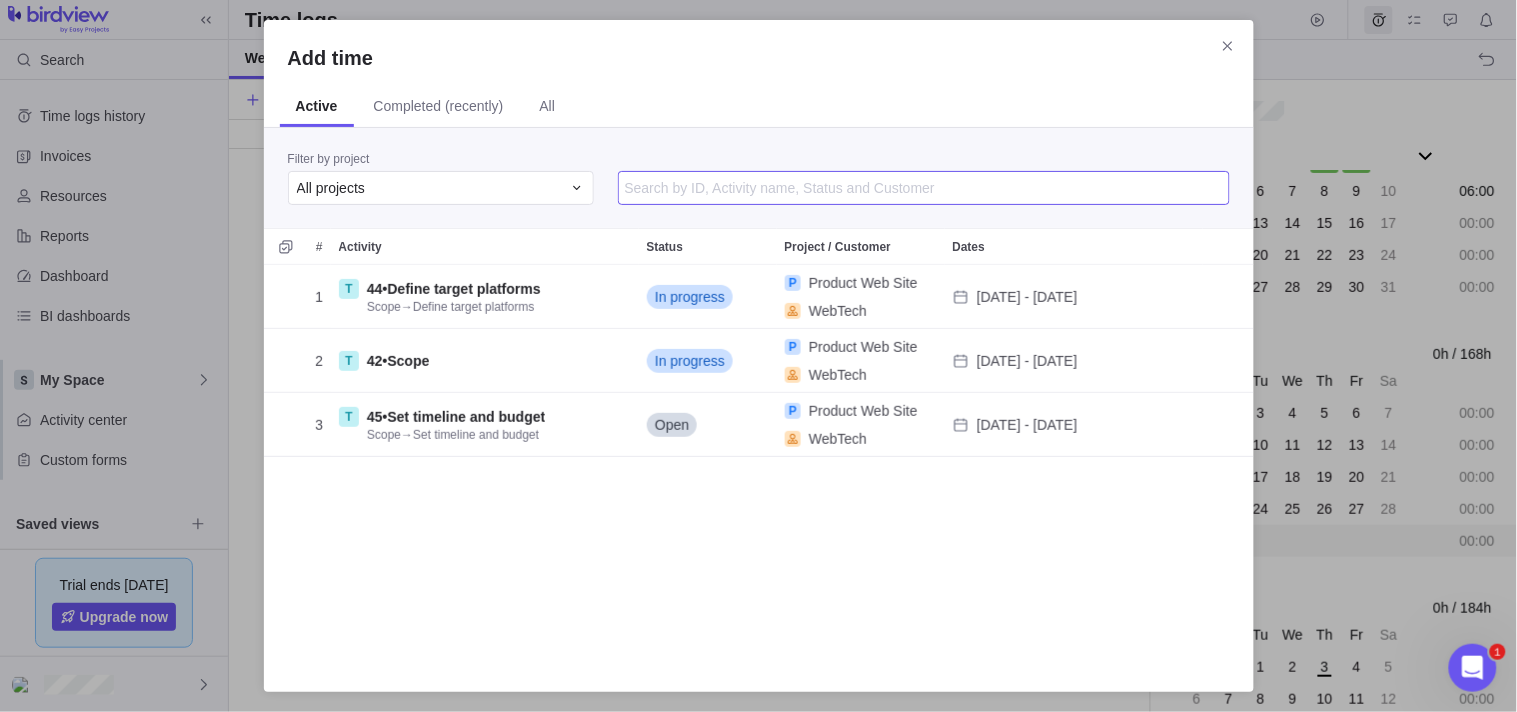 click at bounding box center [924, 188] 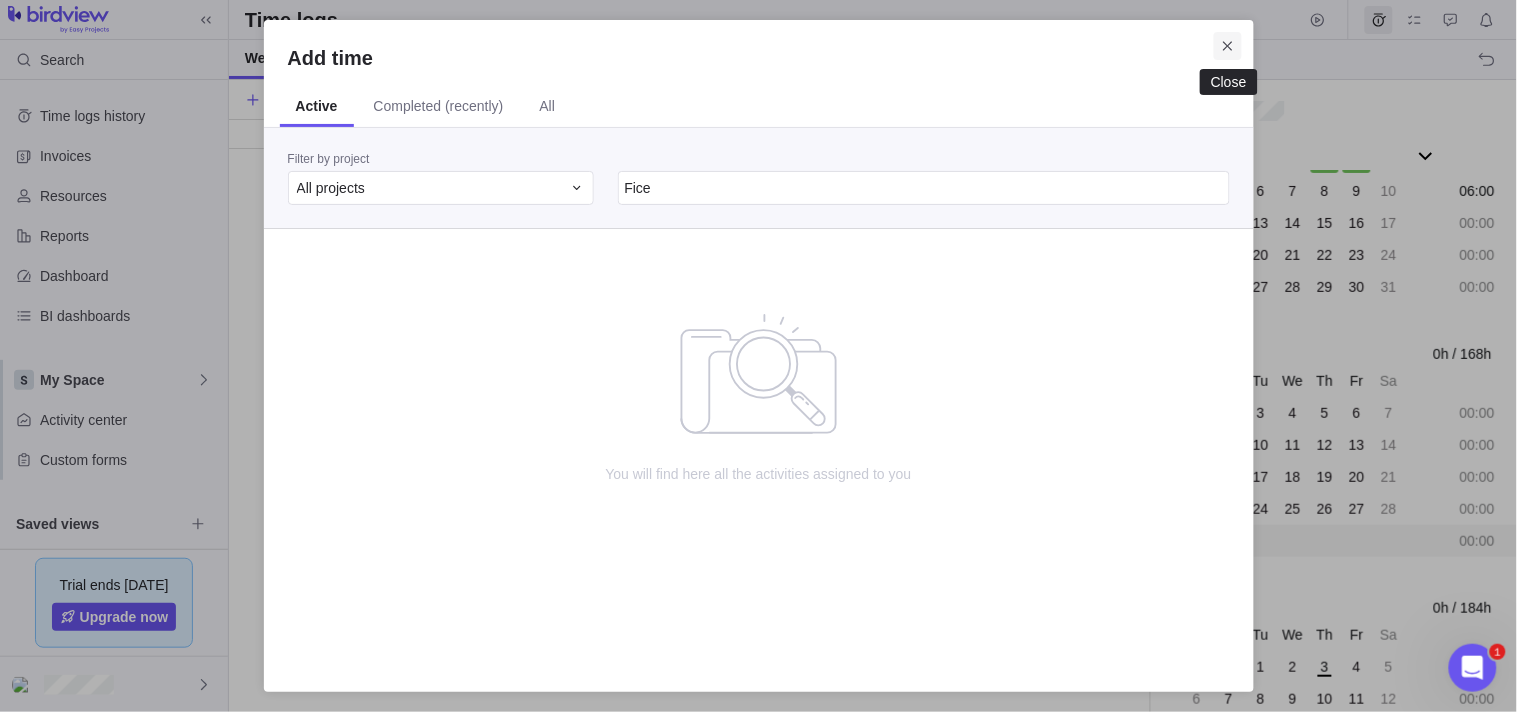 type on "Fice" 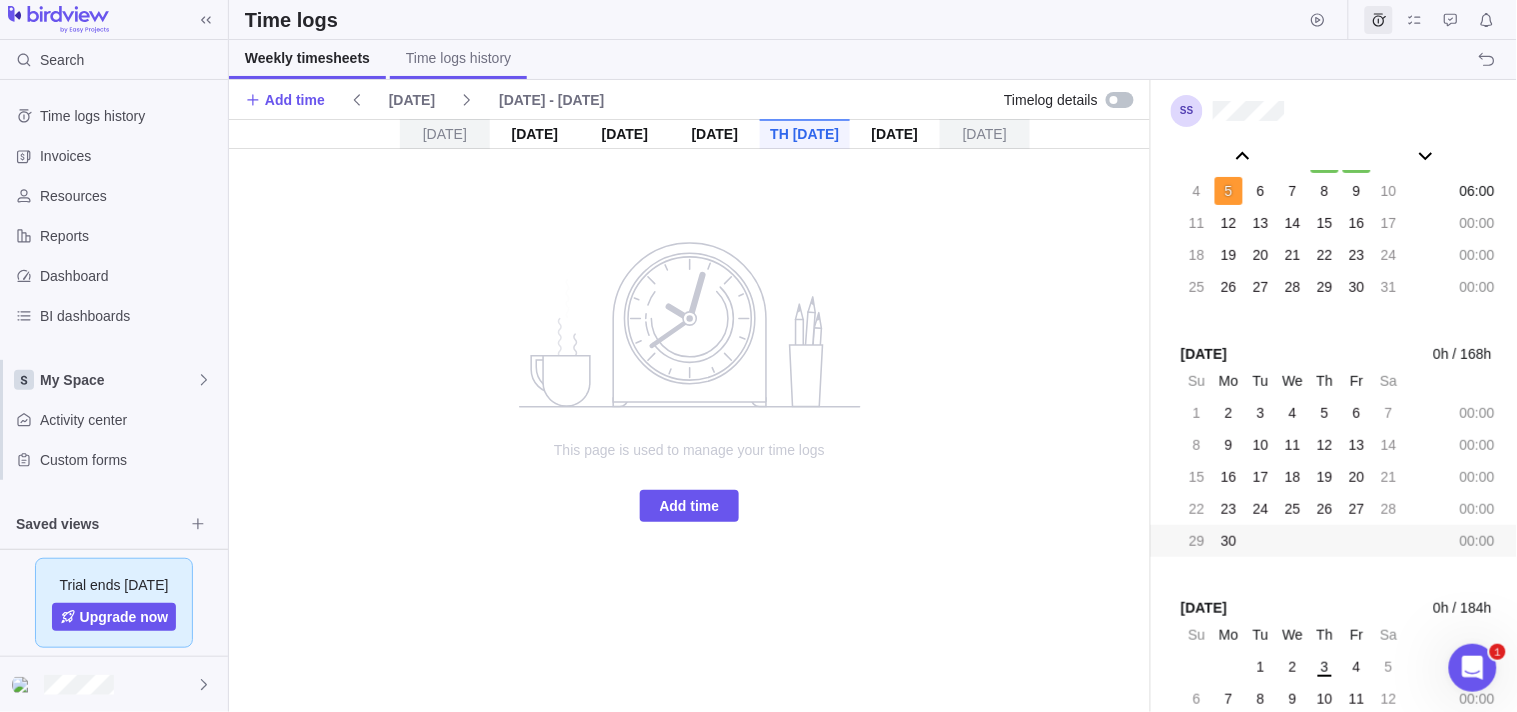 click on "Time logs history" at bounding box center [458, 59] 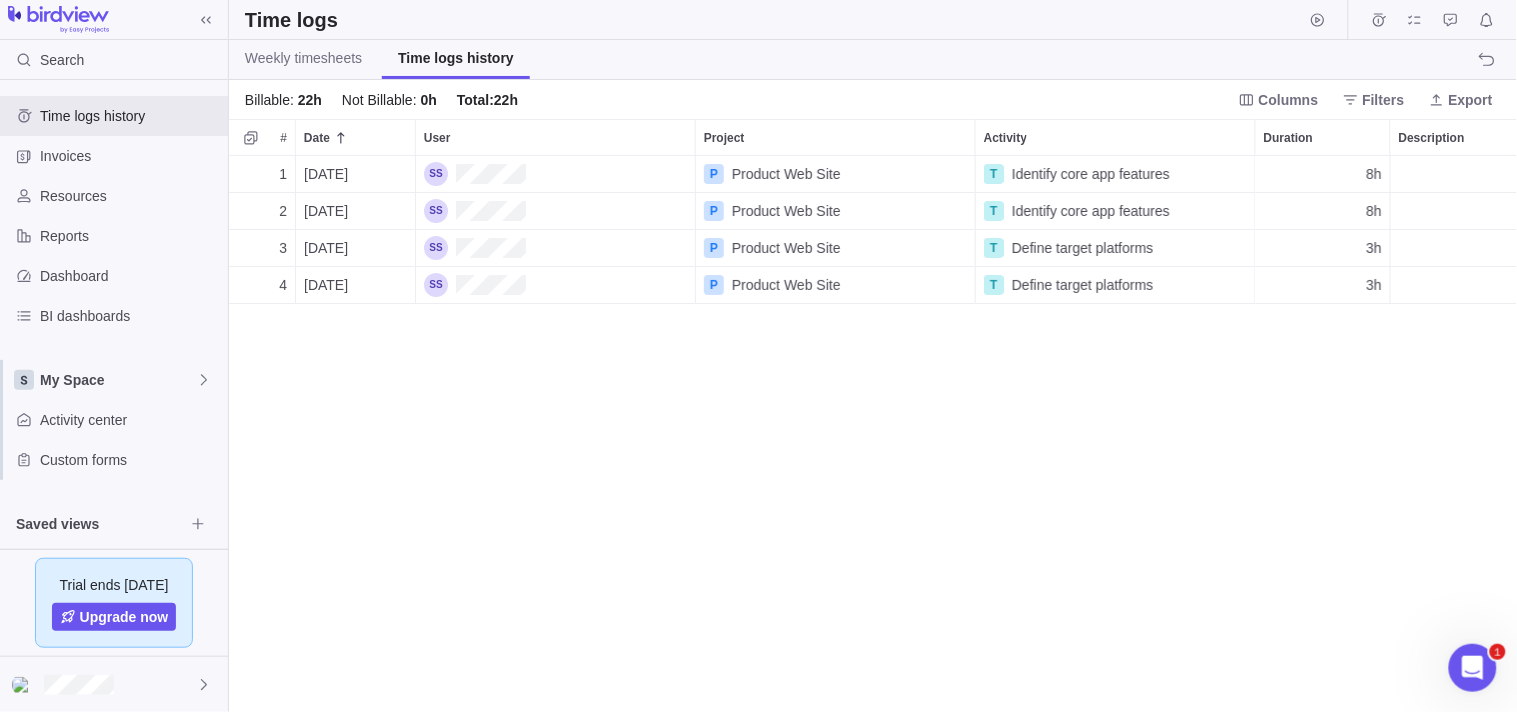 scroll, scrollTop: 17, scrollLeft: 17, axis: both 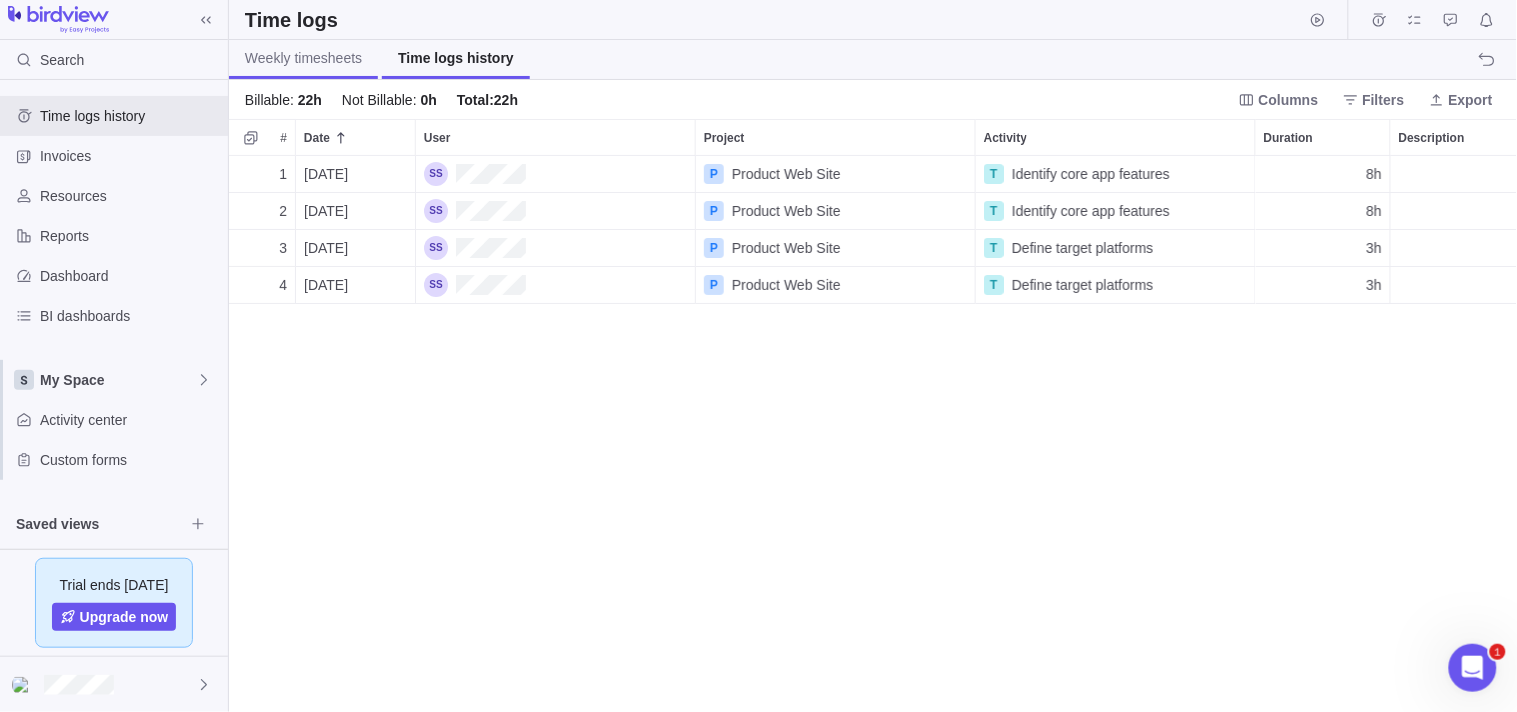 click on "Weekly timesheets" at bounding box center (303, 58) 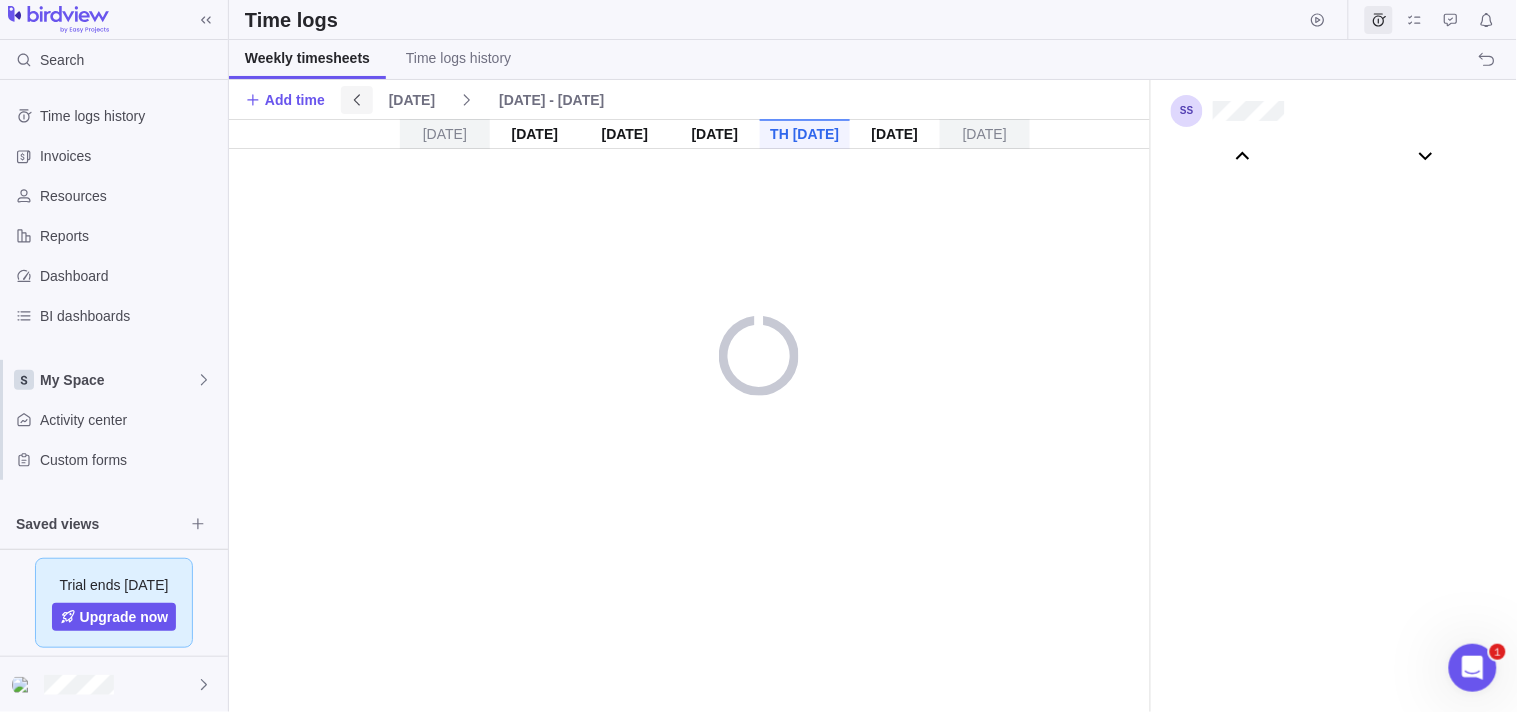 scroll, scrollTop: 110764, scrollLeft: 0, axis: vertical 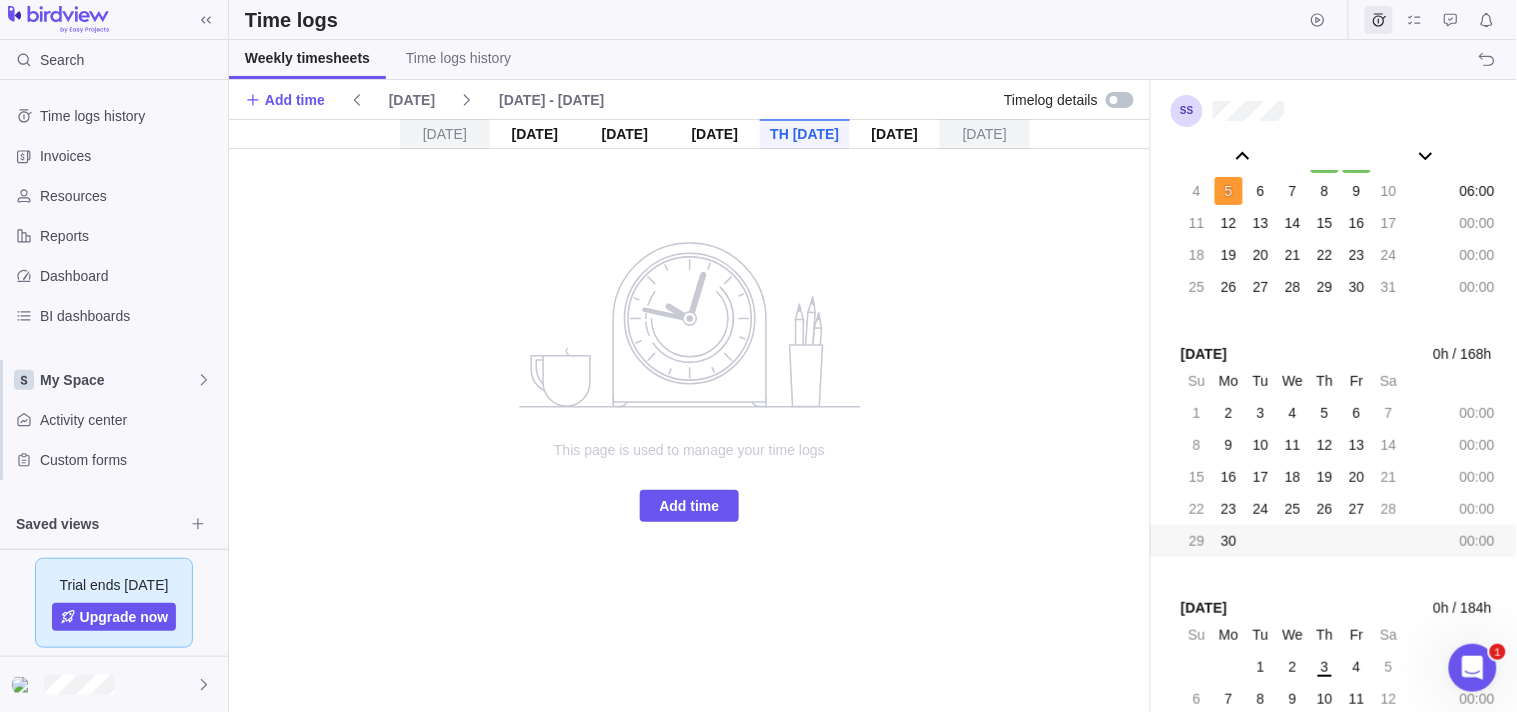 click on "Add time [DATE] [DATE] - [DATE] Timelog details" at bounding box center [689, 99] 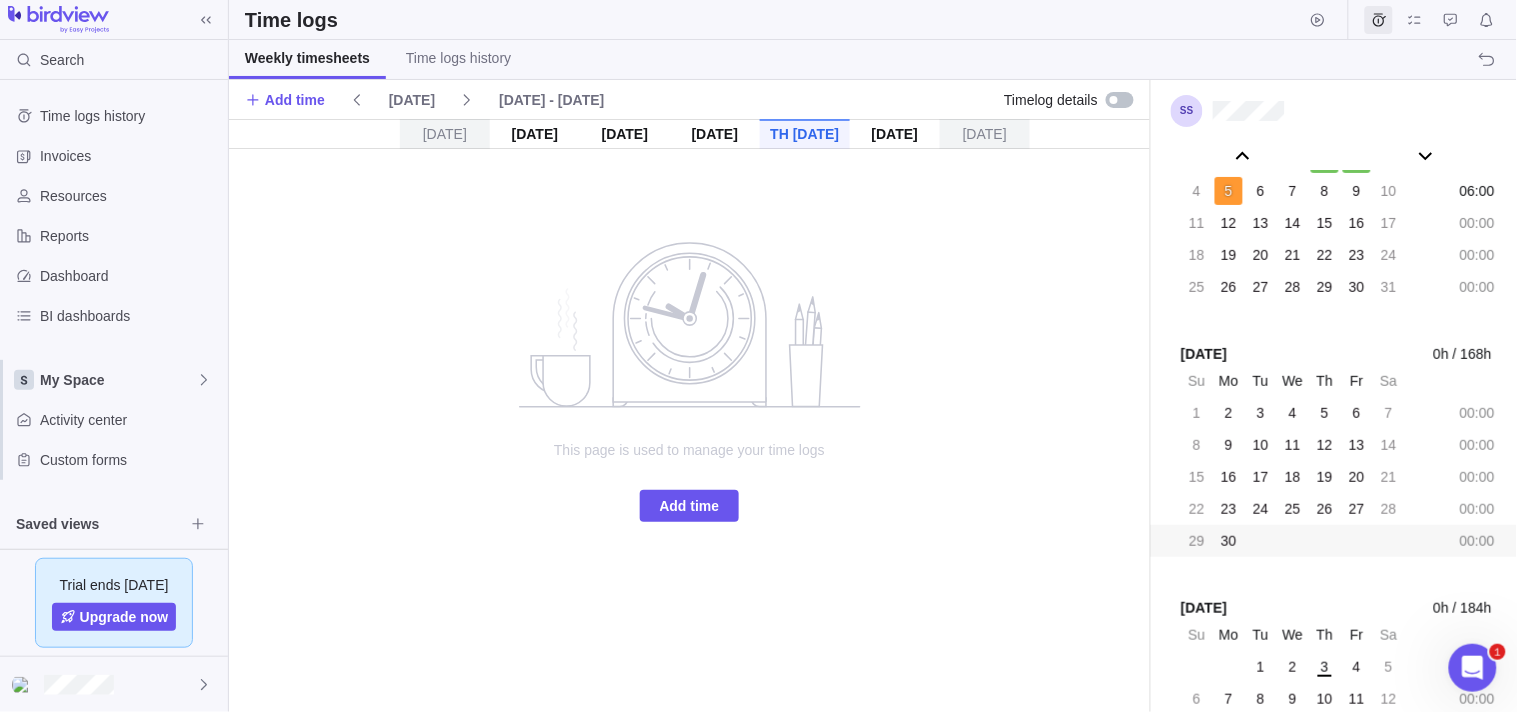 click at bounding box center (1120, 100) 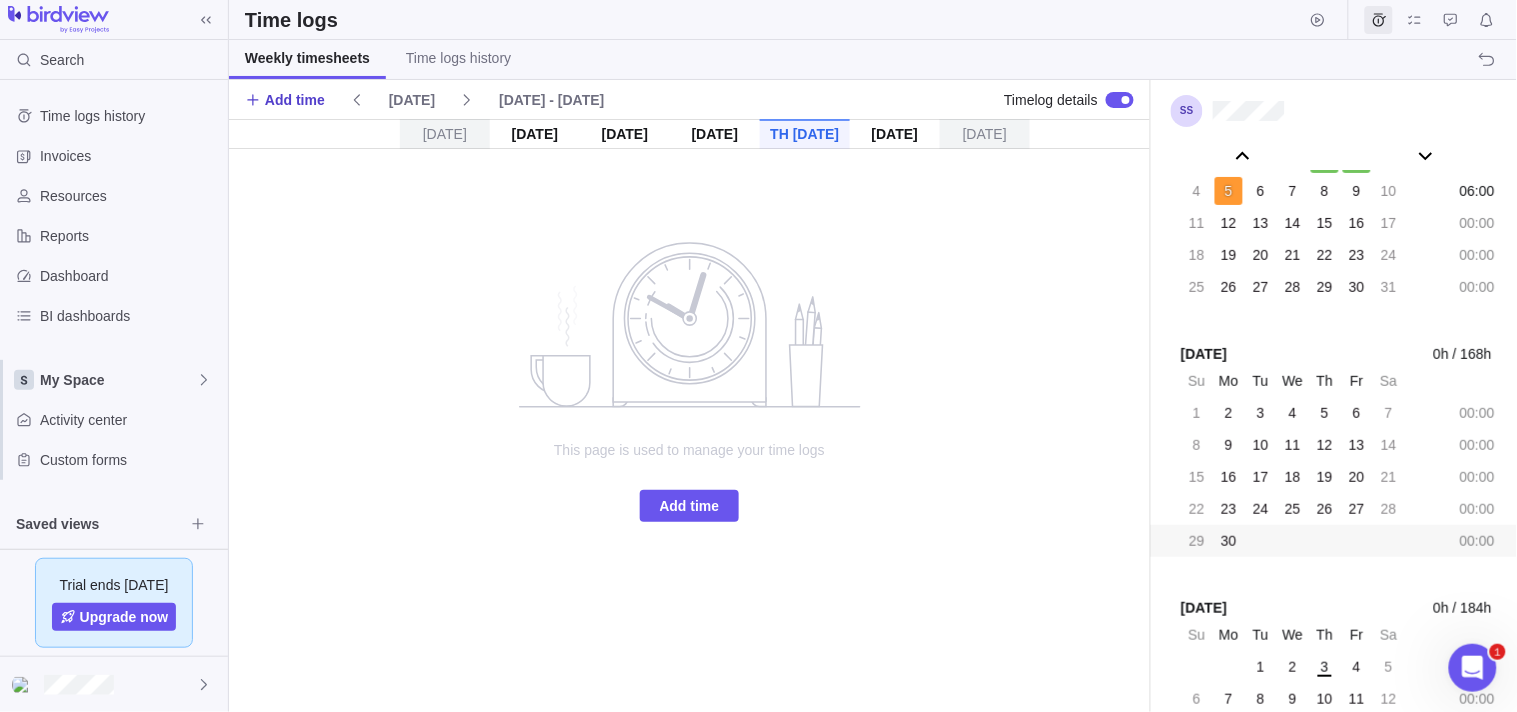 click on "Add time" at bounding box center [295, 100] 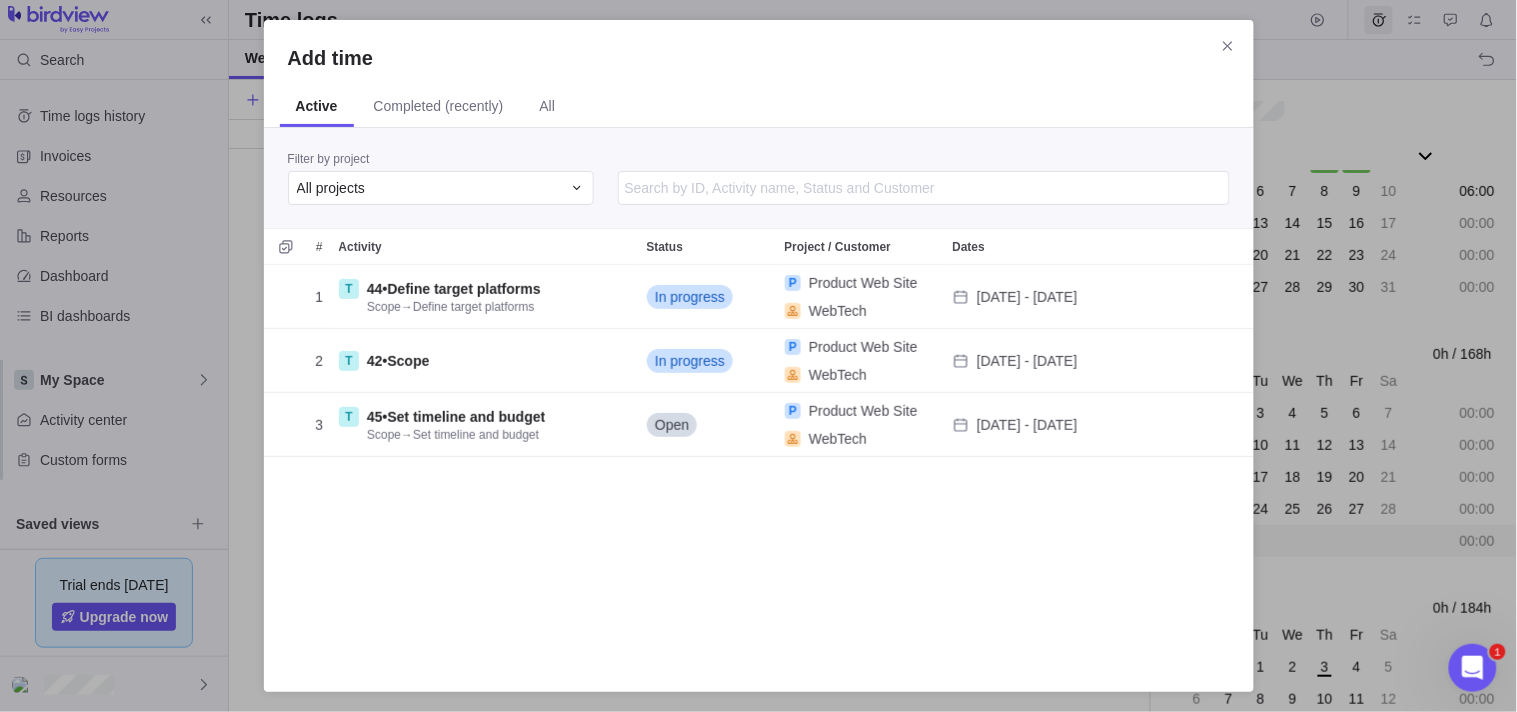scroll, scrollTop: 17, scrollLeft: 17, axis: both 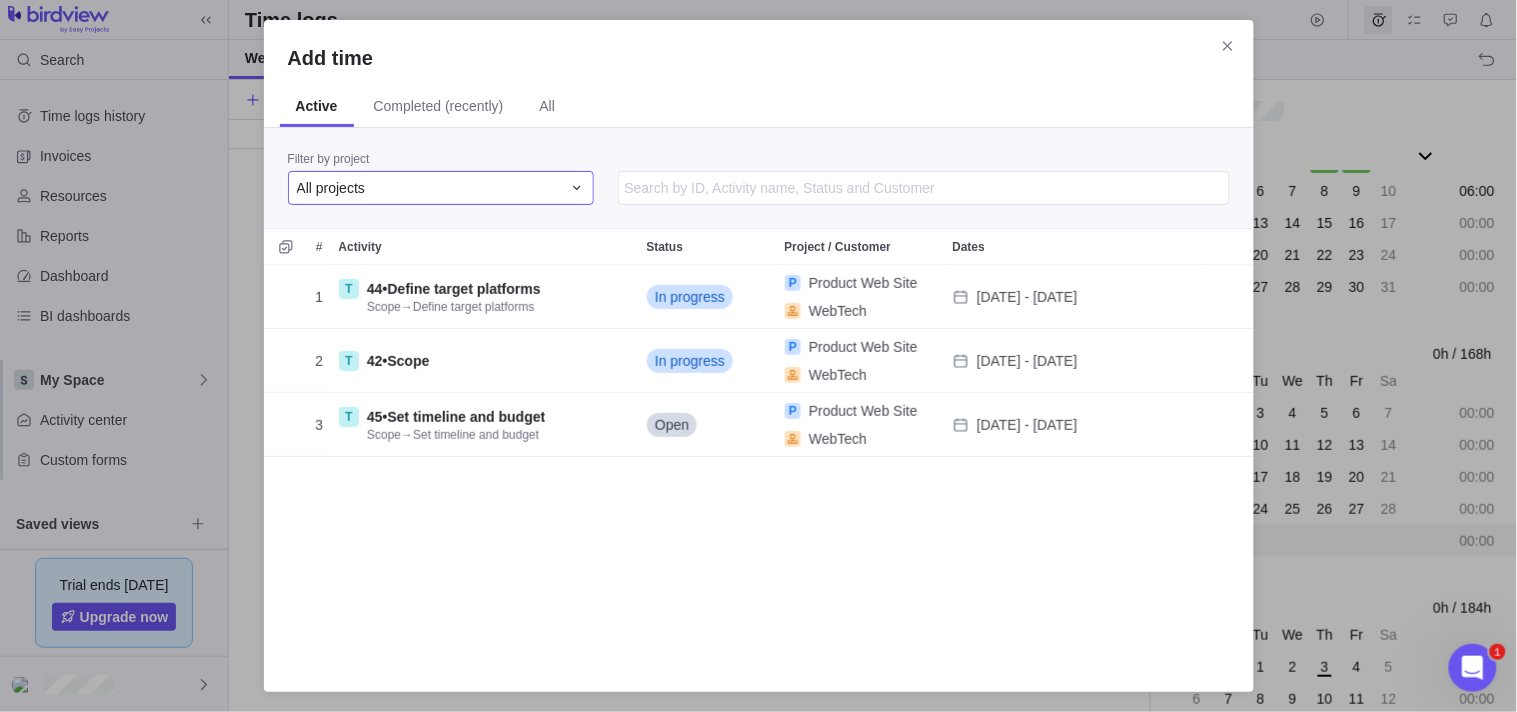 click on "All projects" at bounding box center (429, 188) 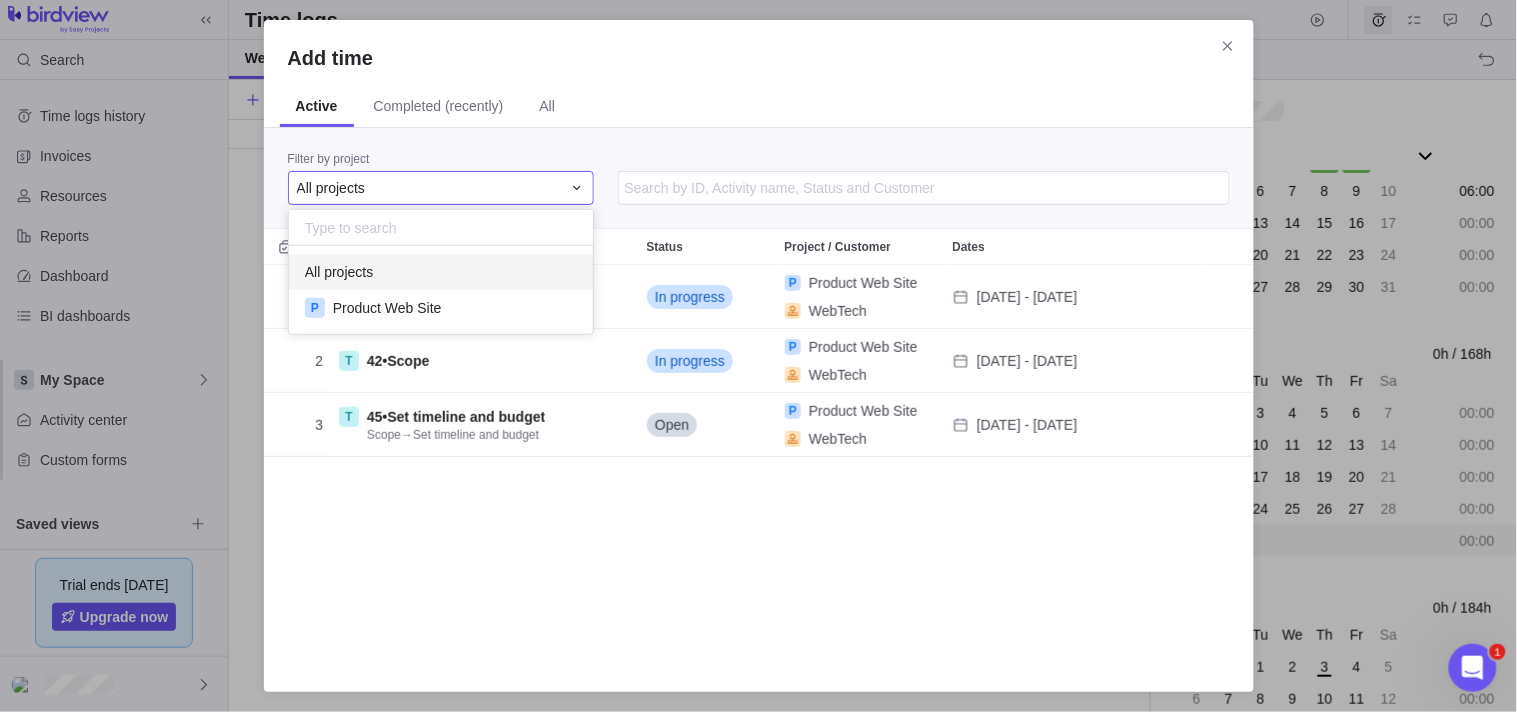 scroll, scrollTop: 17, scrollLeft: 18, axis: both 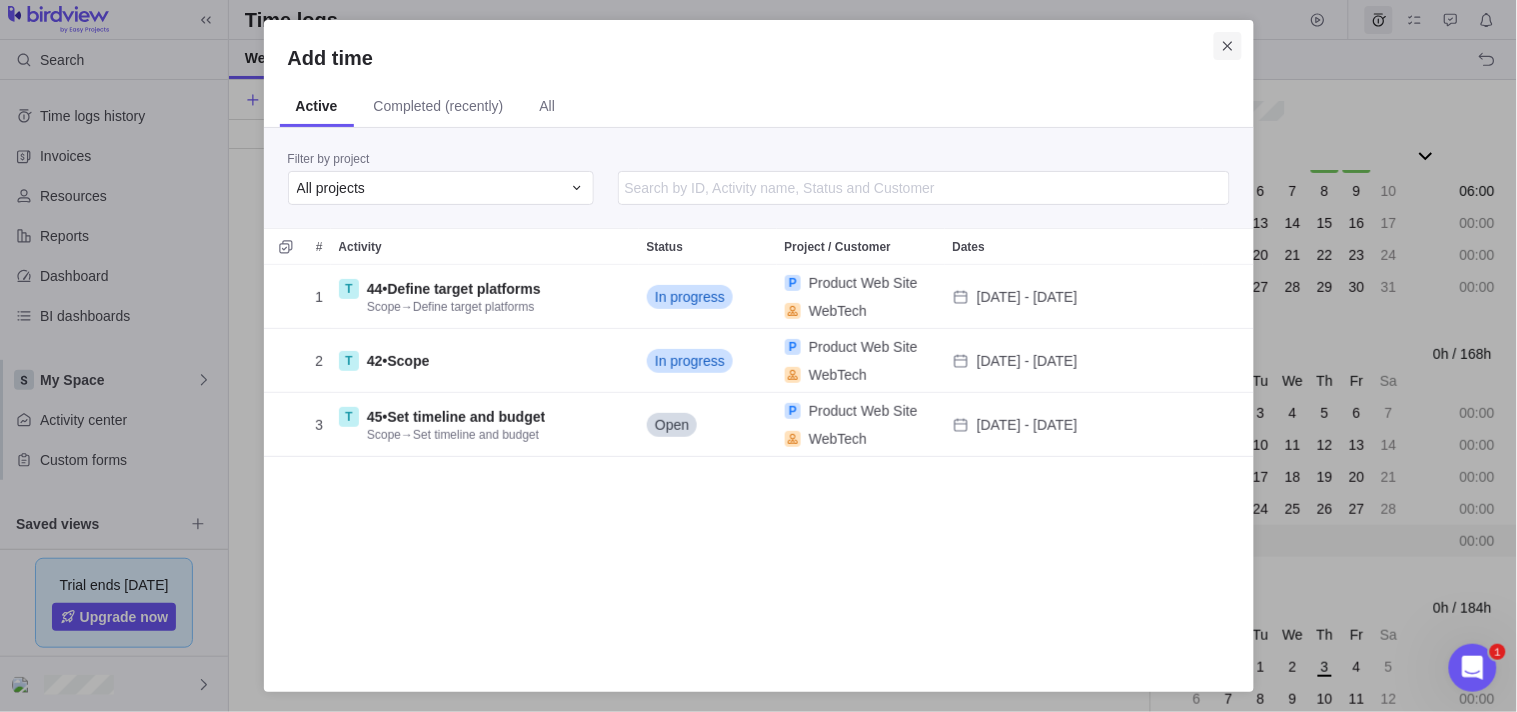 click at bounding box center [1228, 46] 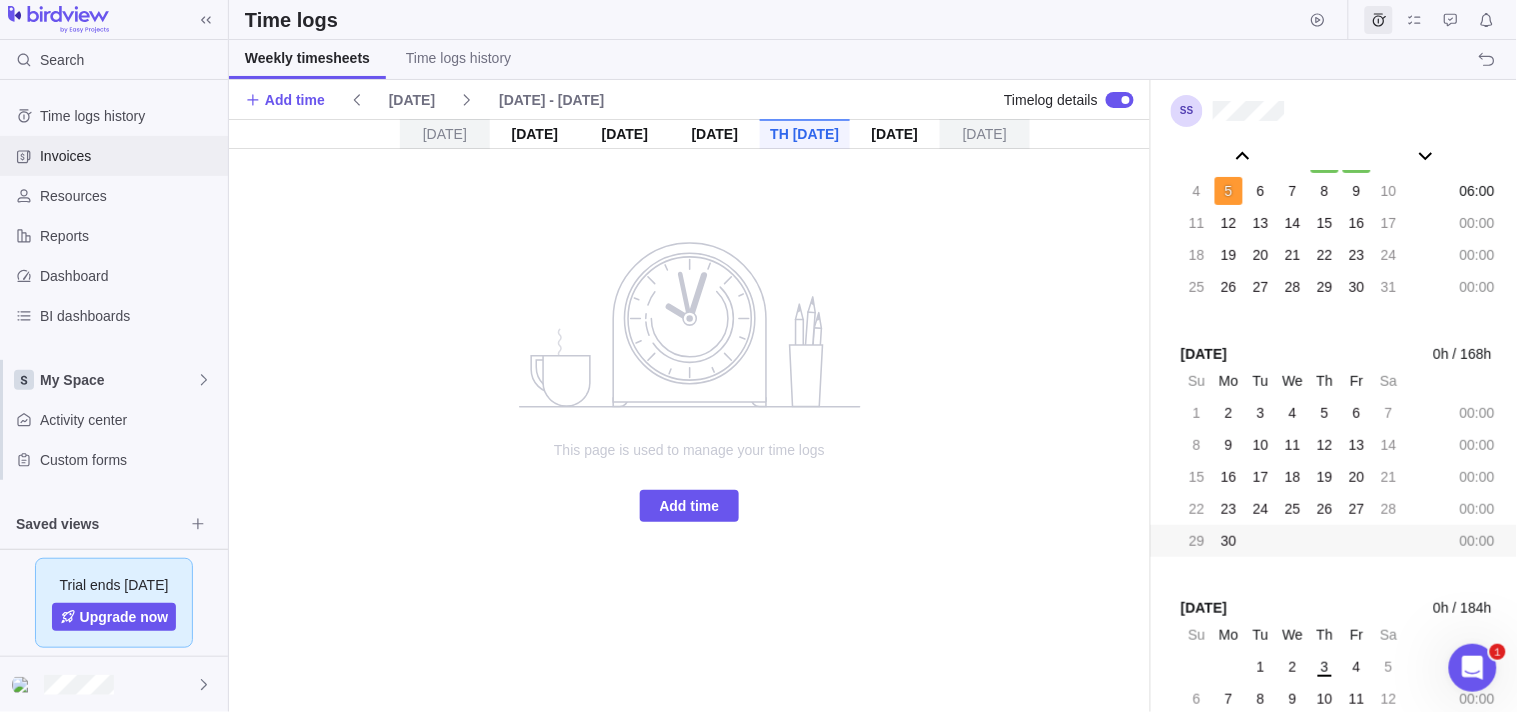 click on "Invoices" at bounding box center [130, 156] 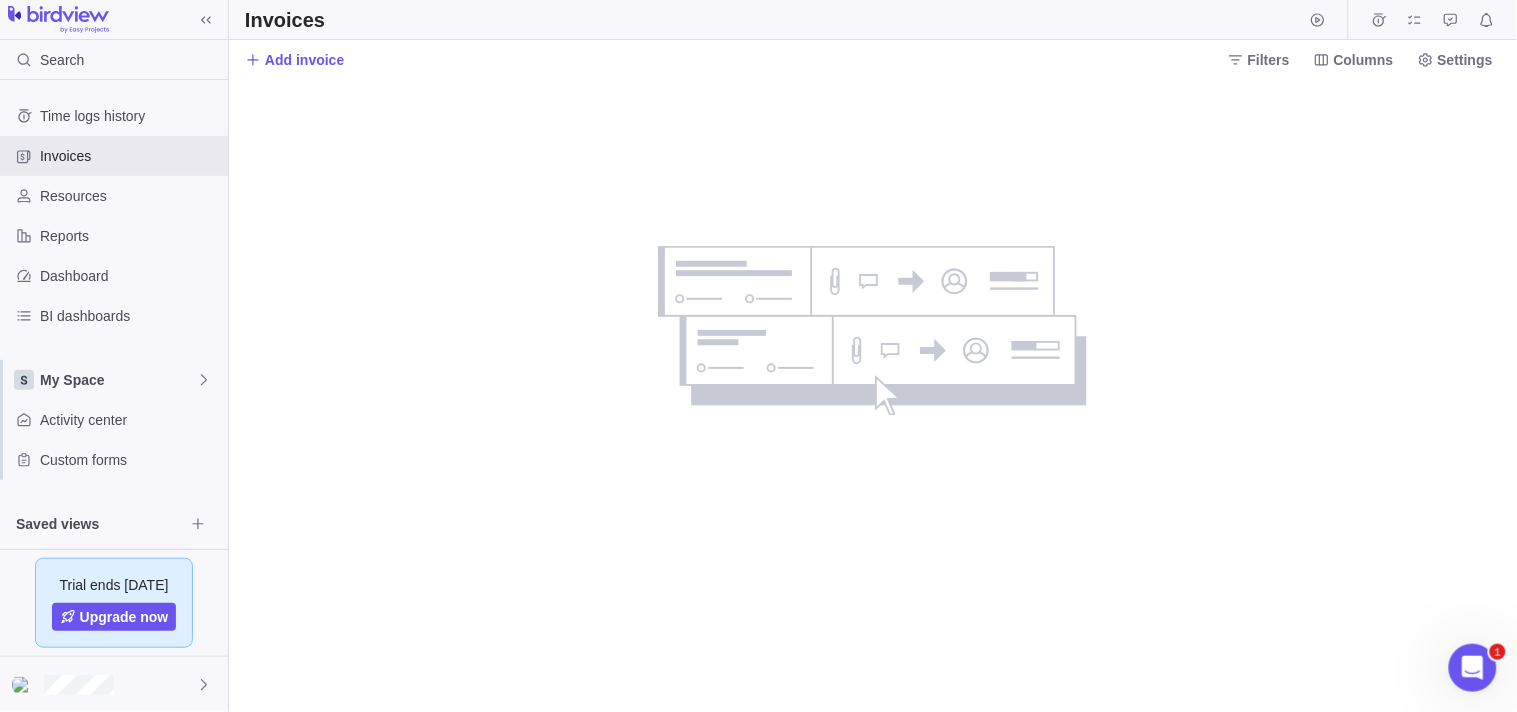 click on "Saved views" at bounding box center (100, 524) 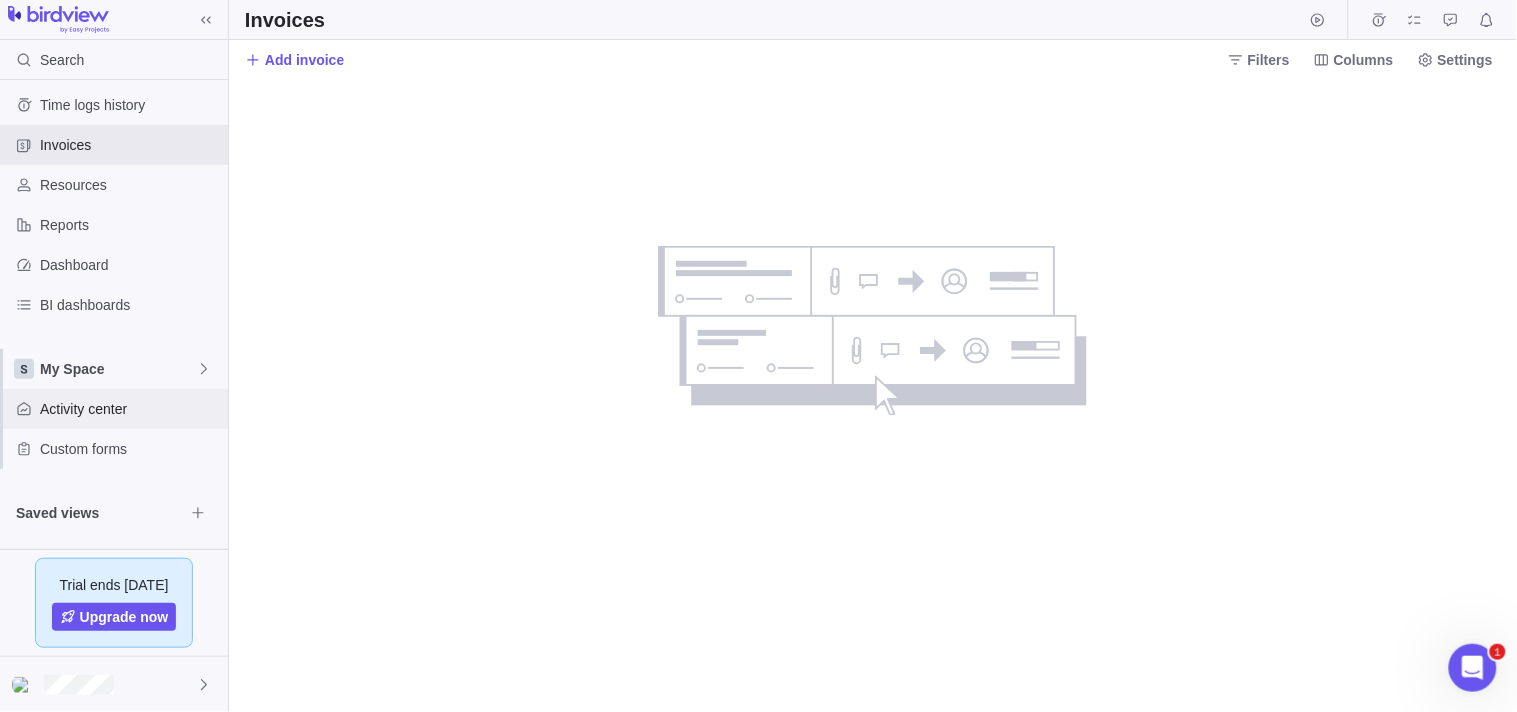 click on "Activity center" at bounding box center (114, 409) 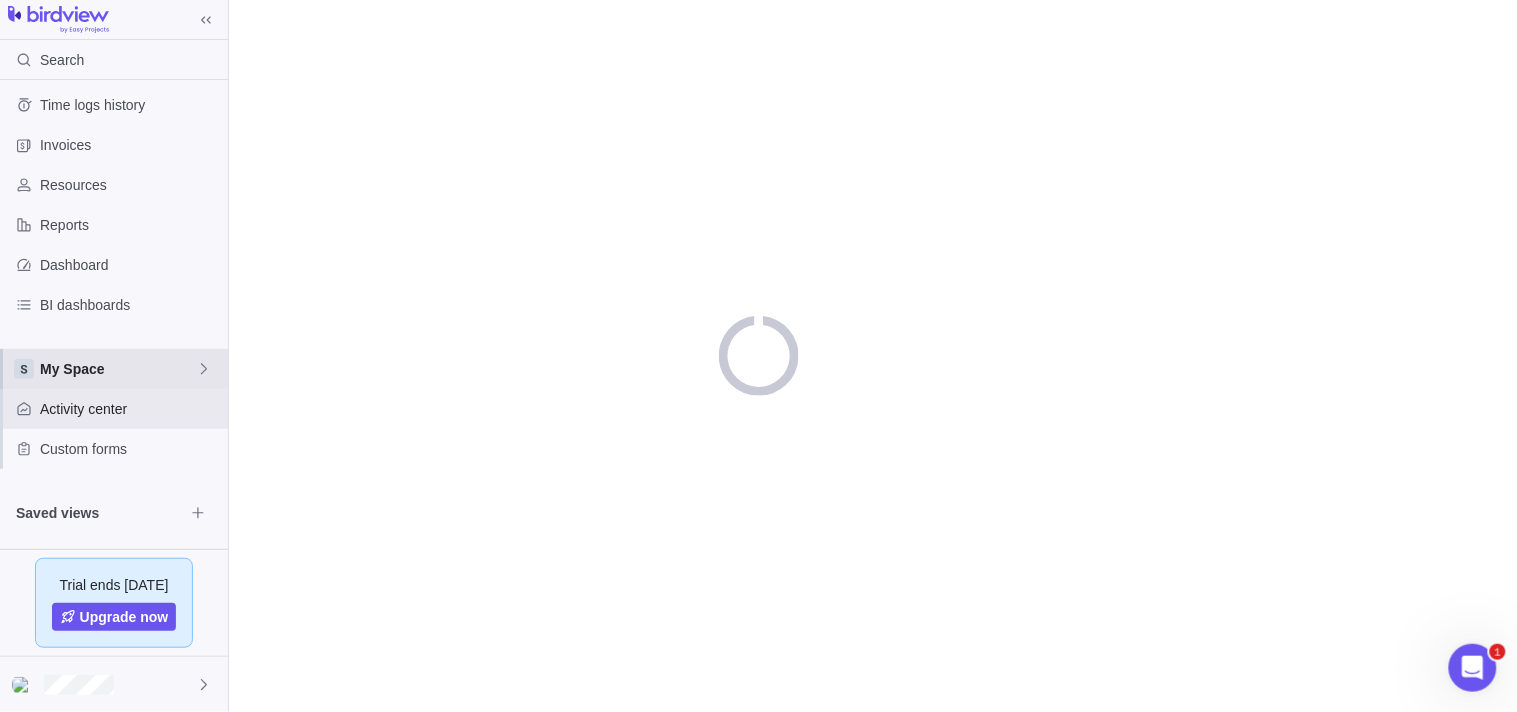 click on "My Space" at bounding box center [118, 369] 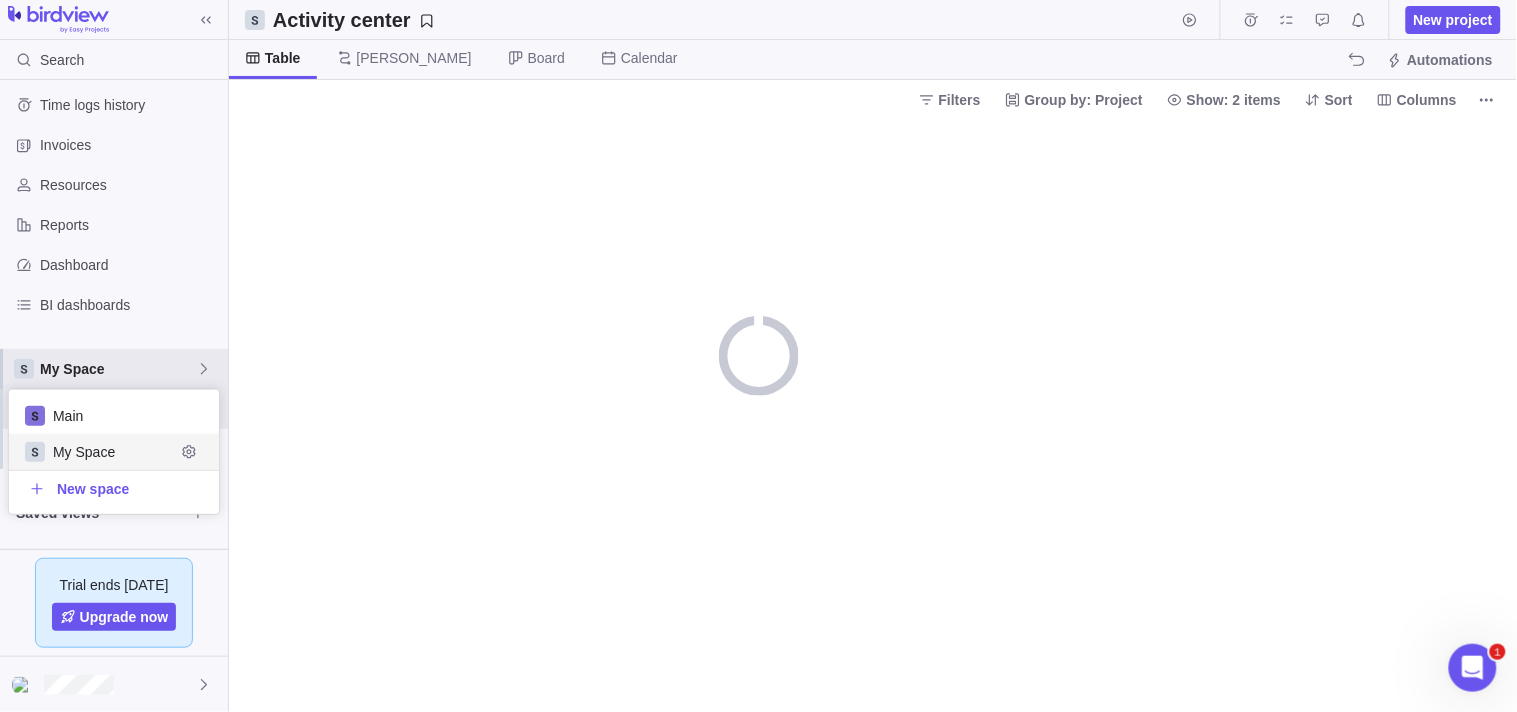 scroll, scrollTop: 17, scrollLeft: 17, axis: both 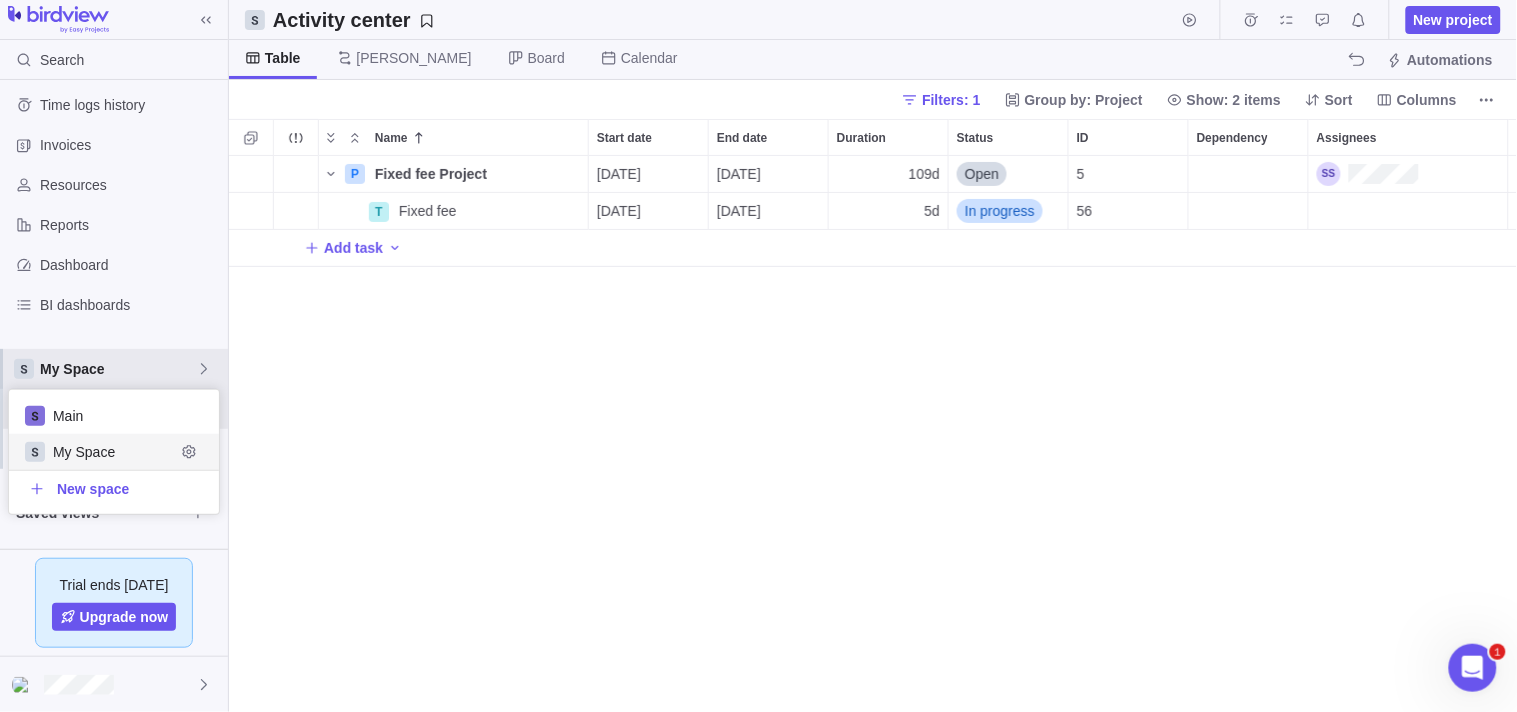 click on "My Space" at bounding box center (114, 452) 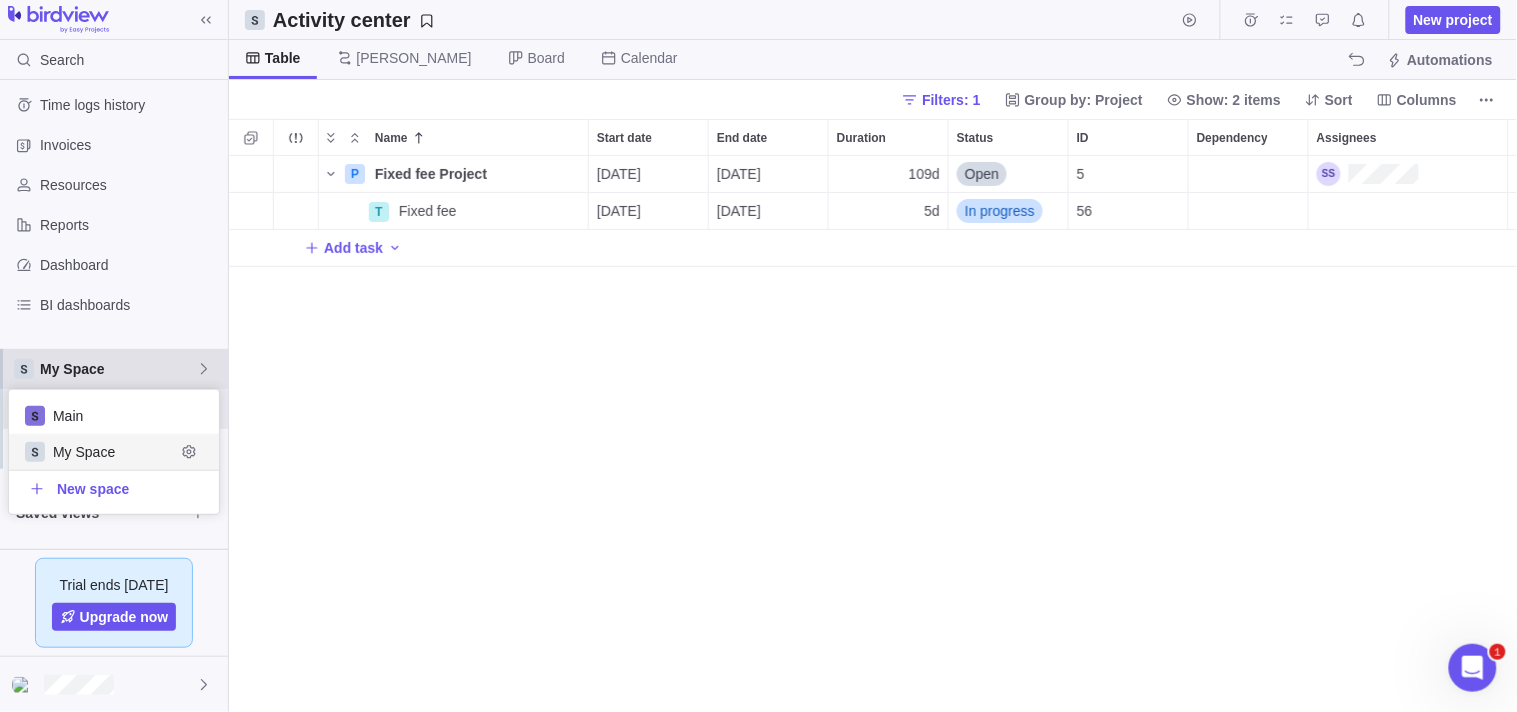 scroll, scrollTop: 17, scrollLeft: 17, axis: both 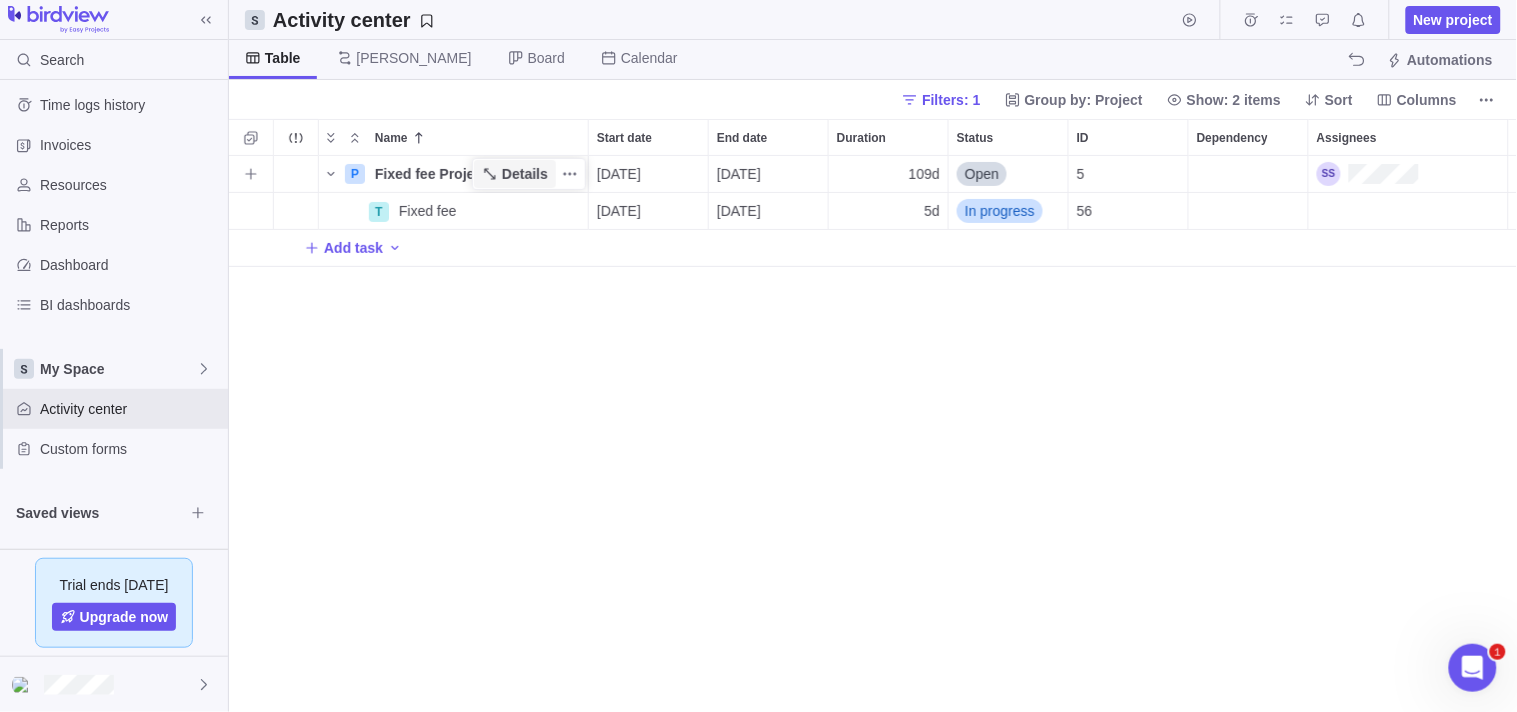 click on "Details" at bounding box center [525, 174] 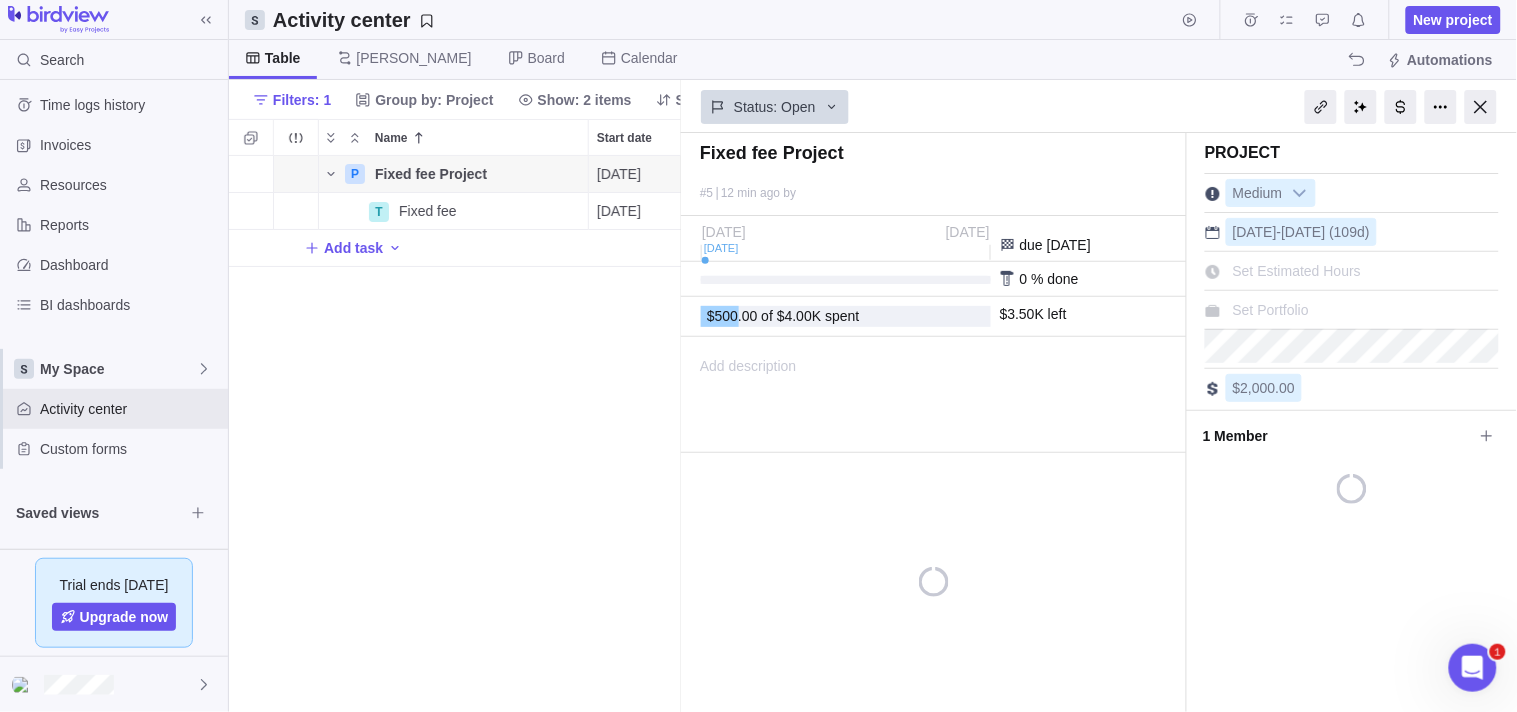 scroll, scrollTop: 540, scrollLeft: 436, axis: both 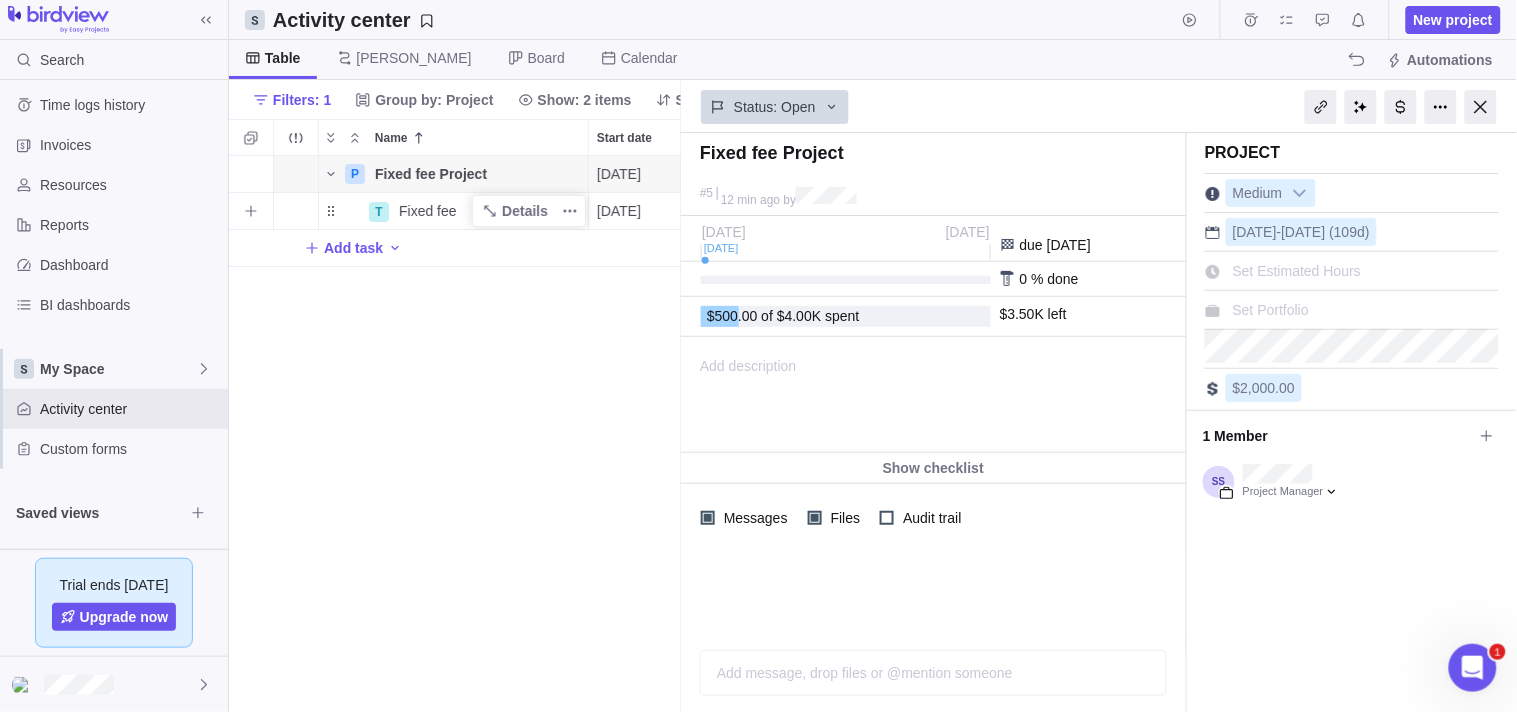 click on "Fixed fee" at bounding box center [428, 211] 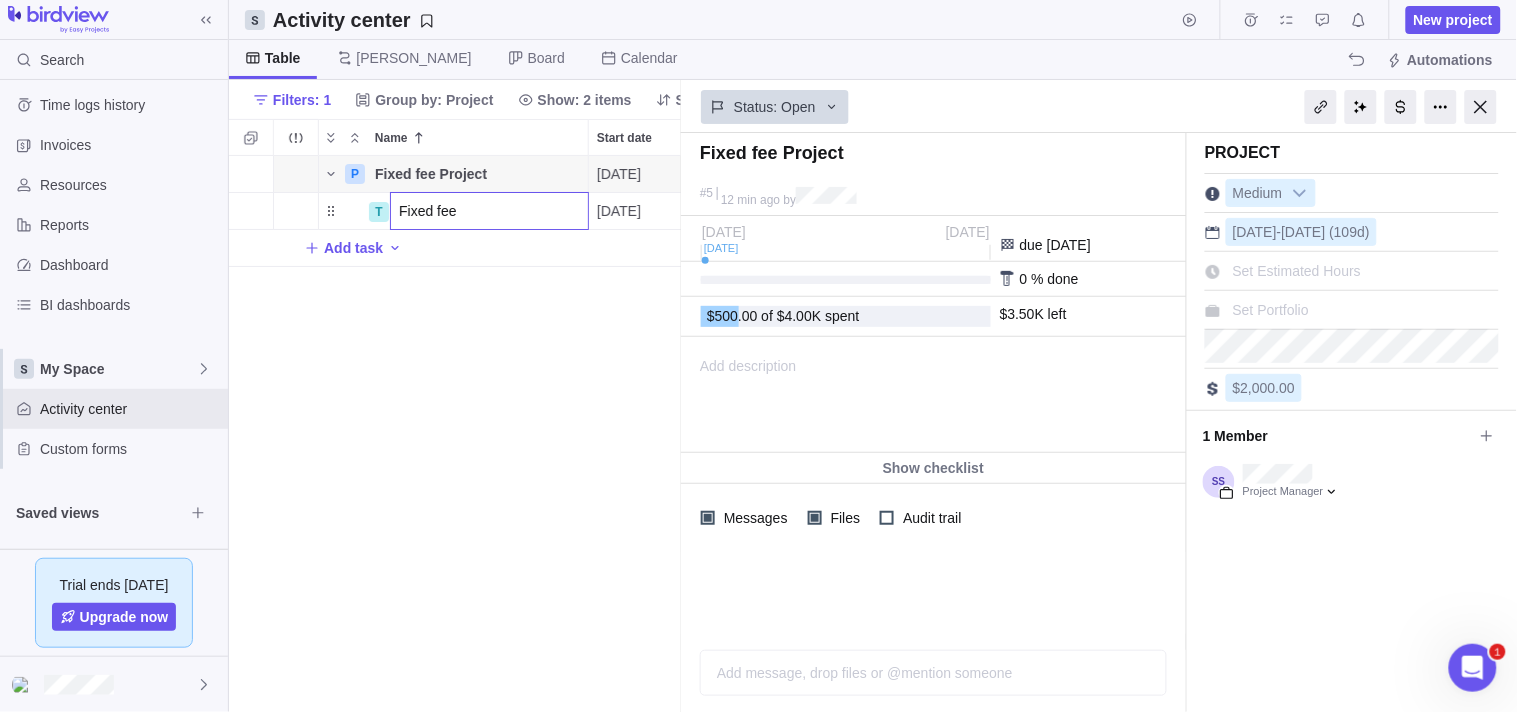 click on "Fixed fee" at bounding box center (489, 211) 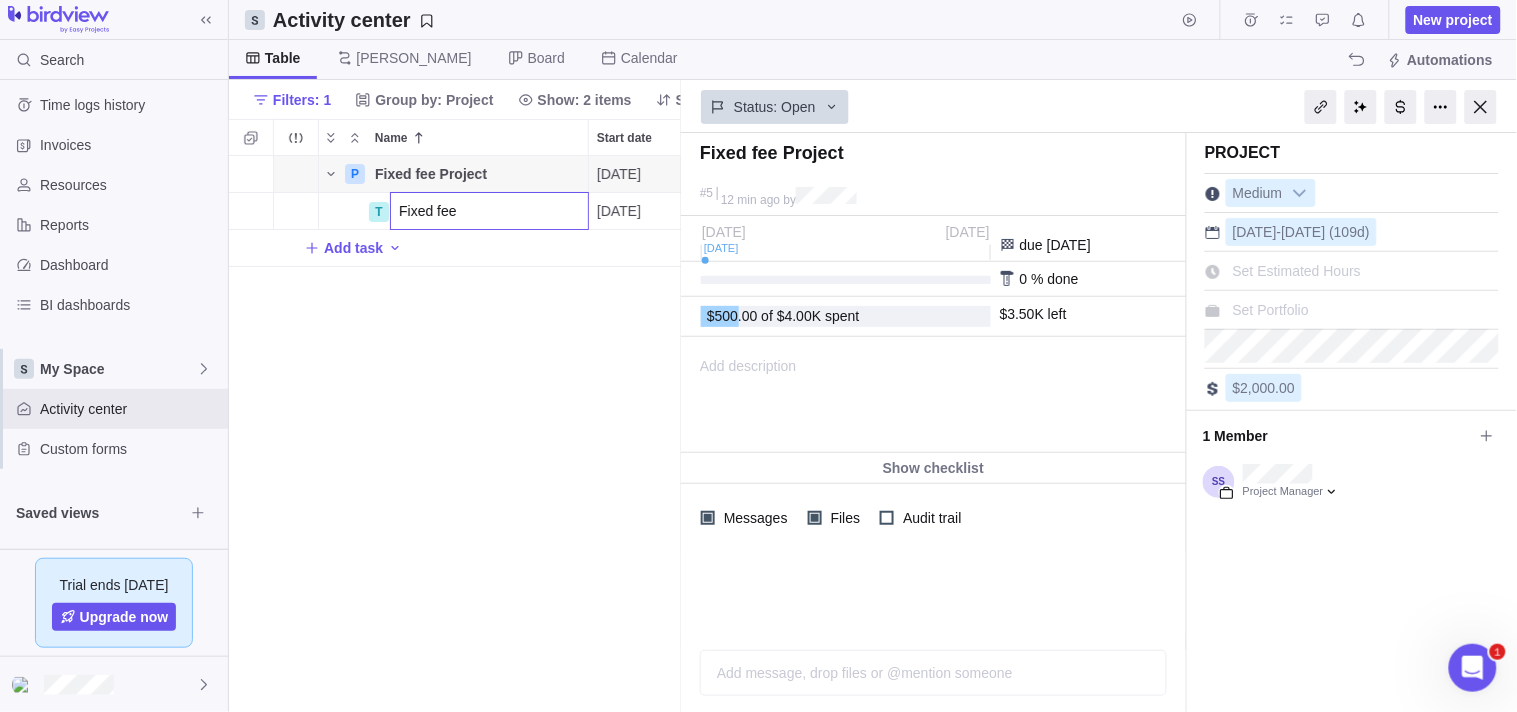 click on "P Fixed fee Project Details [DATE] [DATE] 109d Open 5 T Fixed fee [DATE] [DATE] 5d In progress 56 Add task" at bounding box center [455, 434] 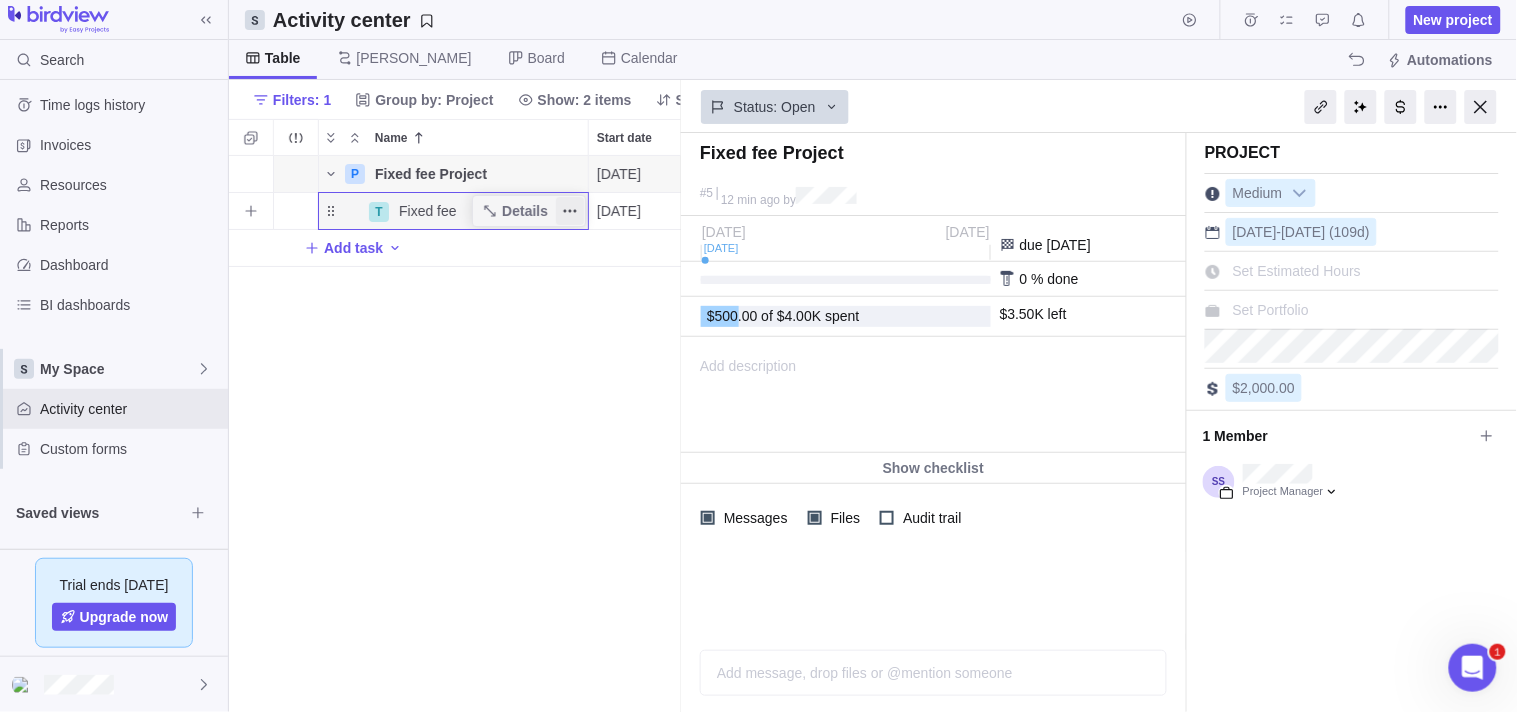 click at bounding box center (570, 211) 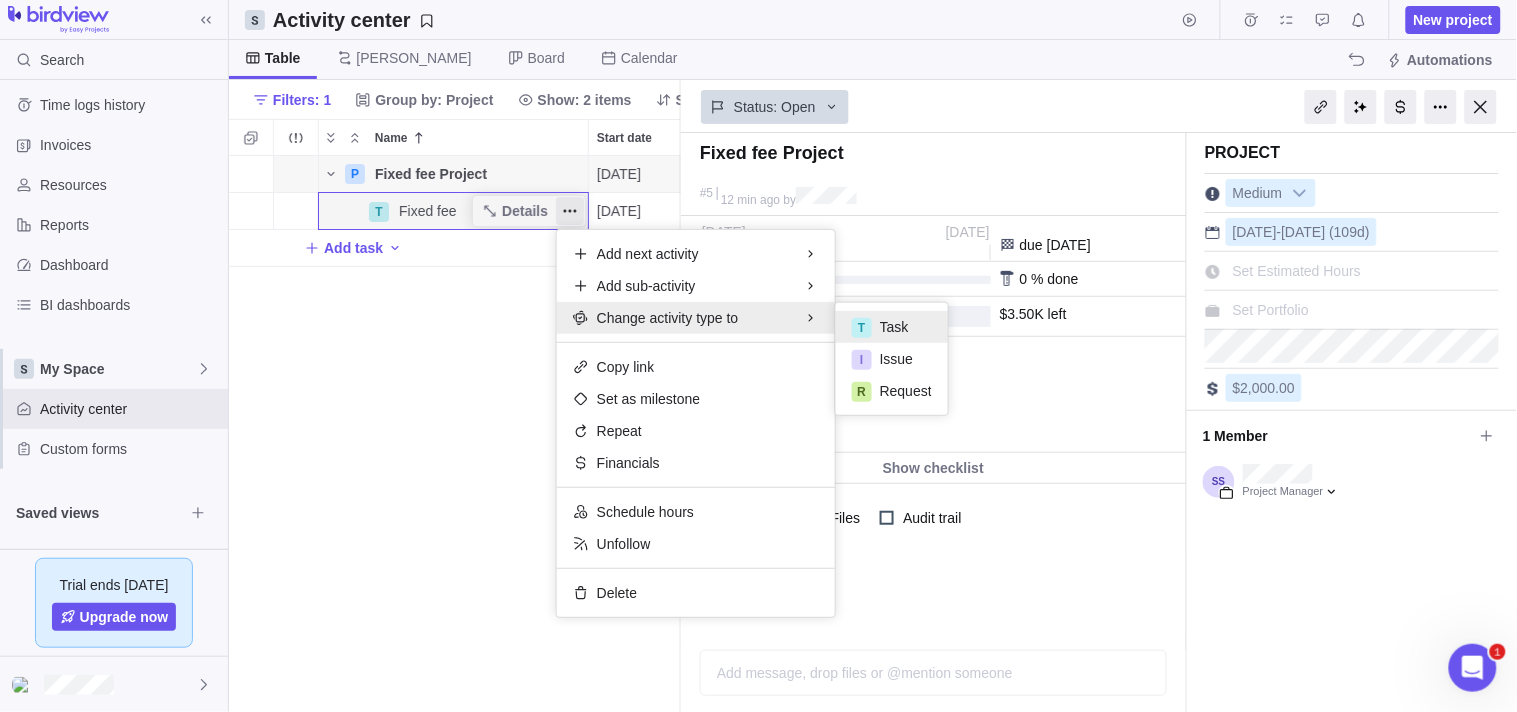 click on "P Fixed fee Project Details [DATE] [DATE] 109d Open 5 T Fixed fee Details [DATE] [DATE] 5d In progress 56 Add task" at bounding box center (455, 434) 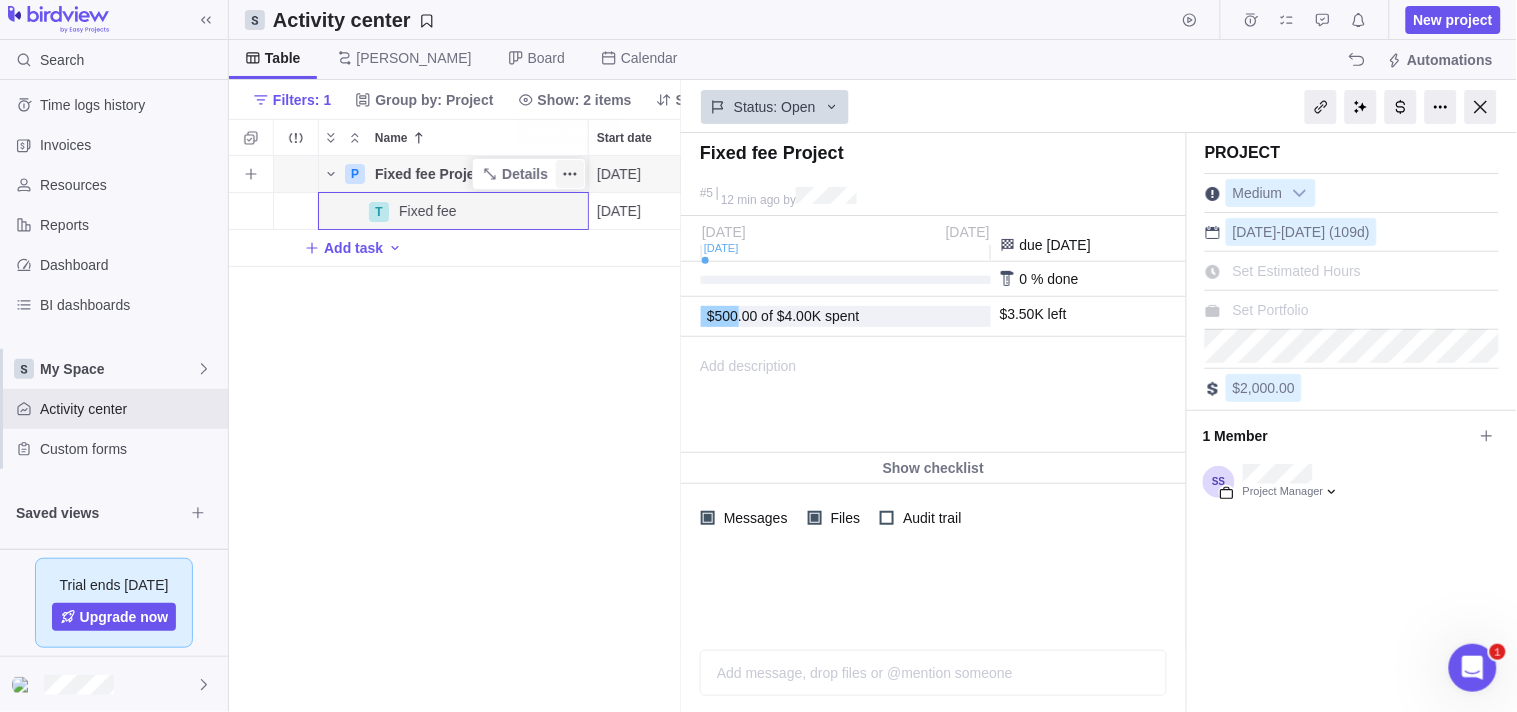 click 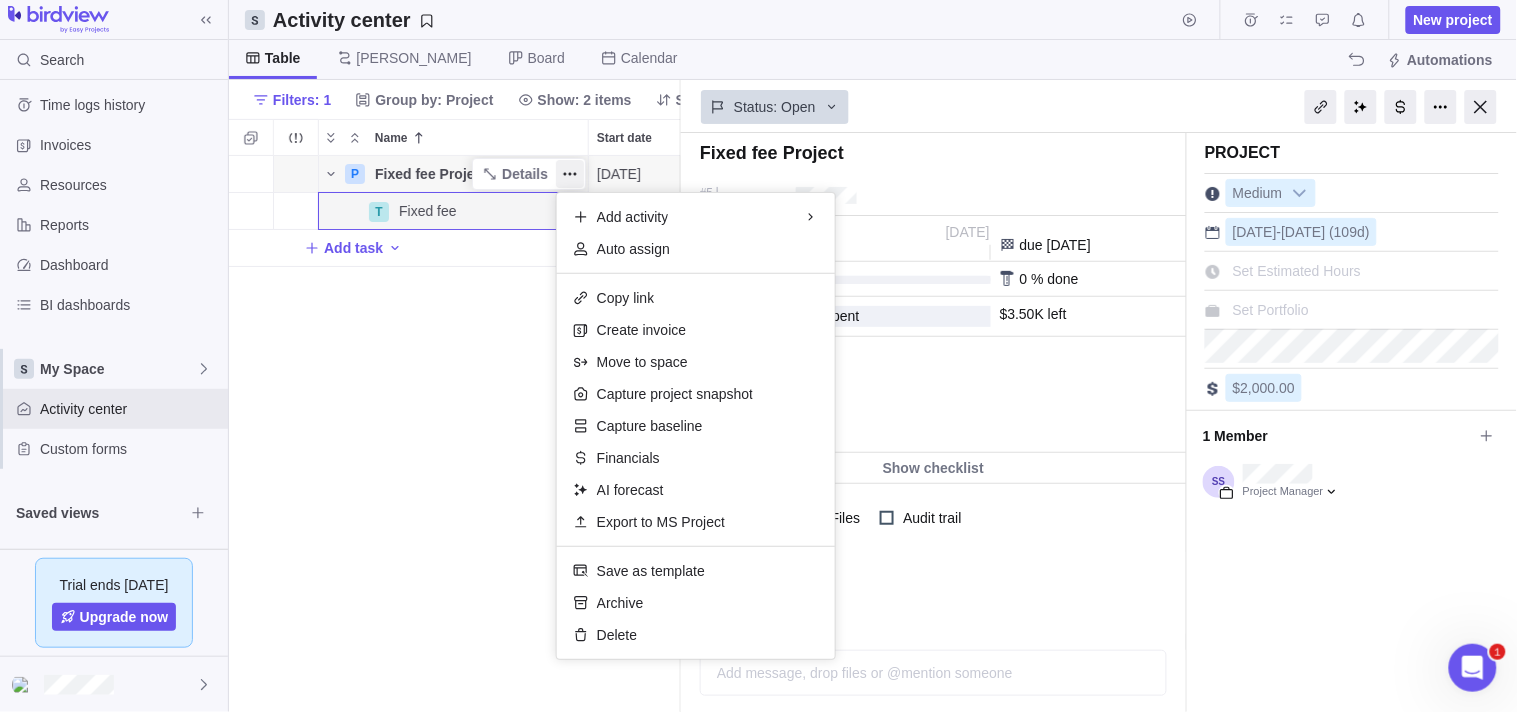 click on "P Fixed fee Project Details [DATE] [DATE] 109d Open 5 T Fixed fee Details [DATE] [DATE] 5d In progress 56 Add task" at bounding box center (455, 434) 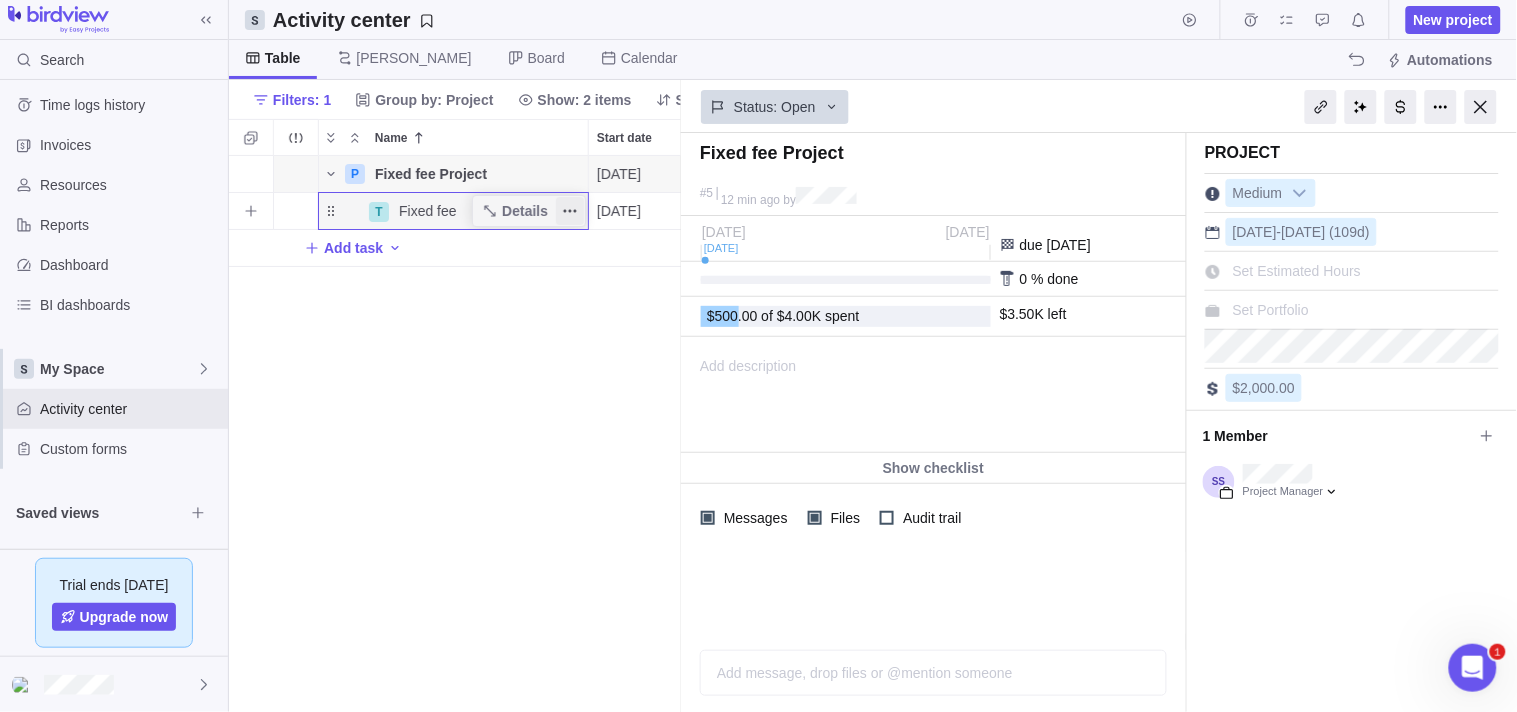 click at bounding box center [570, 211] 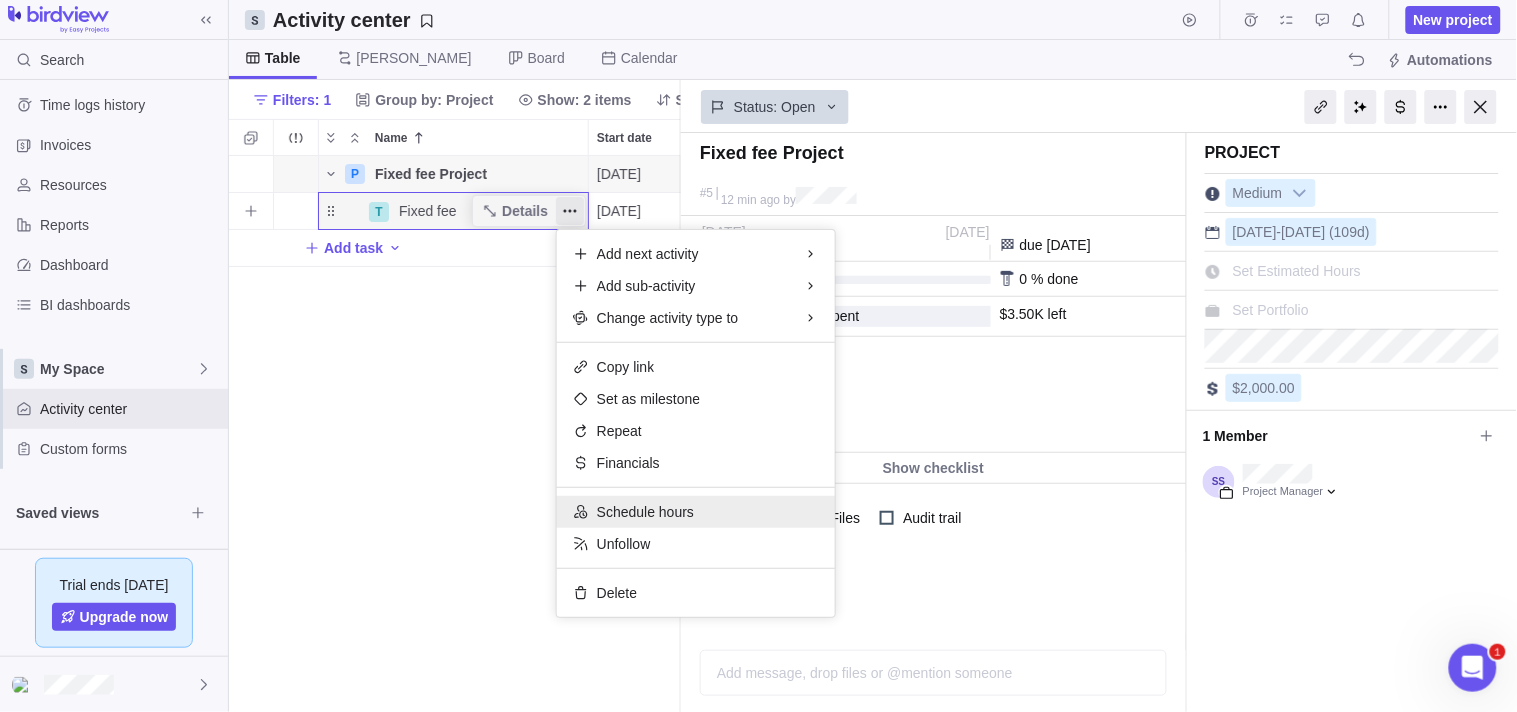 click on "Schedule hours" at bounding box center [645, 512] 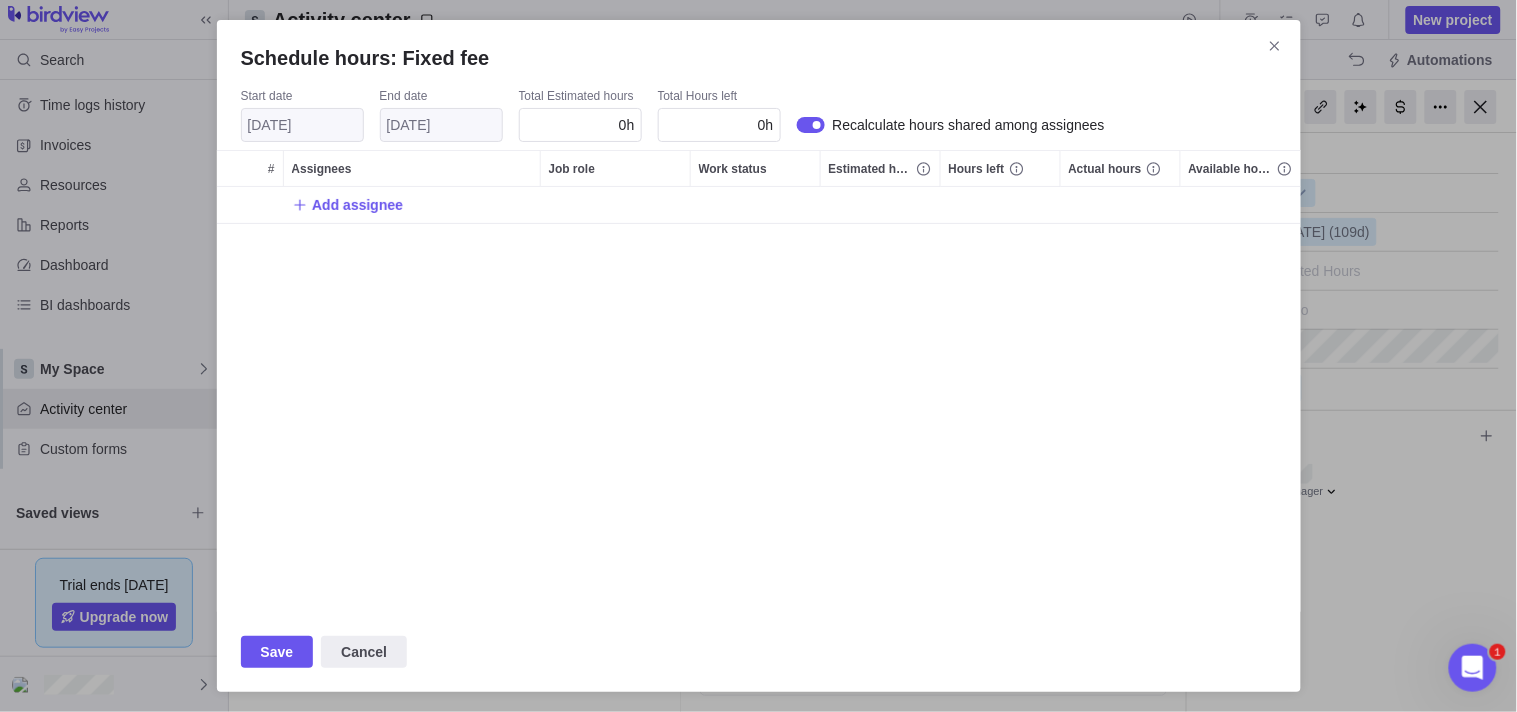 scroll, scrollTop: 16, scrollLeft: 17, axis: both 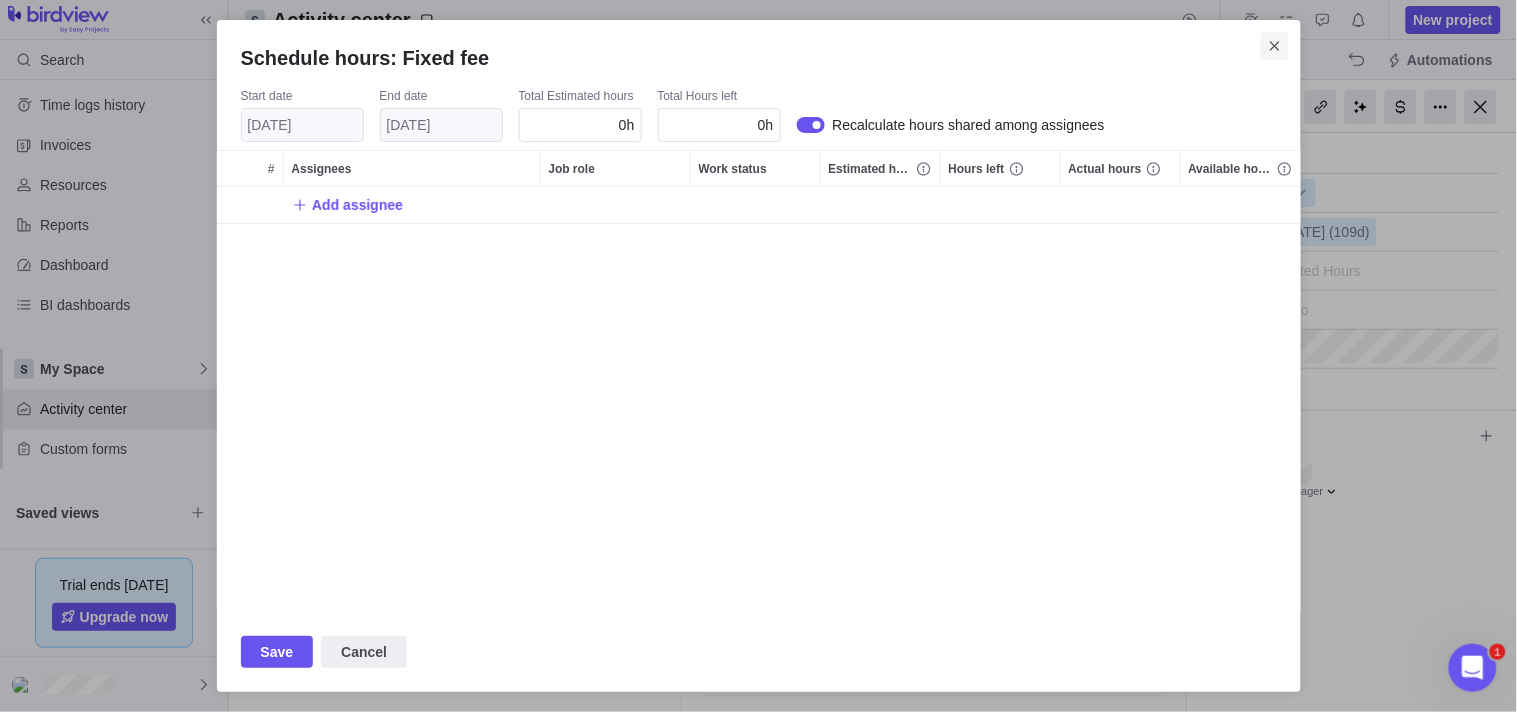 click 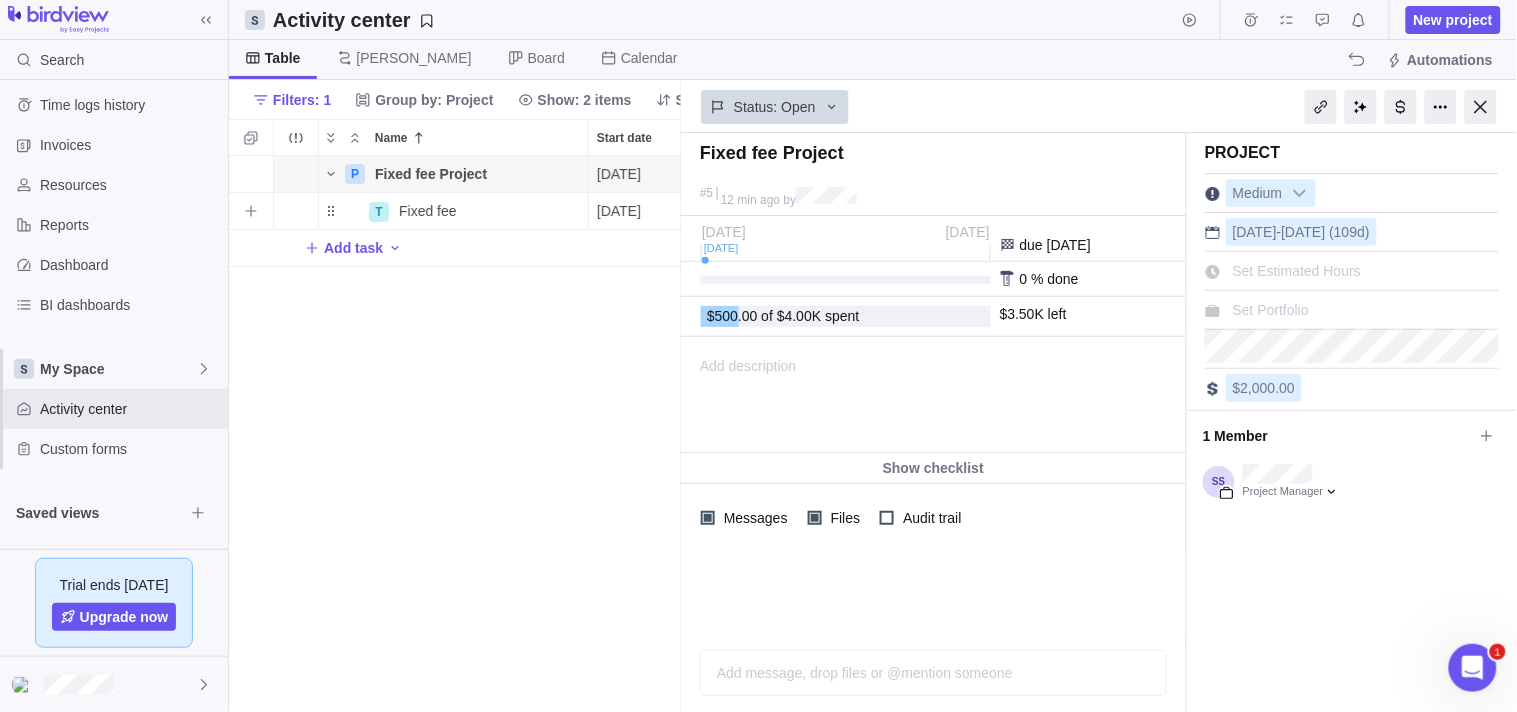 click on "[DATE] [DATE]" at bounding box center [846, 242] 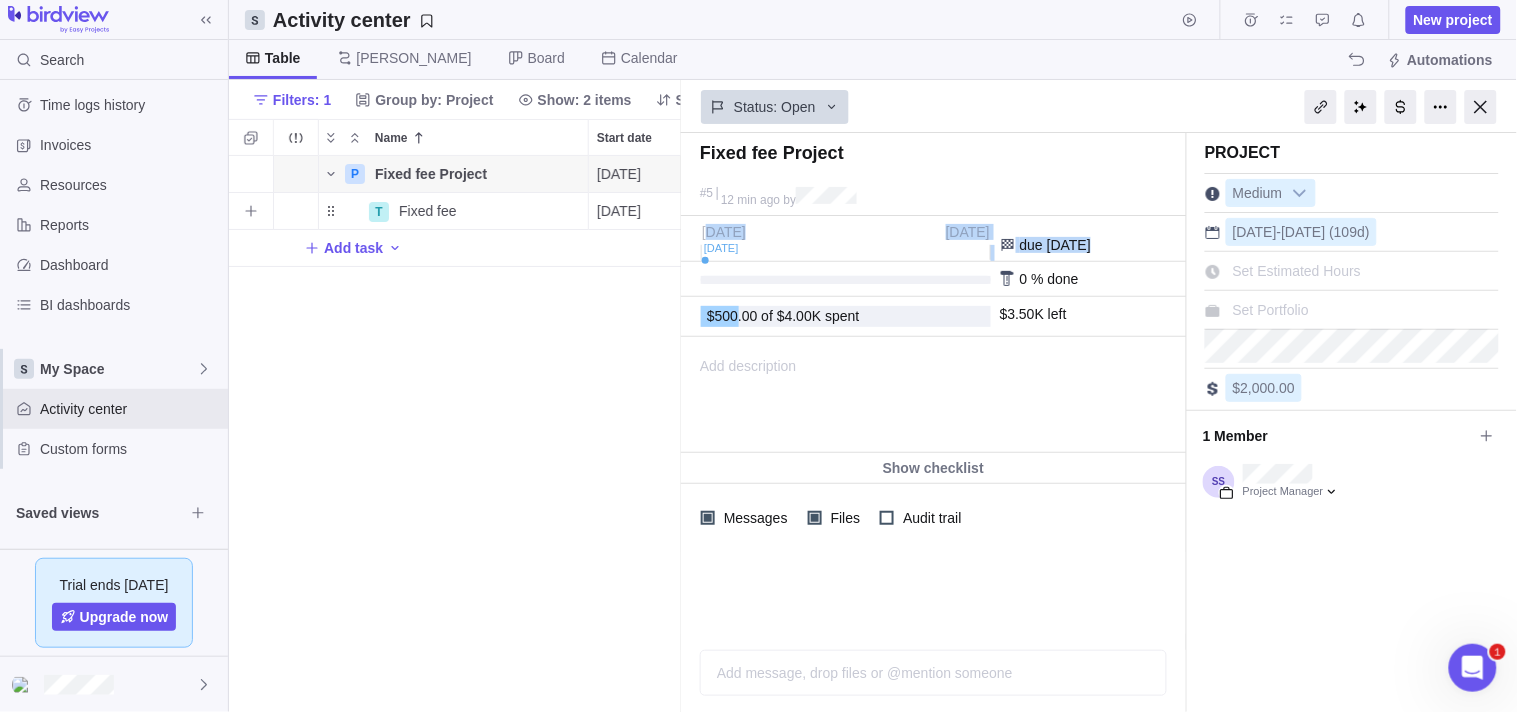 drag, startPoint x: 710, startPoint y: 260, endPoint x: 782, endPoint y: 277, distance: 73.97973 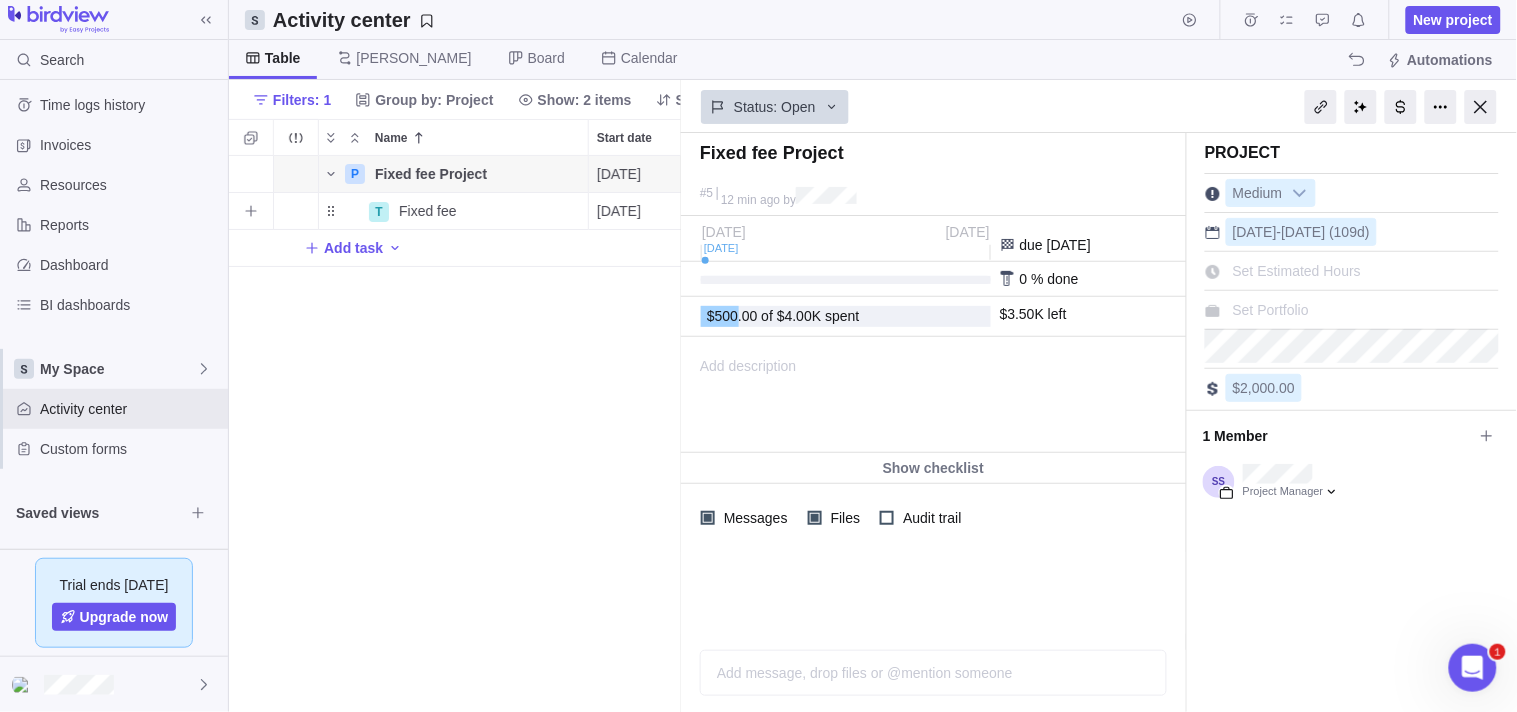 click on "Set Portfolio" at bounding box center (1271, 310) 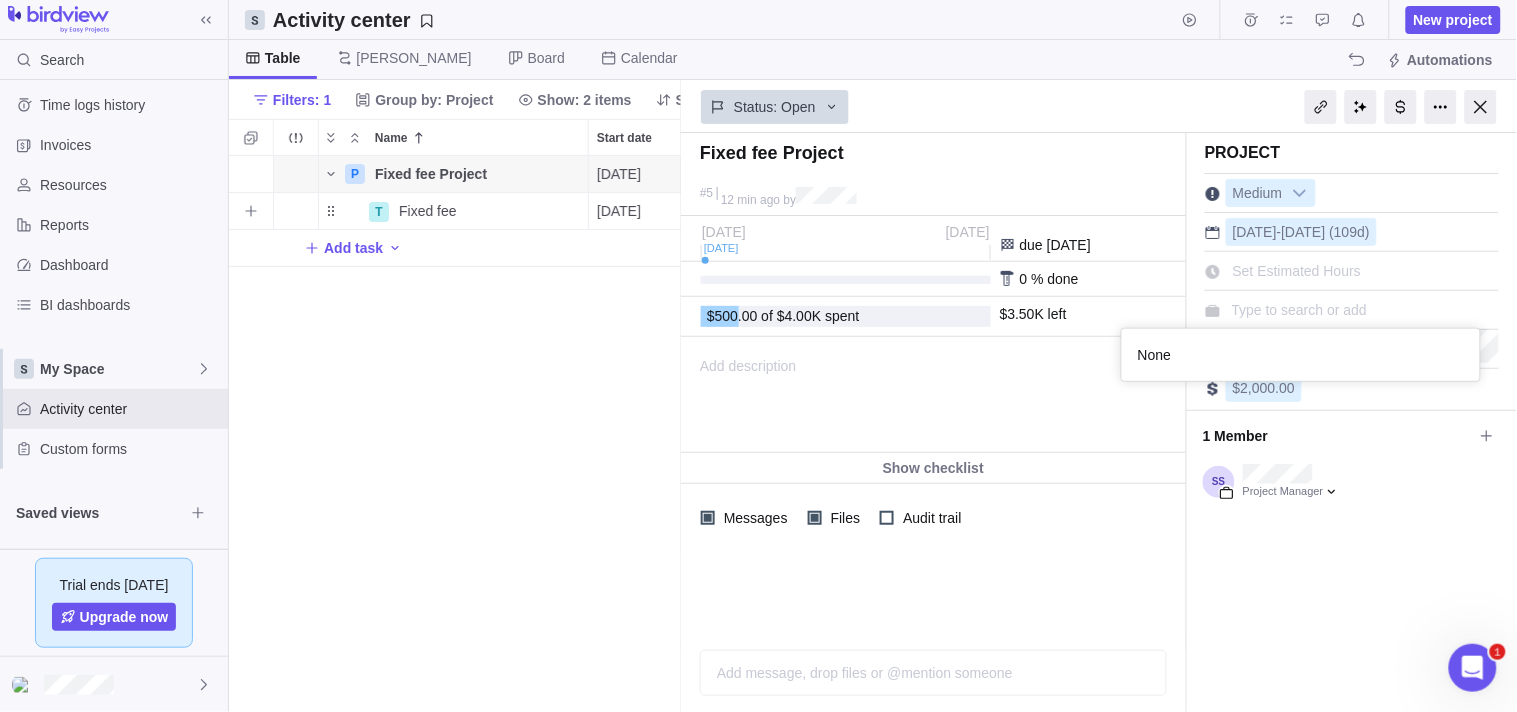 scroll, scrollTop: 17, scrollLeft: 17, axis: both 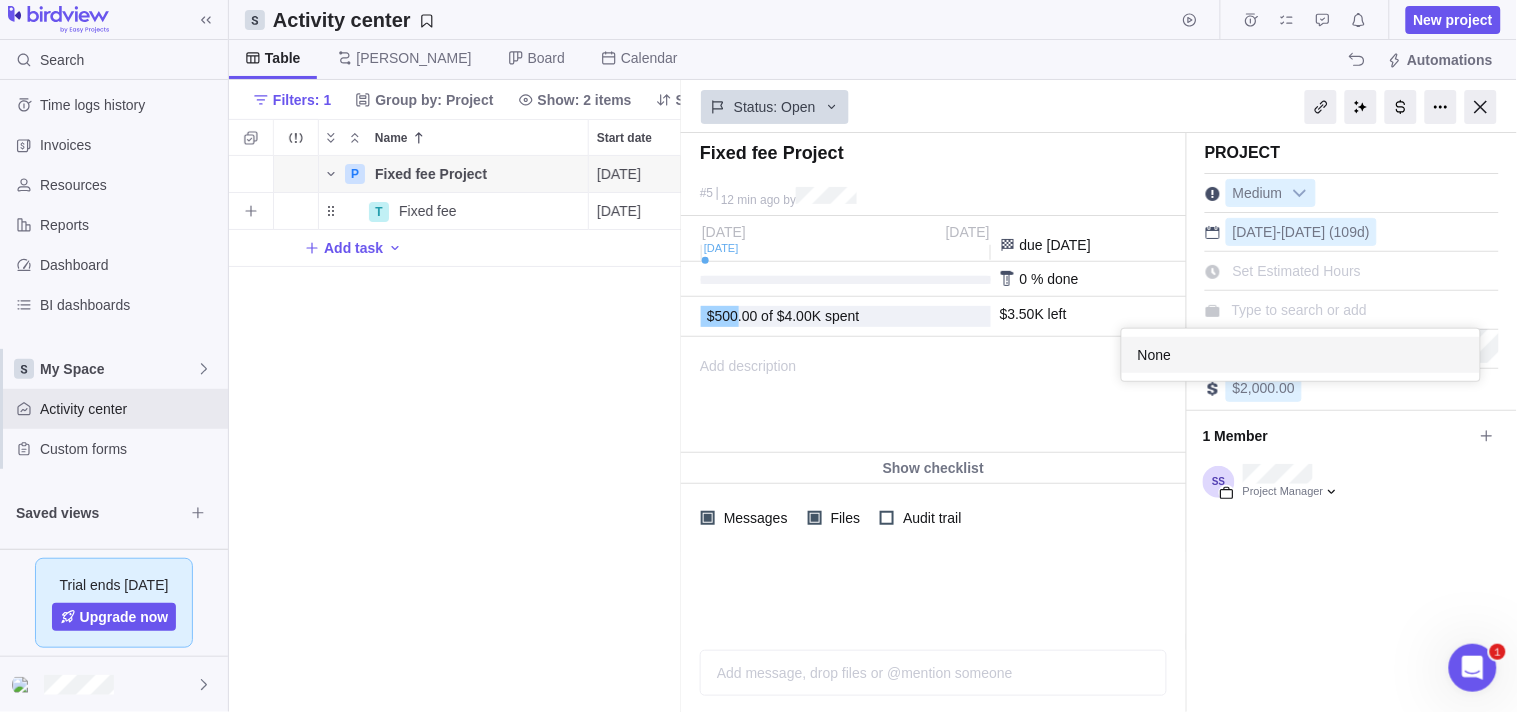 click on "Fixed fee Project
#5
12 min ago
by
Project was completed on its planned end date
[DATE]
[DATE] [DATE]
due [DATE]
0
% done
$500.00 of $4.00K spent
$3.50K left
0 h of
0 h spent" at bounding box center (1099, 422) 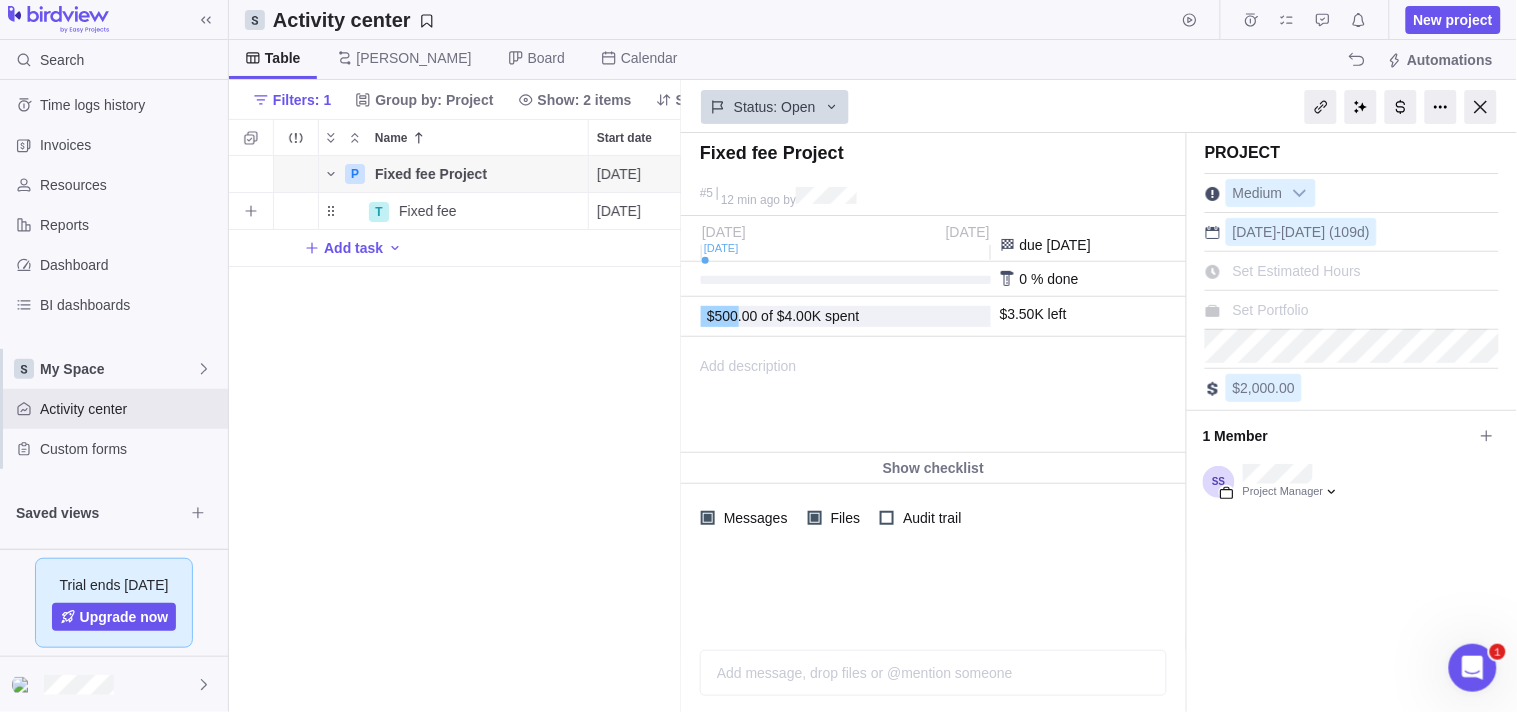 click on "Set Estimated Hours" at bounding box center (1297, 271) 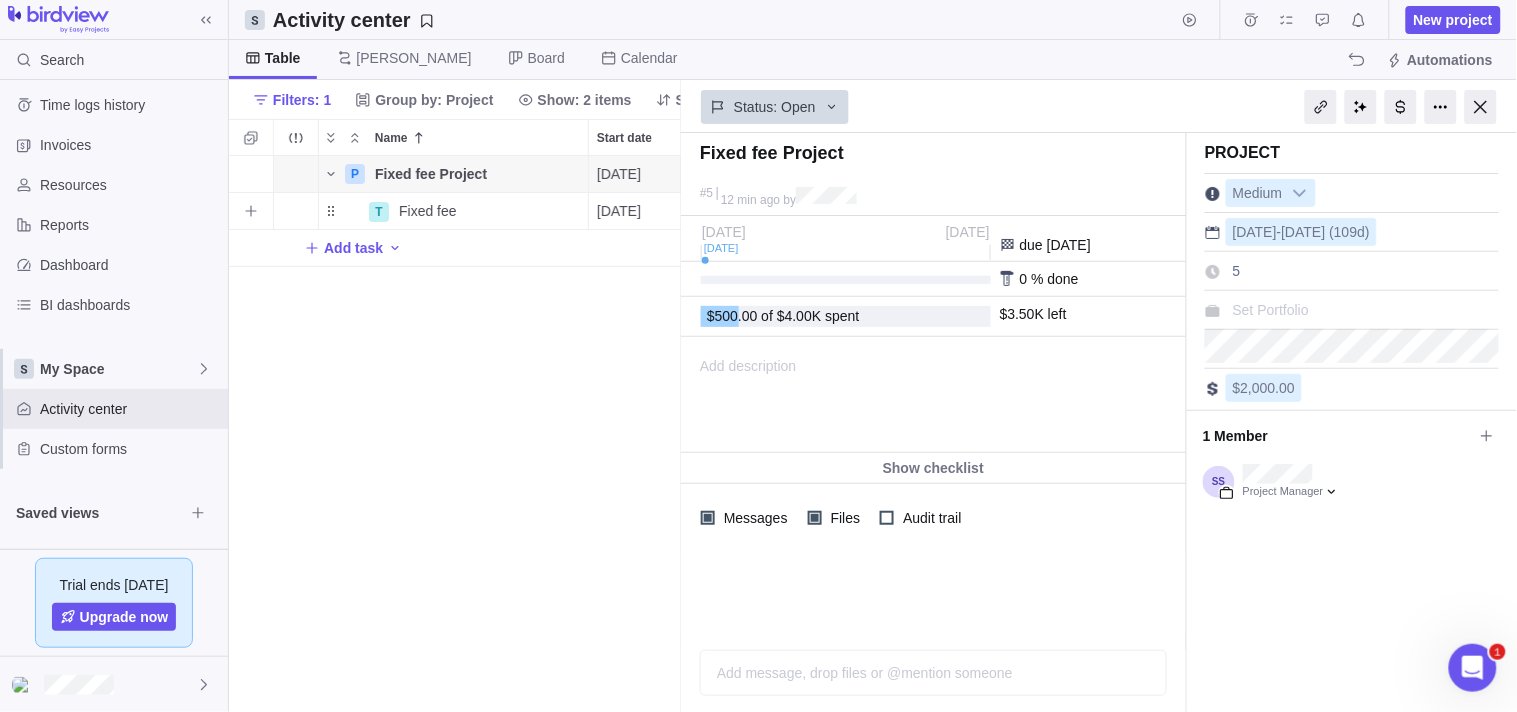 type on "50" 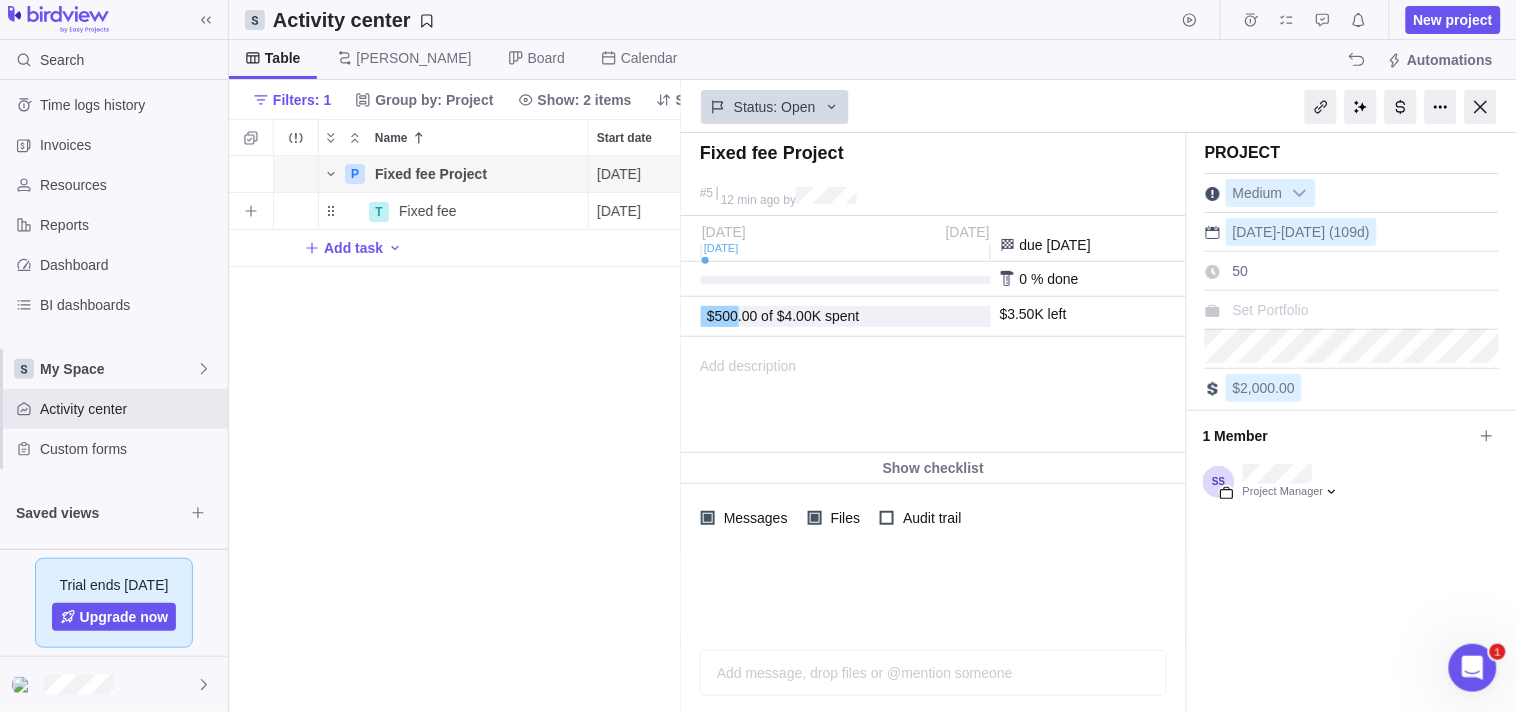 click on "P Fixed fee Project Details [DATE] [DATE] 109d Open 5 T Fixed fee Details [DATE] [DATE] 5d In progress 56 Add task" at bounding box center (455, 434) 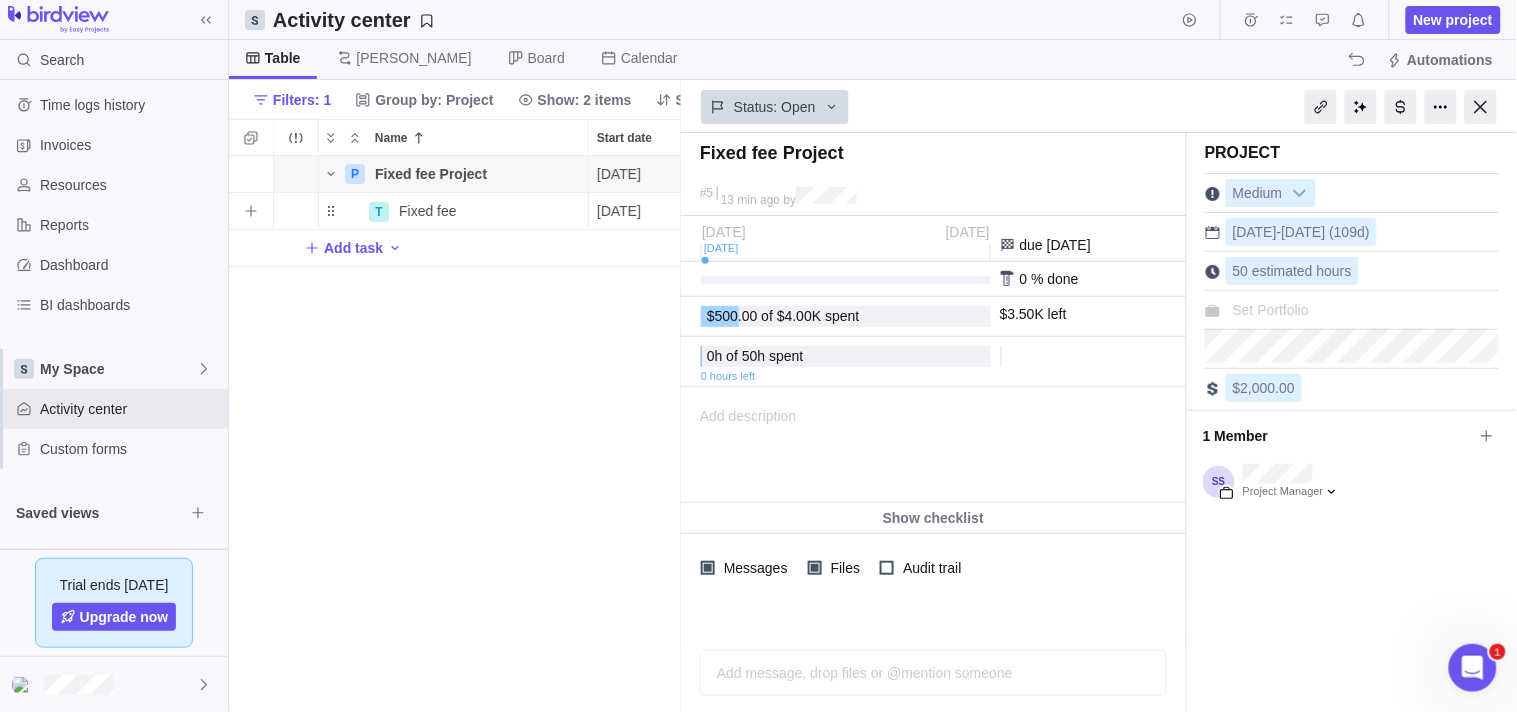 click on "h of" at bounding box center [726, 356] 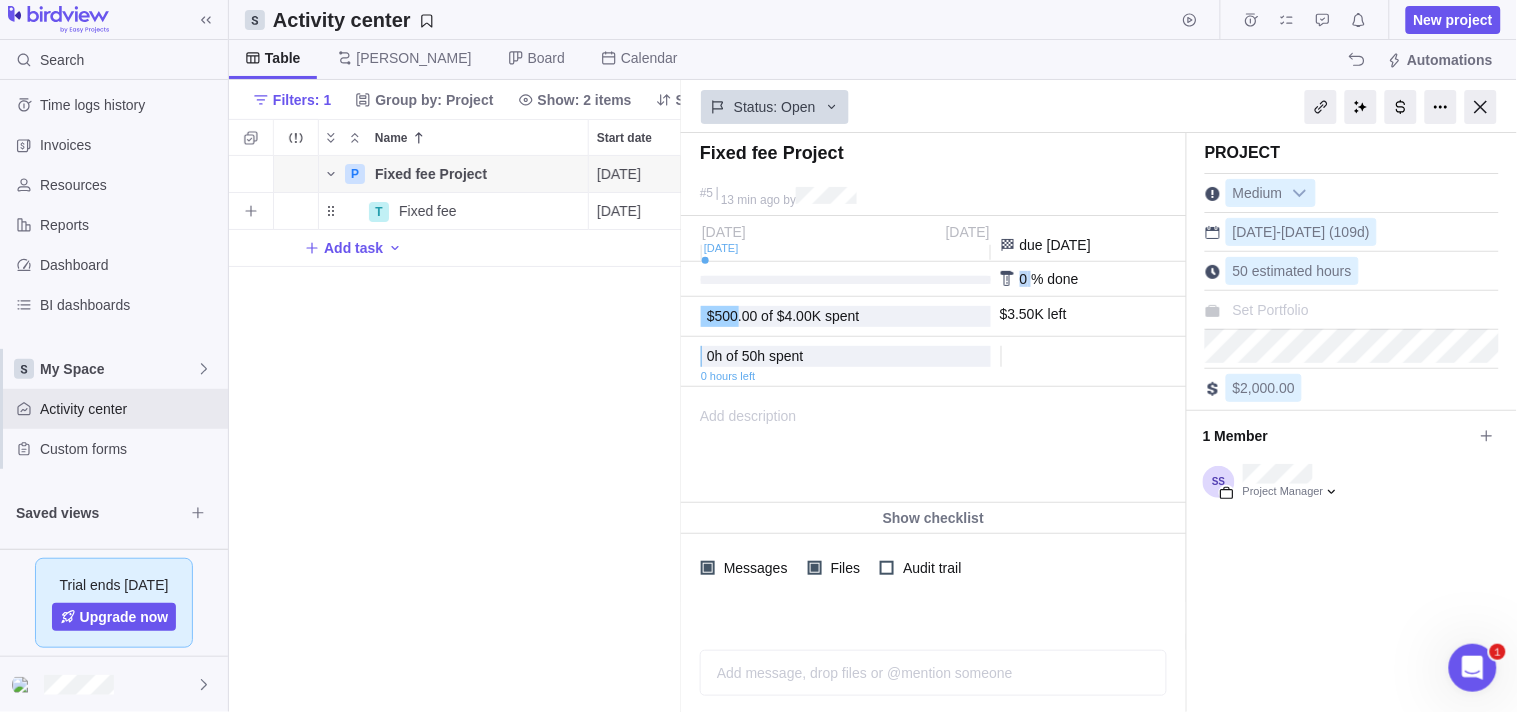 click on "0" at bounding box center [1024, 279] 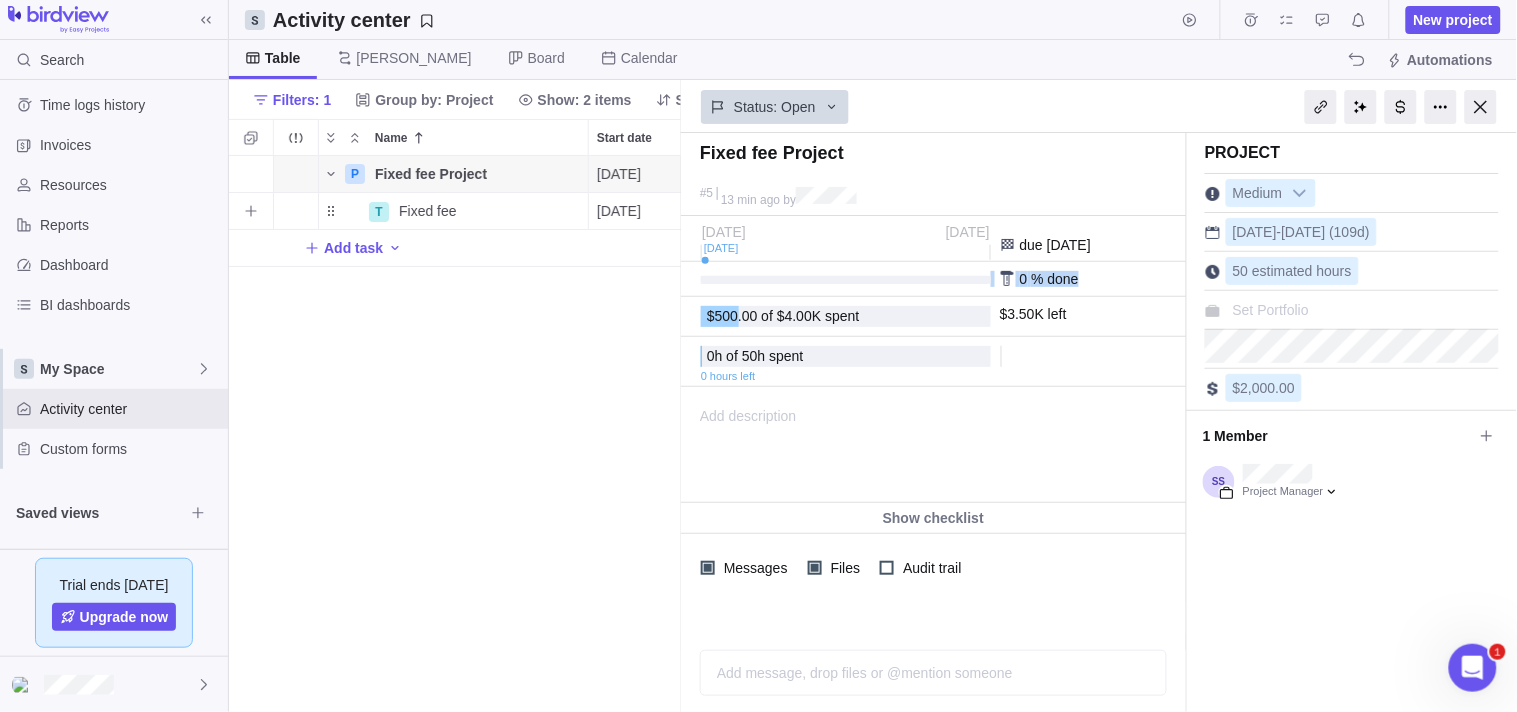 click on "0" at bounding box center (1024, 279) 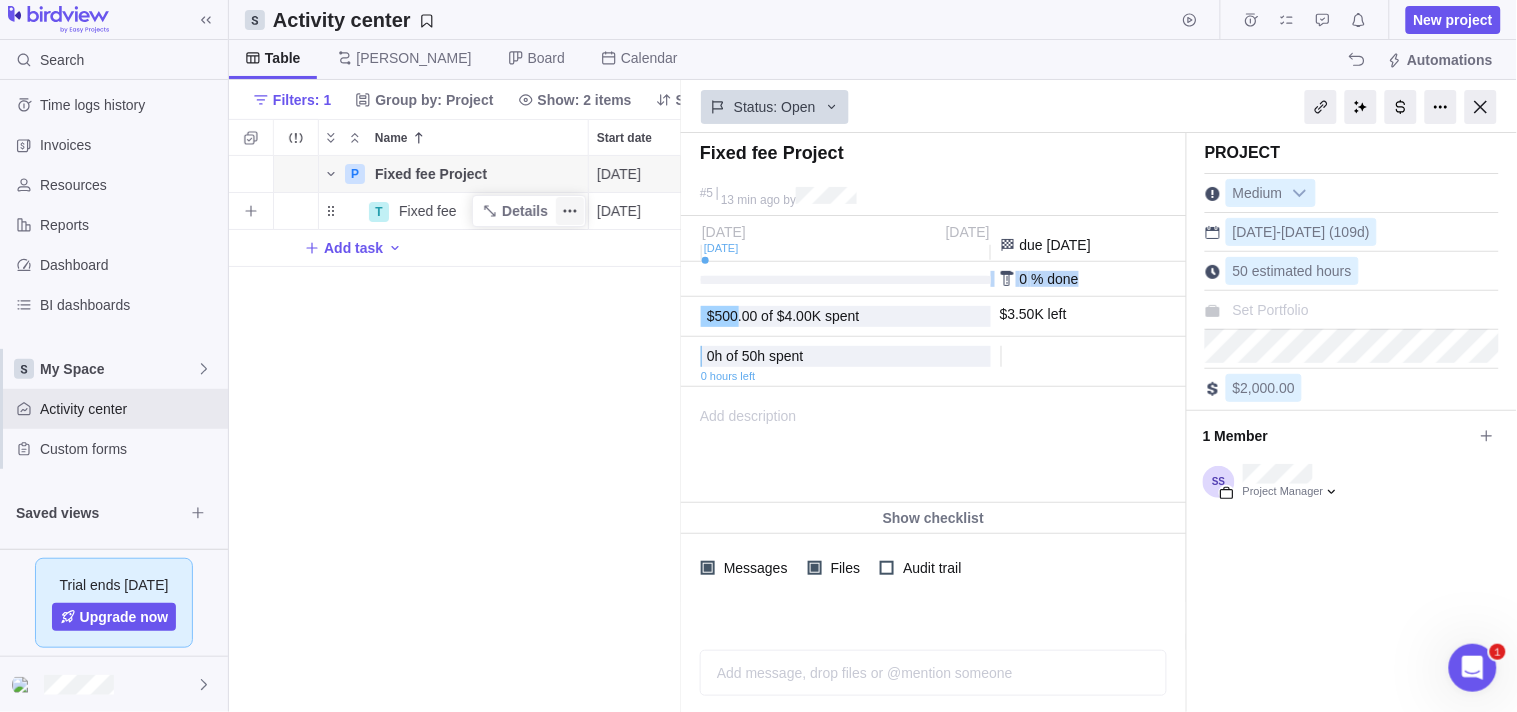 click 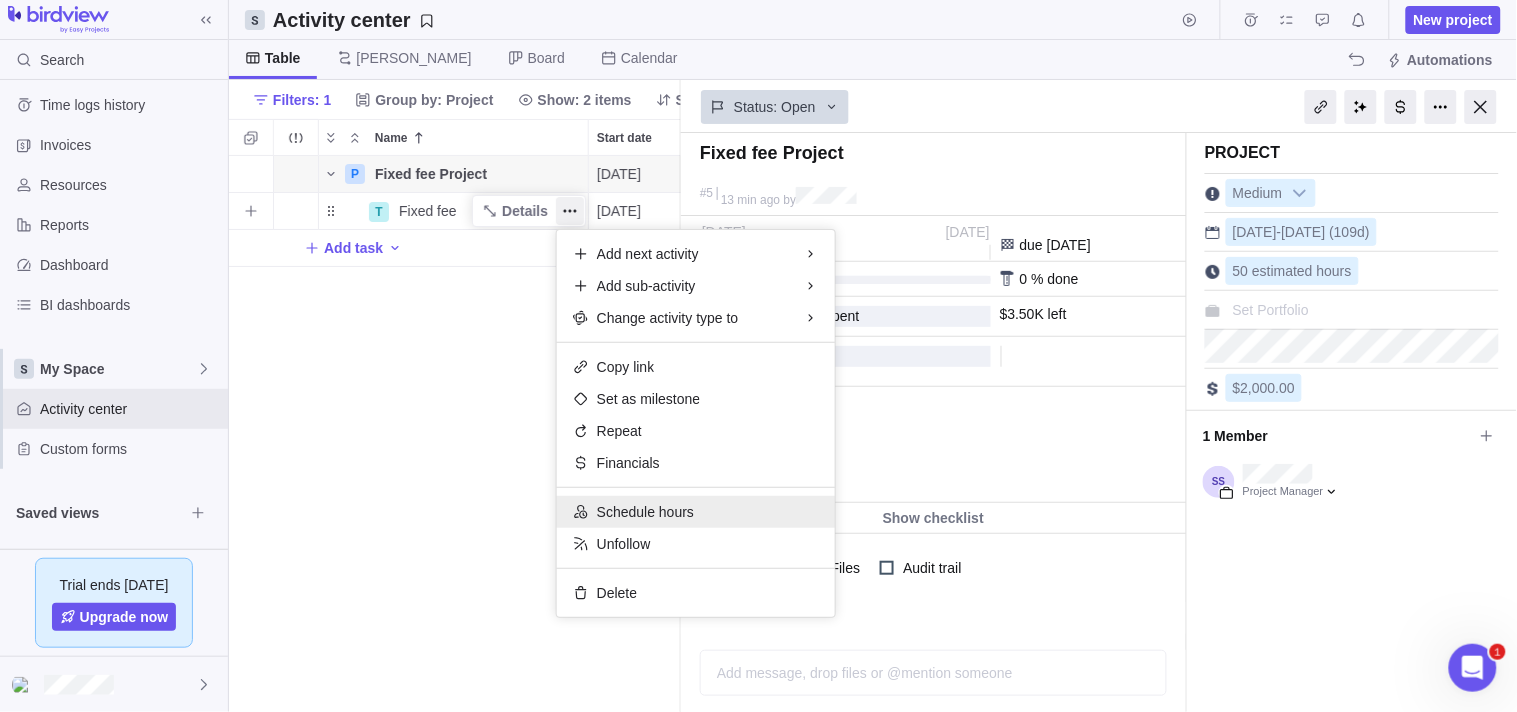 click on "Schedule hours" at bounding box center (696, 512) 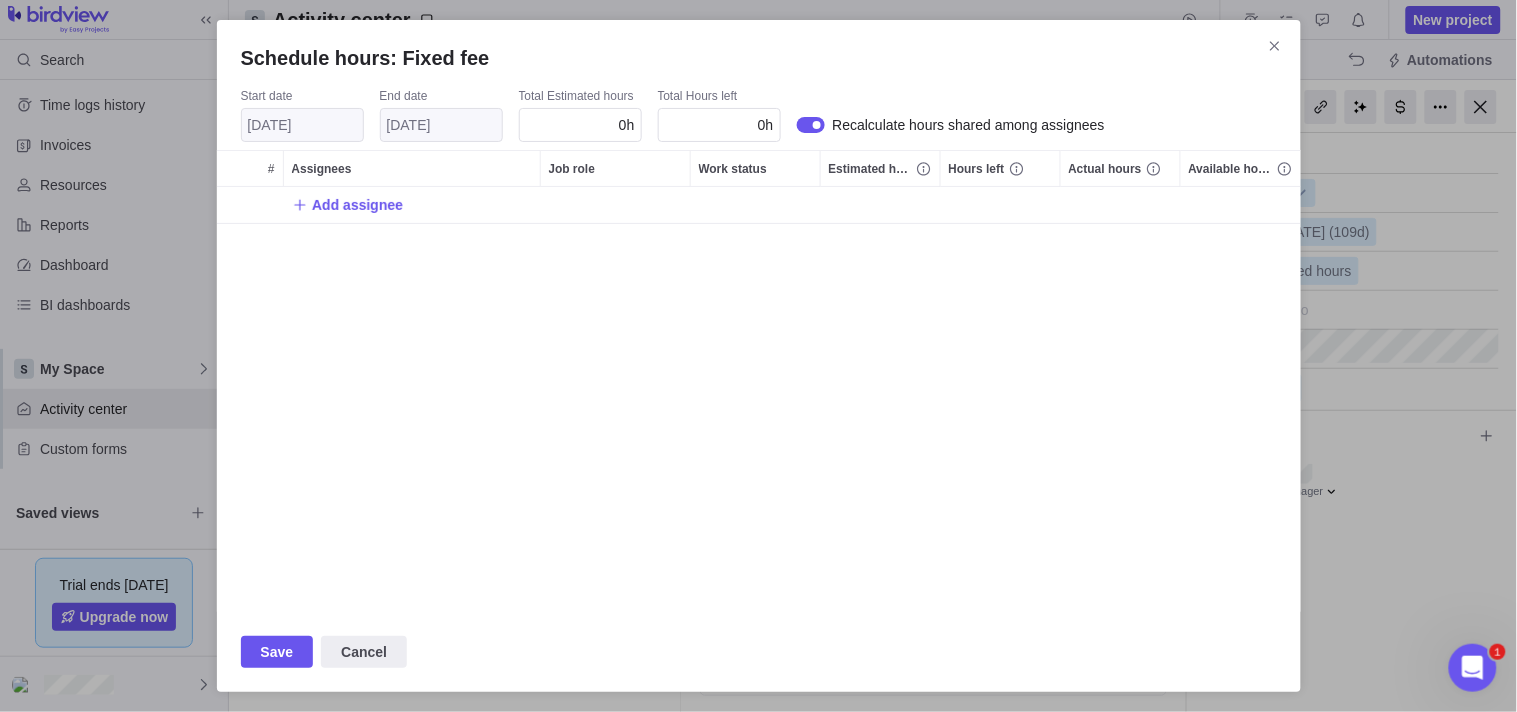 scroll, scrollTop: 16, scrollLeft: 17, axis: both 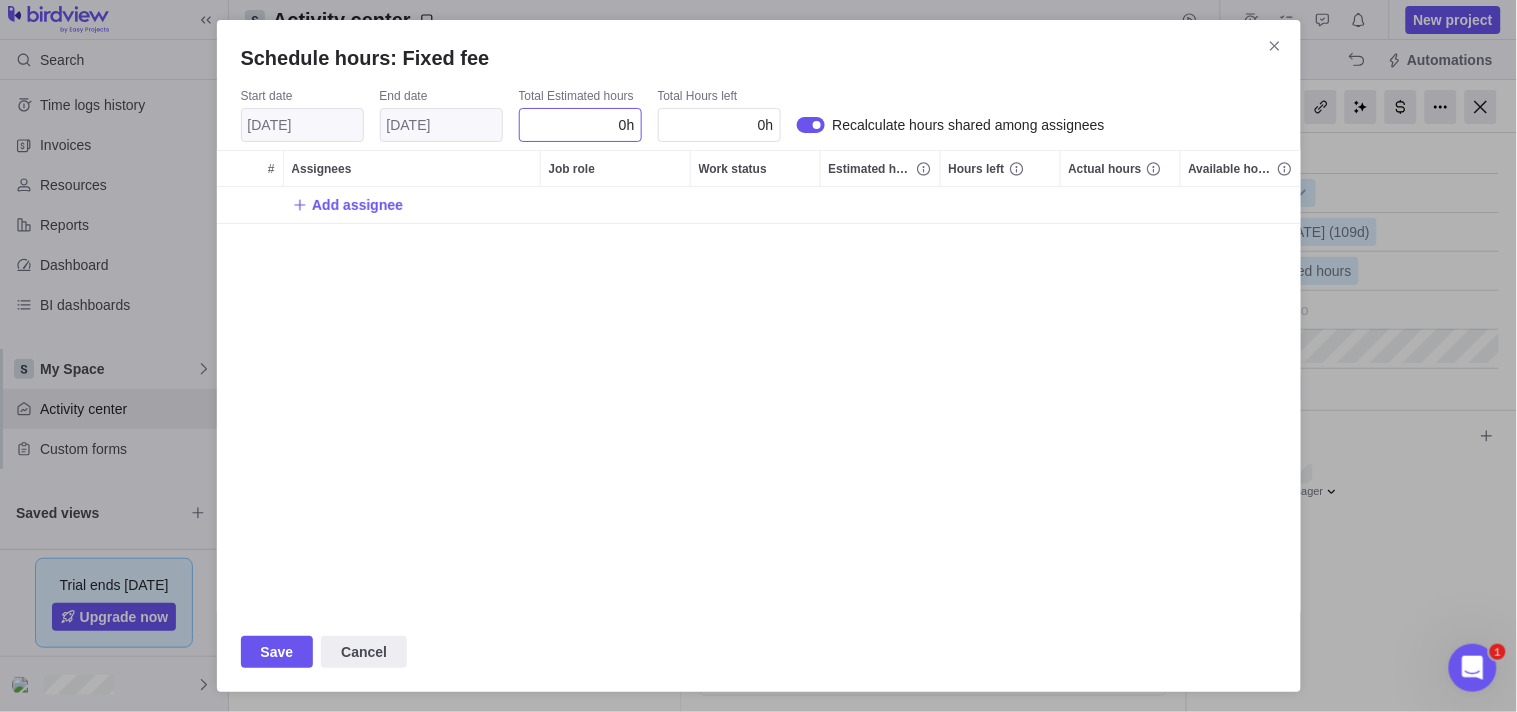 click on "0h" at bounding box center (580, 125) 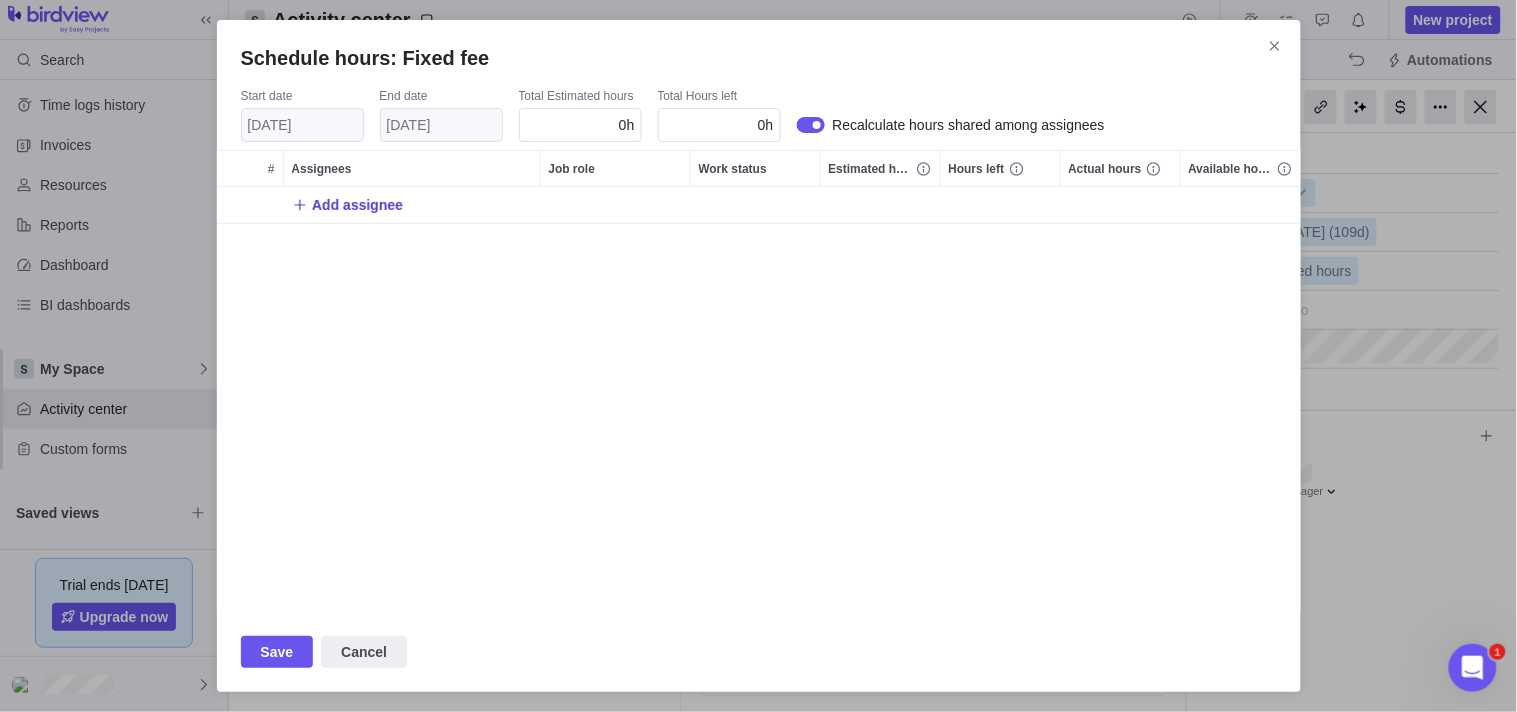 click on "Add assignee" at bounding box center [357, 205] 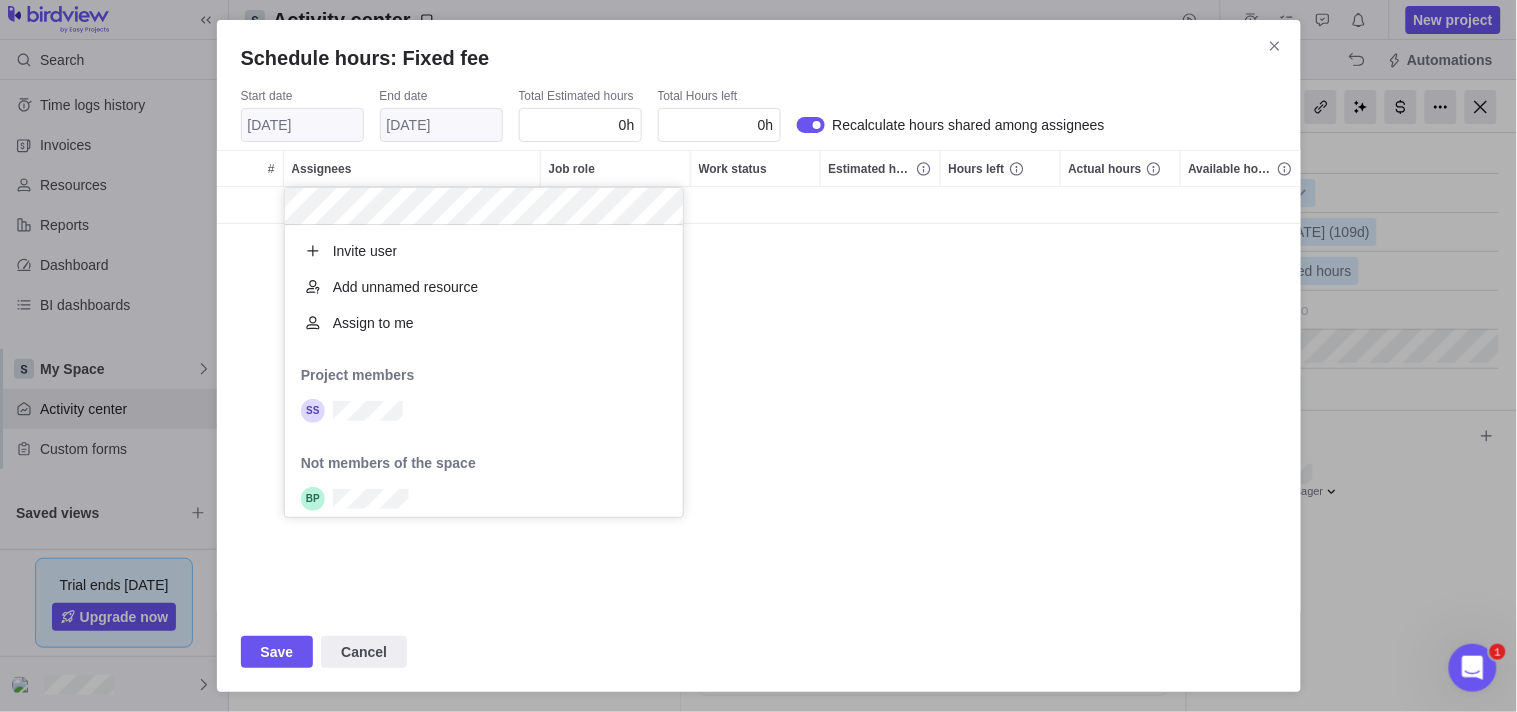 scroll, scrollTop: 17, scrollLeft: 17, axis: both 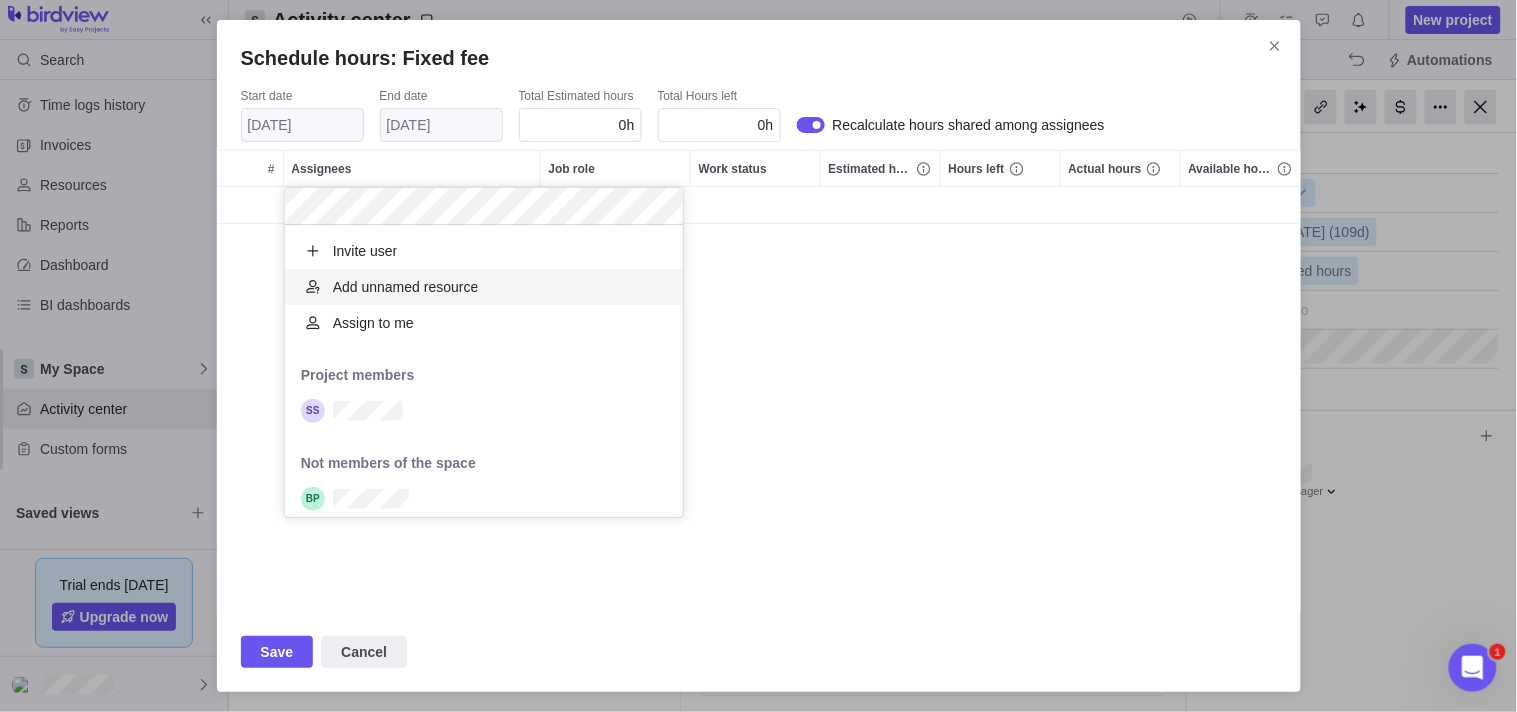 click on "Schedule hours: Fixed fee Start date [DATE] End date [DATE] Total Estimated hours 0h Total Hours left 0h Recalculate hours shared among assignees # Assignees Job role Work status Estimated hours Hours left Actual hours Available hours Save Cancel" at bounding box center (758, 356) 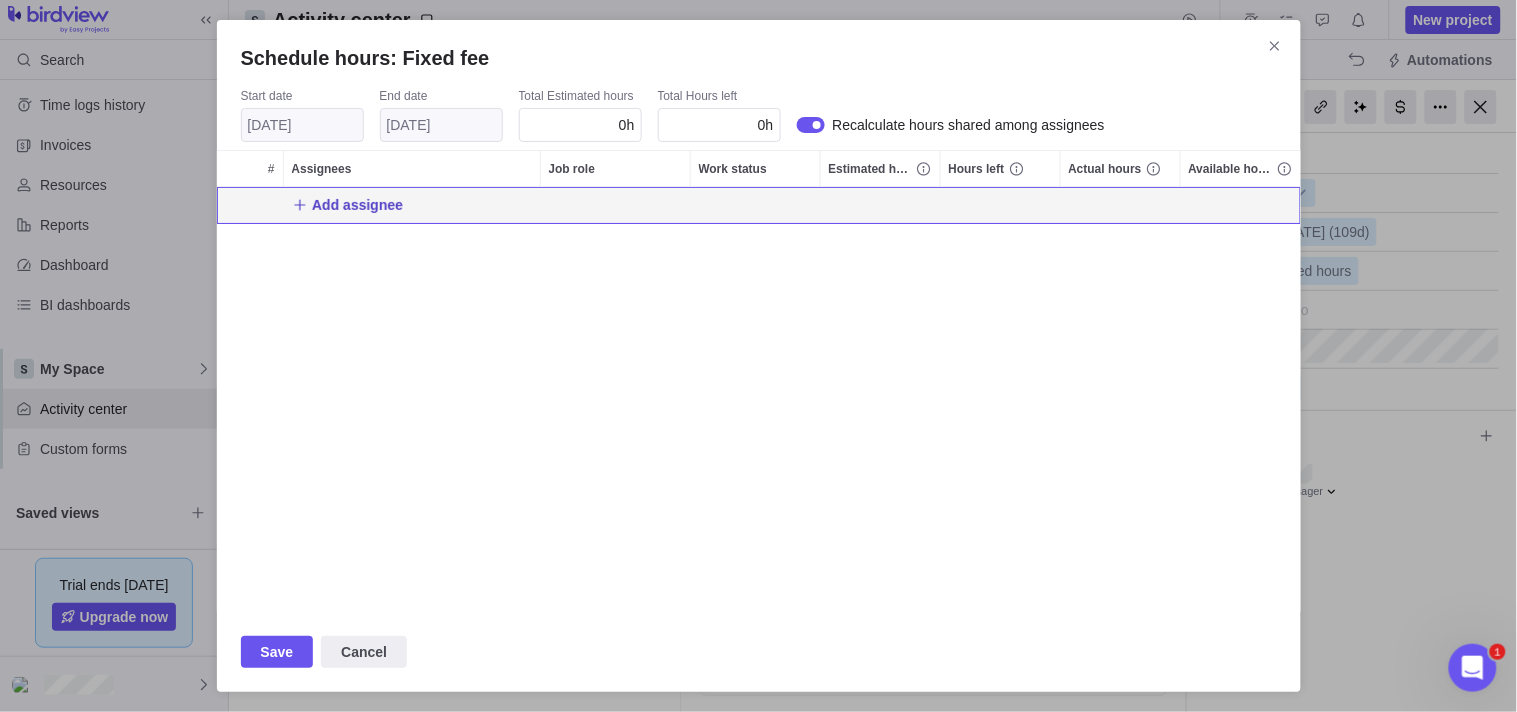 click on "Add assignee" at bounding box center [357, 205] 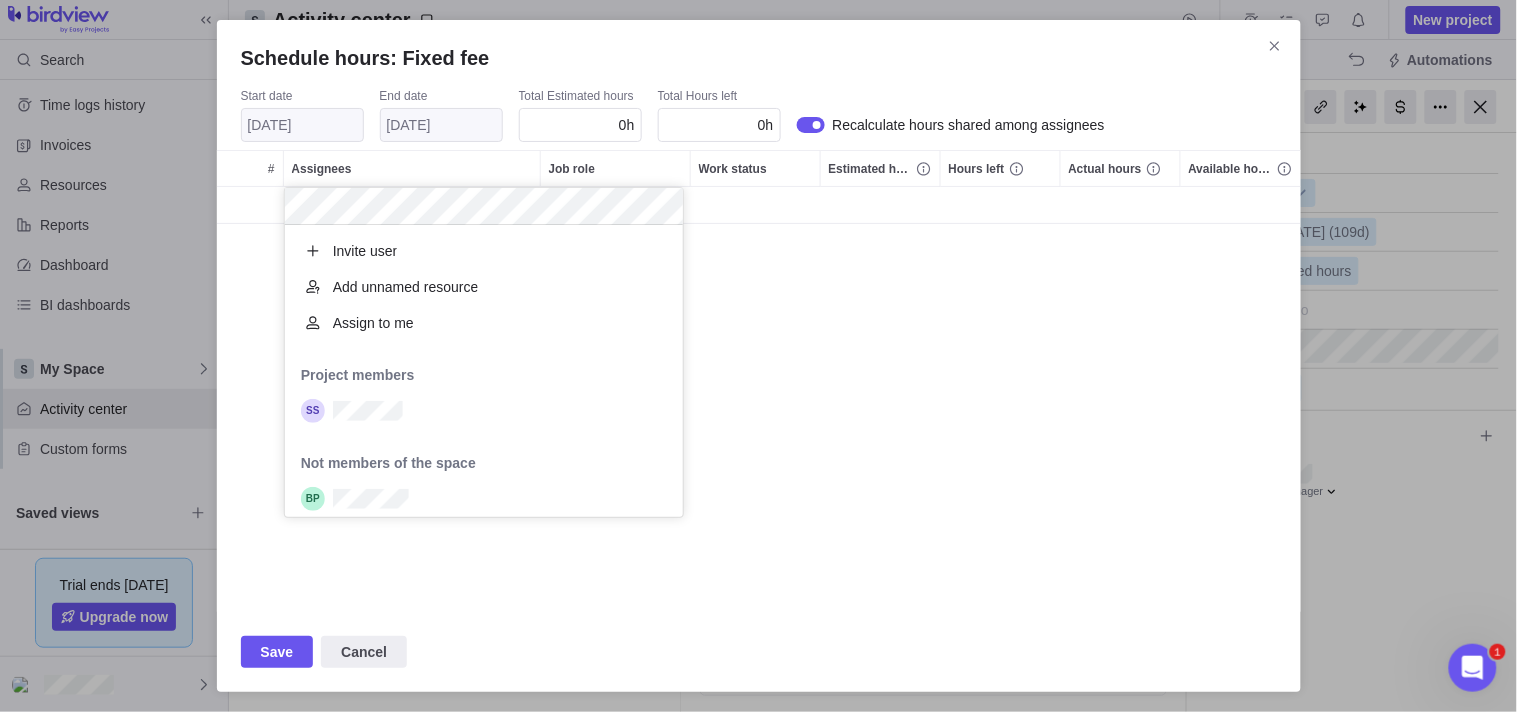 scroll, scrollTop: 17, scrollLeft: 17, axis: both 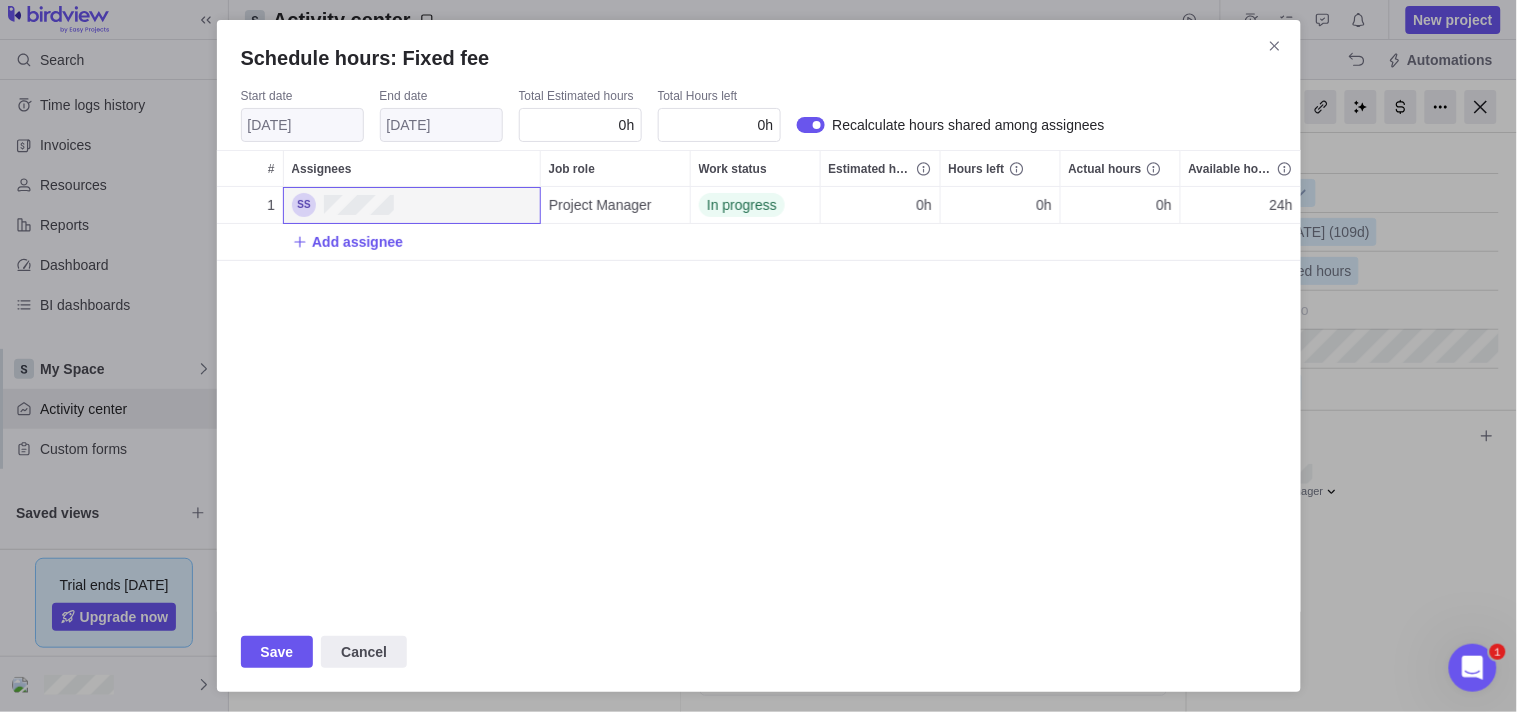 click on "0h" at bounding box center [580, 125] 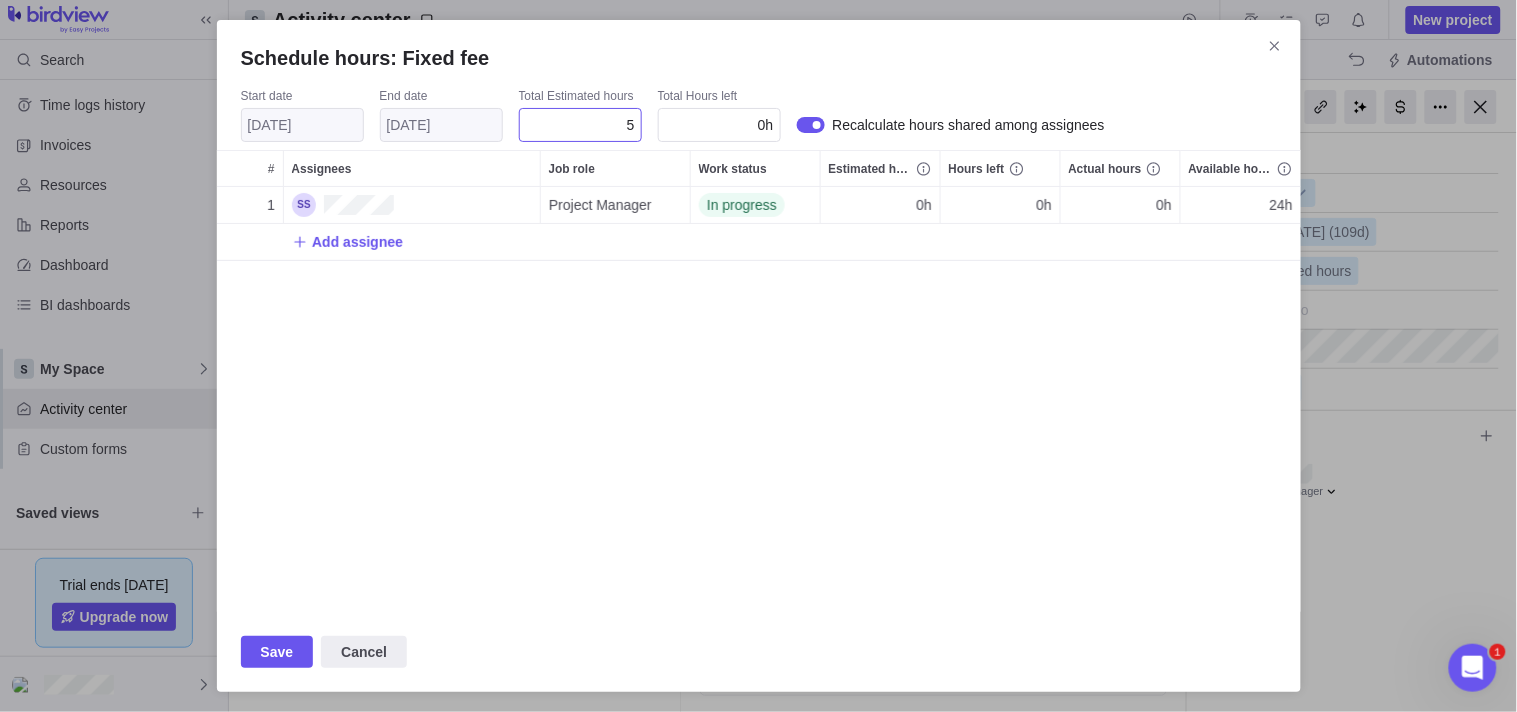 type on "50" 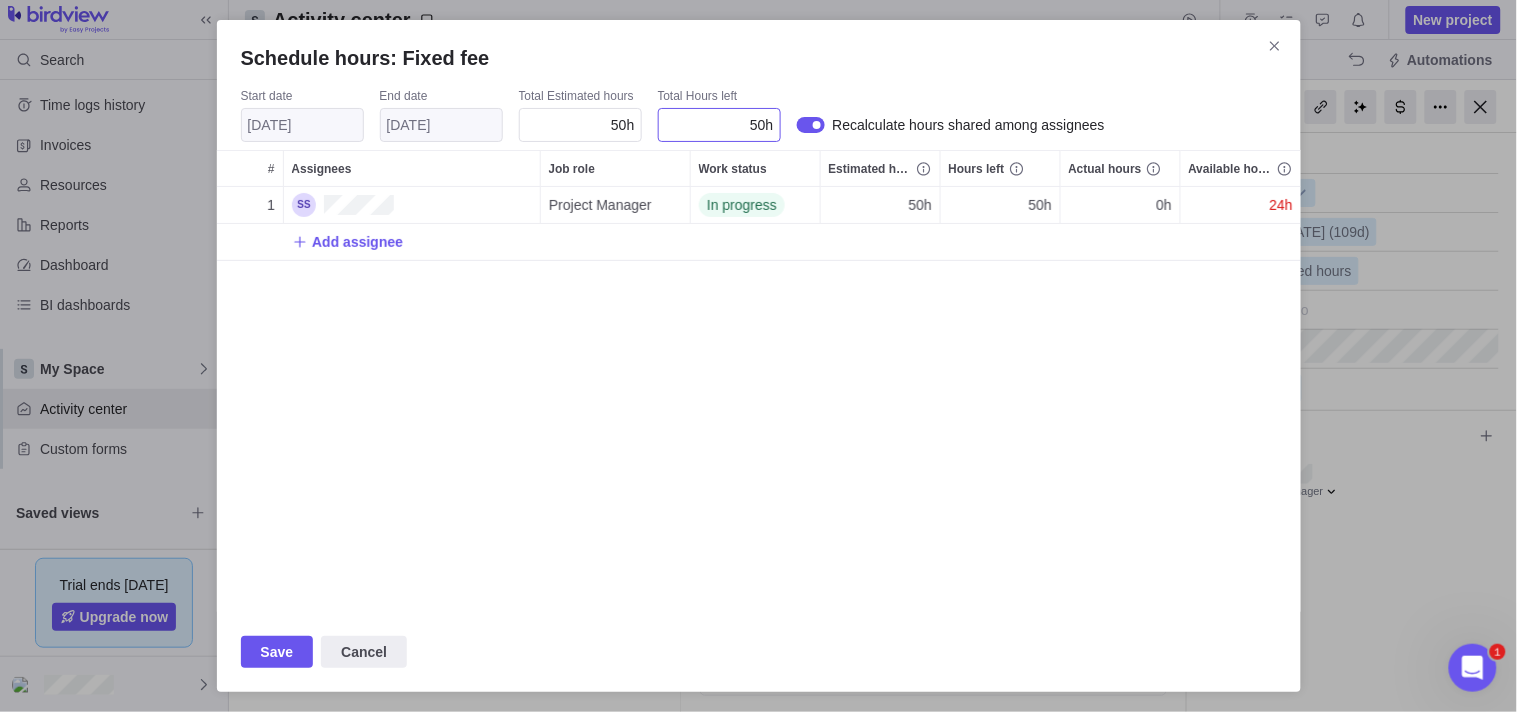 click on "50h" at bounding box center [719, 125] 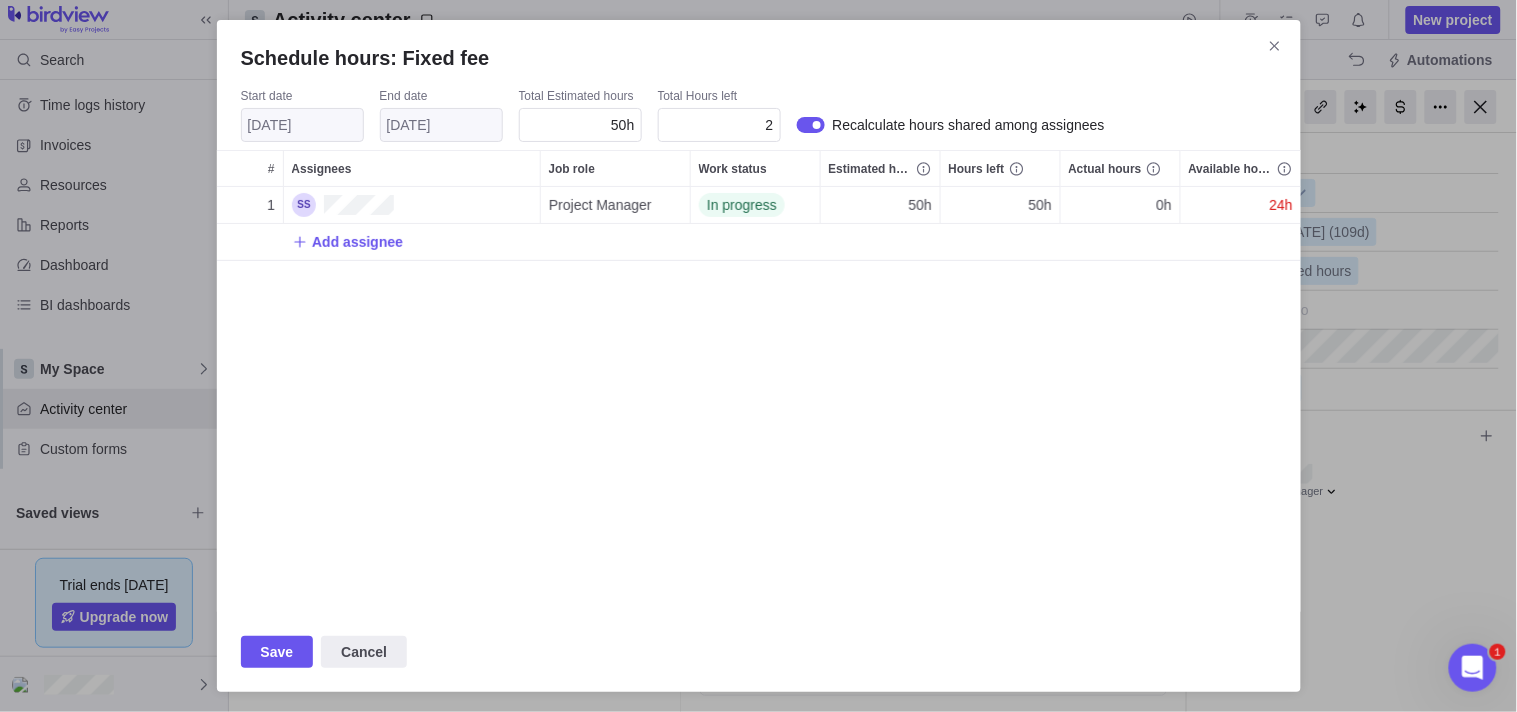 type on "20" 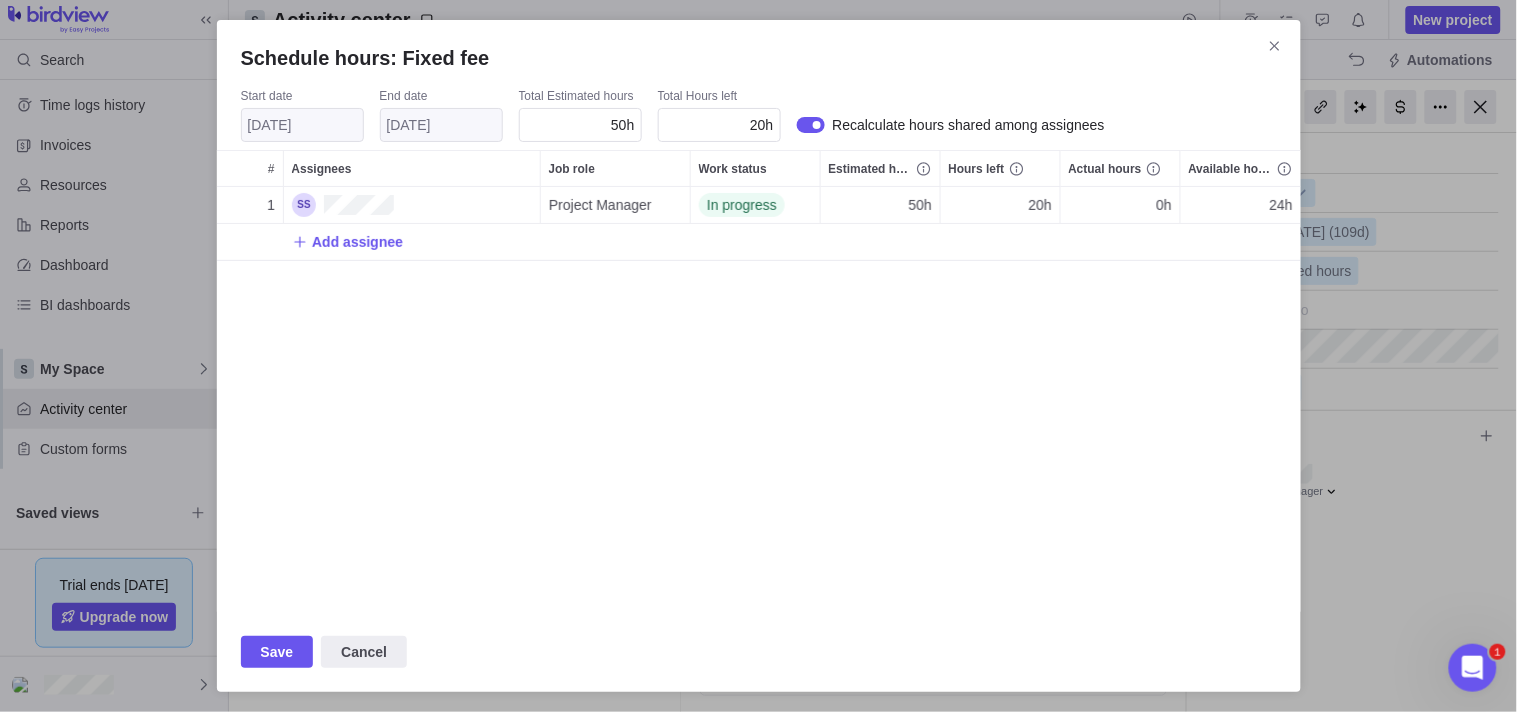 click on "1 Project Manager In progress 50h 20h 0h 24h Add assignee" at bounding box center (759, 399) 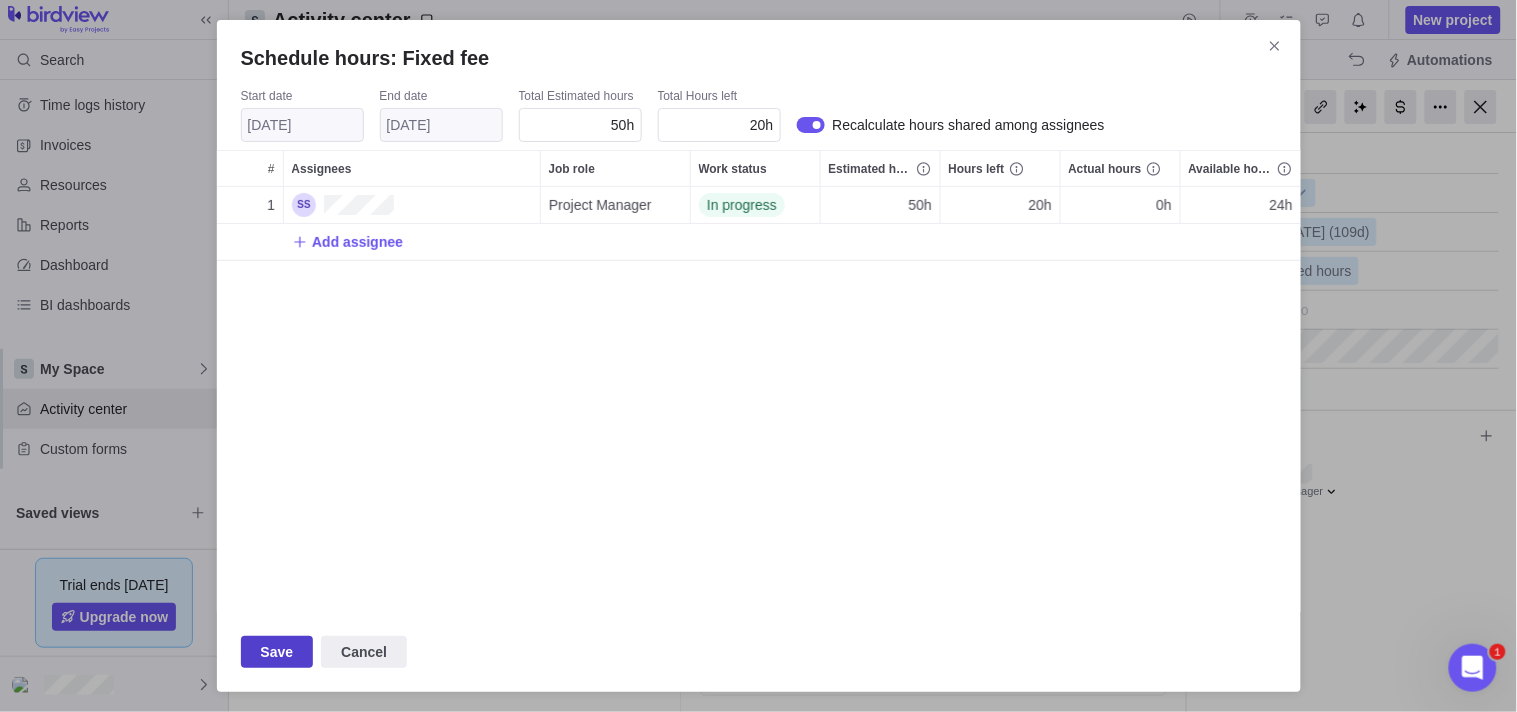 click on "Save" at bounding box center [277, 652] 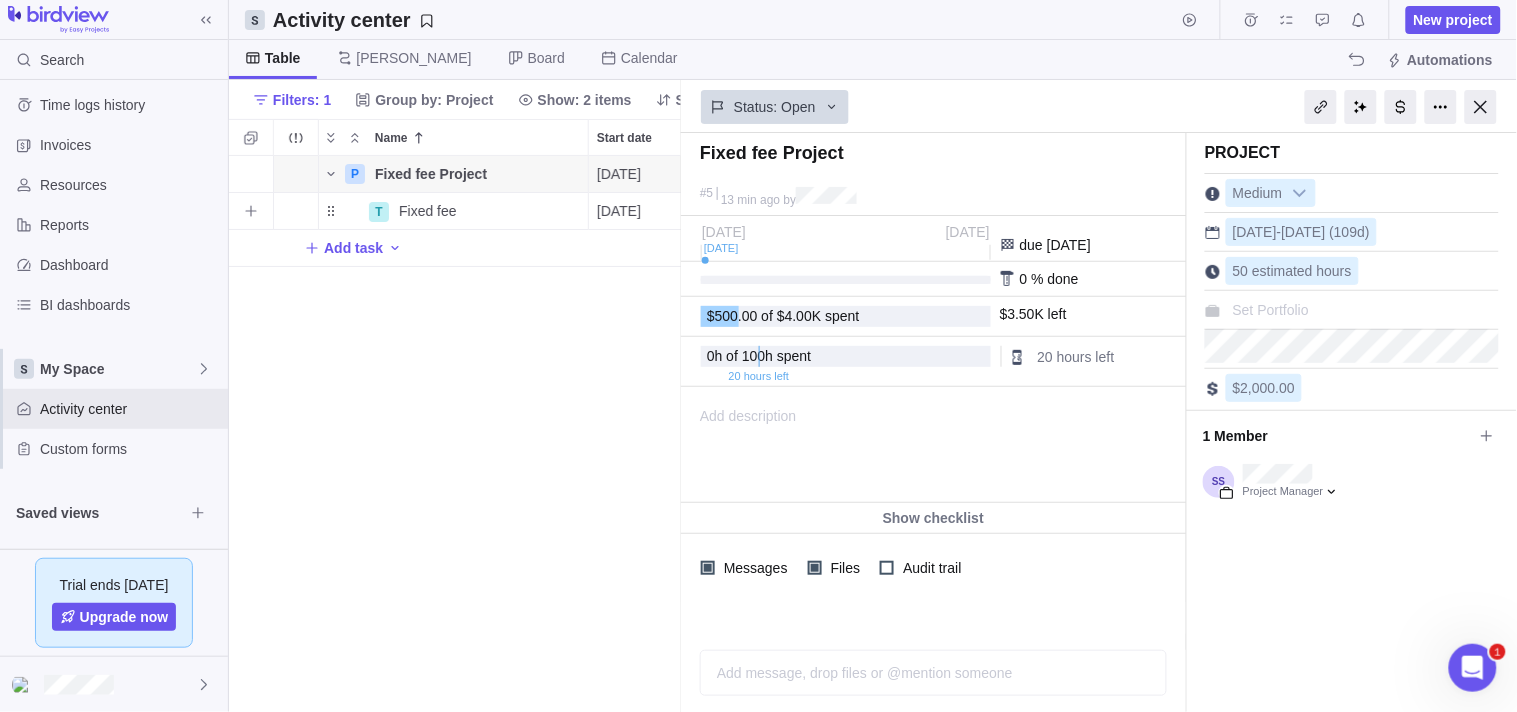 click on "% done" at bounding box center [1054, 279] 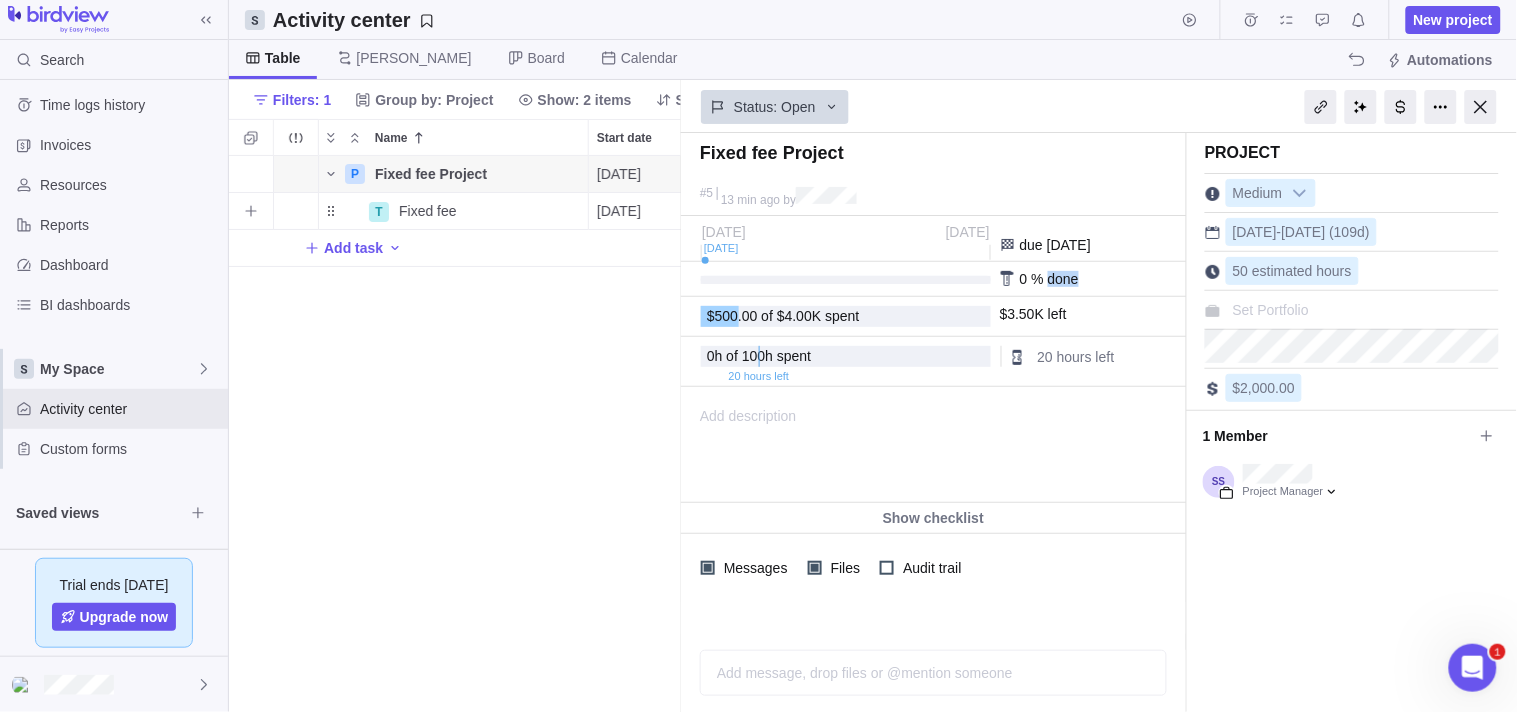 click on "% done" at bounding box center (1054, 279) 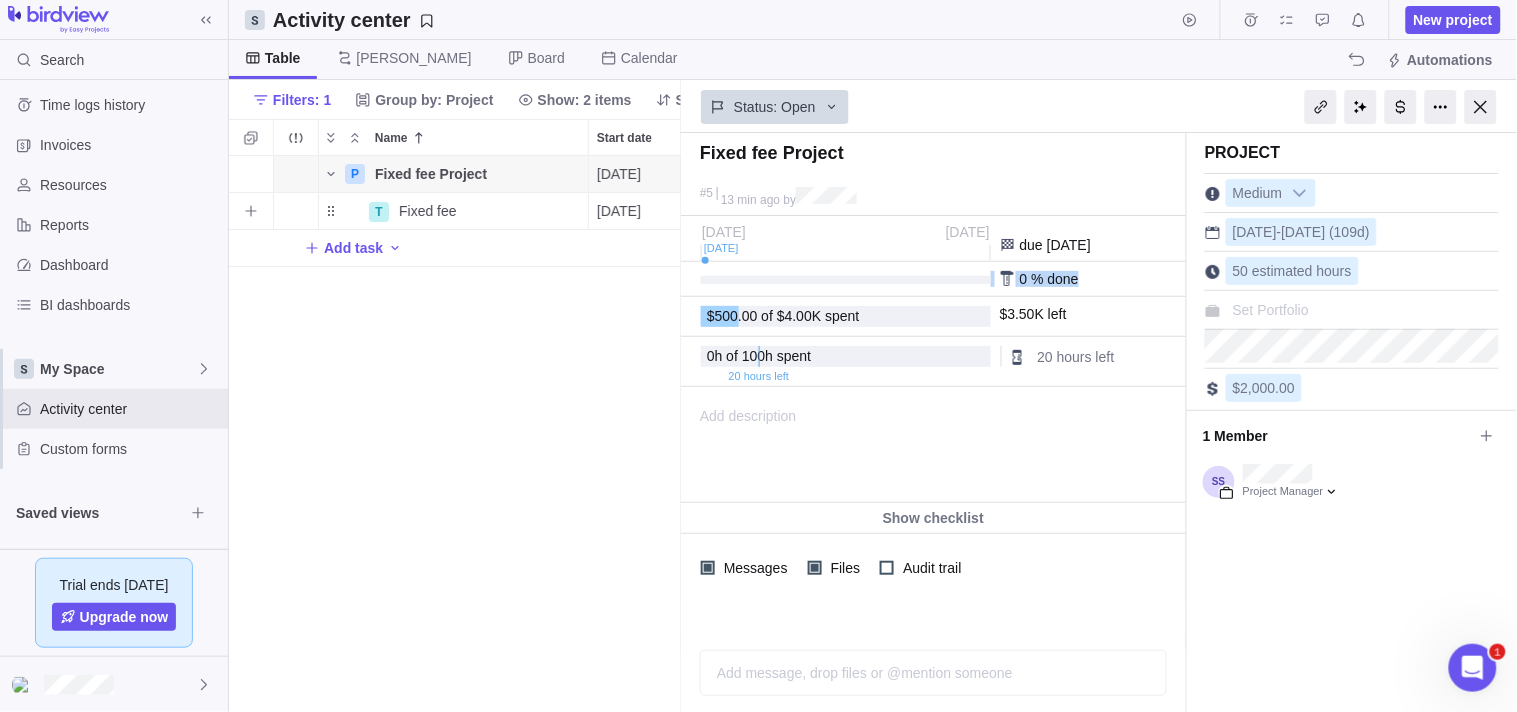 click on "% done" at bounding box center (1054, 279) 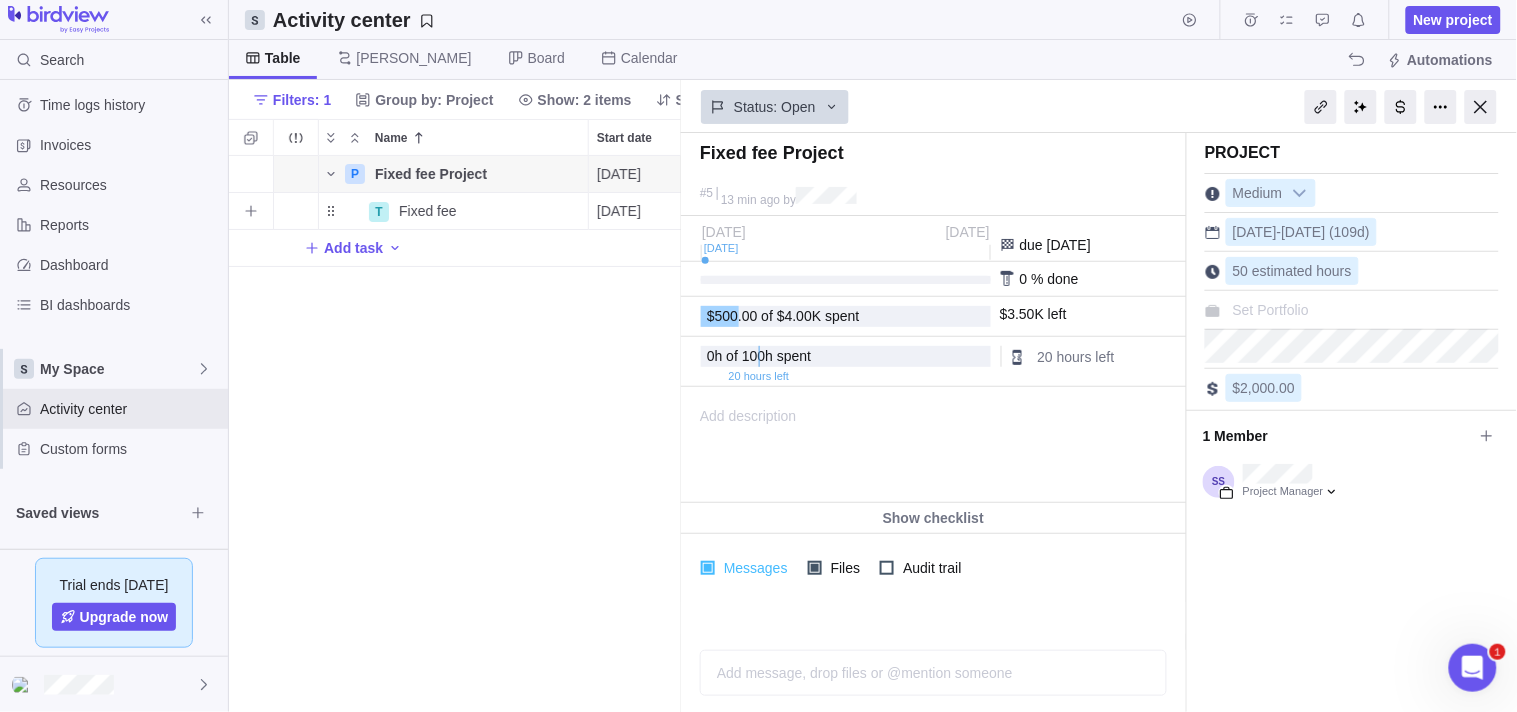 drag, startPoint x: 1055, startPoint y: 273, endPoint x: 763, endPoint y: 563, distance: 411.53857 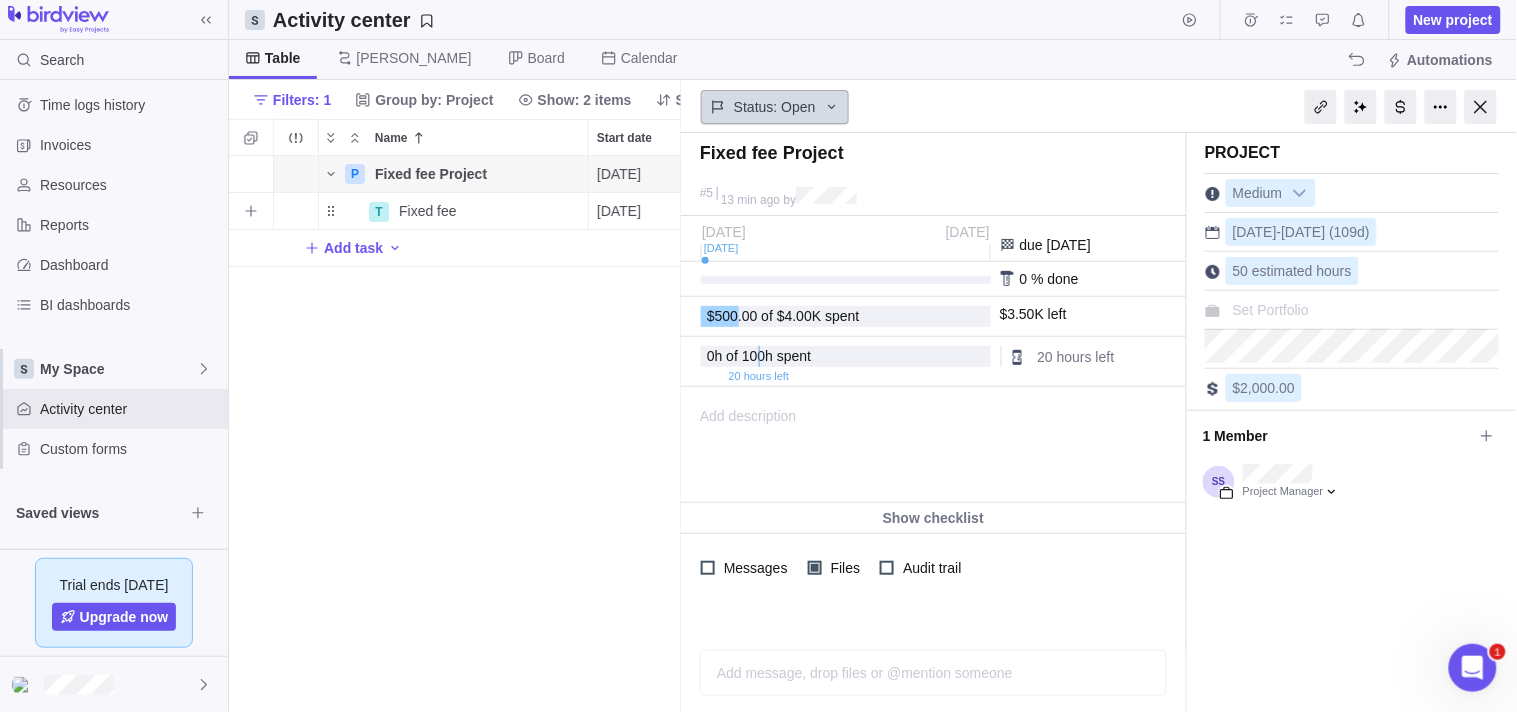 click on "Status: Open" at bounding box center (775, 107) 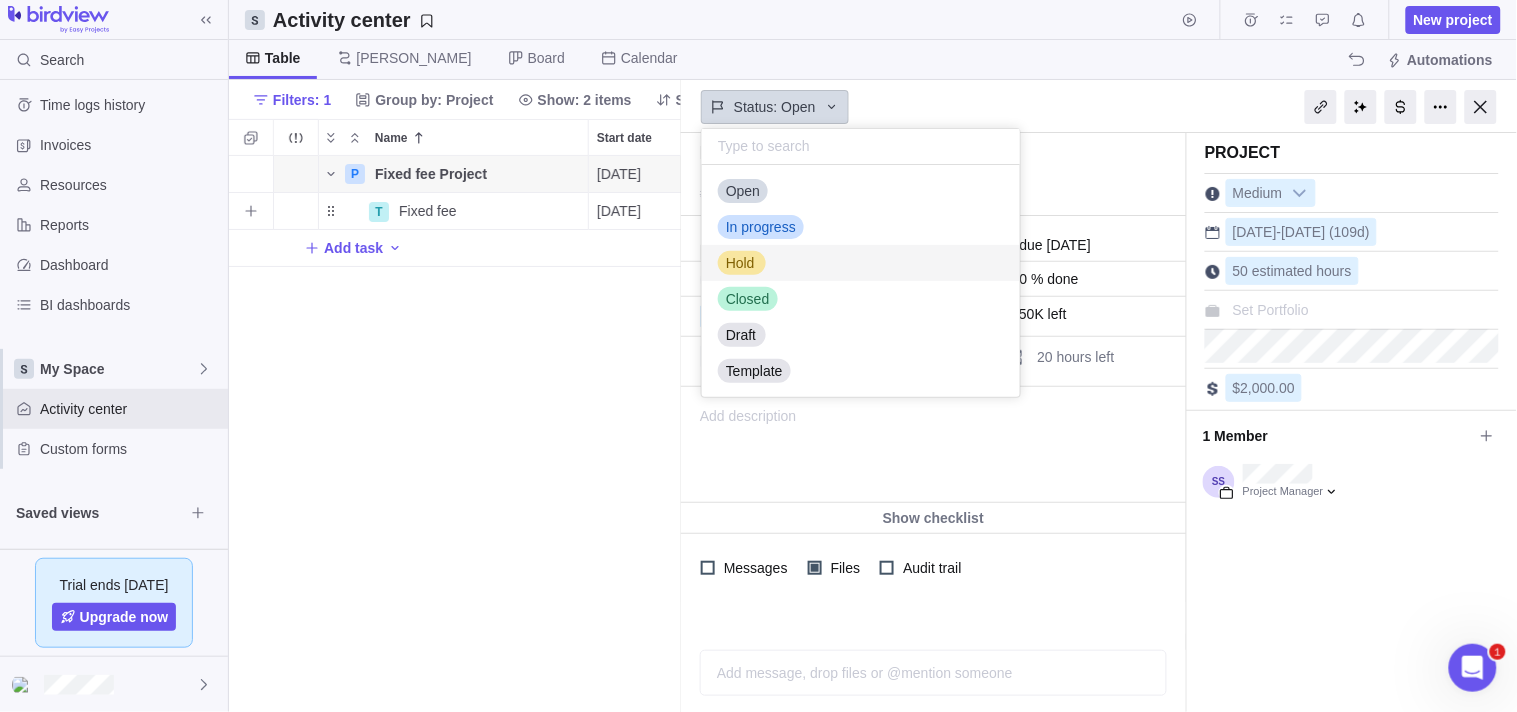 scroll, scrollTop: 17, scrollLeft: 17, axis: both 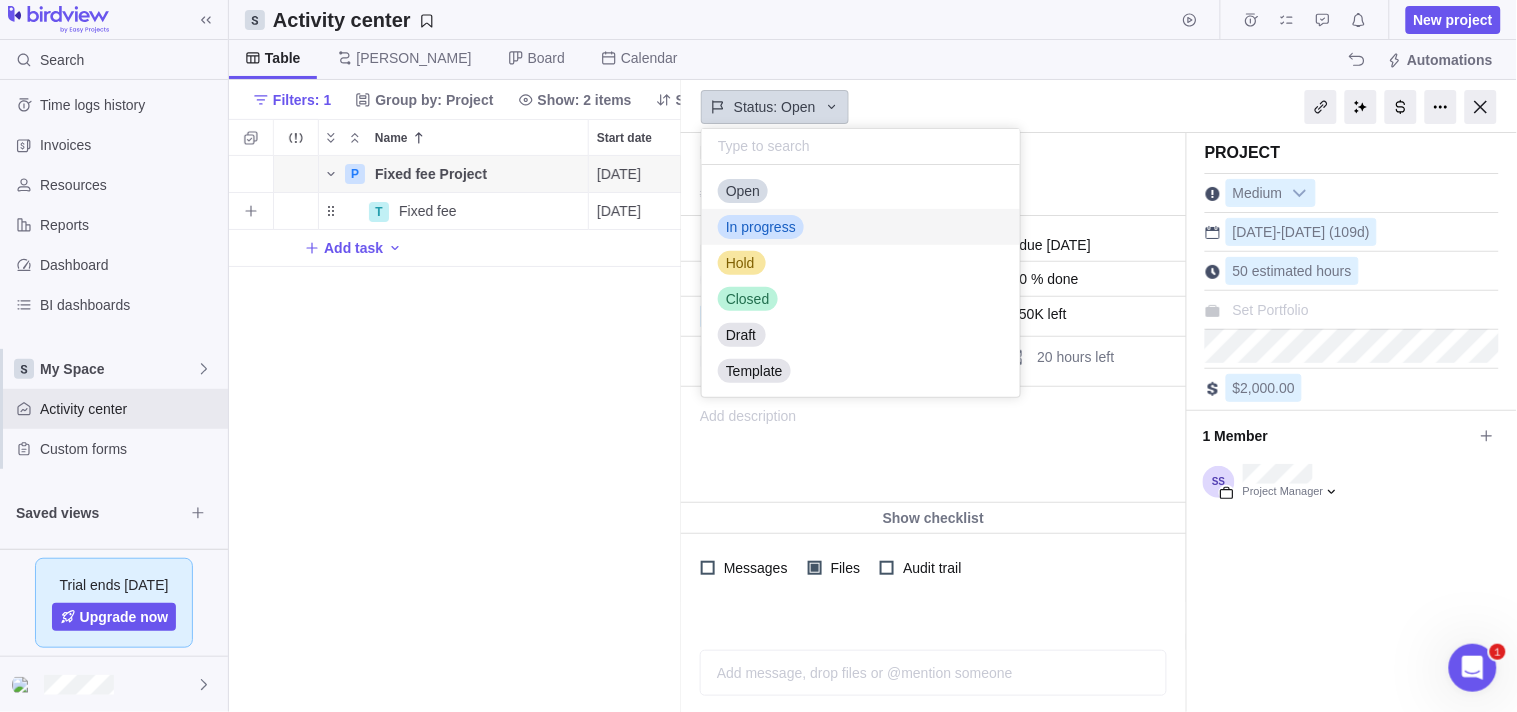 click on "In progress" at bounding box center [761, 227] 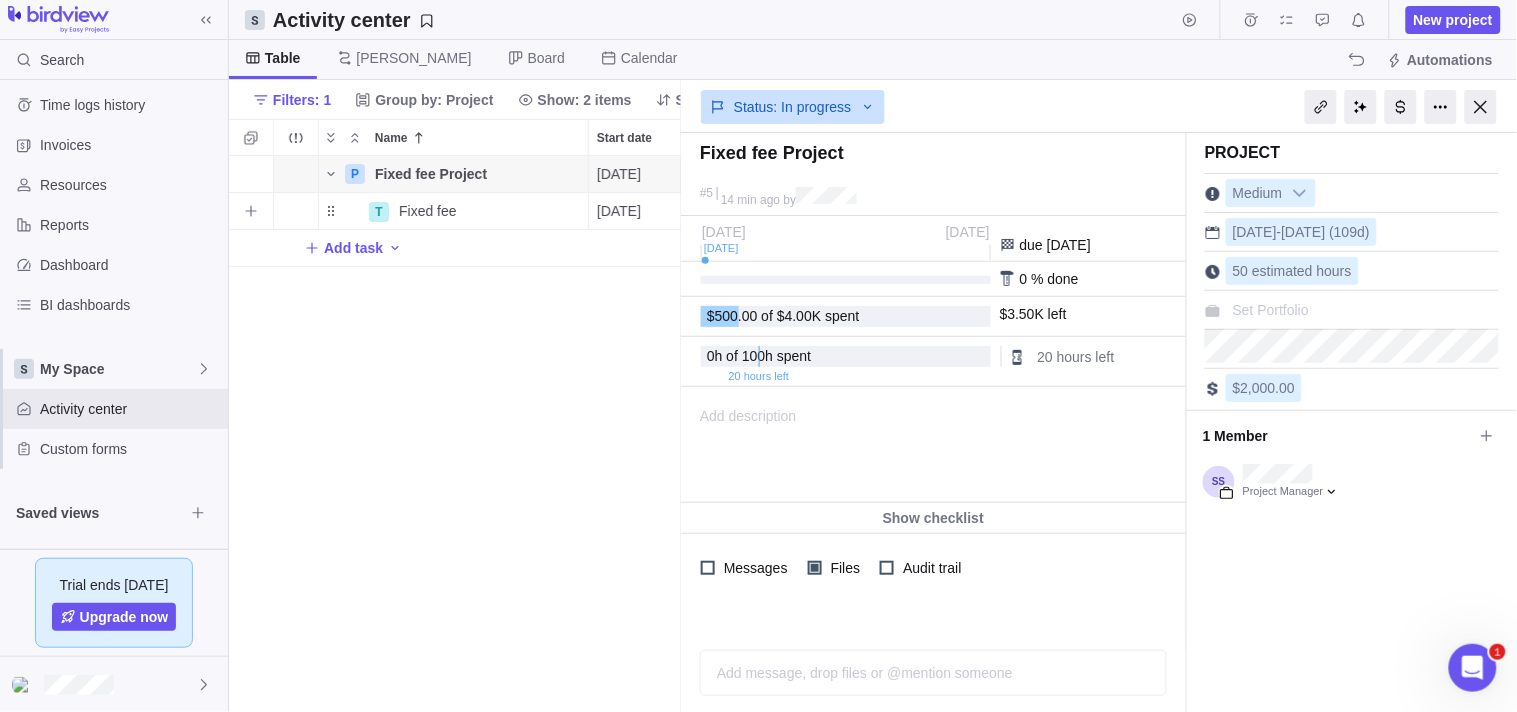 click on "P Fixed fee Project Details [DATE] [DATE] 109d In progress 5 T Fixed fee Details [DATE] [DATE] 5d In progress 56 Add task" at bounding box center [455, 434] 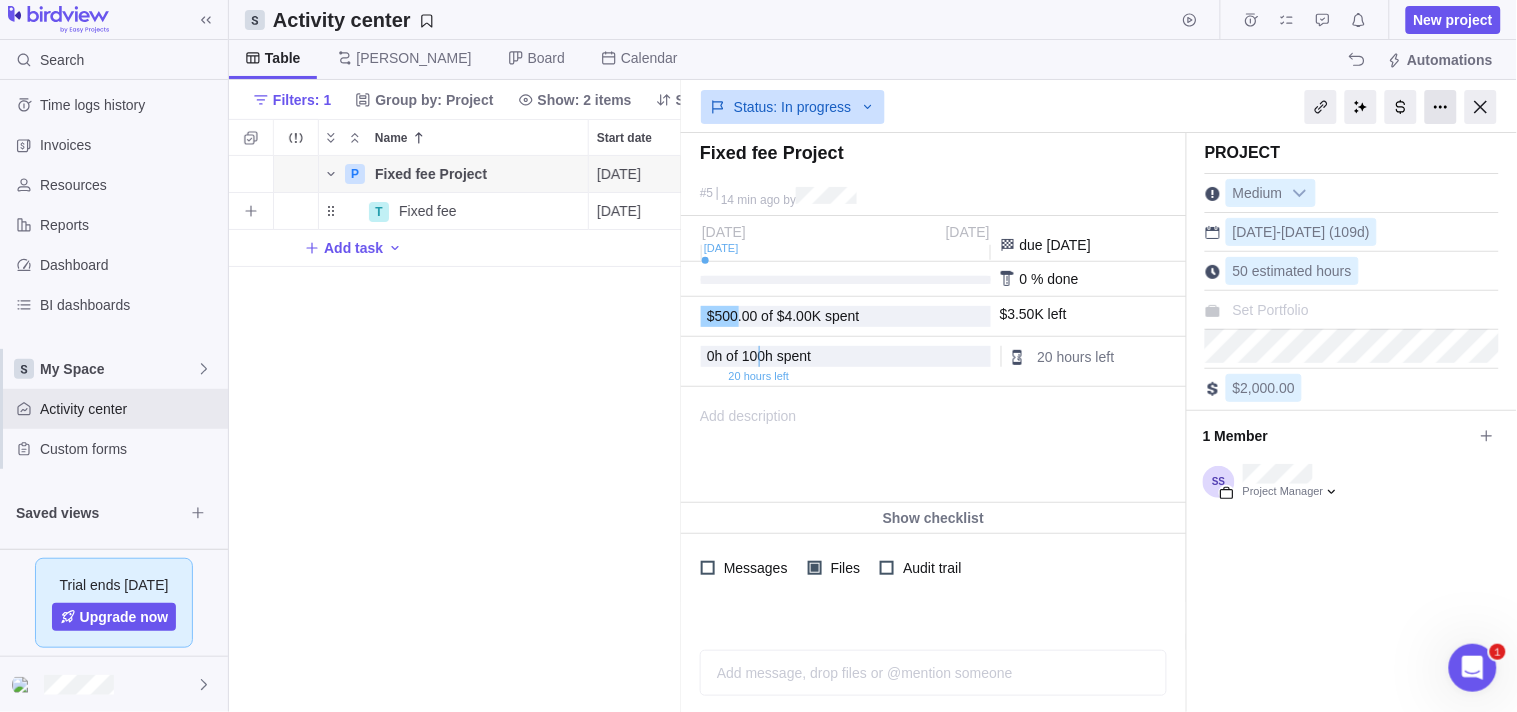 click at bounding box center (1441, 107) 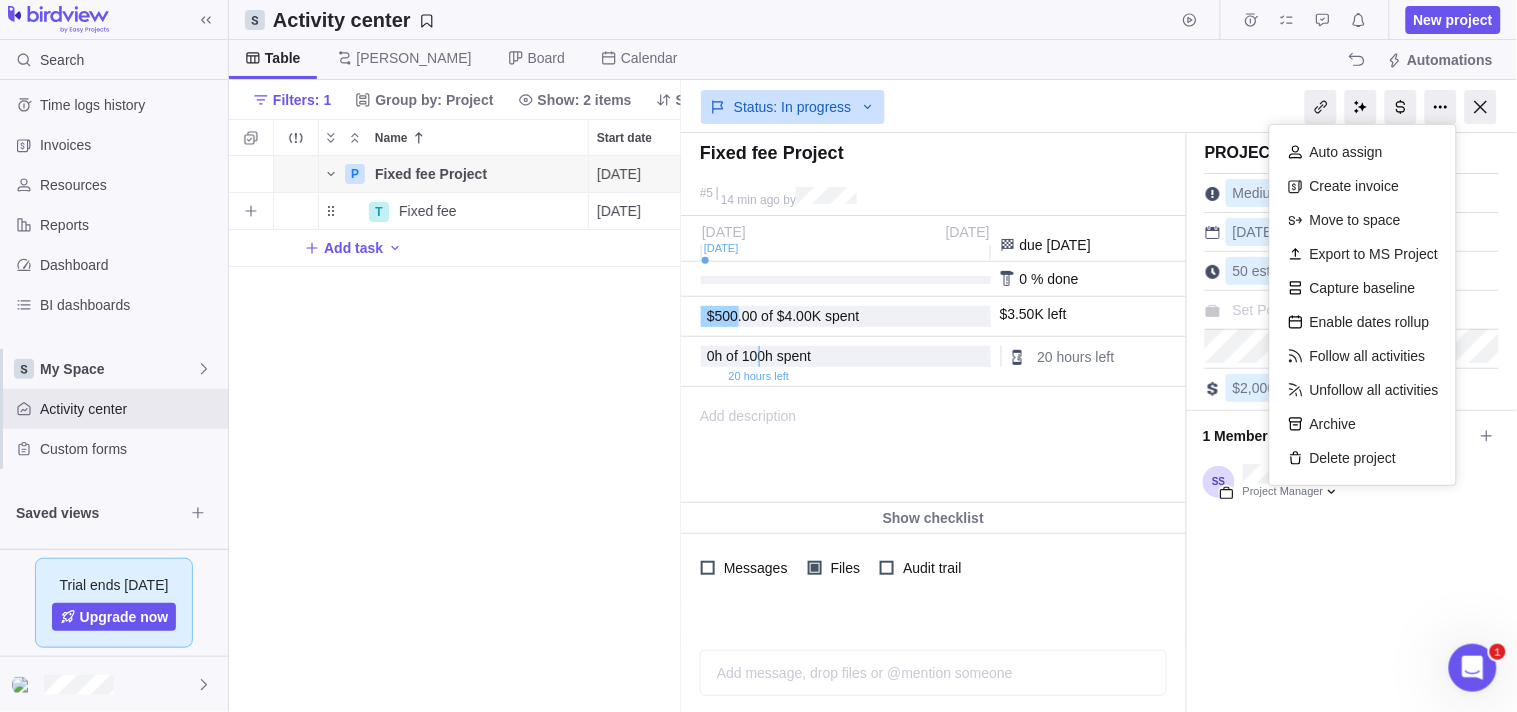 click on "h spent" at bounding box center (788, 356) 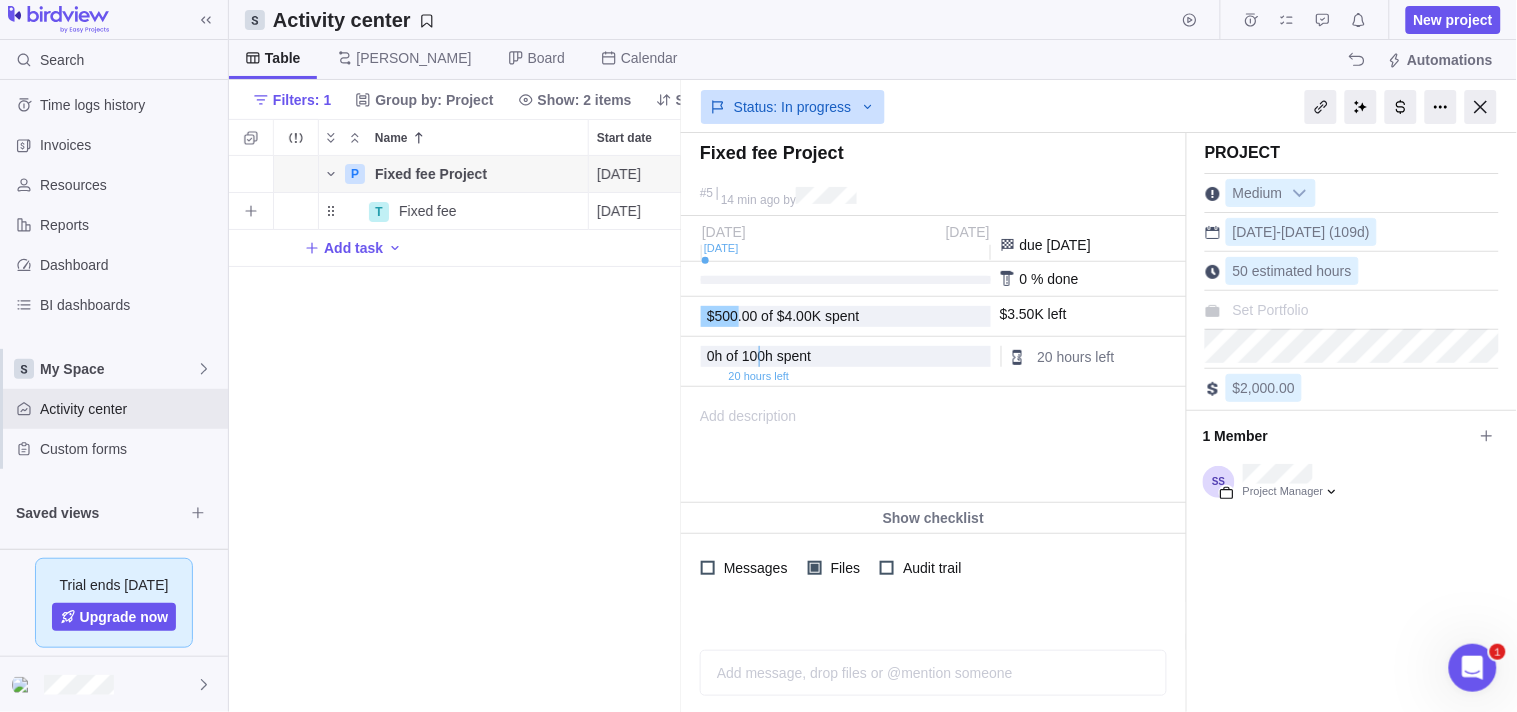 click at bounding box center (1018, 358) 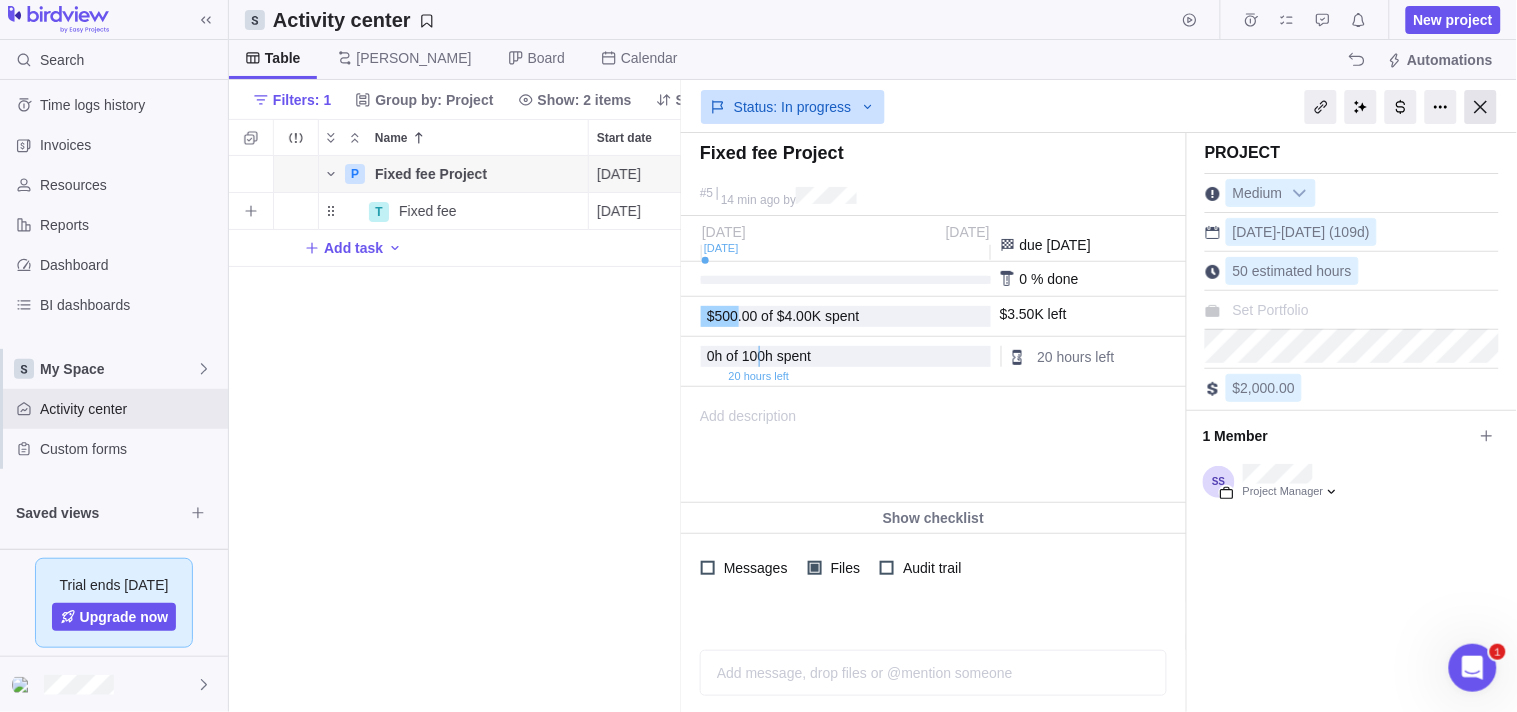 click at bounding box center (1481, 107) 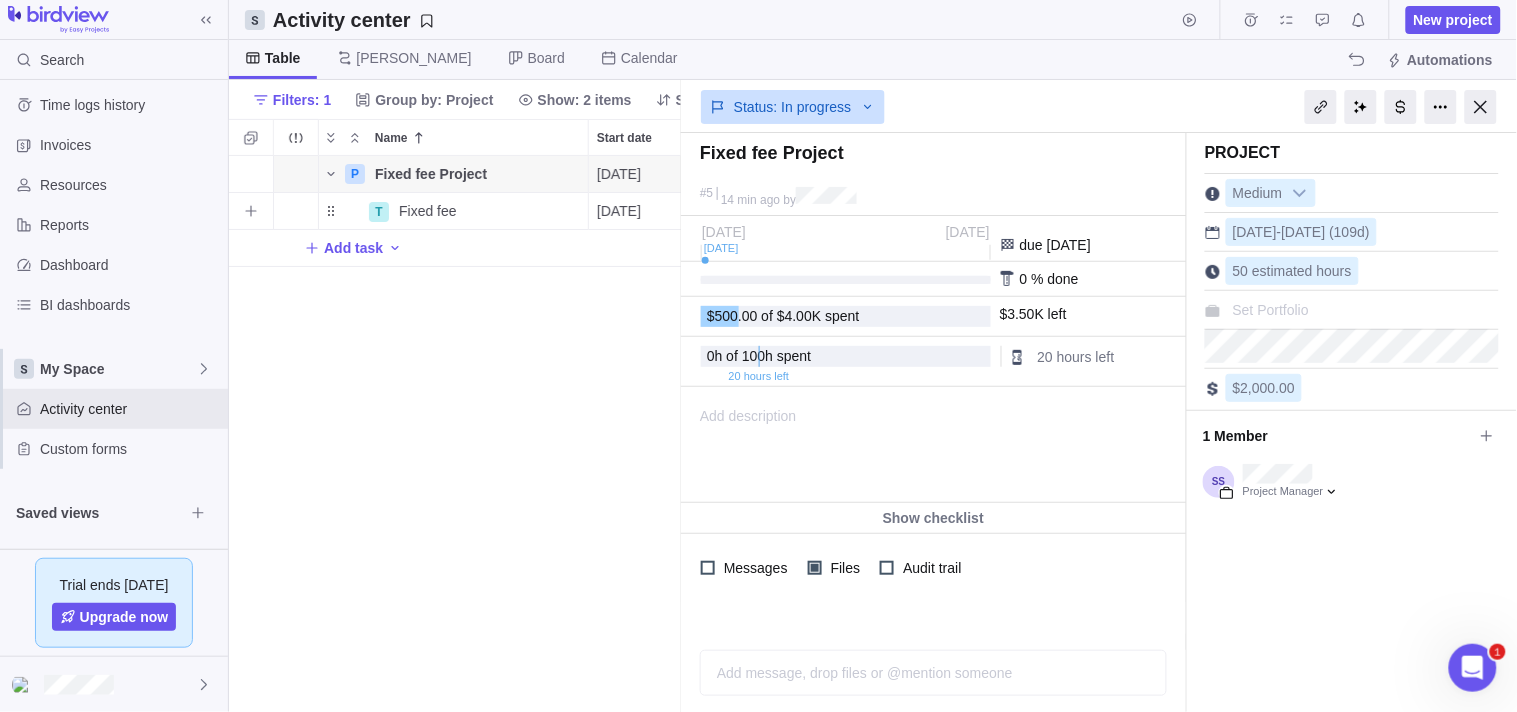 scroll, scrollTop: 17, scrollLeft: 17, axis: both 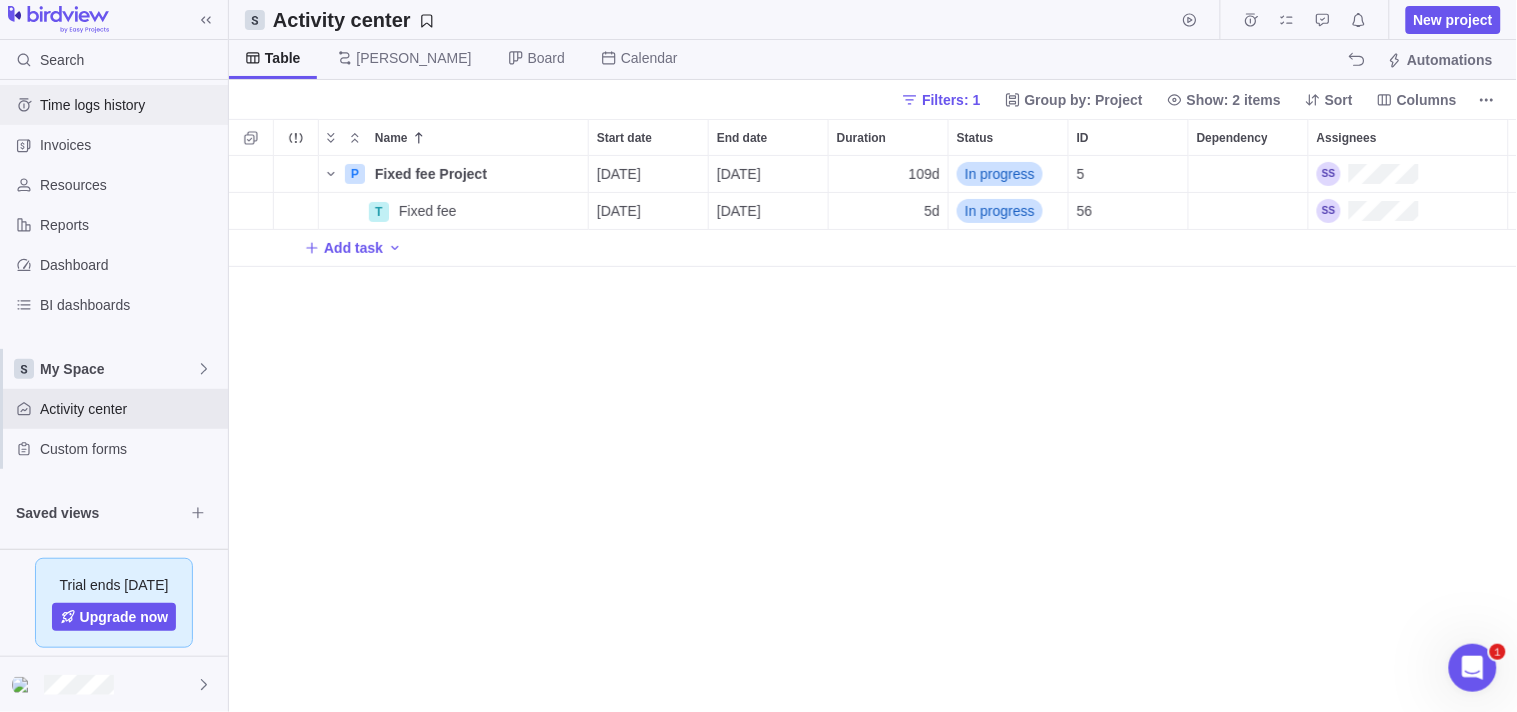 click on "Time logs history" at bounding box center (130, 105) 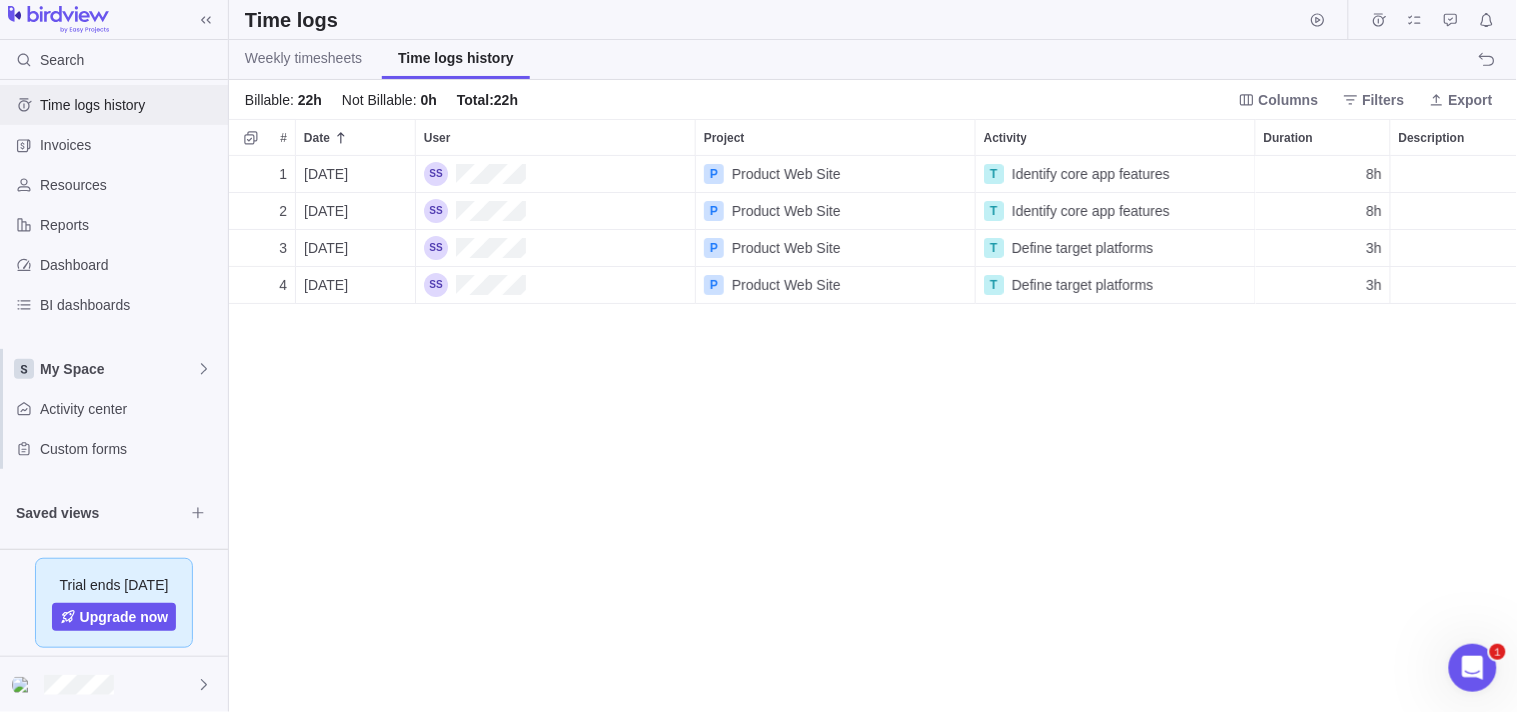 scroll, scrollTop: 17, scrollLeft: 17, axis: both 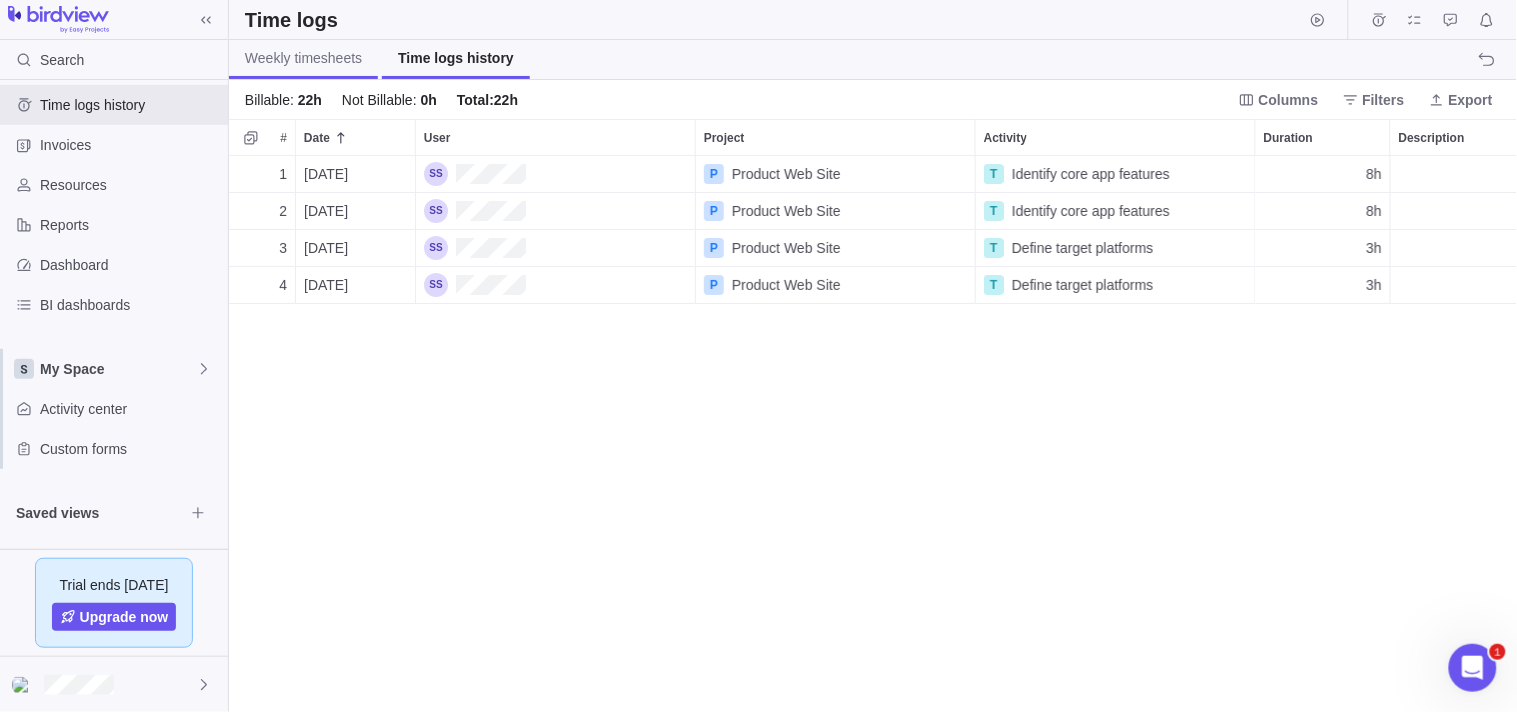 click on "Weekly timesheets" at bounding box center [303, 58] 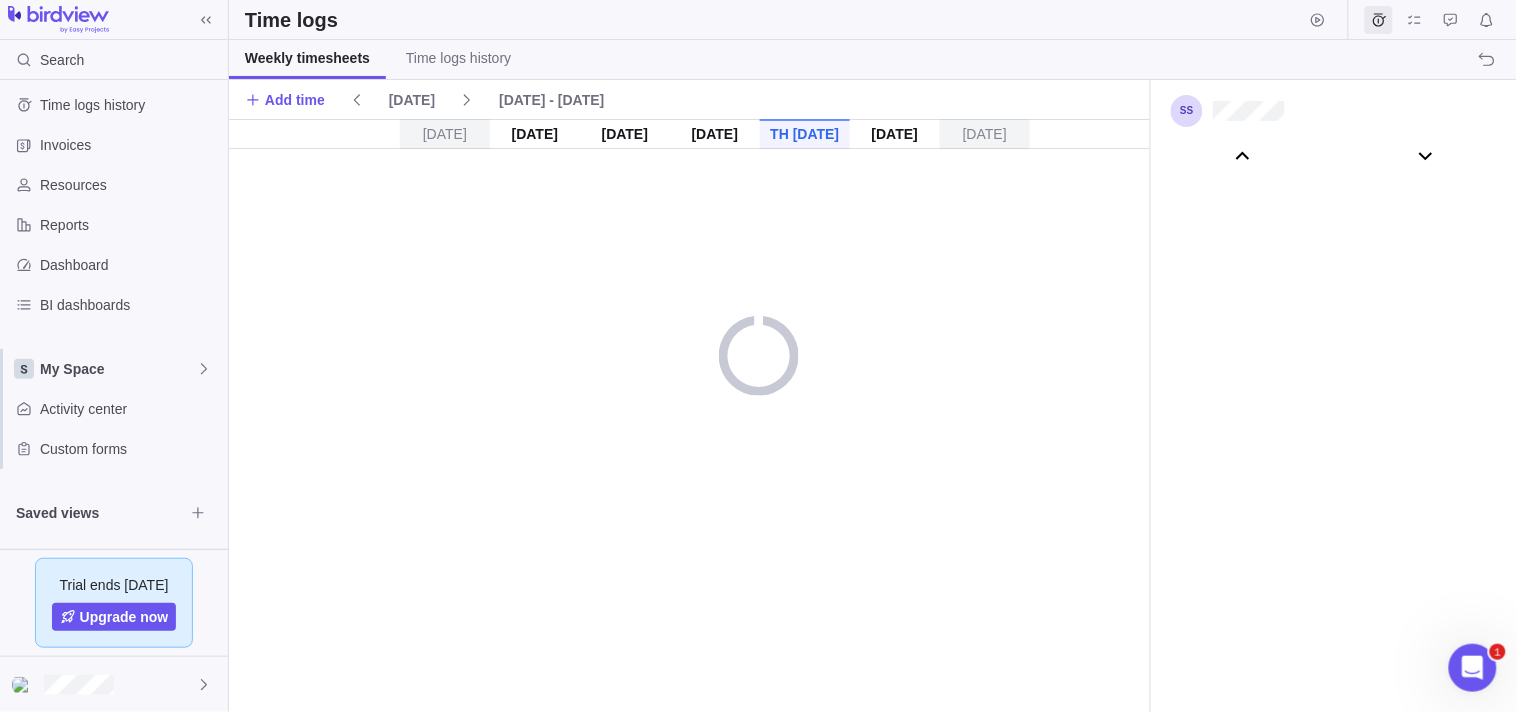 scroll, scrollTop: 110764, scrollLeft: 0, axis: vertical 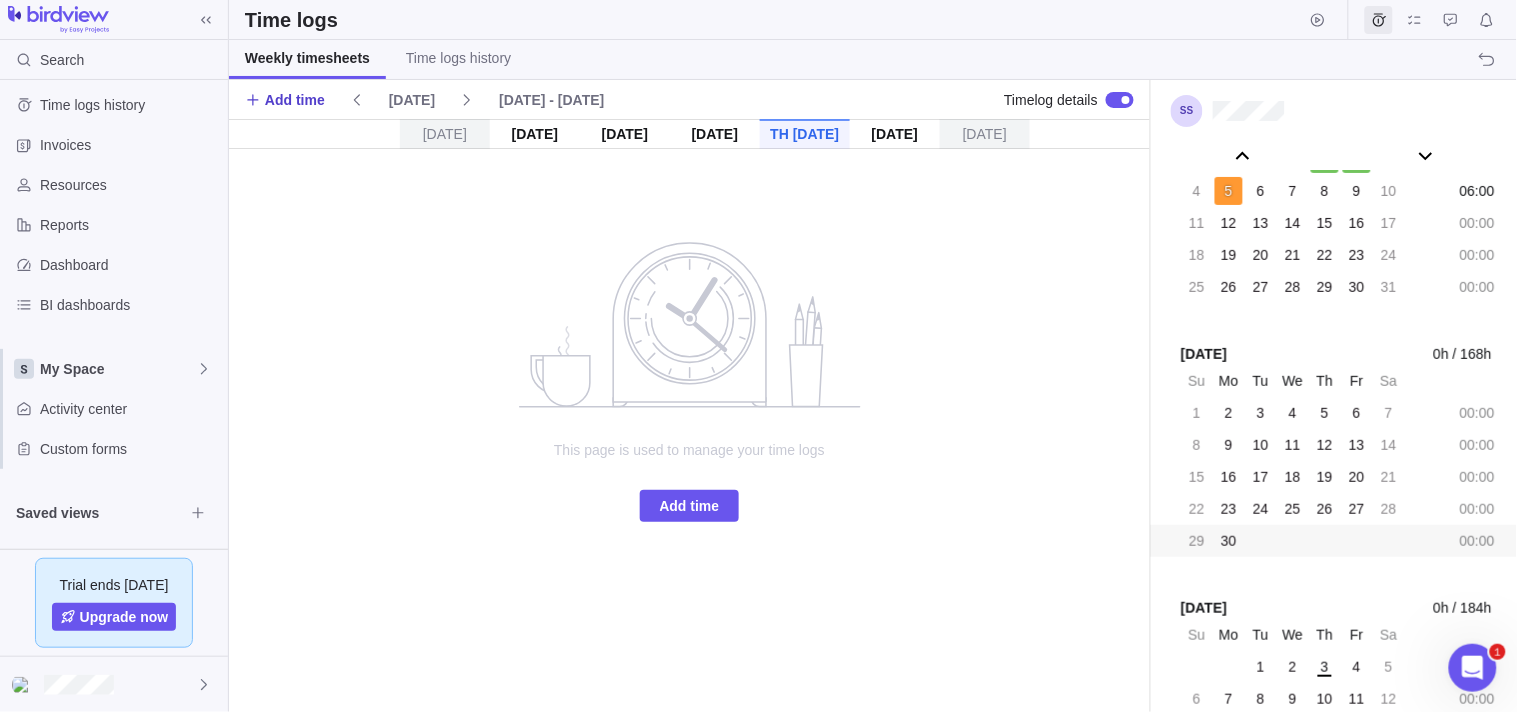 click on "Add time" at bounding box center [295, 100] 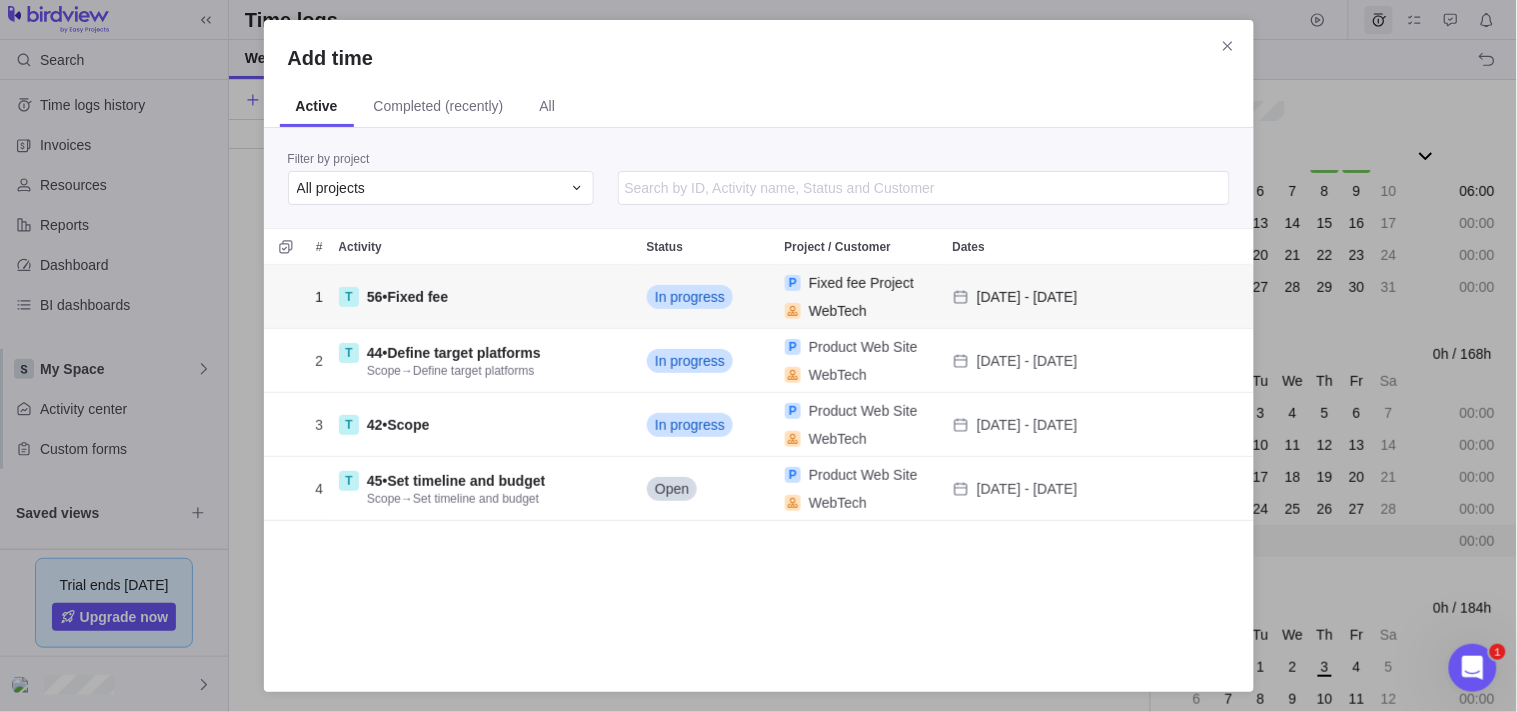 scroll, scrollTop: 17, scrollLeft: 17, axis: both 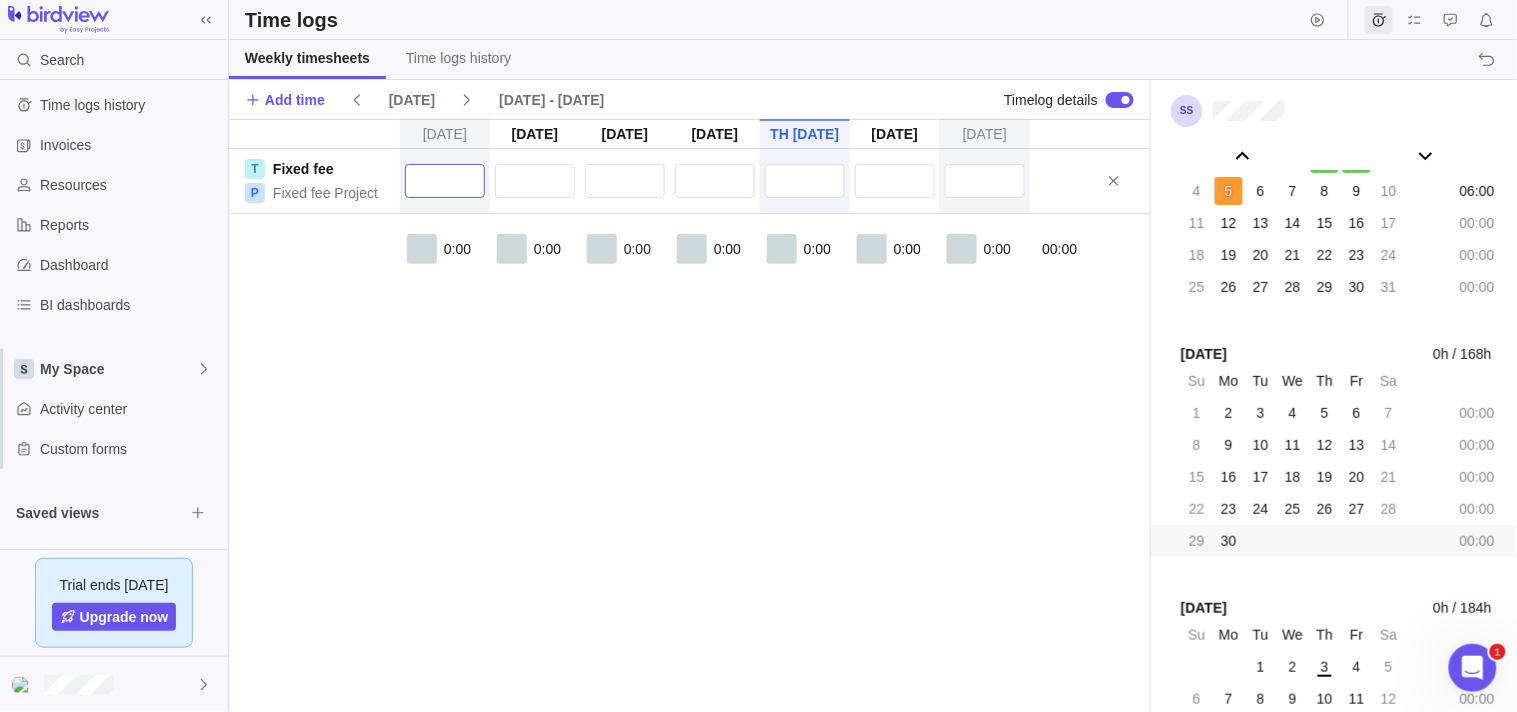 click at bounding box center (445, 181) 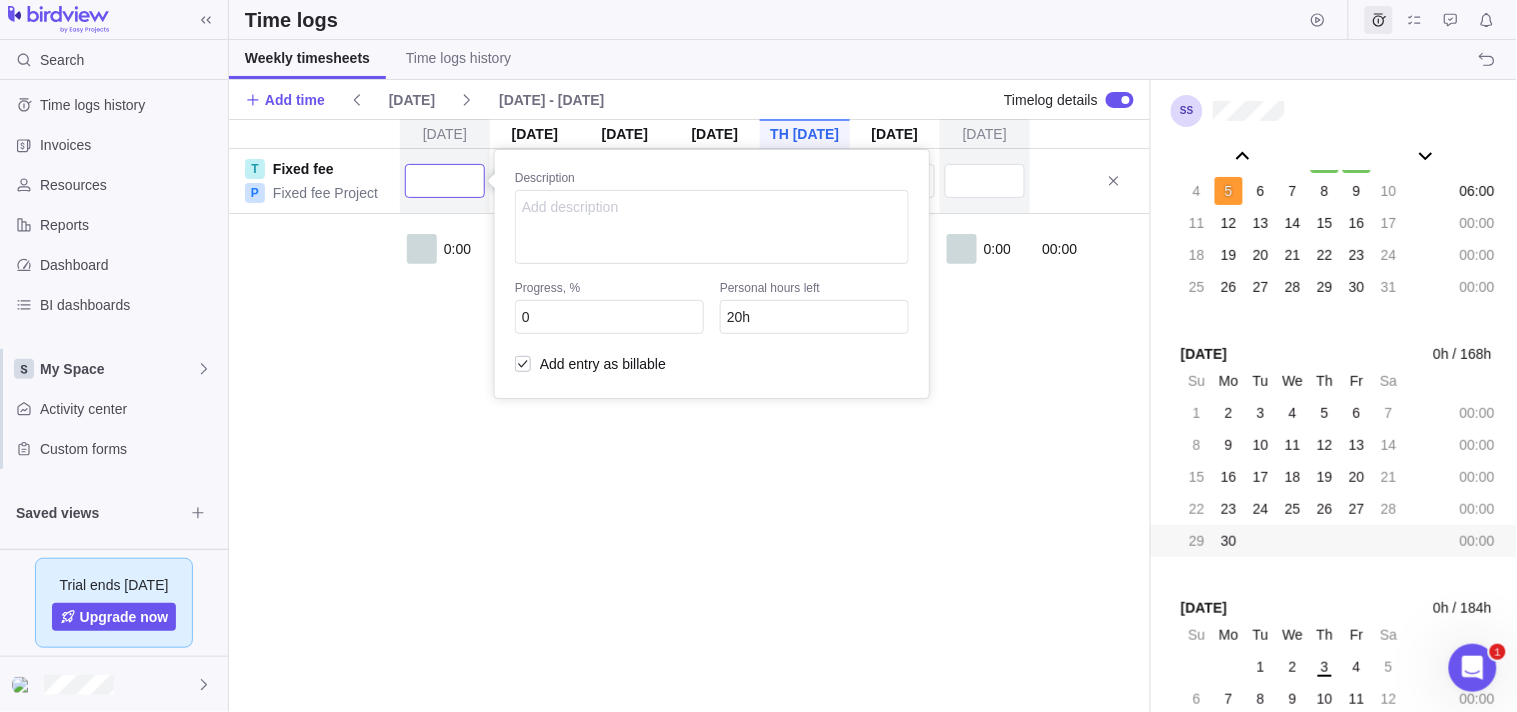 click on "Description" at bounding box center [712, 180] 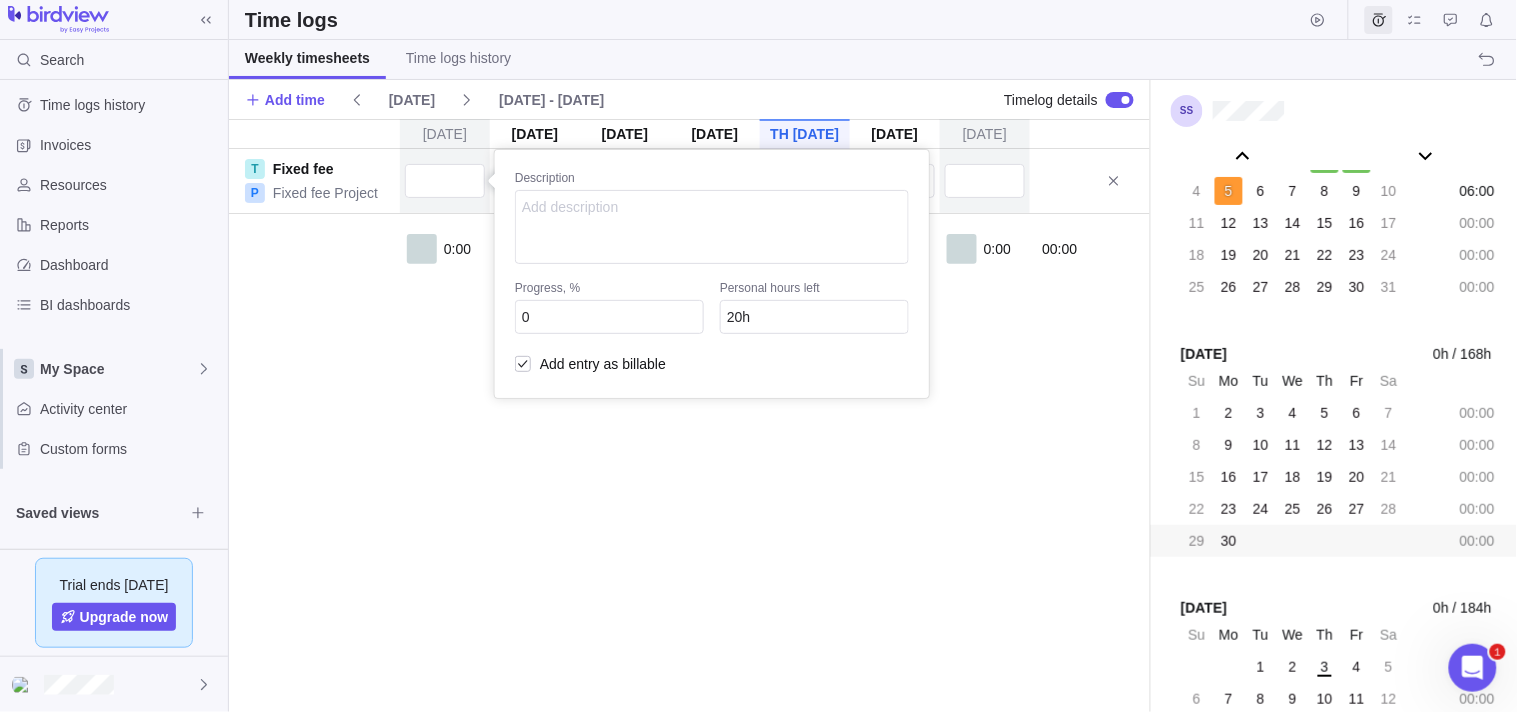 click on "[DATE] [DATE] [DATE] [DATE] [DATE] [DATE] [DATE] T Fixed fee P Fixed fee Project Description Progress, % 0 Personal hours left 20h Add entry as billable 0:00 0:00 0:00 0:00 0:00 0:00 0:00 00:00" at bounding box center [689, 415] 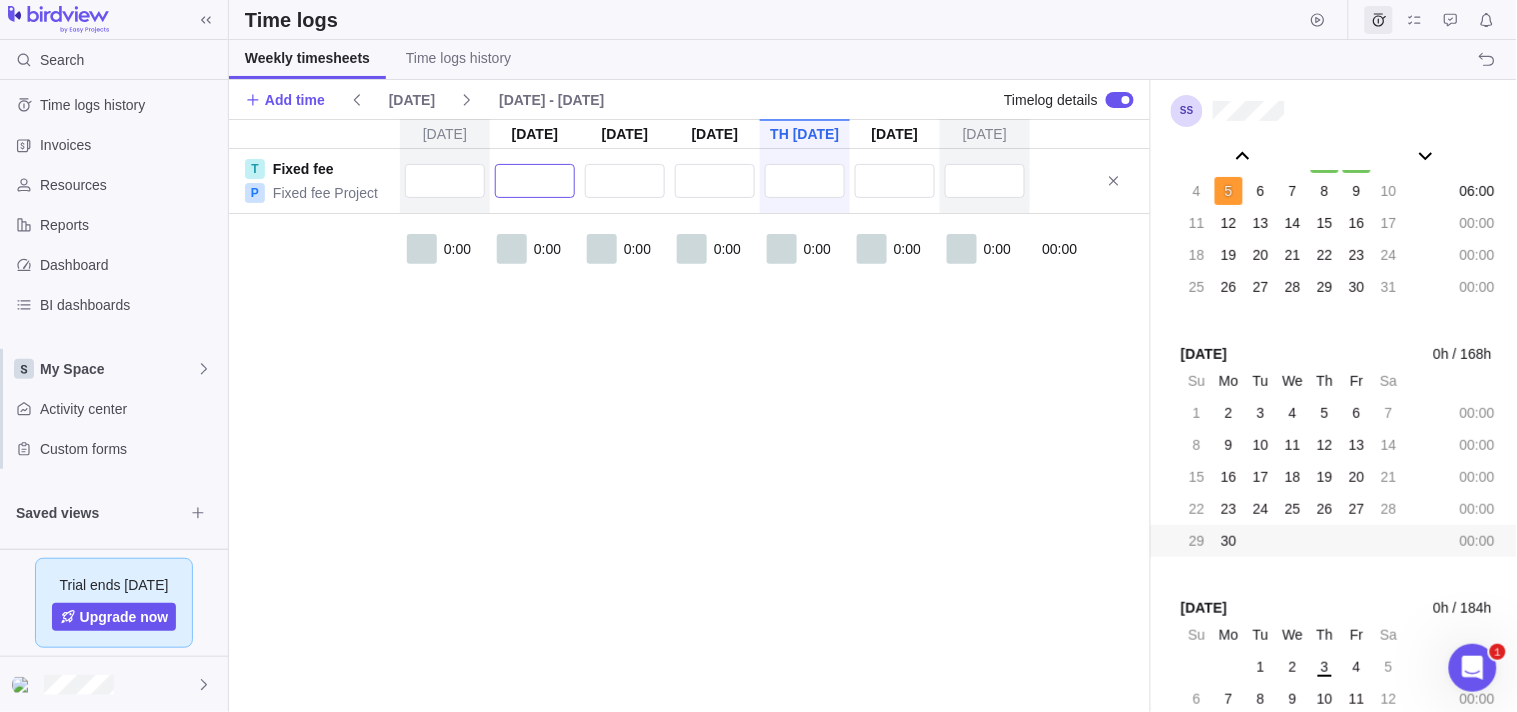 click at bounding box center [535, 181] 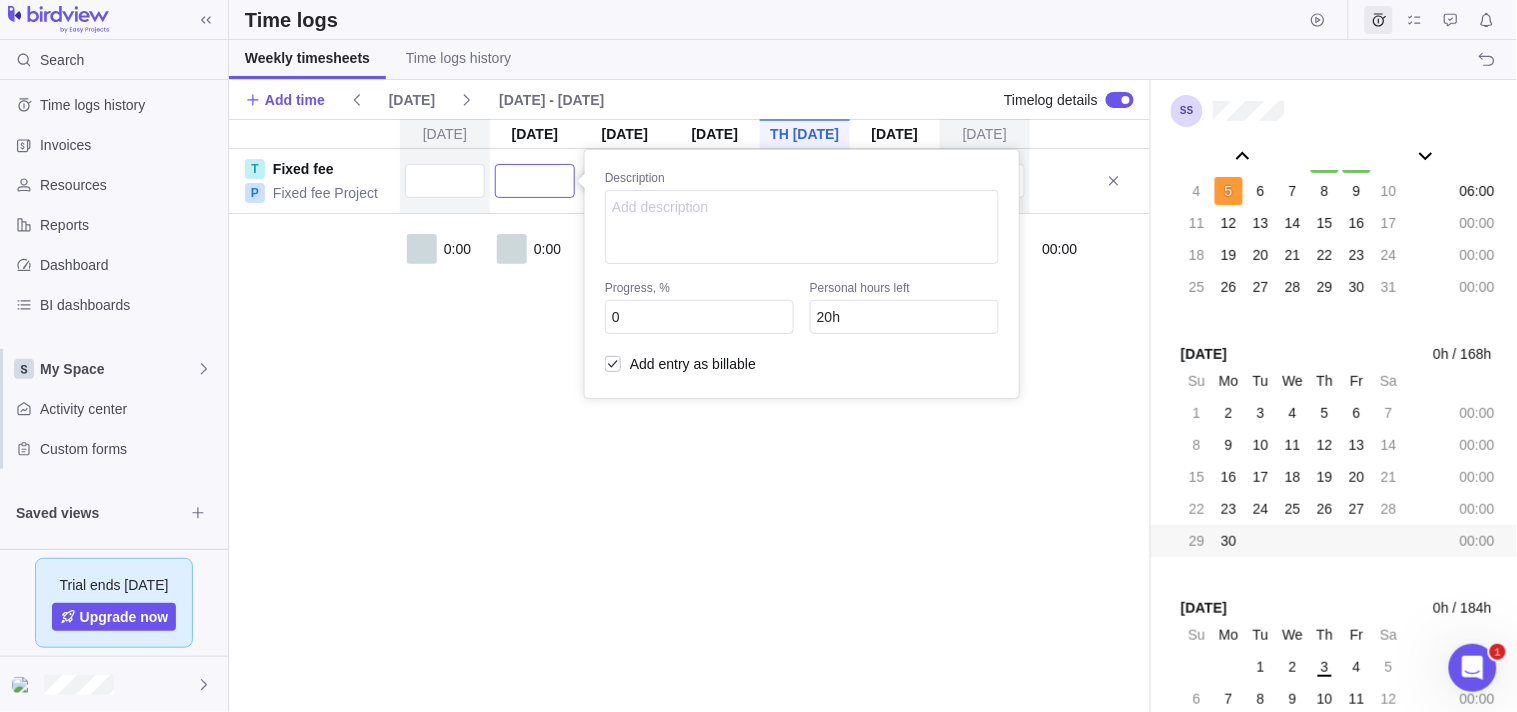 type on "8" 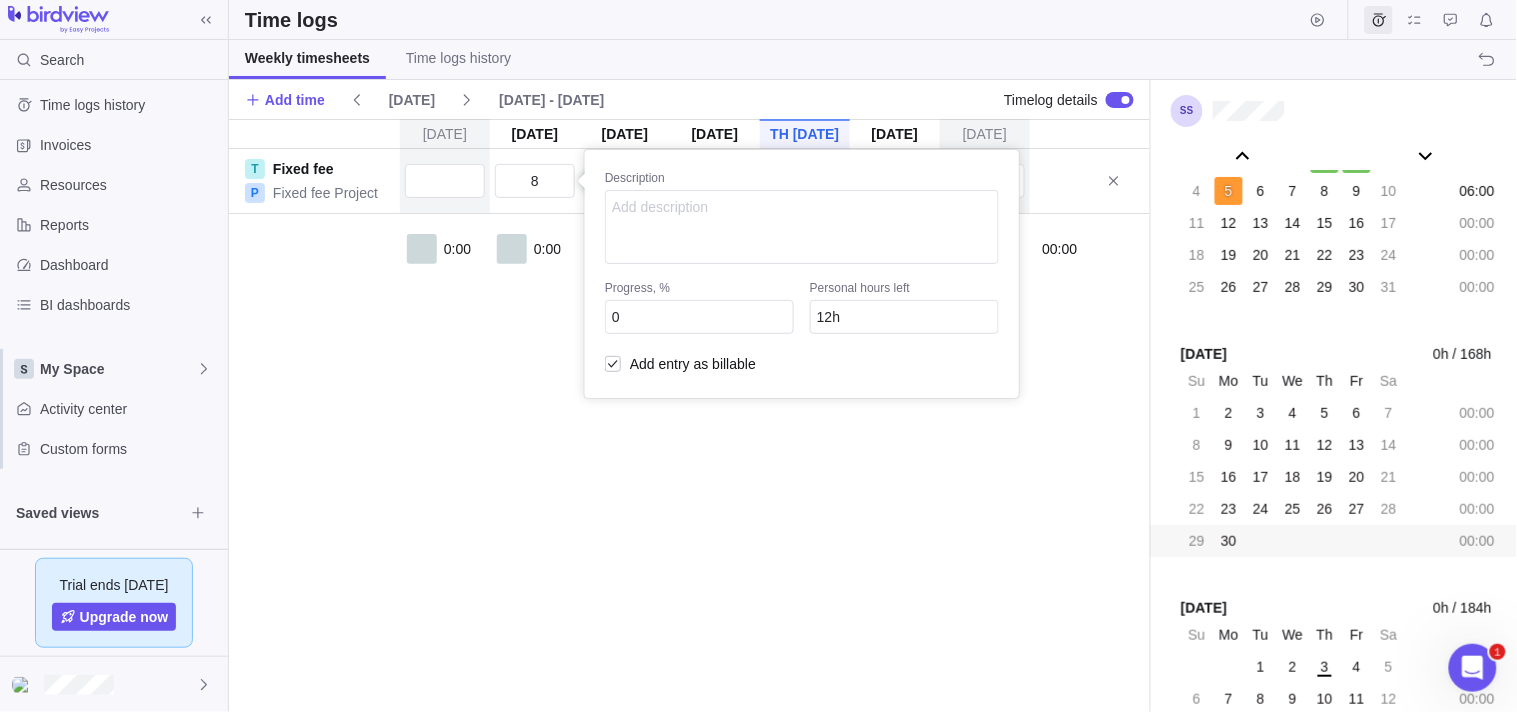 click on "Description Progress, % 0 Personal hours left 12h Add entry as billable" at bounding box center [802, 274] 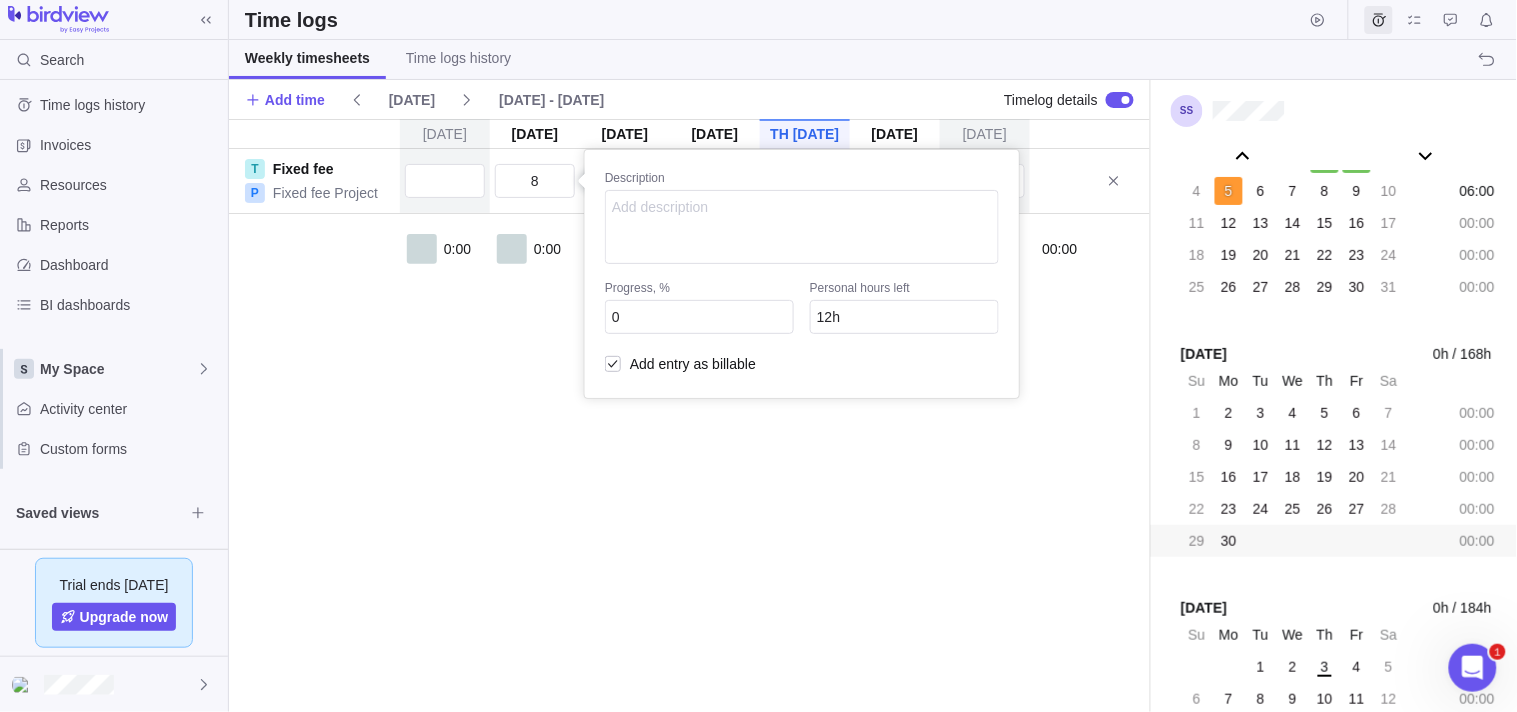 type on "8:00" 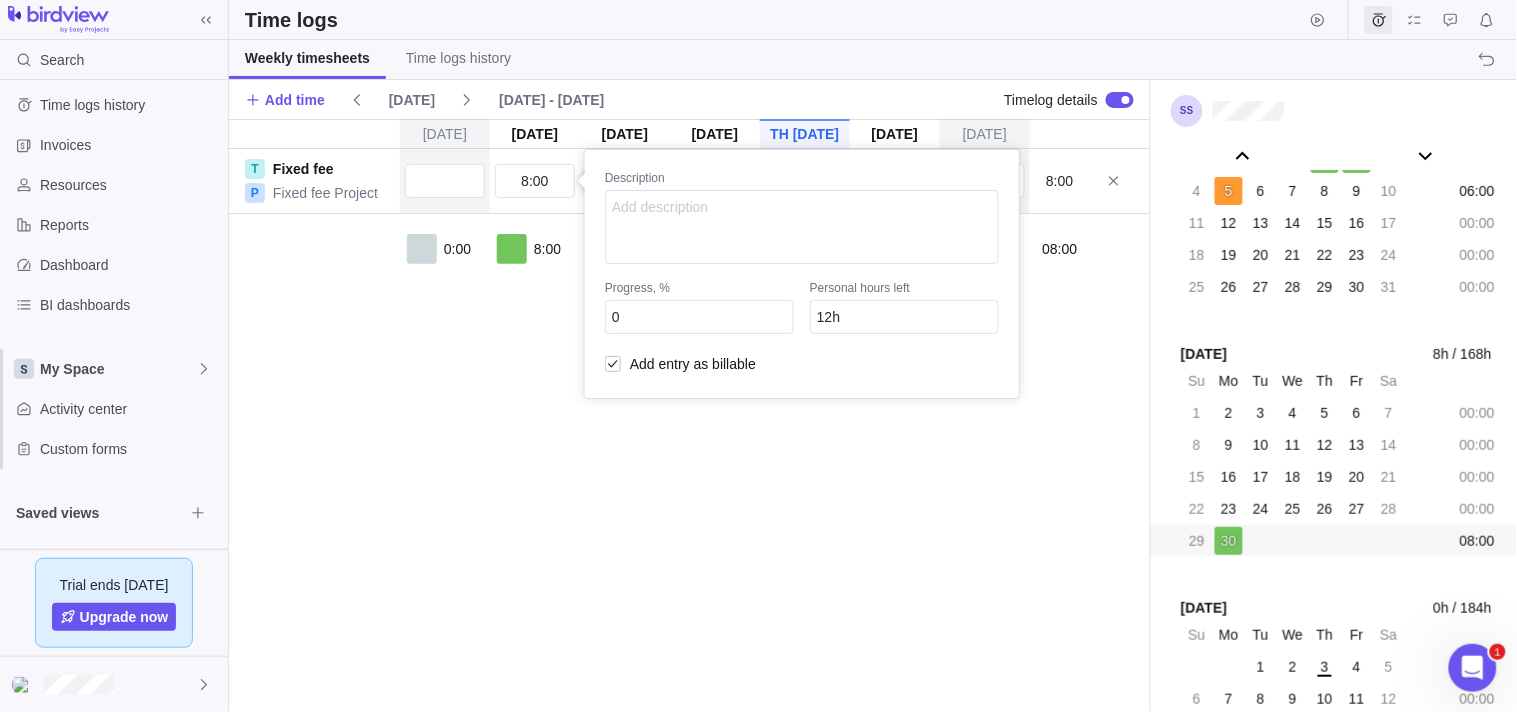 click on "Search Time logs history Invoices Resources Reports Dashboard BI dashboards My Space Activity center Custom forms Saved views Trial ends [DATE] Upgrade now Time logs Weekly timesheets Time logs history Add time [DATE] [DATE] - [DATE] Timelog details [DATE] [DATE] [DATE] [DATE] [DATE] [DATE] [DATE] T Fixed fee P Fixed fee Project 8:00 Description Progress, % 0 Personal hours left 12h Add entry as billable 8:00 0:00 8:00 0:00 0:00 0:00 0:00 0:00 08:00 [DATE] 0h / 160h Su Mo Tu We Th Fr Sa 26 27 28 29 30 31 1 00:00 2 3 4 5 6 7 8 00:00 9 10 11 12 13 14 15 00:00 16 17 18 19 20 21 22 00:00 23 24 25 26 27 28 1 00:00 [DATE] 0h / 168h Su Mo Tu We Th Fr Sa 23 24 25 26 27 28 1 00:00 2 3 4 5 6 7 8 00:00 9 10 11 12 13 14 15 00:00 16 17 18 19 20 21 22 00:00 23 24 25 26 27 28 29 00:00 30 31 1 2 3 4 5 00:00 [DATE] 0h / 176h Su Mo Tu We Th Fr Sa 30 31 1 2 3 4 5 00:00 6 7 8 9 10 11 12 00:00 13 14 15 16 17 18 19 00:00 20 21 22 23 24 25 26 00:00 27 28 29 30 1 2 3 00:00 [DATE] Su Mo" at bounding box center [758, 356] 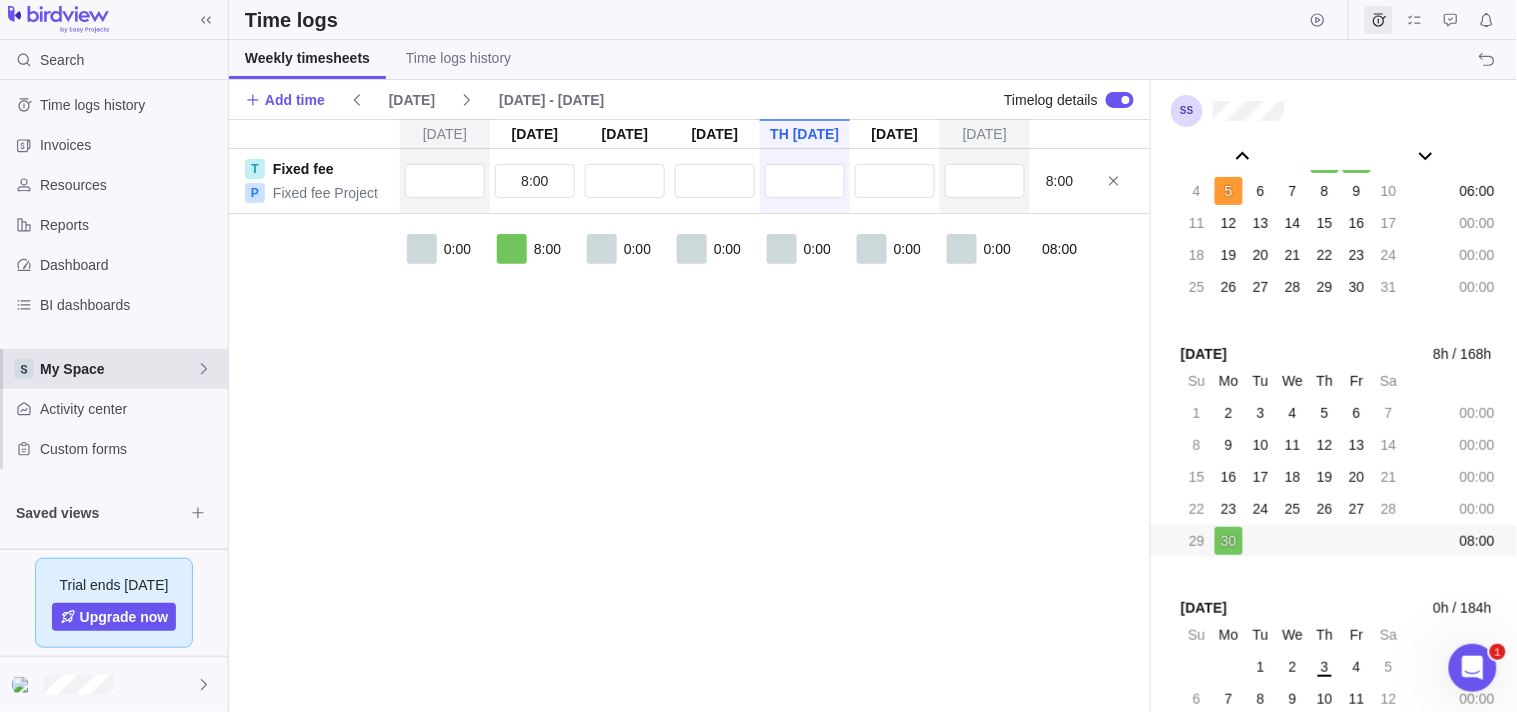 click on "My Space" at bounding box center [118, 369] 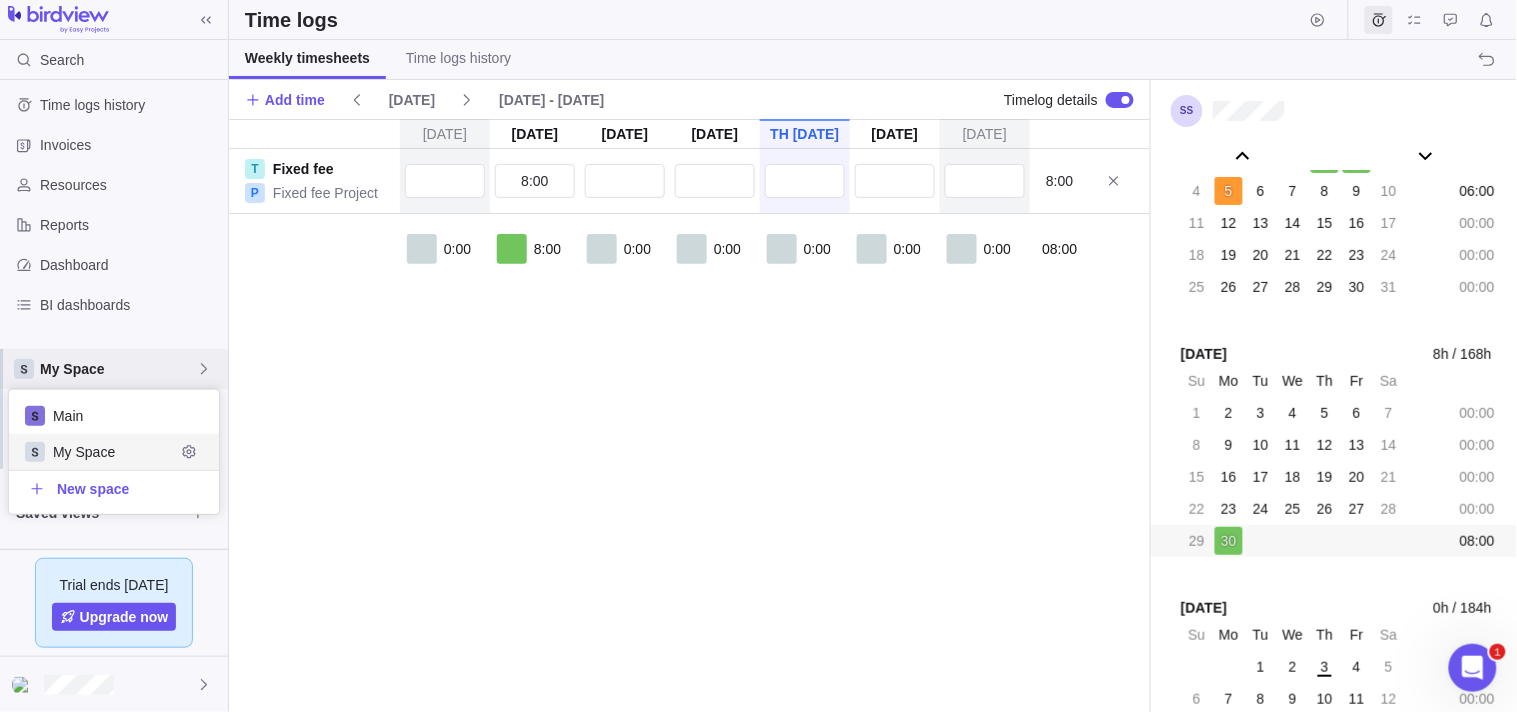 scroll, scrollTop: 17, scrollLeft: 17, axis: both 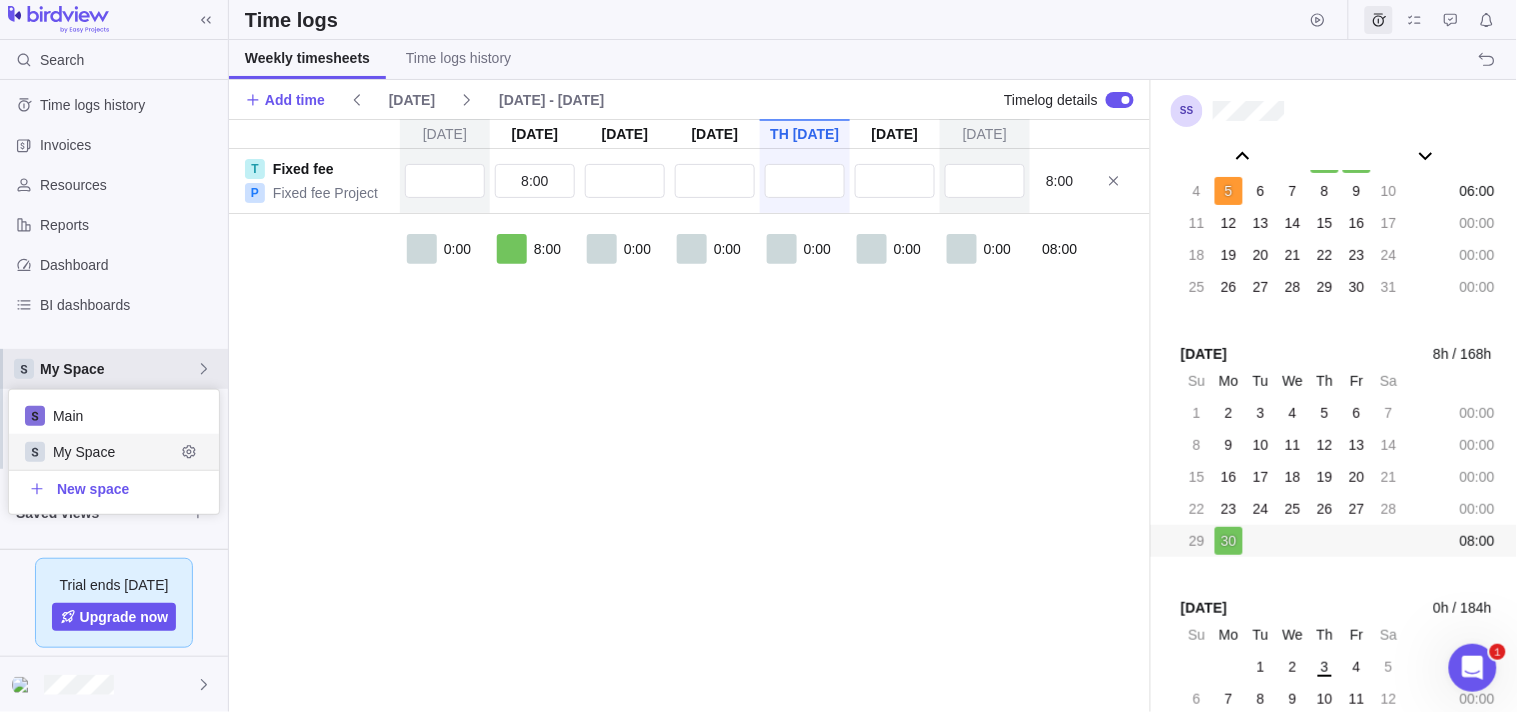 click on "My Space" at bounding box center [114, 452] 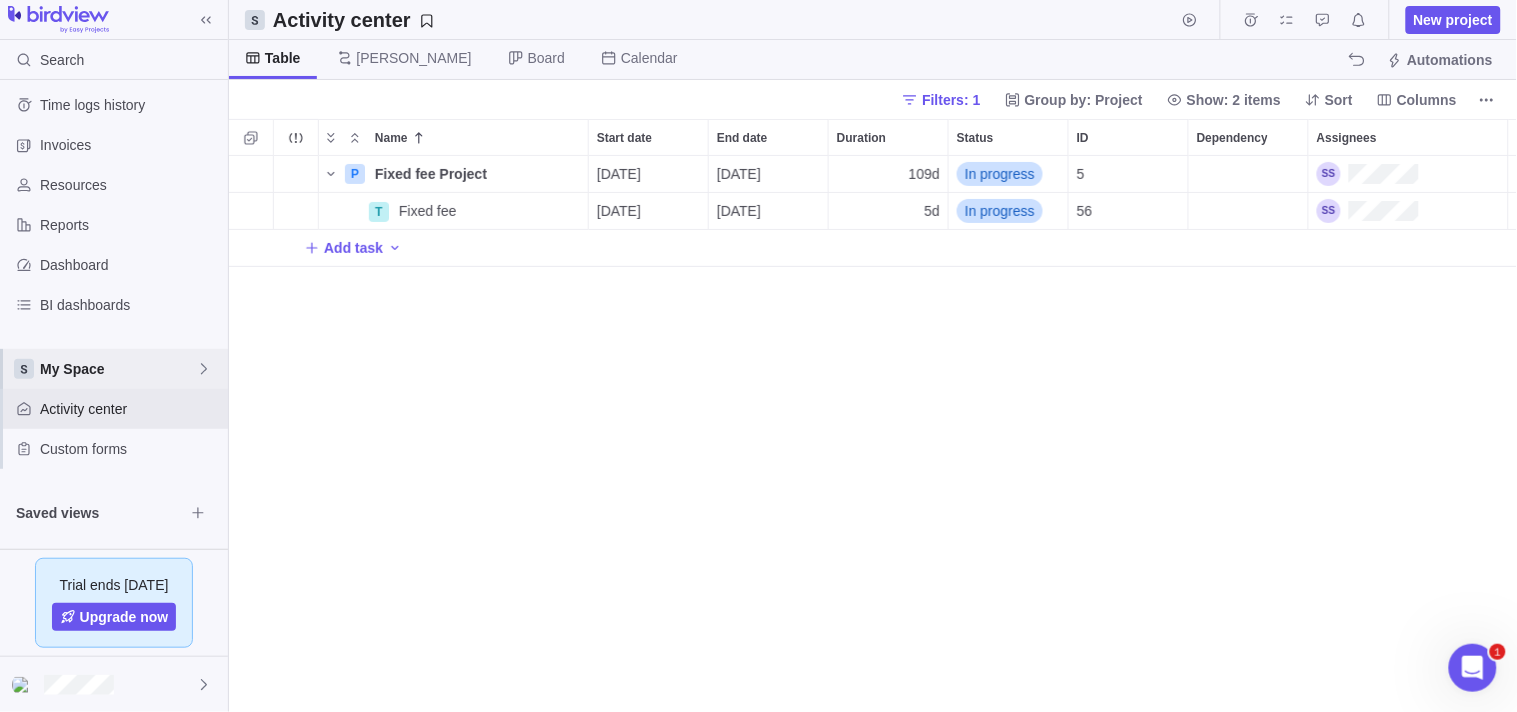 scroll, scrollTop: 17, scrollLeft: 17, axis: both 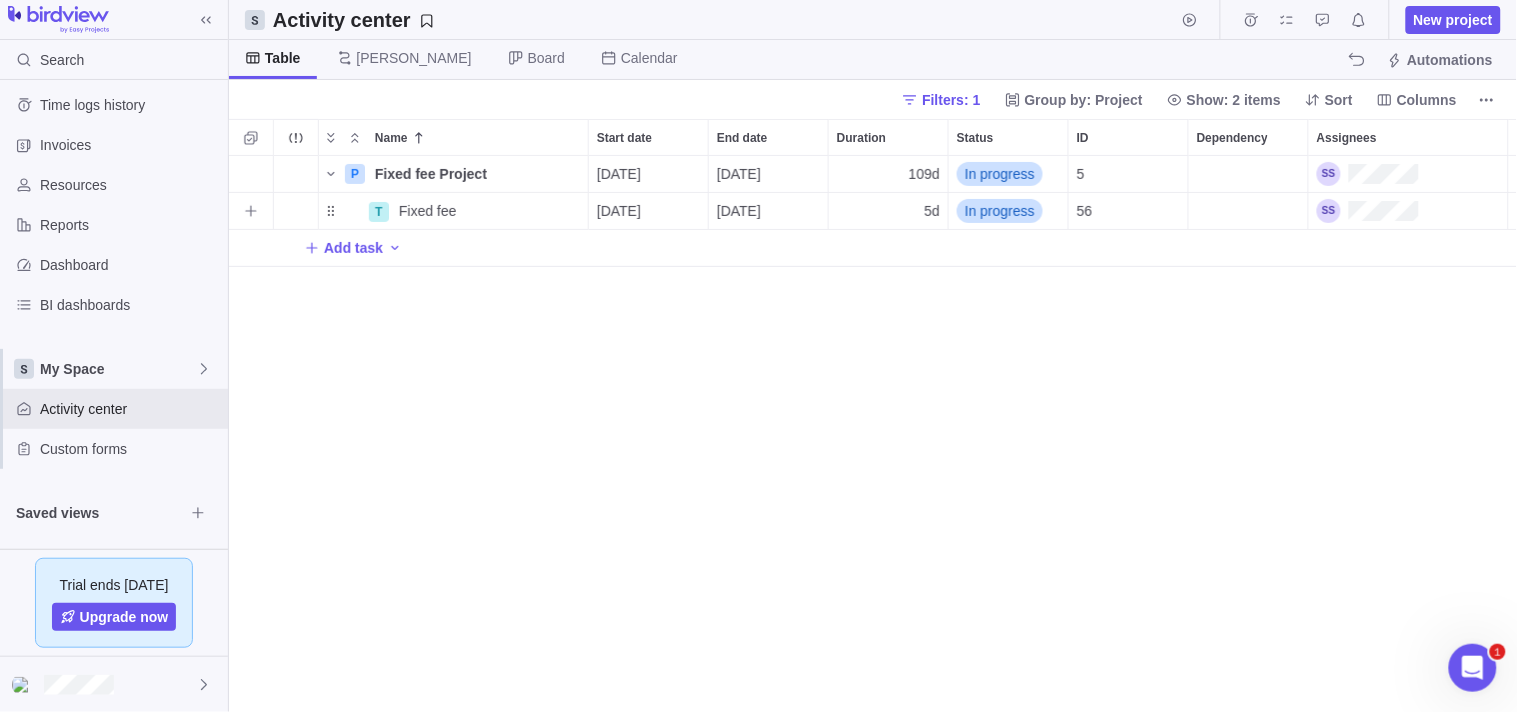 click on "56" at bounding box center (1085, 211) 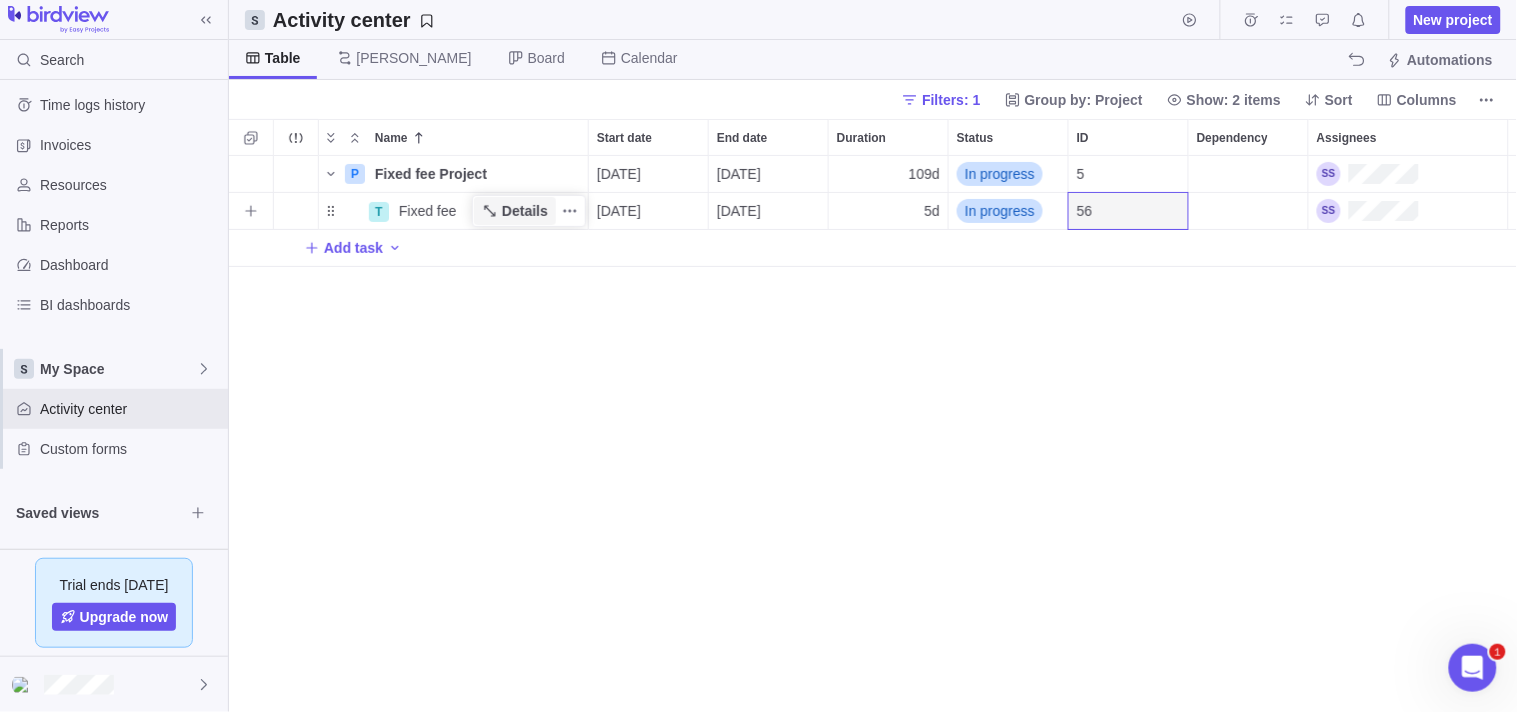 click on "Details" at bounding box center (525, 211) 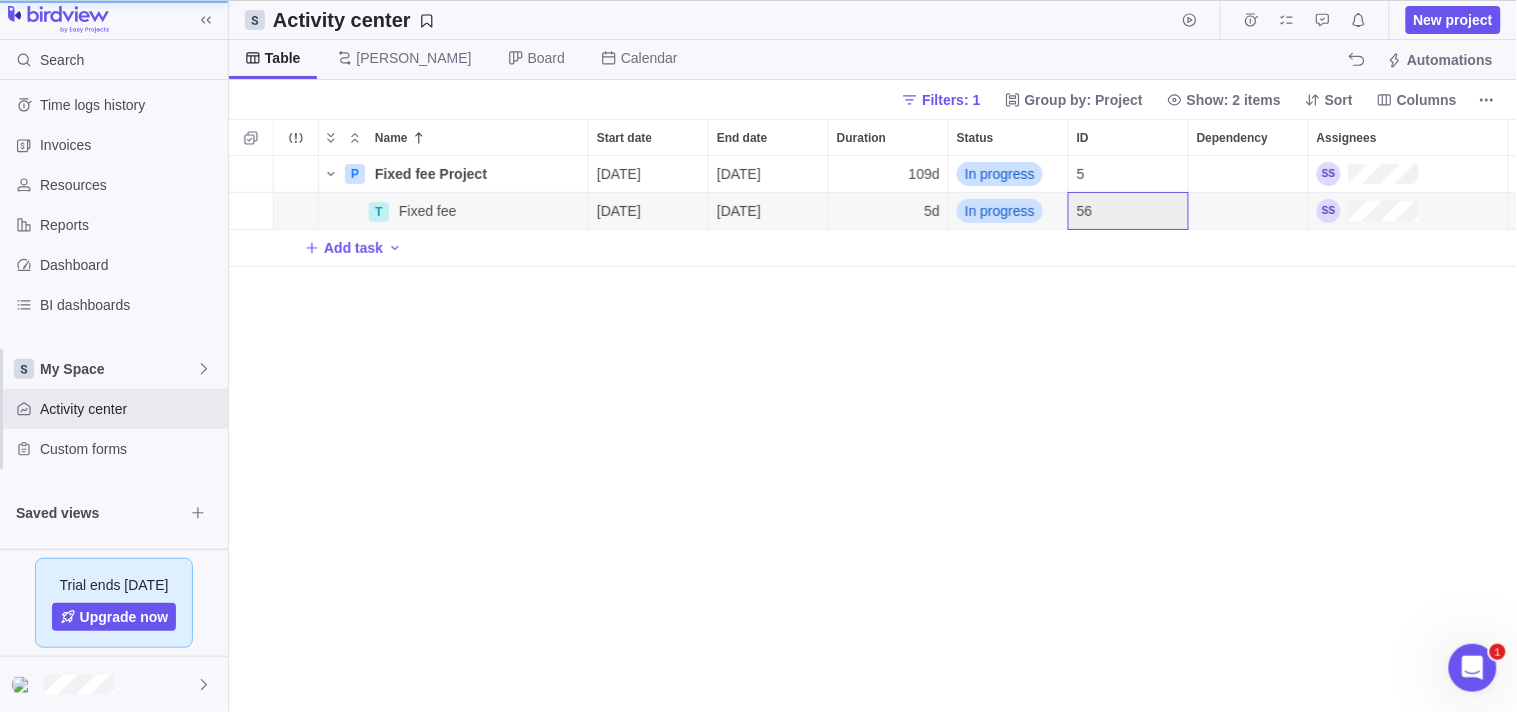 scroll, scrollTop: 540, scrollLeft: 436, axis: both 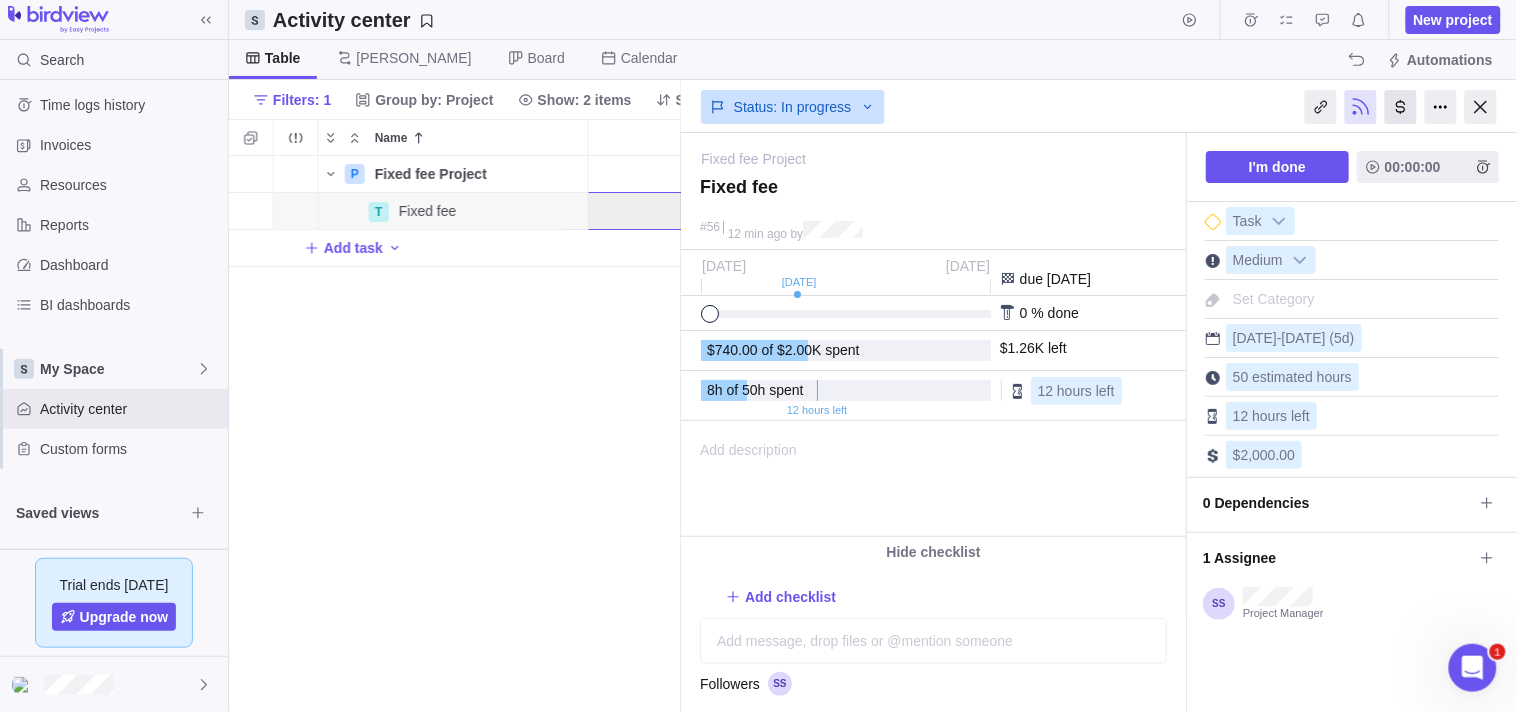 click at bounding box center [1401, 107] 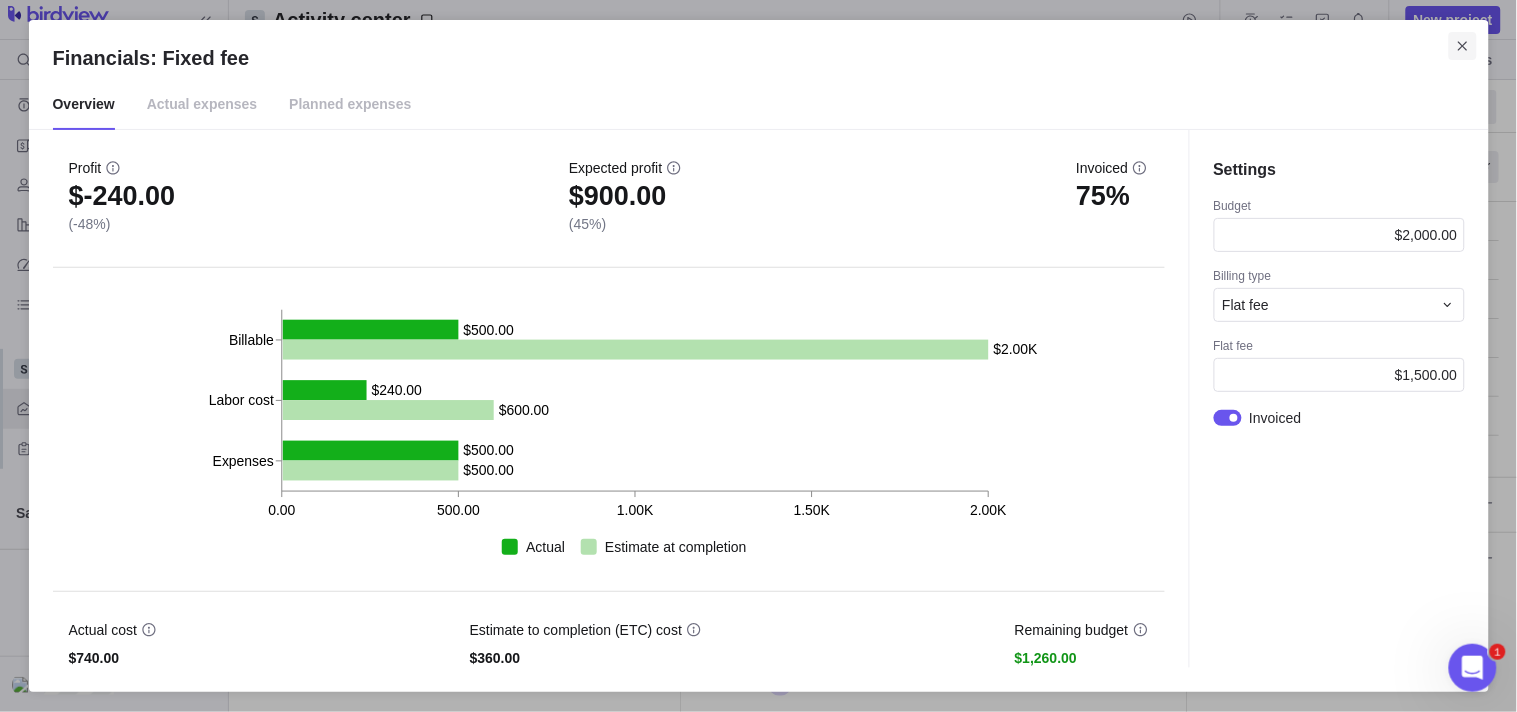 click at bounding box center (1463, 46) 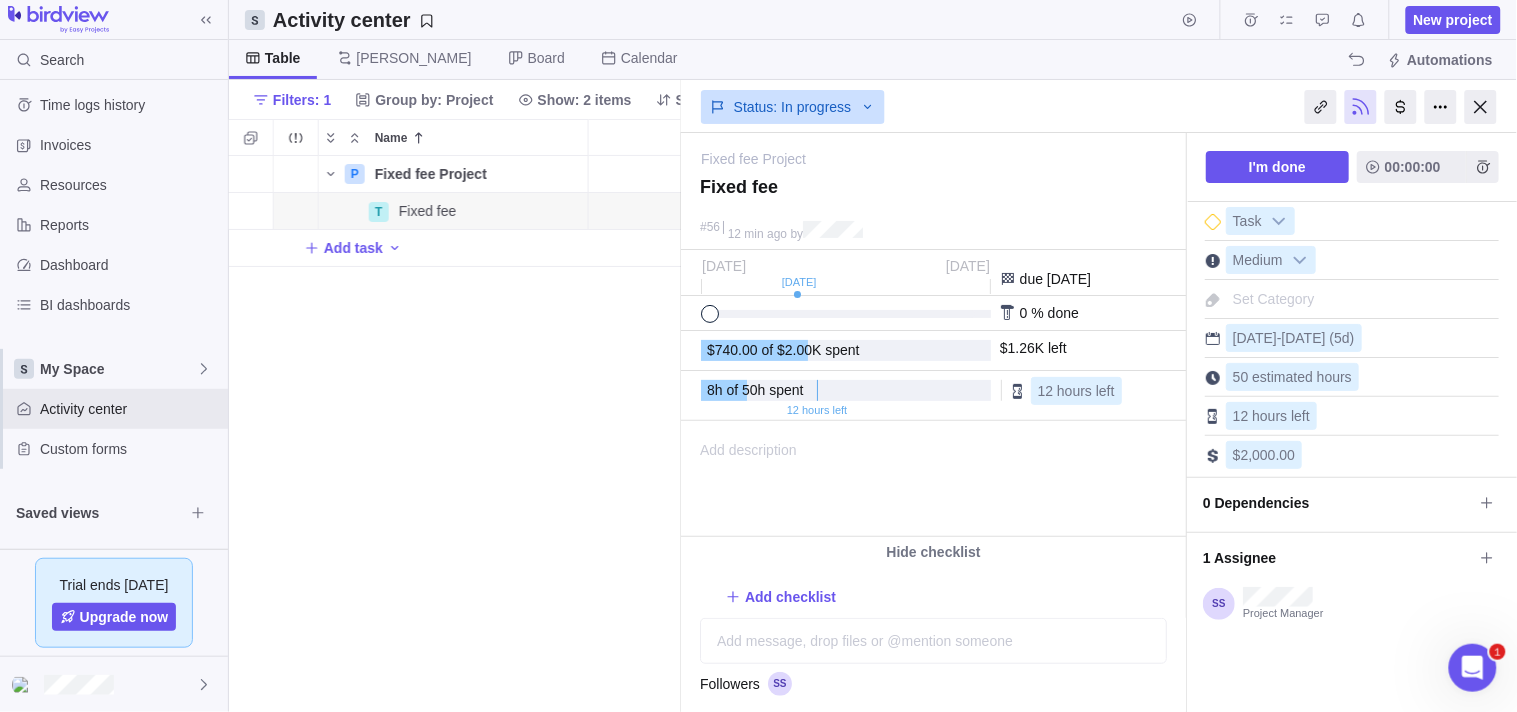 click on "P Fixed fee Project Details [DATE] [DATE] 109d In progress 5 T Fixed fee Details [DATE] [DATE] 5d In progress 56 Add task" at bounding box center [455, 434] 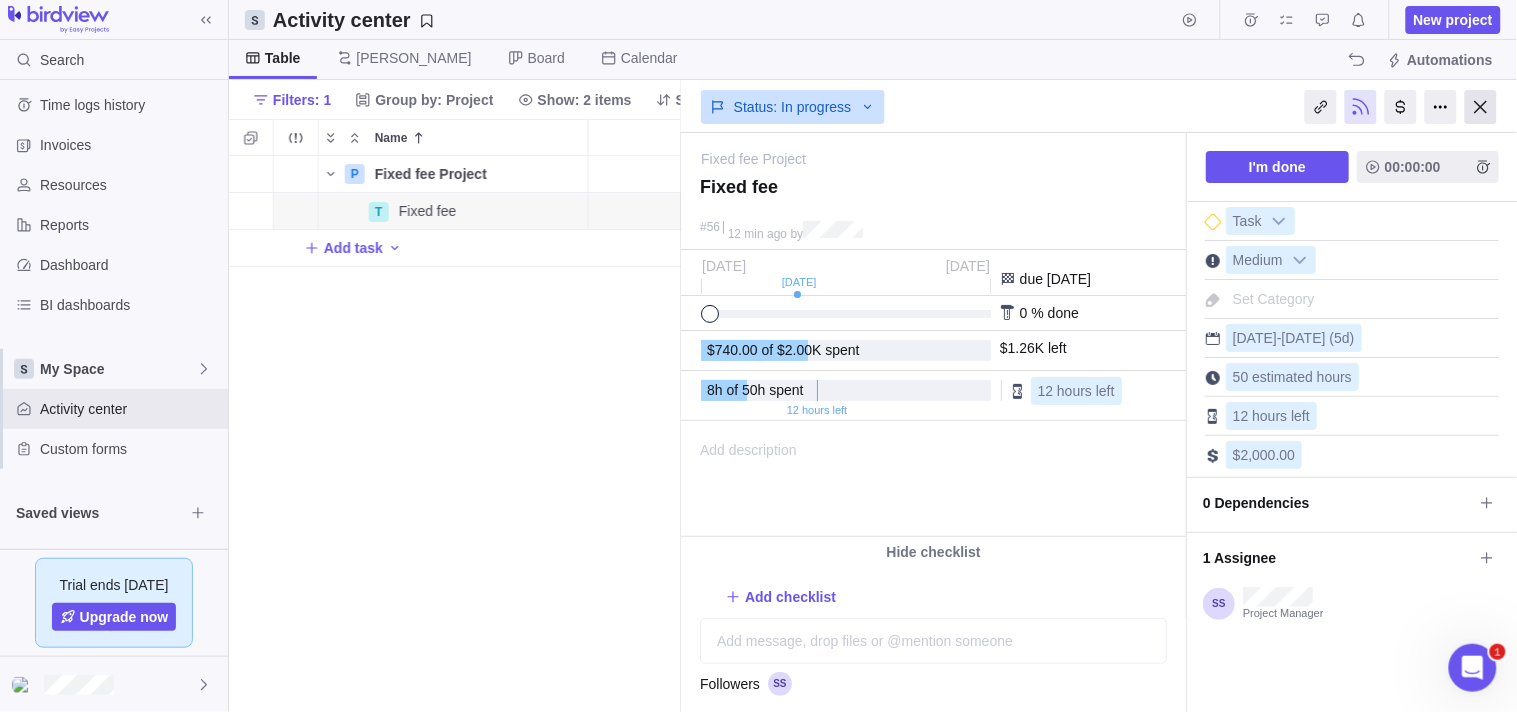 click at bounding box center (1481, 107) 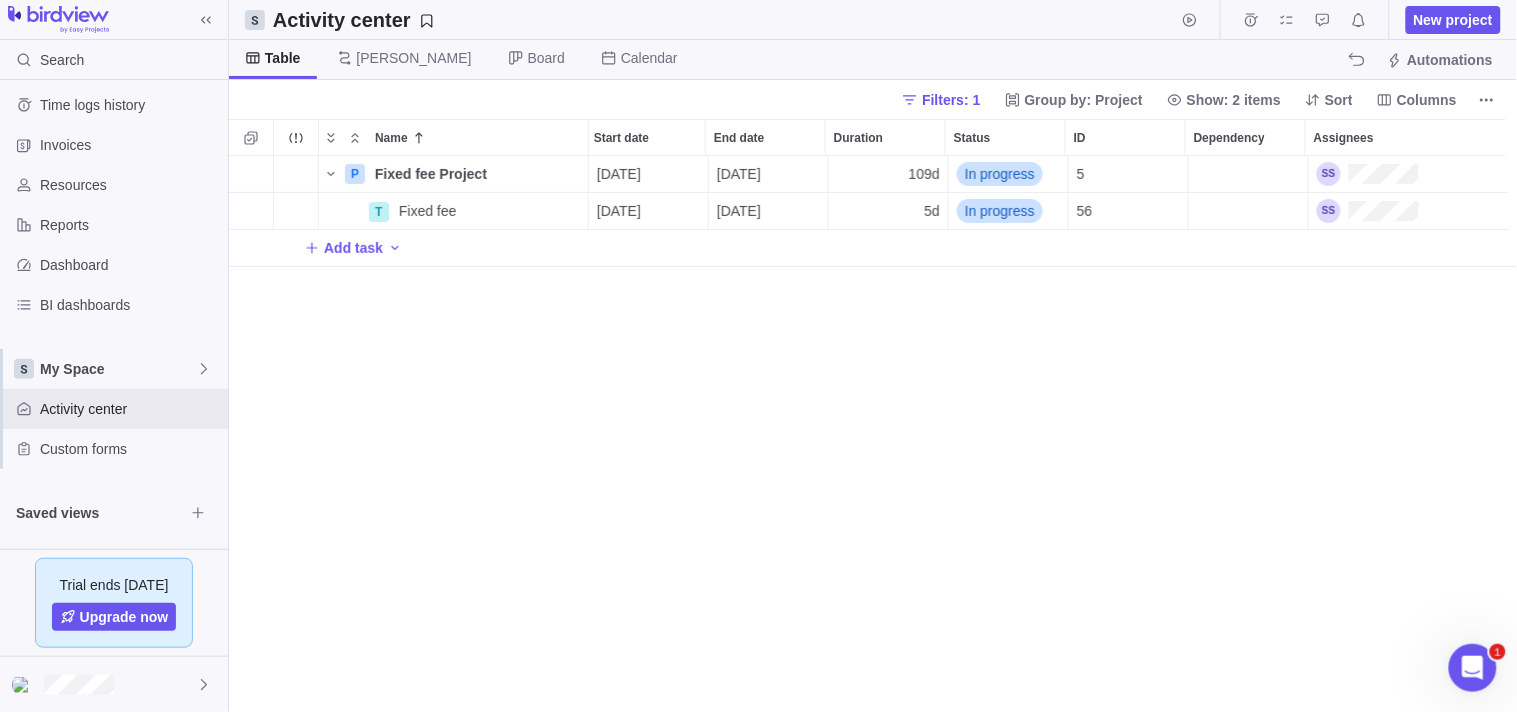 scroll, scrollTop: 0, scrollLeft: 0, axis: both 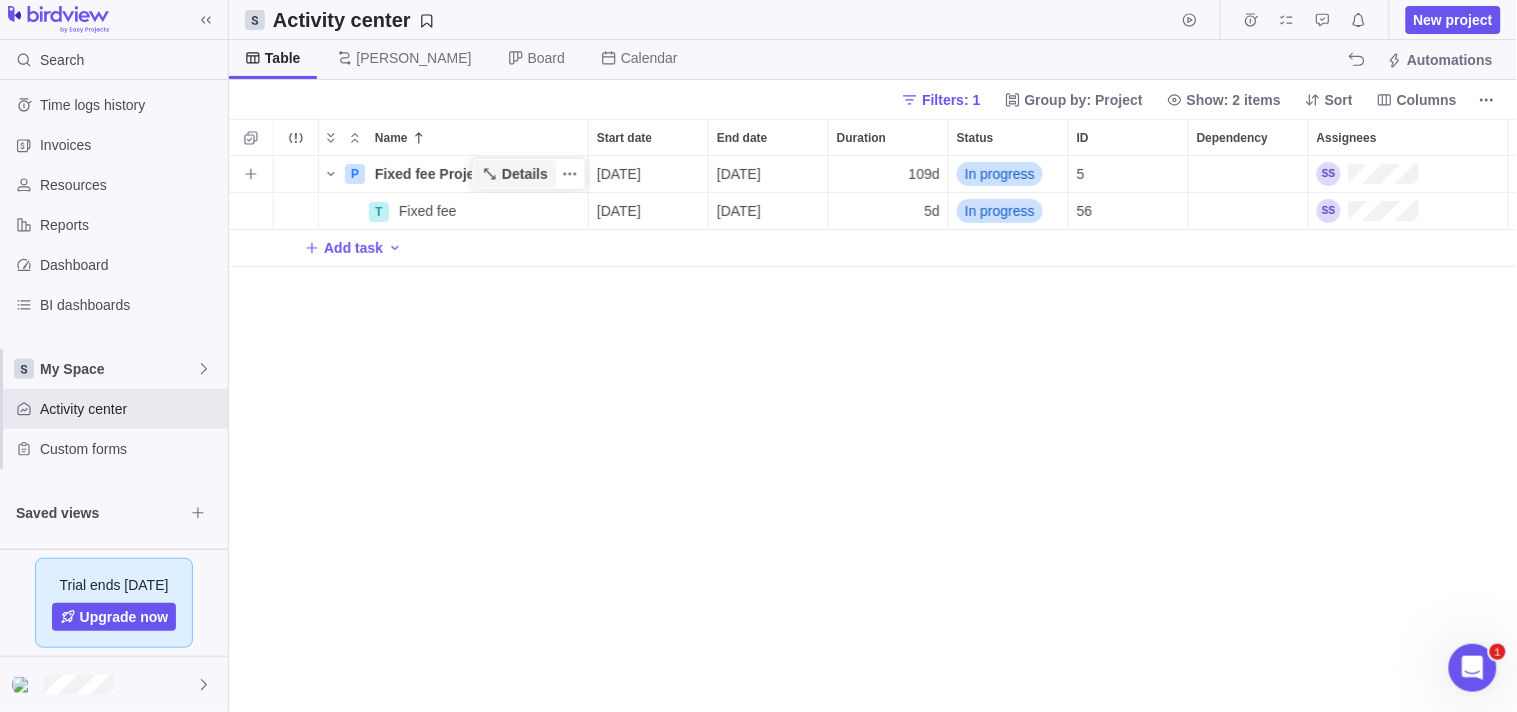 click on "Details" at bounding box center [525, 174] 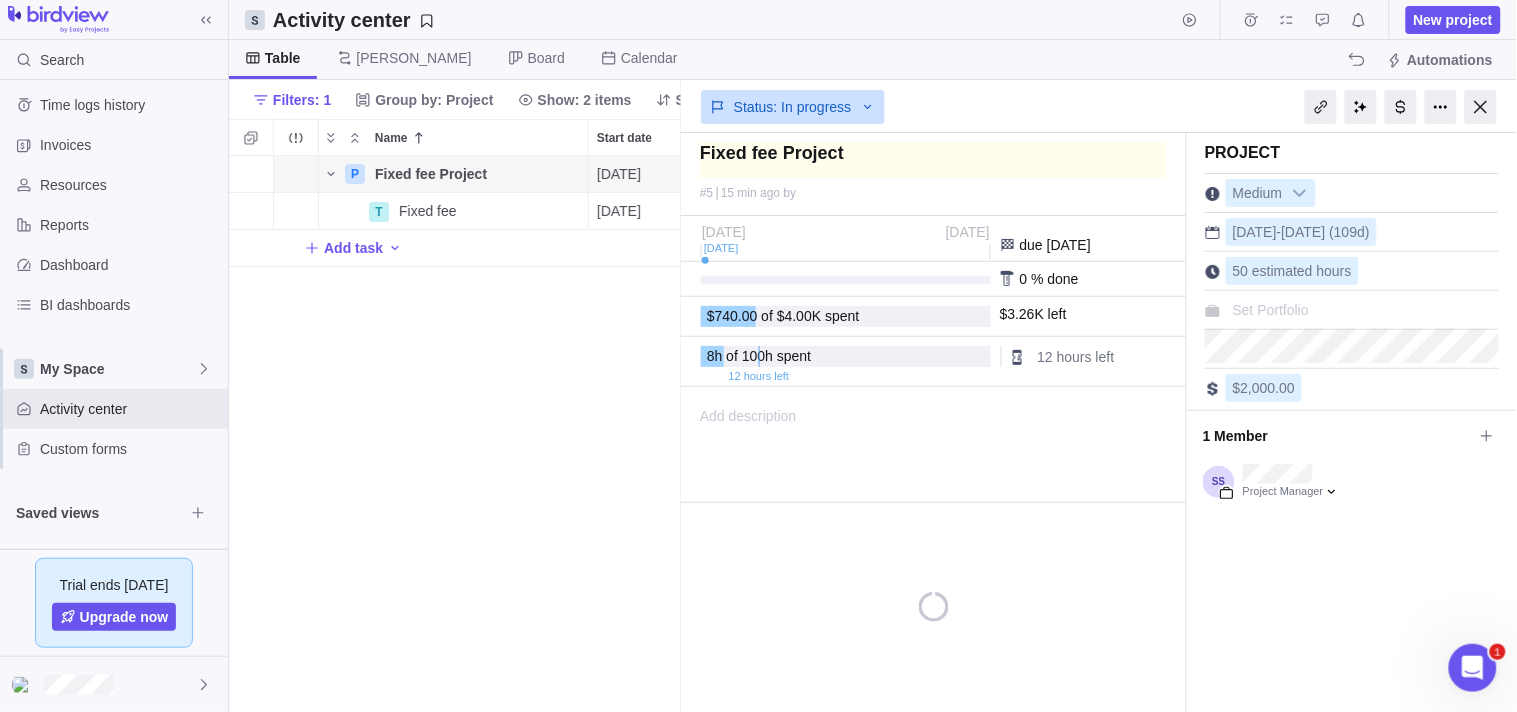 scroll, scrollTop: 540, scrollLeft: 436, axis: both 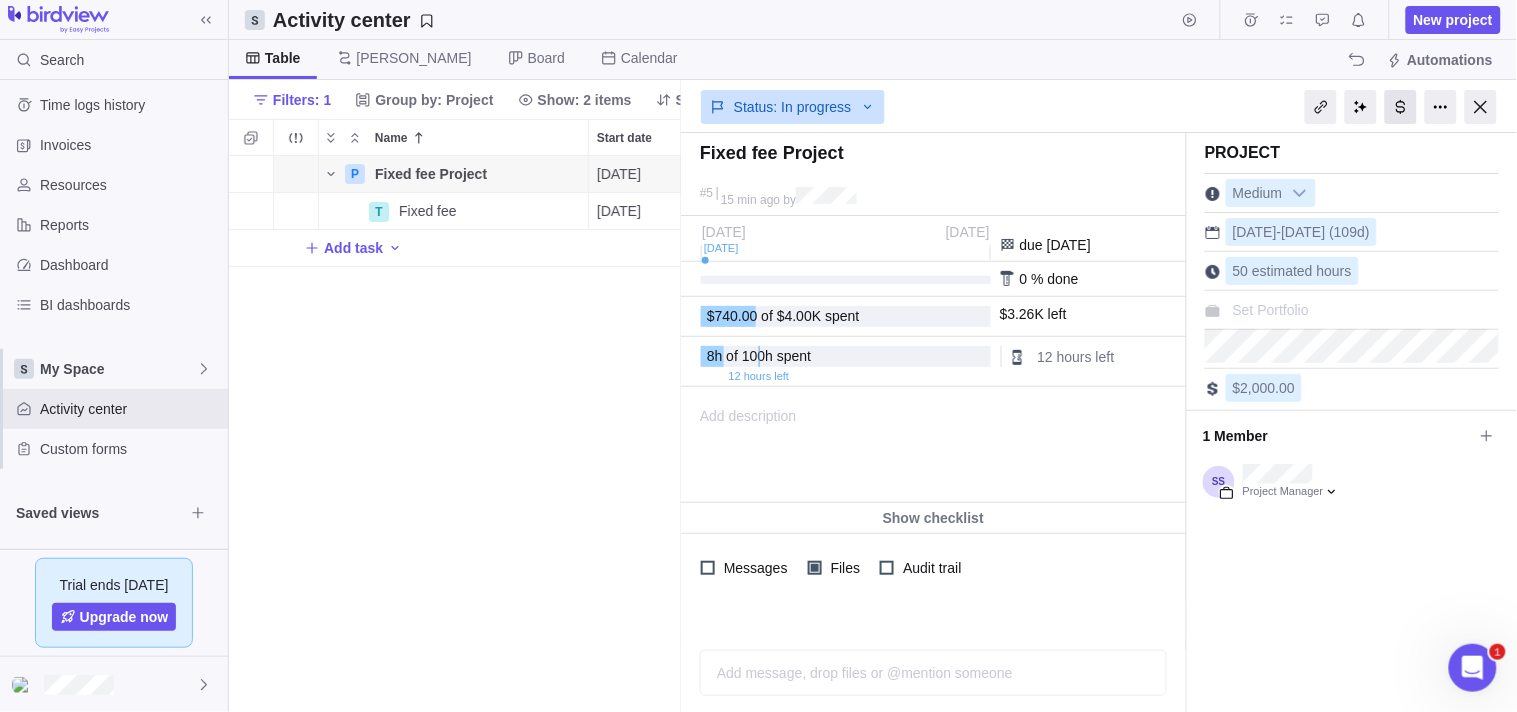click at bounding box center [1401, 107] 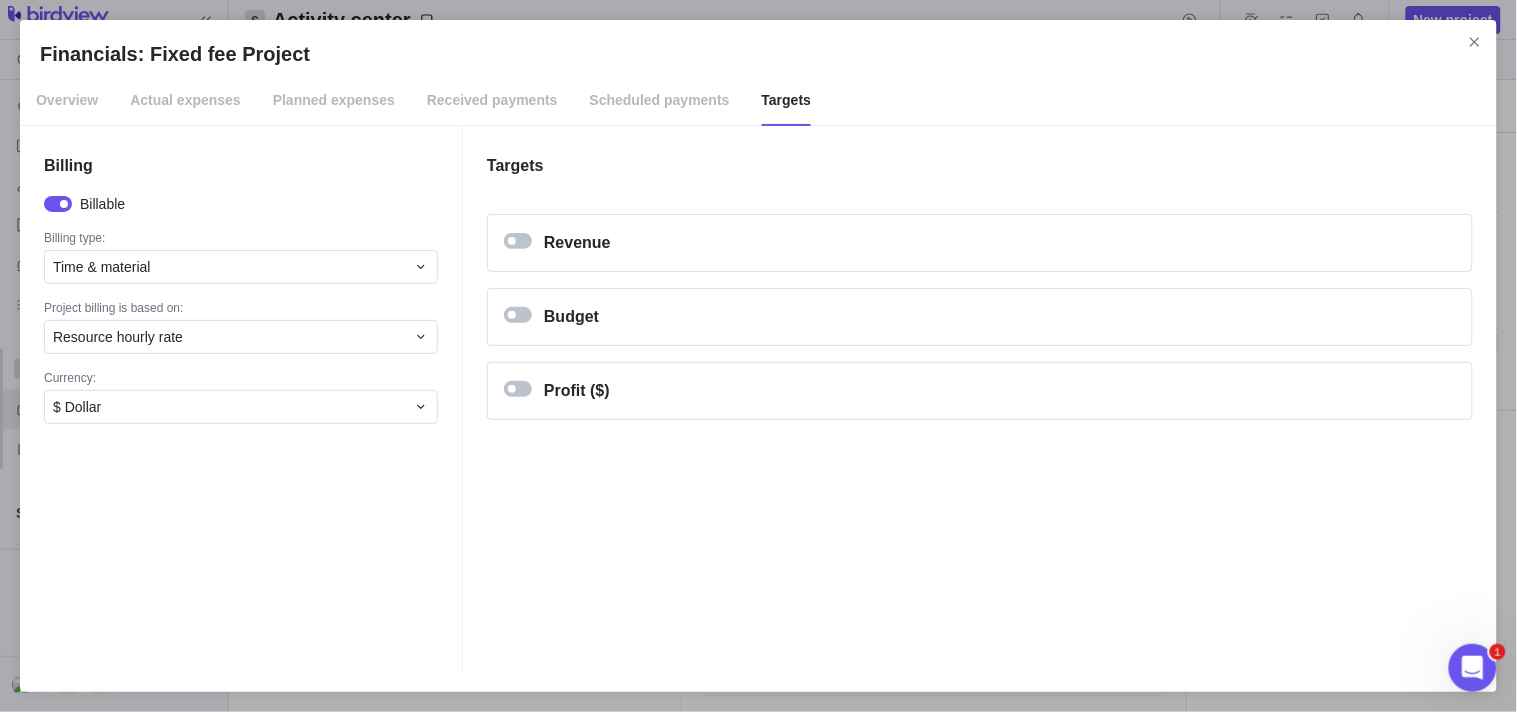 click on "Targets" at bounding box center [787, 101] 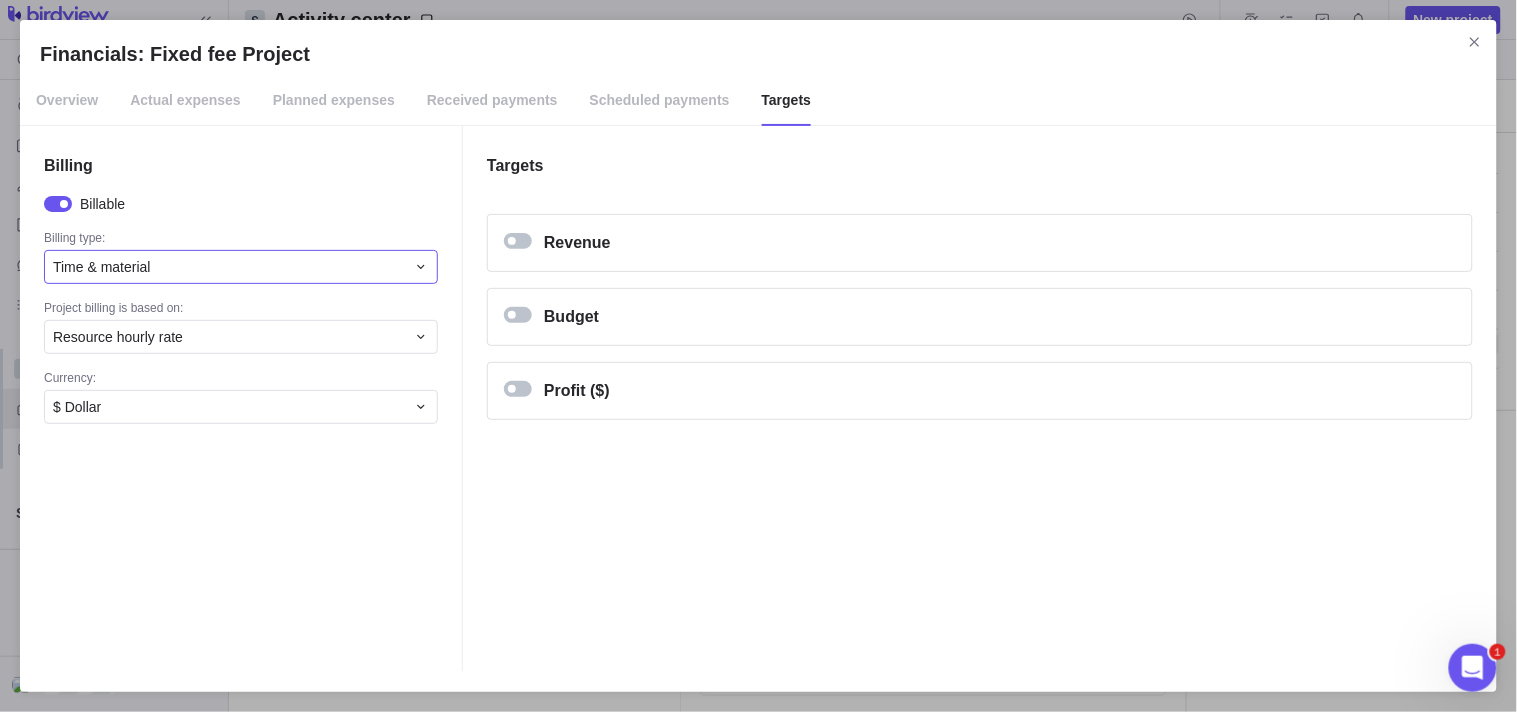 click on "Time & material" at bounding box center [241, 267] 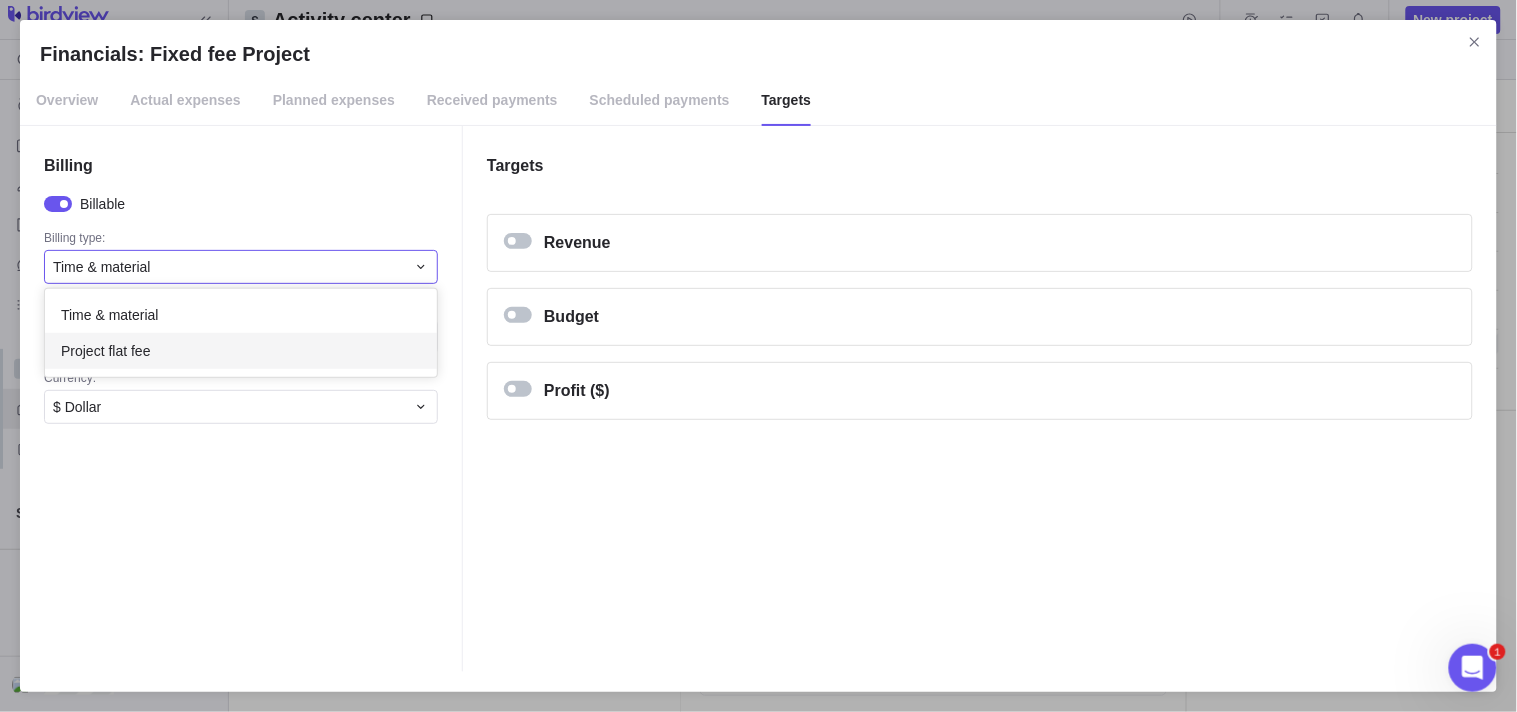 click on "Project flat fee" at bounding box center (241, 351) 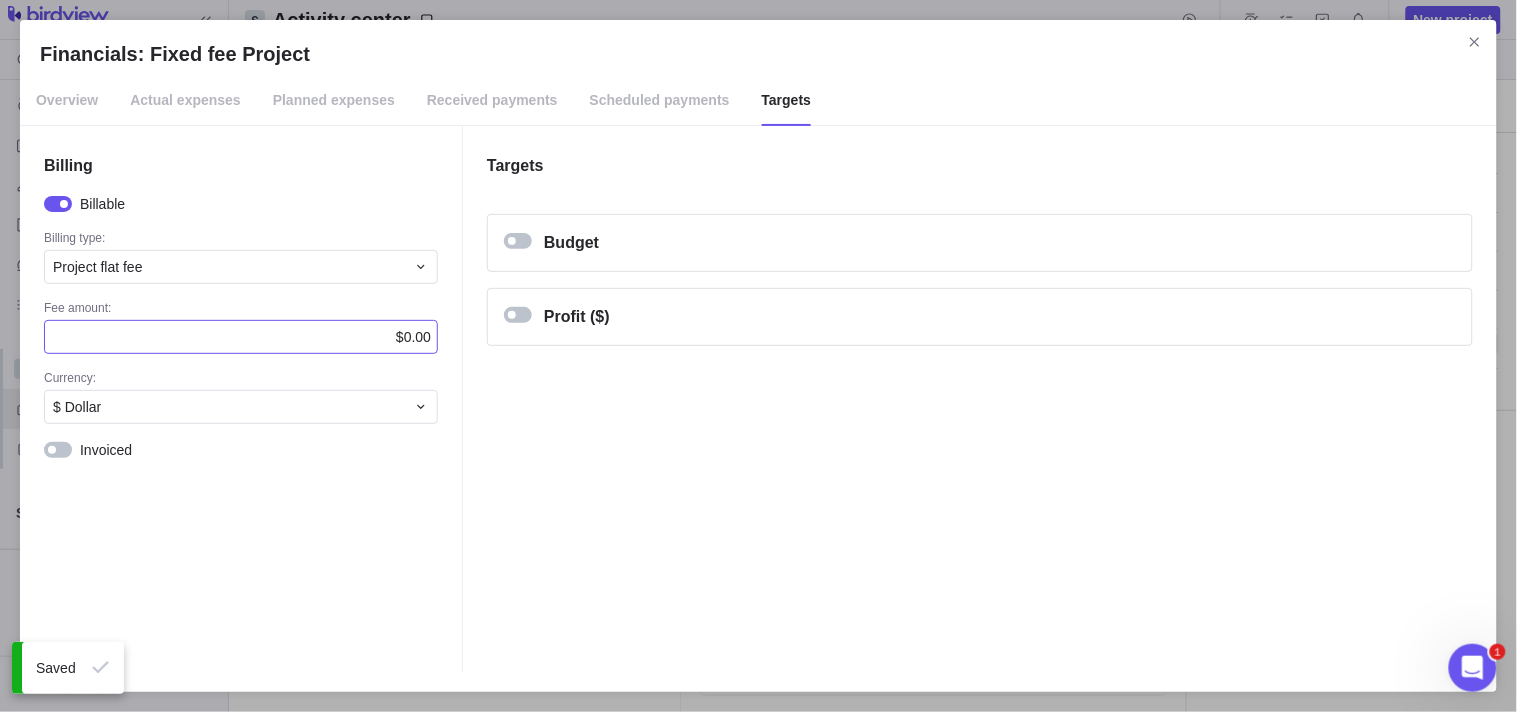 drag, startPoint x: 216, startPoint y: 346, endPoint x: 322, endPoint y: 344, distance: 106.01887 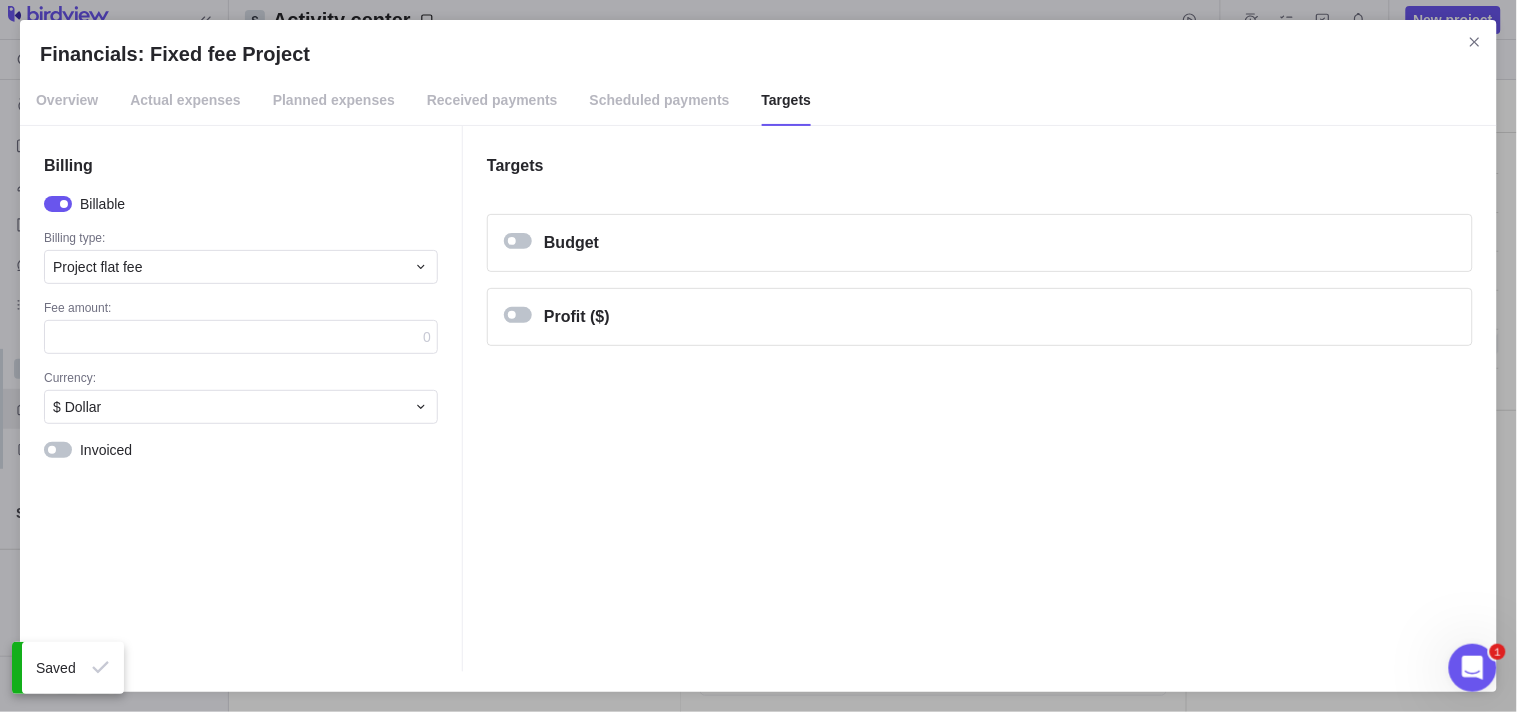 click at bounding box center (241, 337) 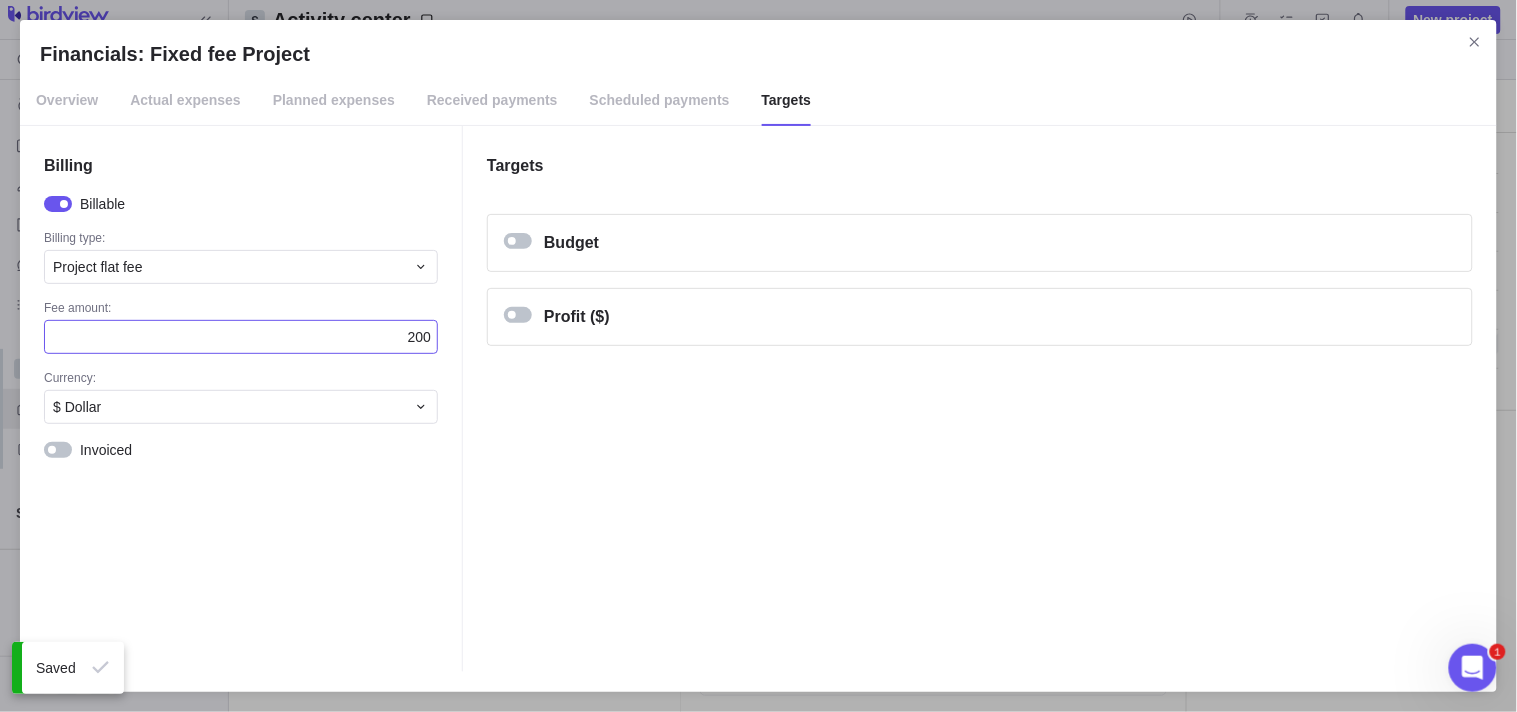 type on "2000" 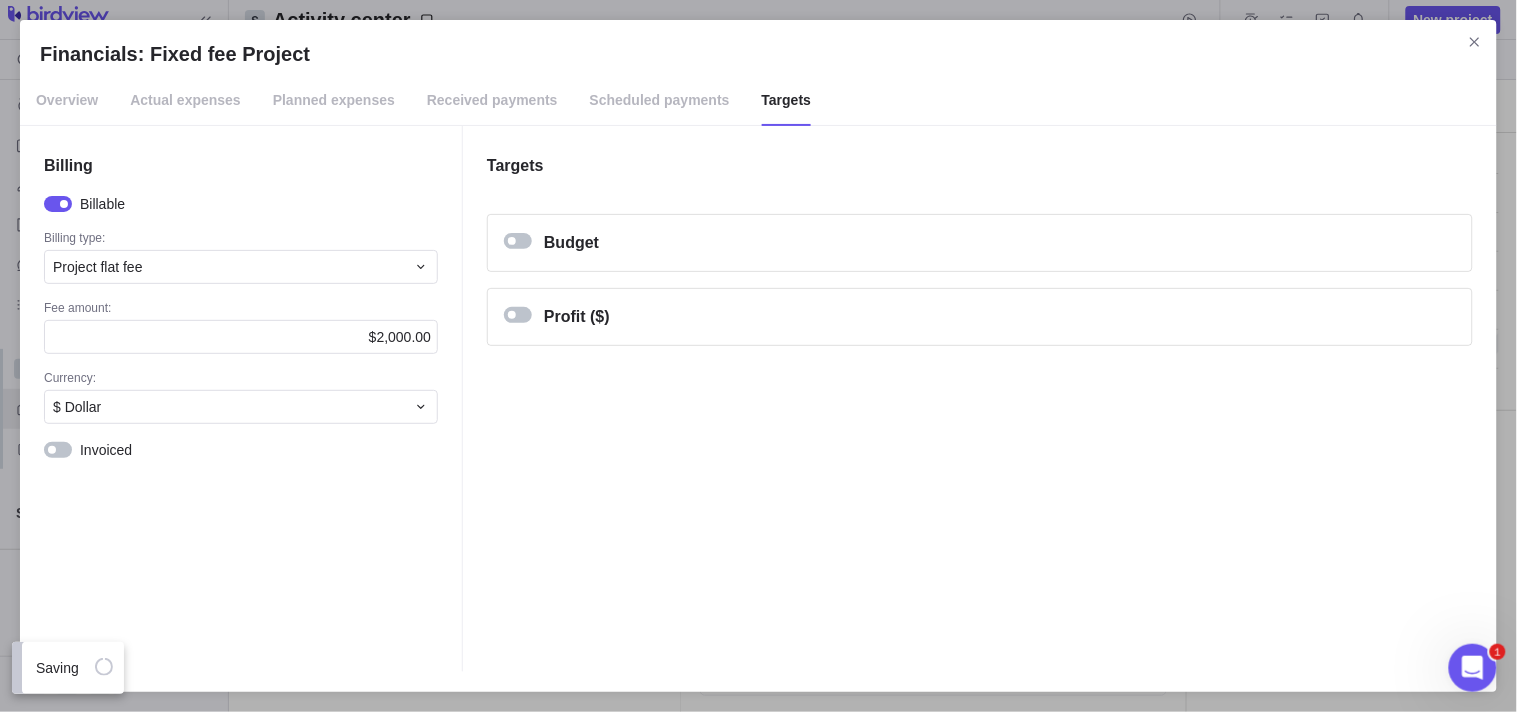 click on "Billing Billable Billing type: Project flat fee Fee amount: $2,000.00 Currency: $ Dollar Invoiced" at bounding box center [241, 399] 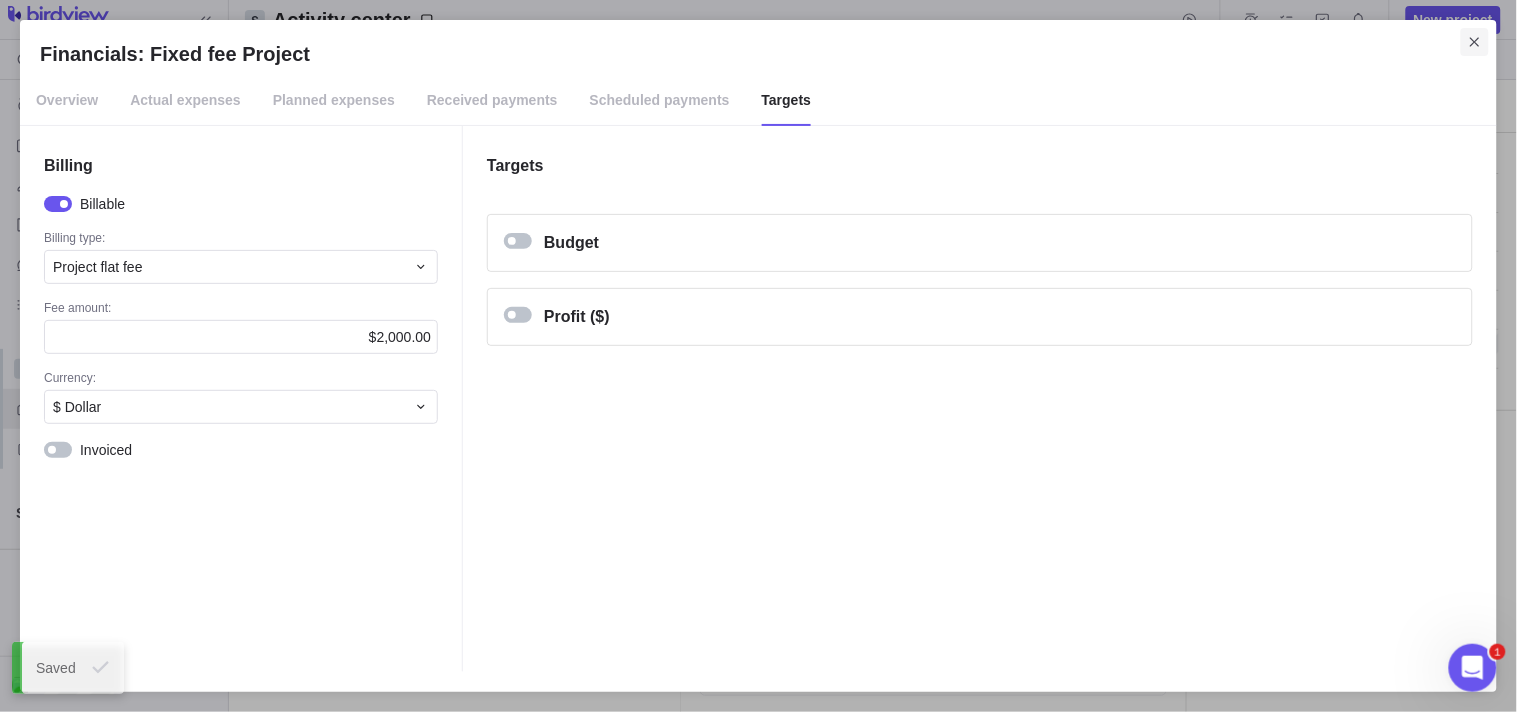 click 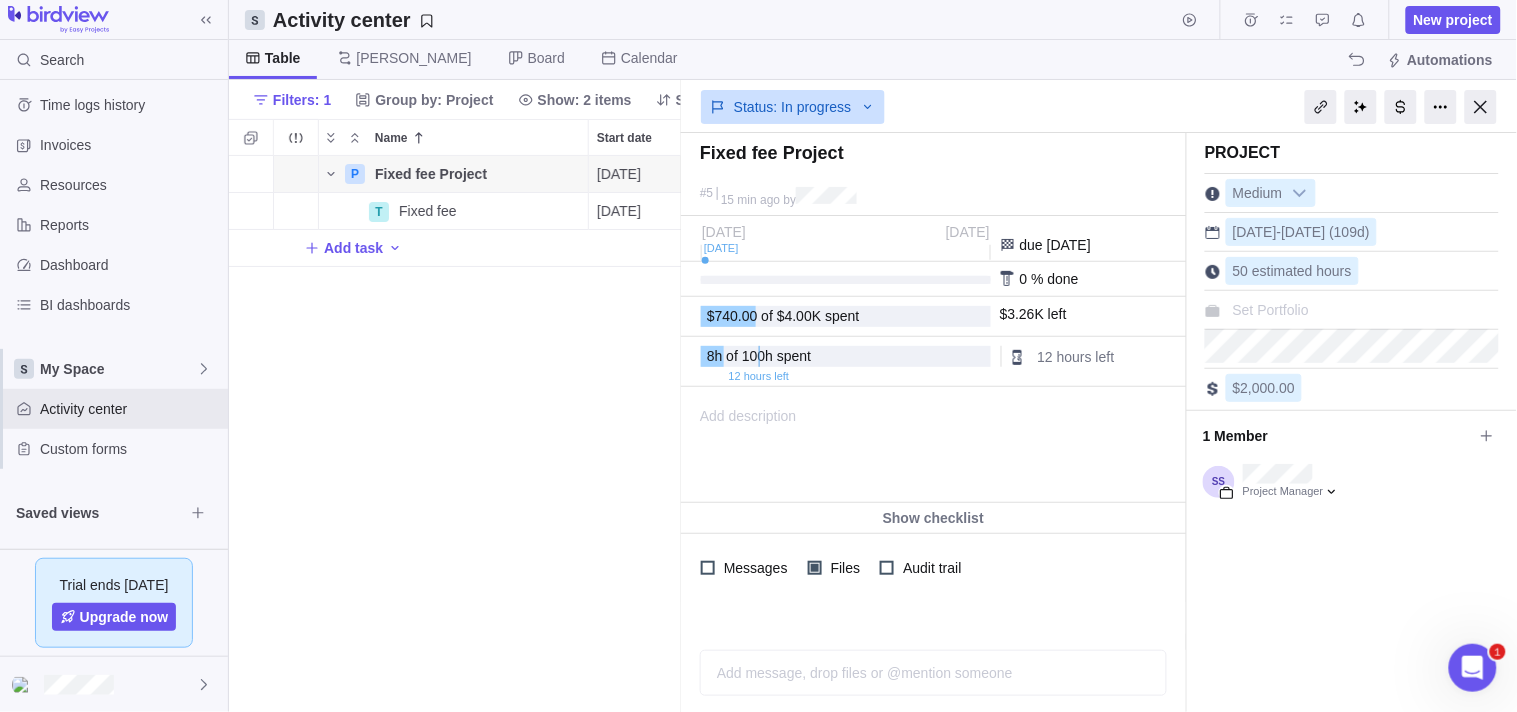 click on "P Fixed fee Project Details [DATE] [DATE] 109d In progress 5 T Fixed fee Details [DATE] [DATE] 5d In progress 56 Add task" at bounding box center [455, 434] 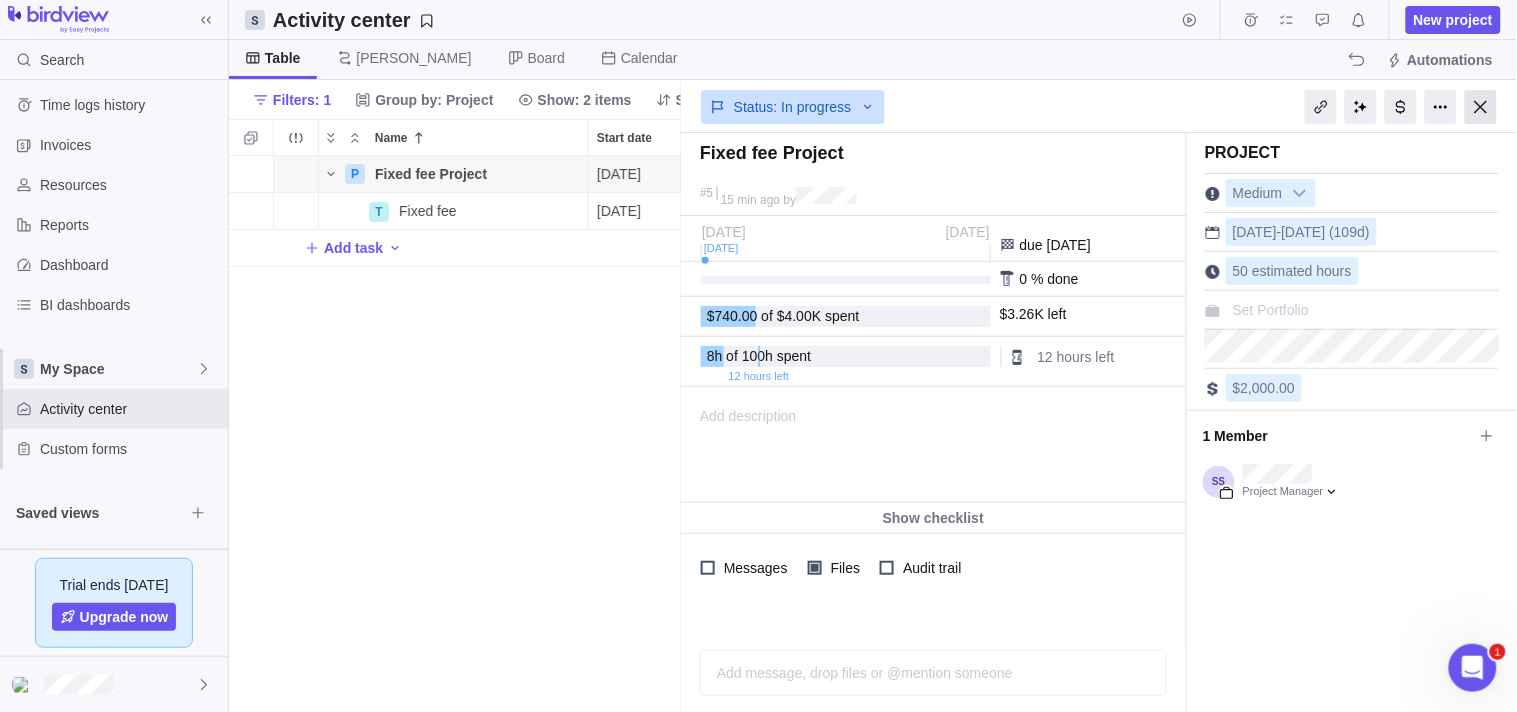 click at bounding box center (1481, 107) 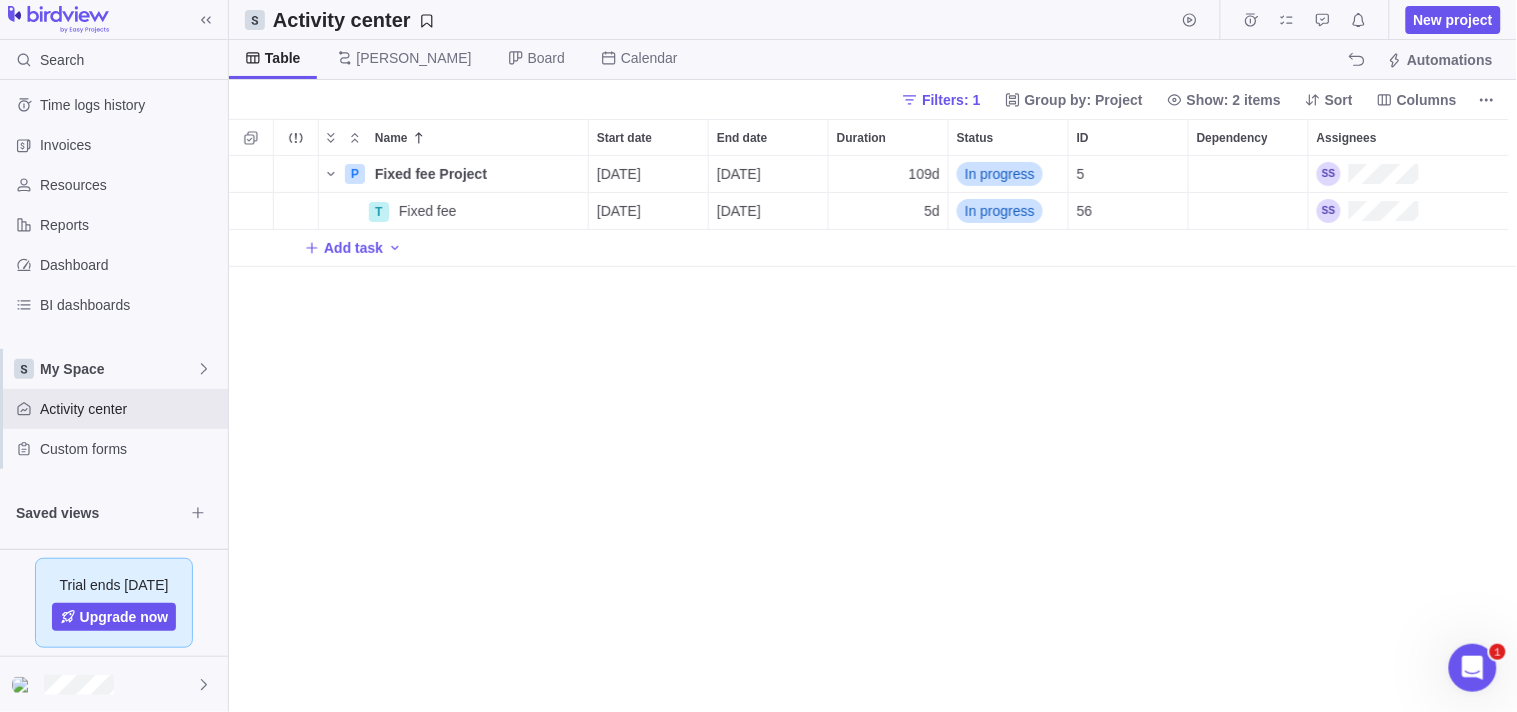 scroll, scrollTop: 17, scrollLeft: 17, axis: both 